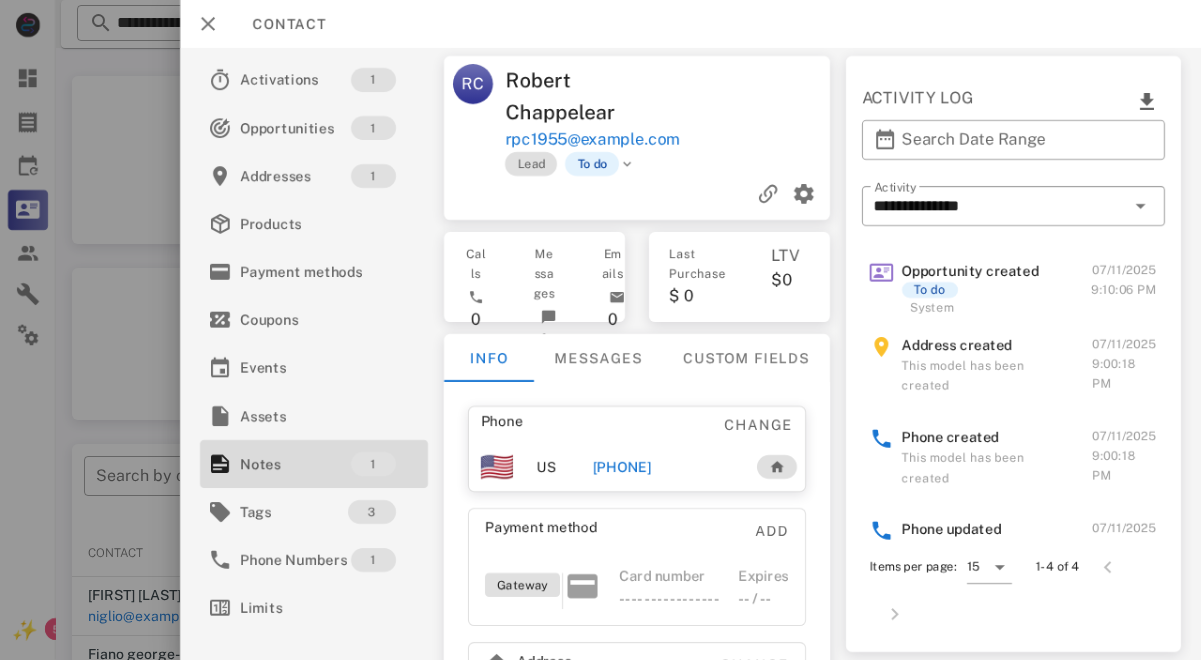 scroll, scrollTop: 324, scrollLeft: 0, axis: vertical 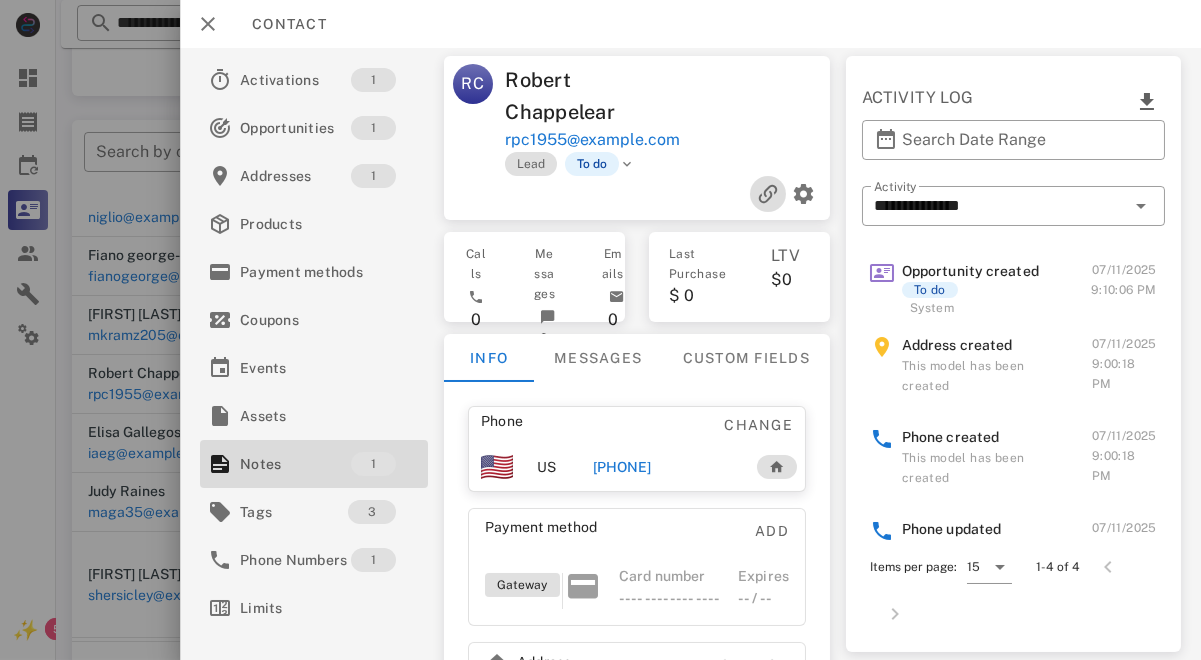 click at bounding box center [768, 194] 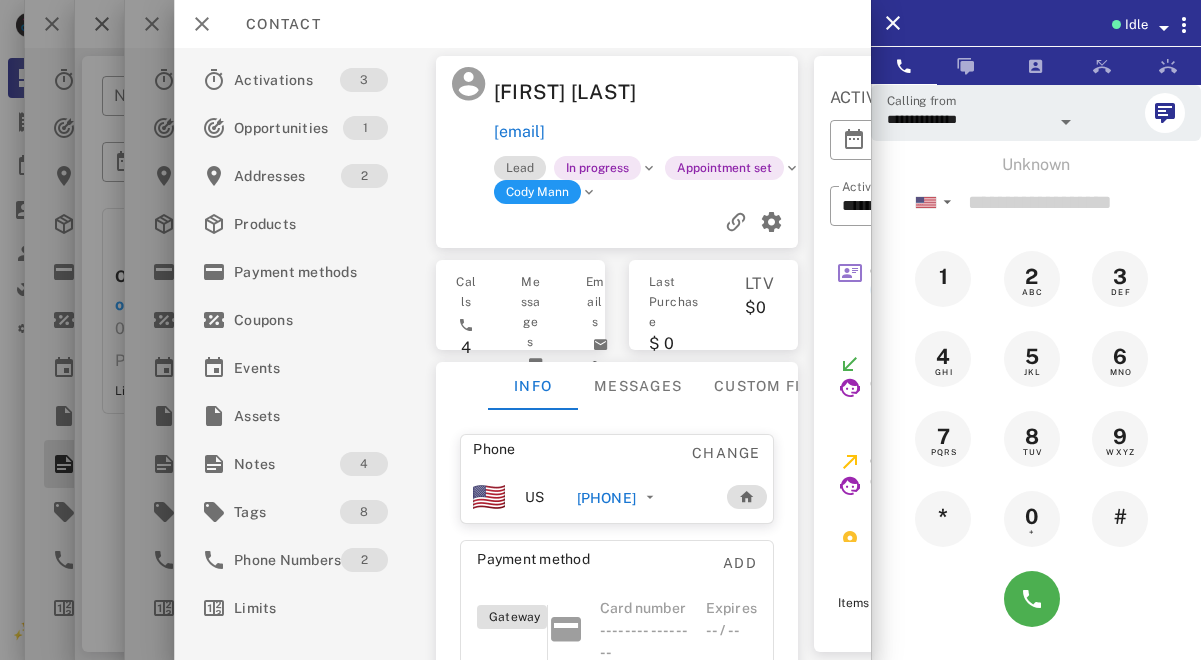 scroll, scrollTop: 330, scrollLeft: 0, axis: vertical 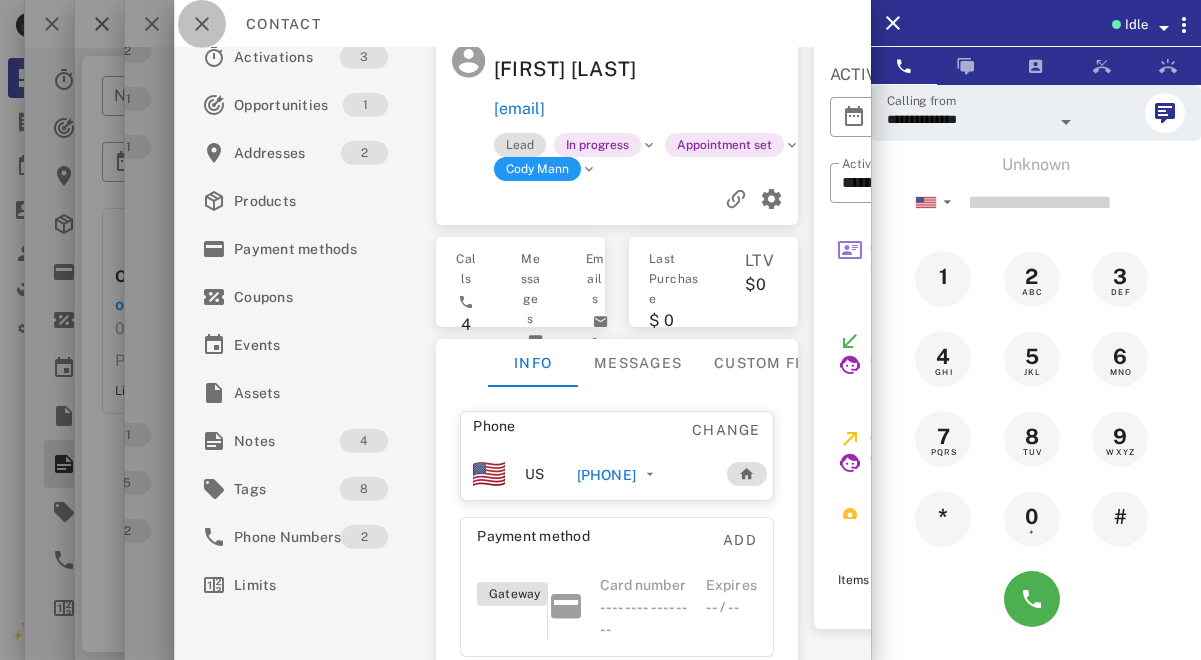 click at bounding box center [202, 24] 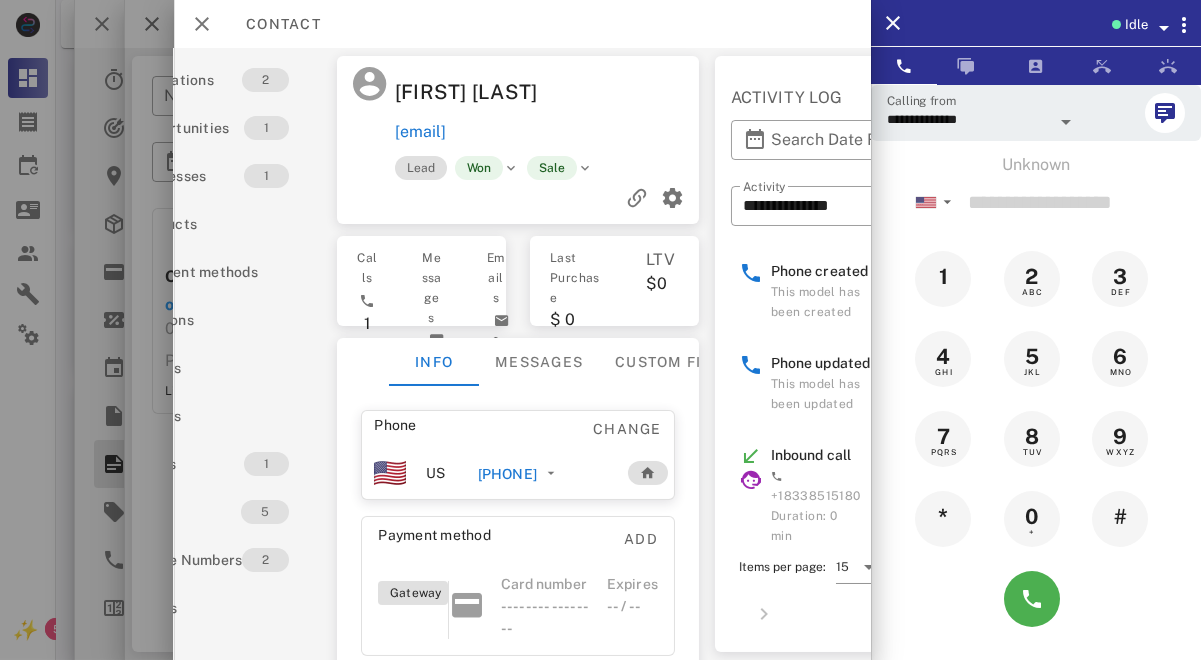 scroll, scrollTop: 0, scrollLeft: 0, axis: both 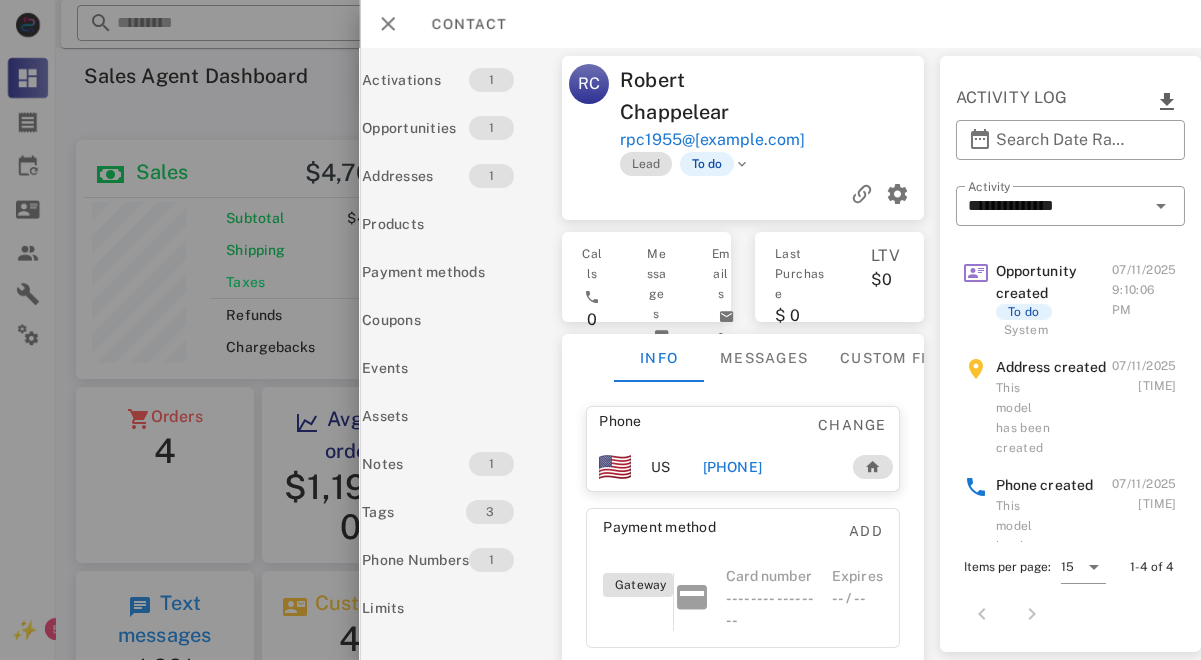 click at bounding box center [600, 330] 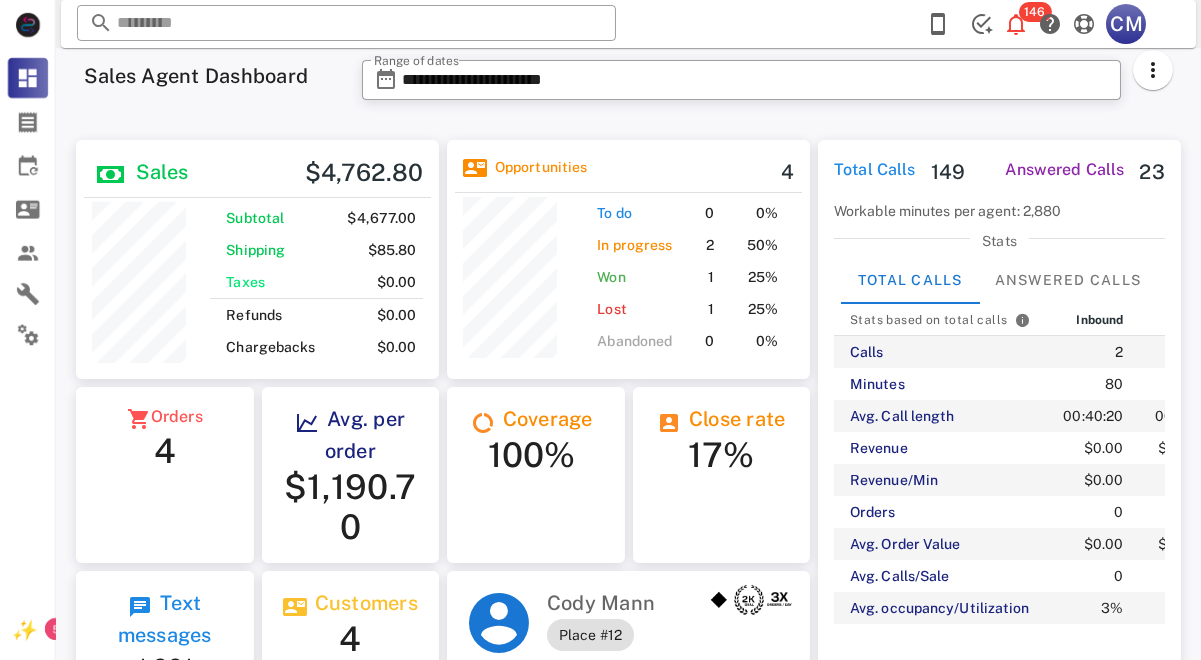 scroll, scrollTop: 239, scrollLeft: 363, axis: both 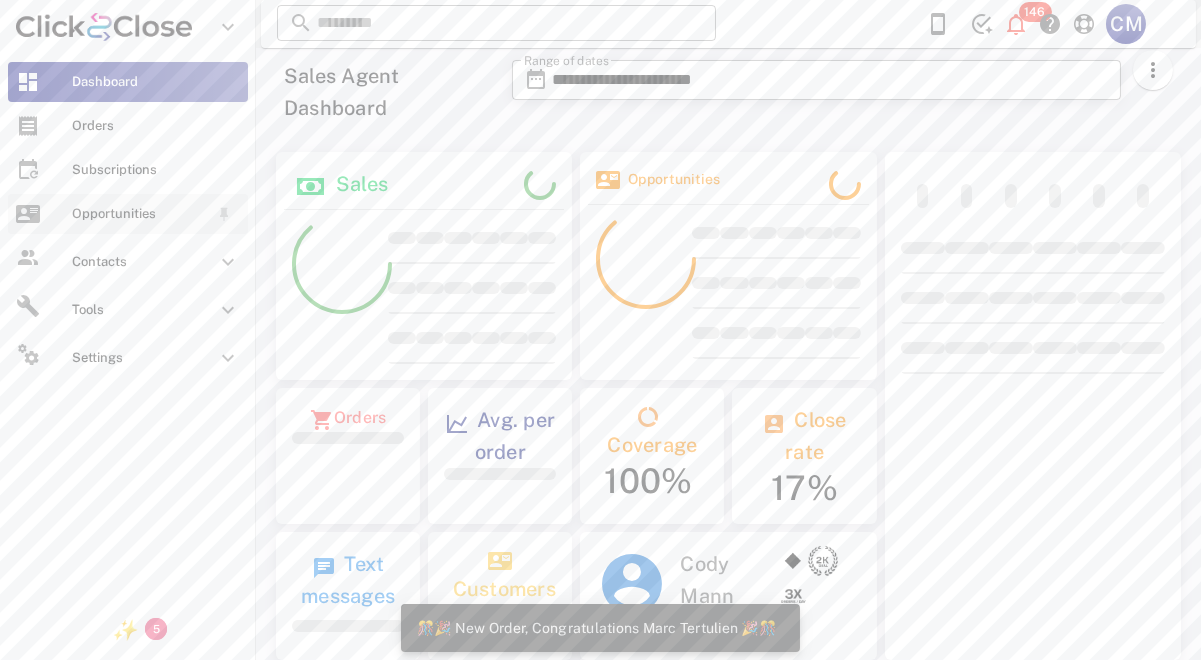 click on "Opportunities" at bounding box center [140, 214] 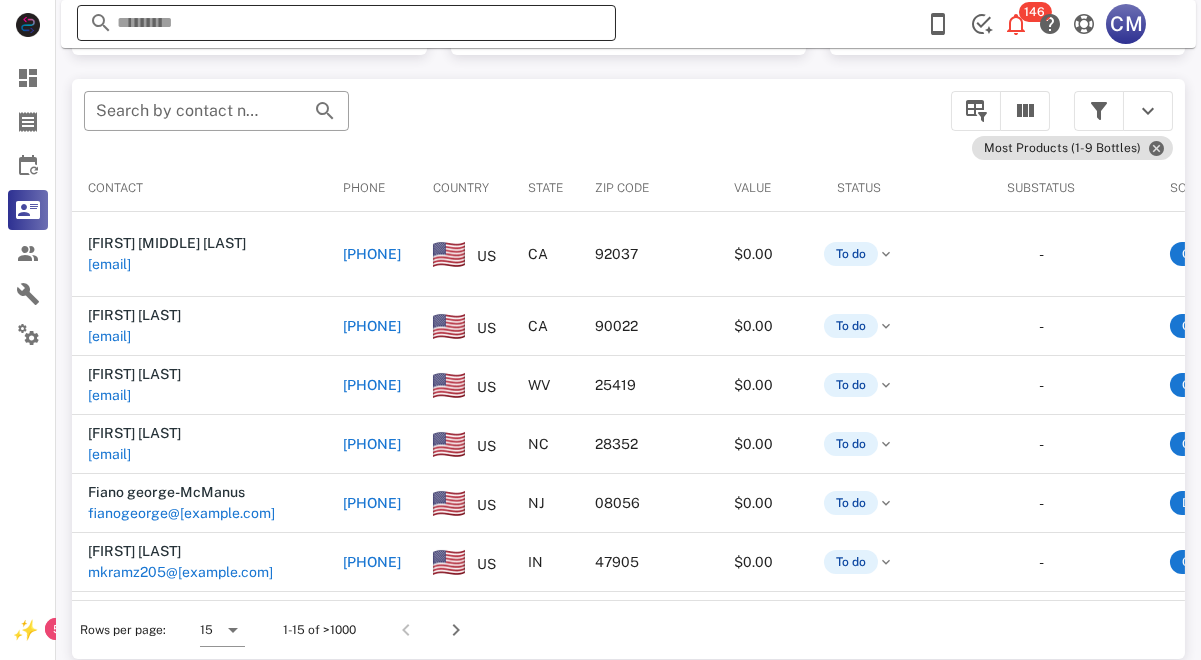scroll, scrollTop: 380, scrollLeft: 0, axis: vertical 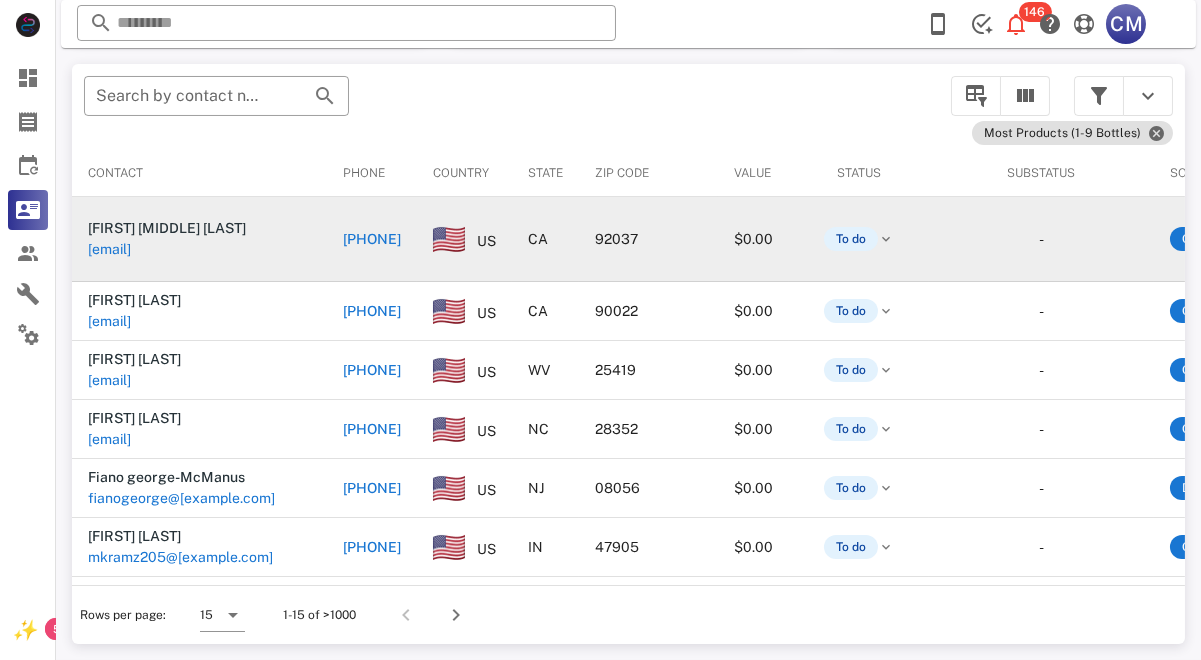 click on "hmc31103@gmail.com" at bounding box center [109, 249] 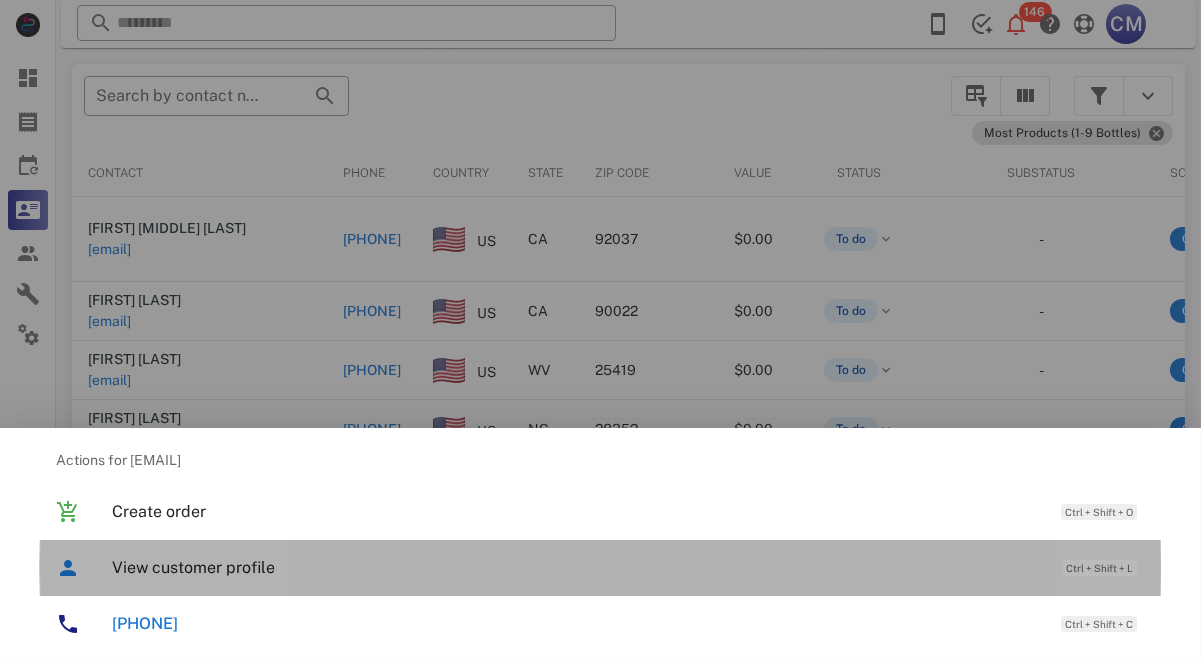 click on "View customer profile Ctrl + Shift + L" at bounding box center (628, 567) 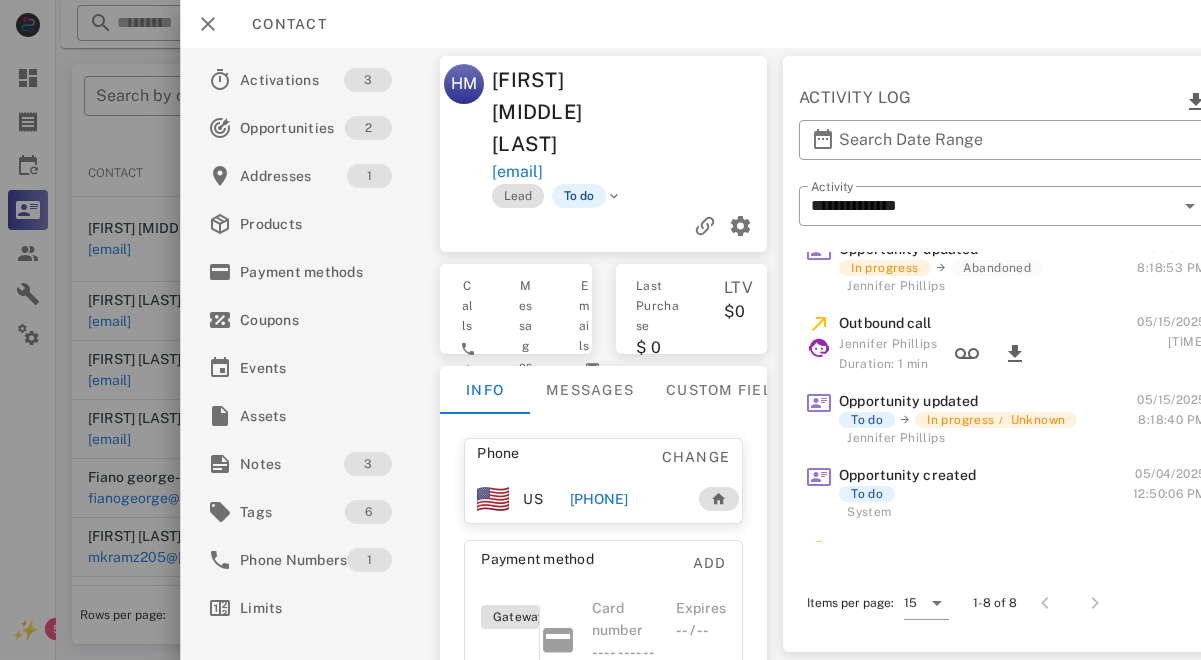 scroll, scrollTop: 0, scrollLeft: 0, axis: both 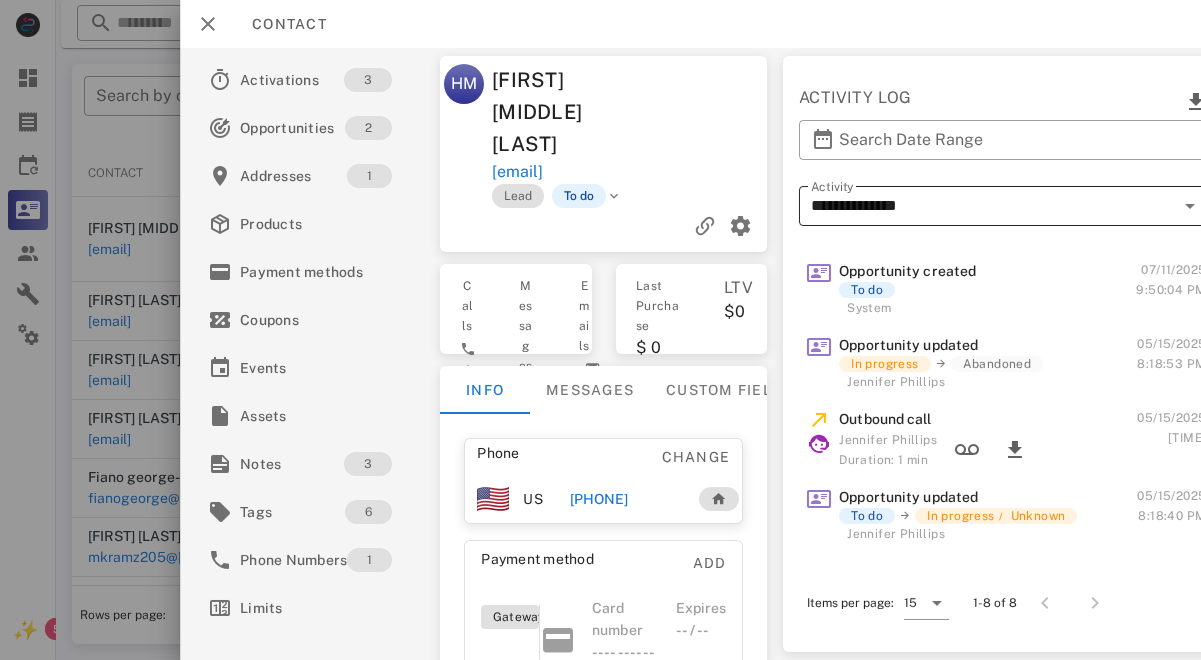 click on "**********" at bounding box center [992, 206] 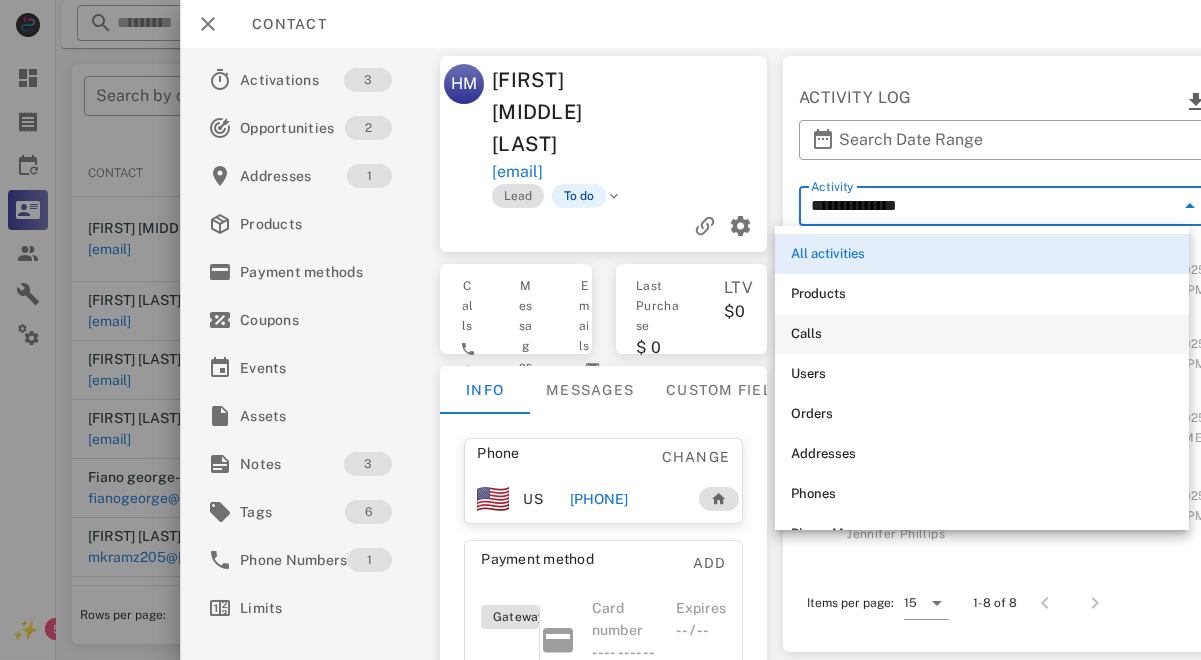 click on "Calls" at bounding box center (982, 334) 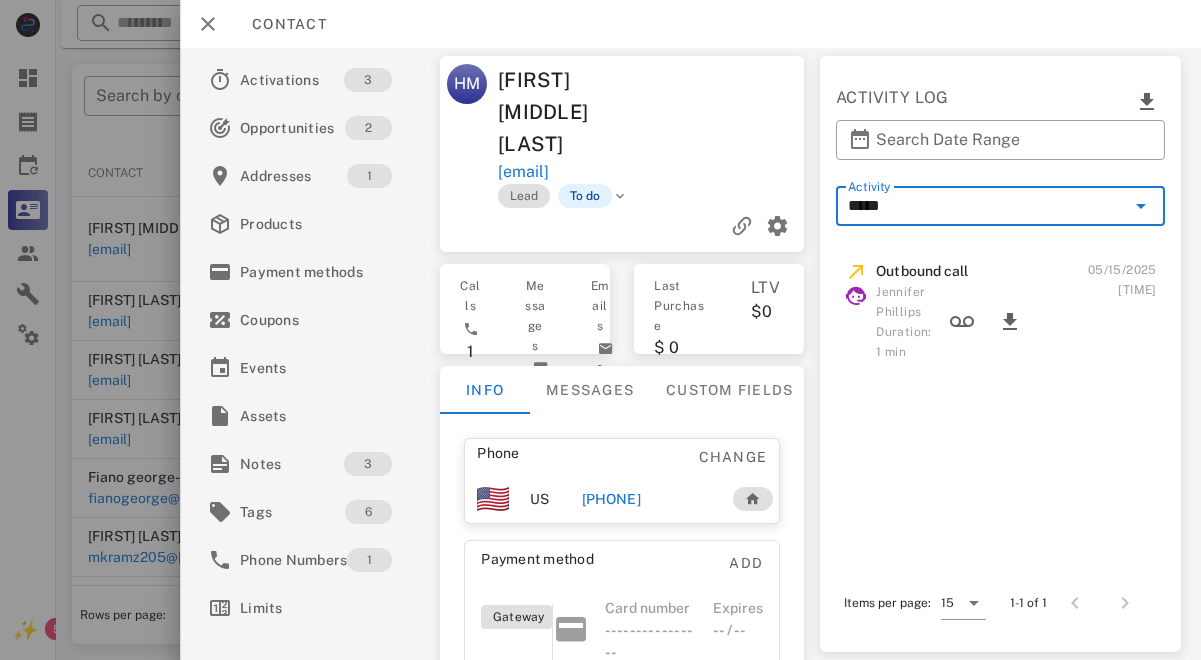 scroll, scrollTop: 0, scrollLeft: 0, axis: both 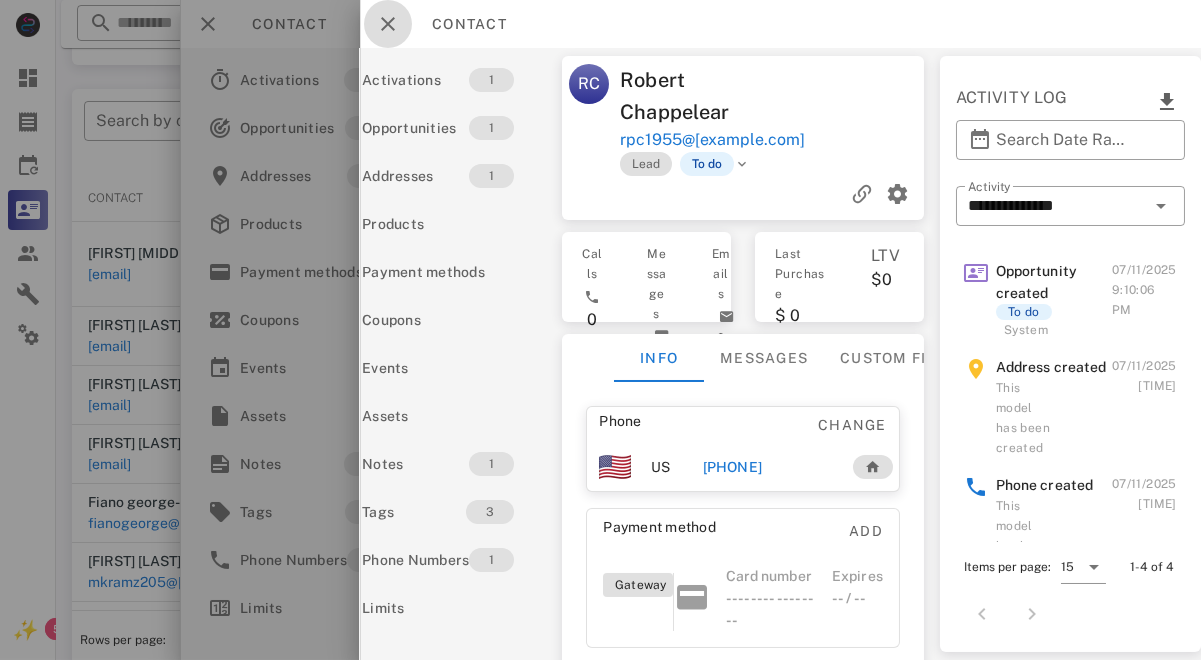 click at bounding box center (388, 24) 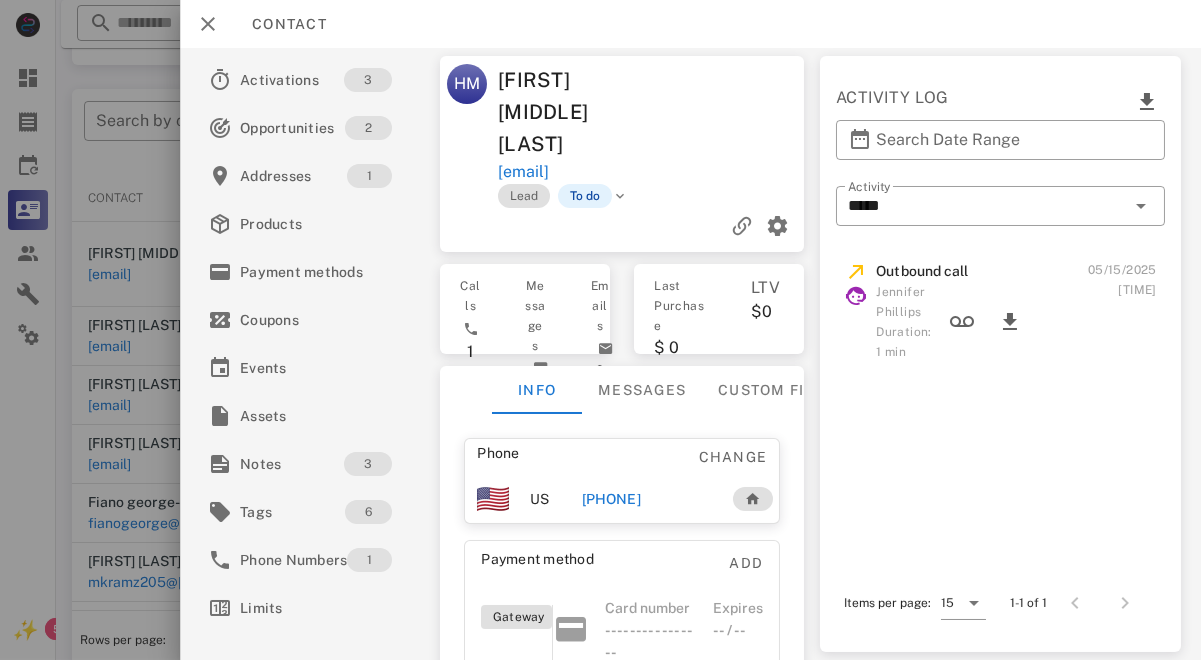 click on "+16195619872" at bounding box center [611, 499] 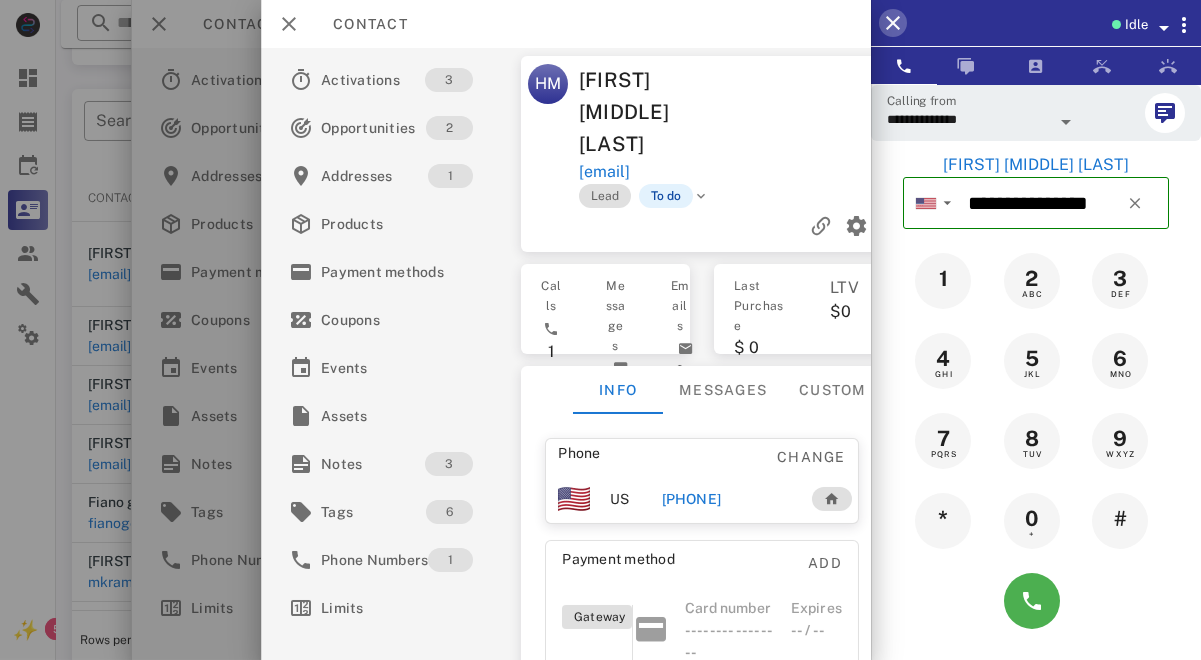 click at bounding box center [893, 23] 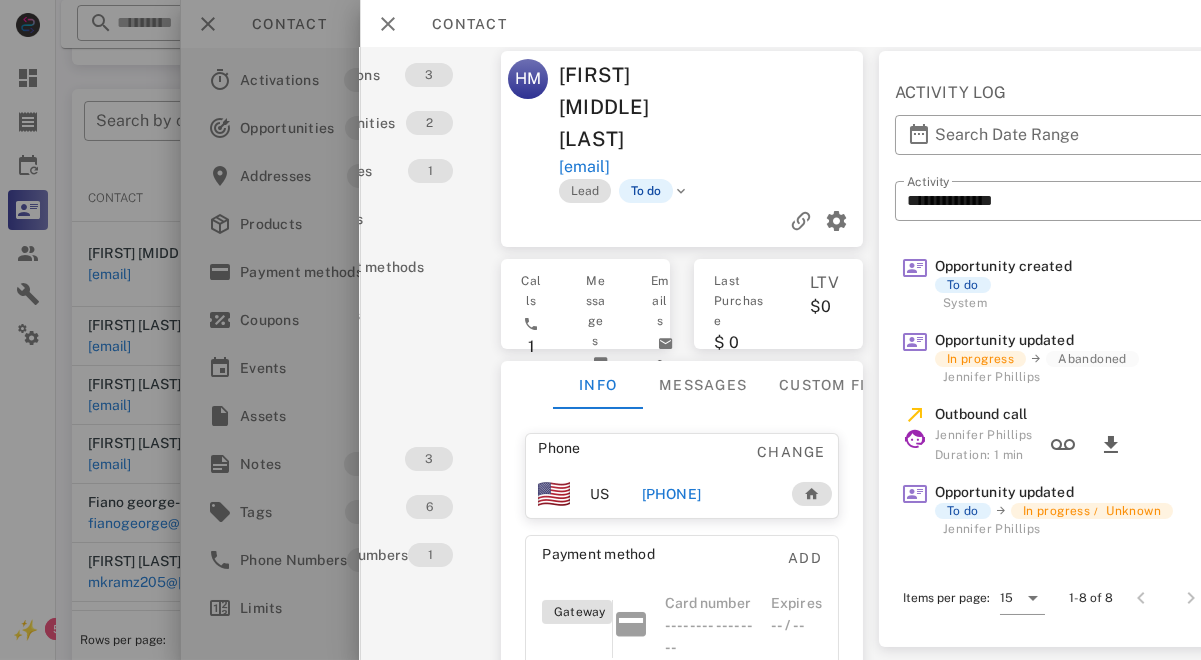 scroll, scrollTop: 5, scrollLeft: 117, axis: both 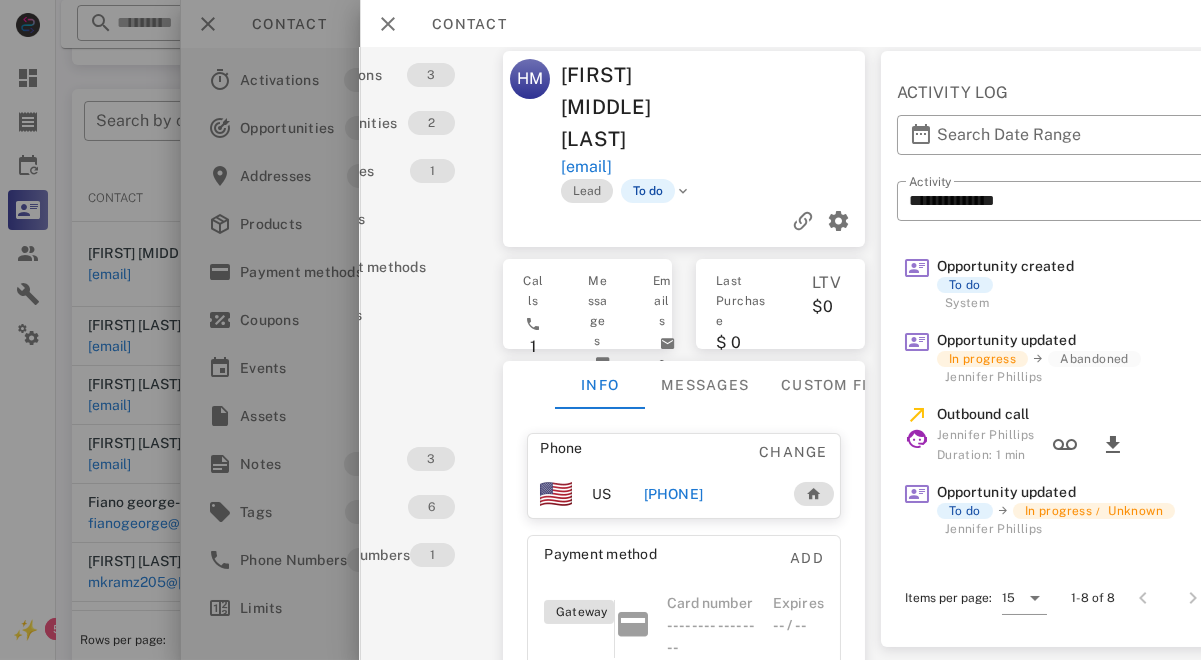 click on "+16195619872" at bounding box center [673, 494] 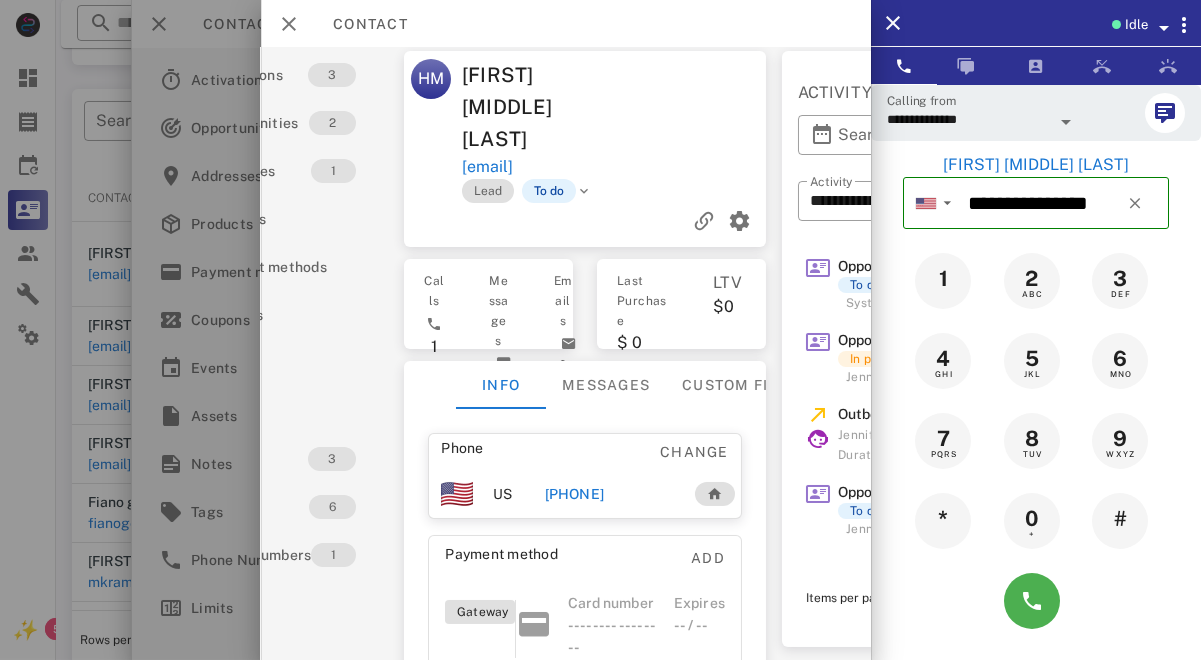 click at bounding box center [1066, 122] 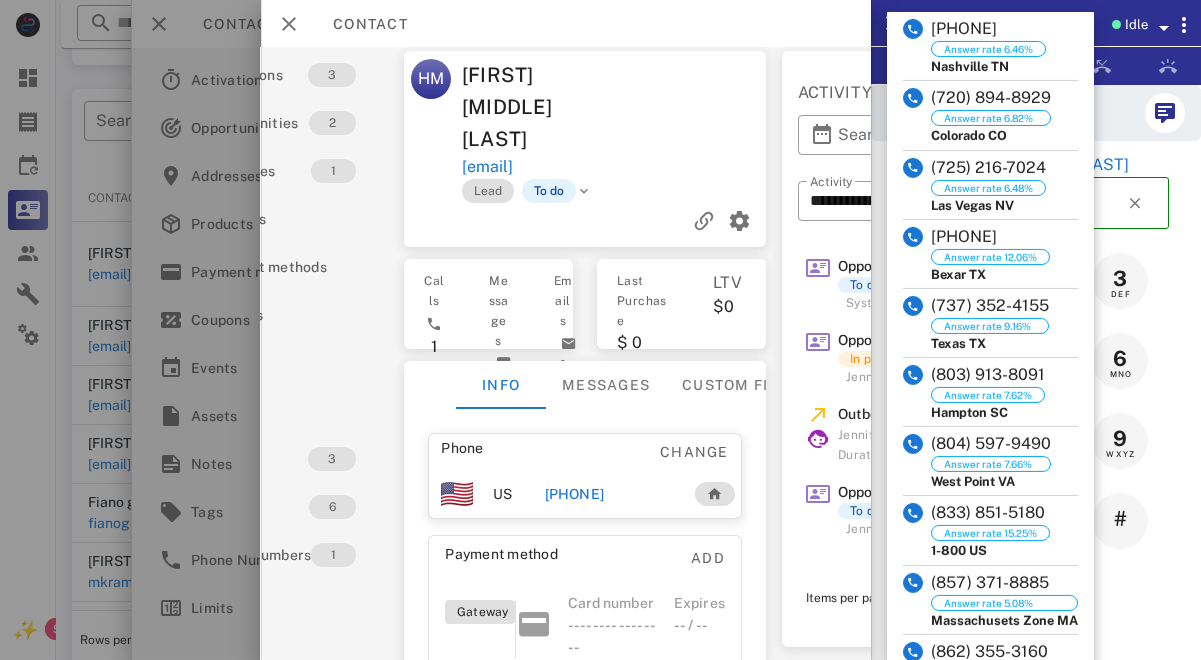 scroll, scrollTop: 1536, scrollLeft: 0, axis: vertical 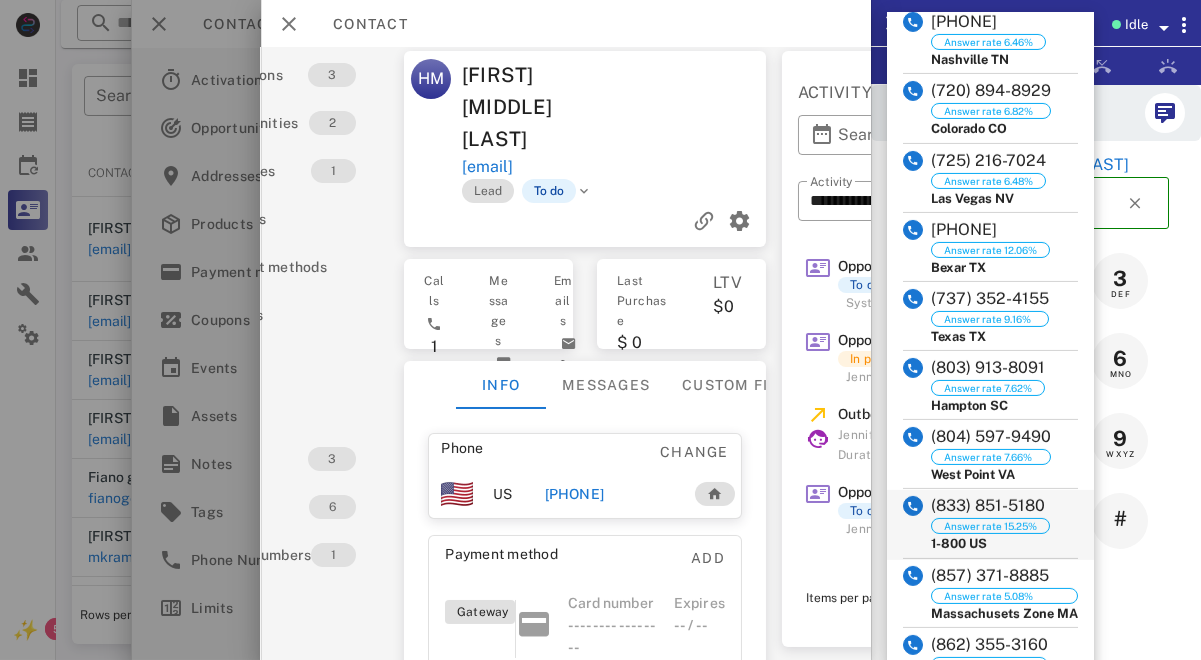 click on "(833) 851-5180" at bounding box center (990, 506) 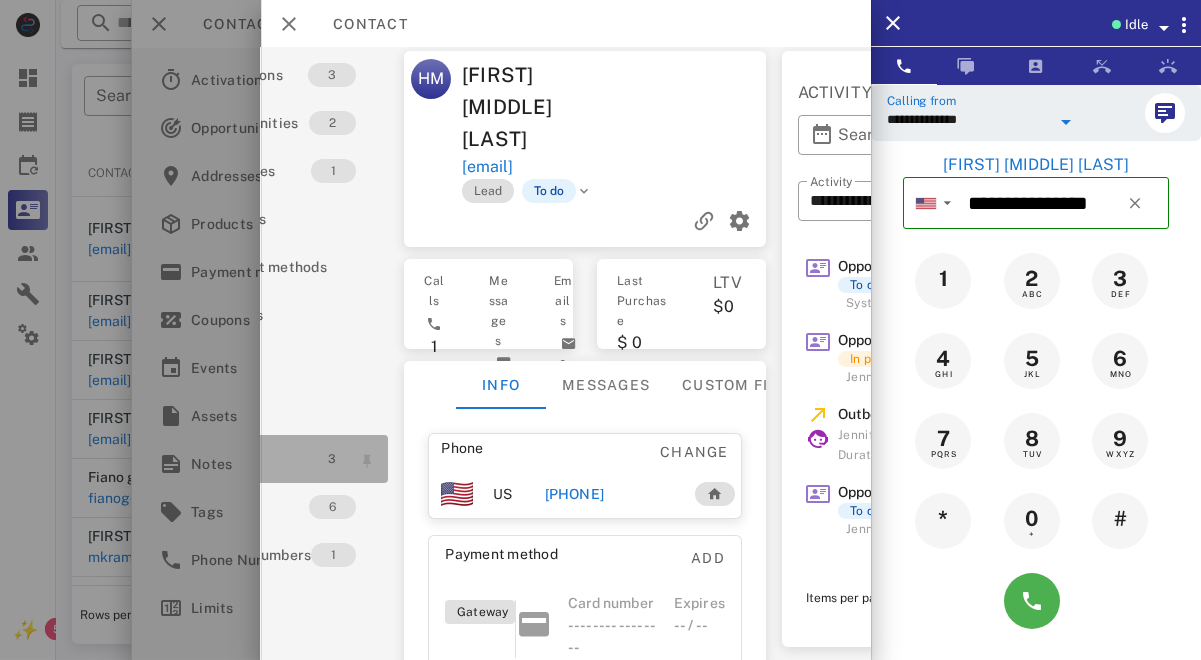 click on "3" at bounding box center [333, 459] 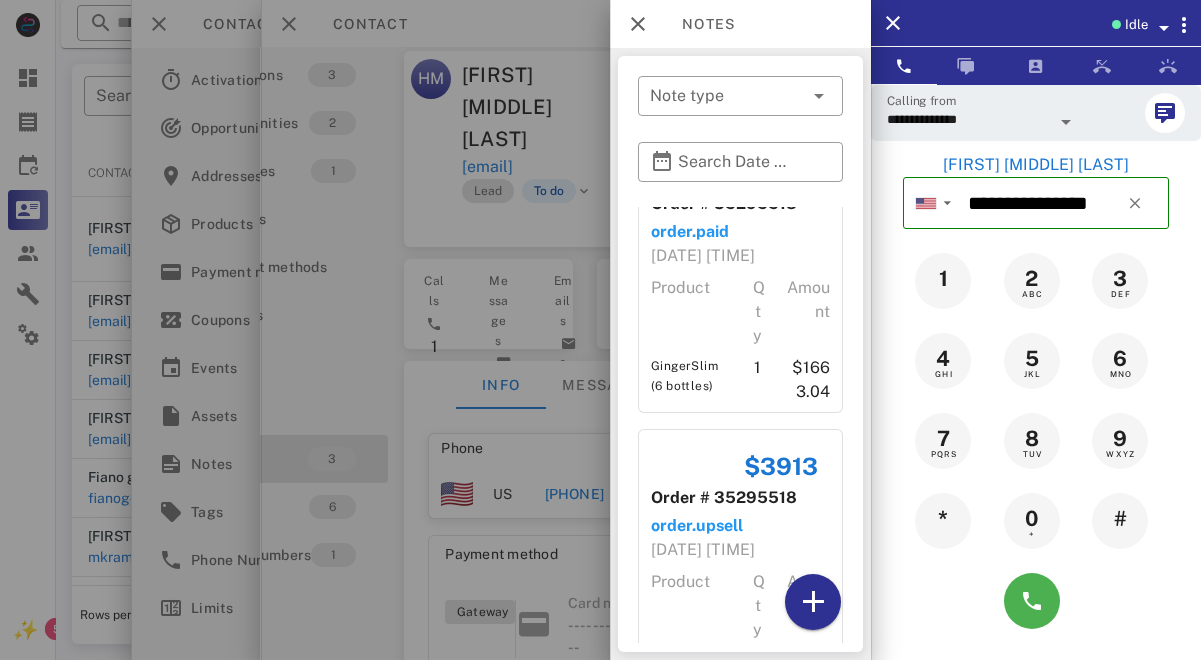 scroll, scrollTop: 0, scrollLeft: 0, axis: both 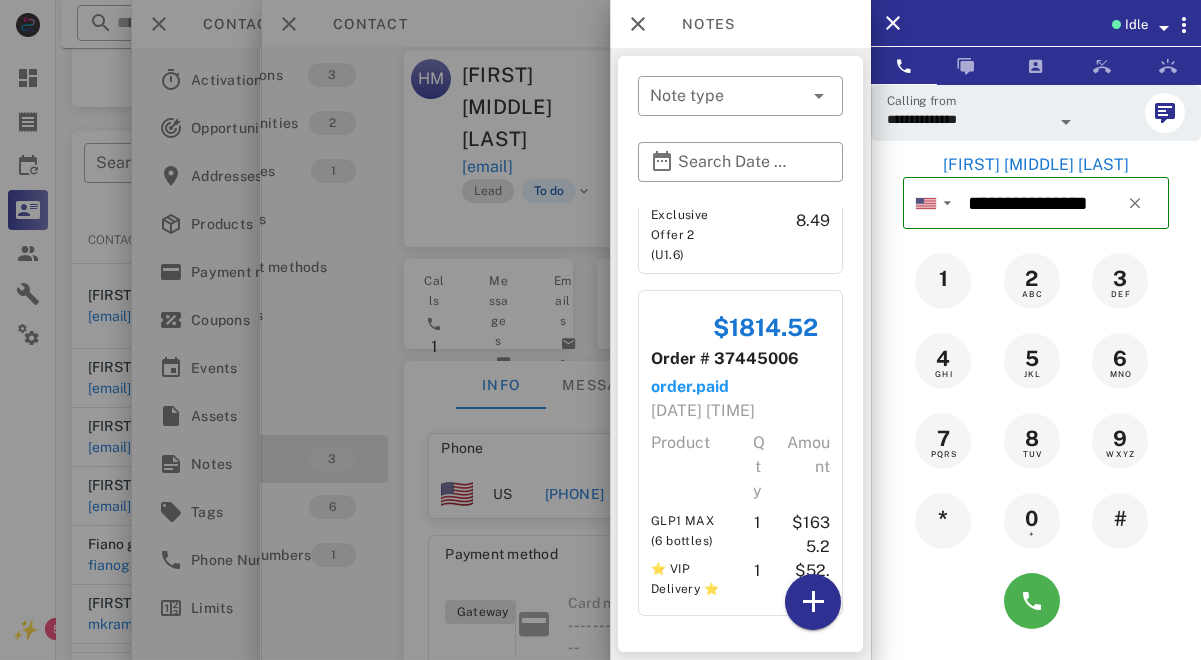 click at bounding box center (600, 330) 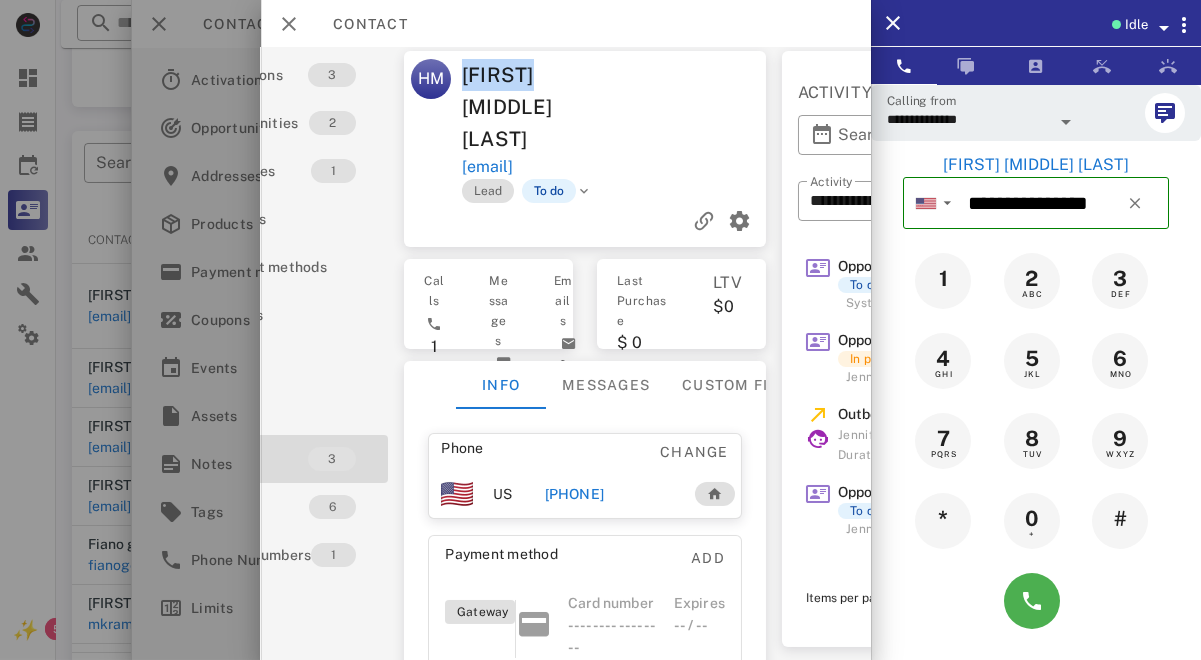 click on "Handley Mason Cornish III" at bounding box center [539, 107] 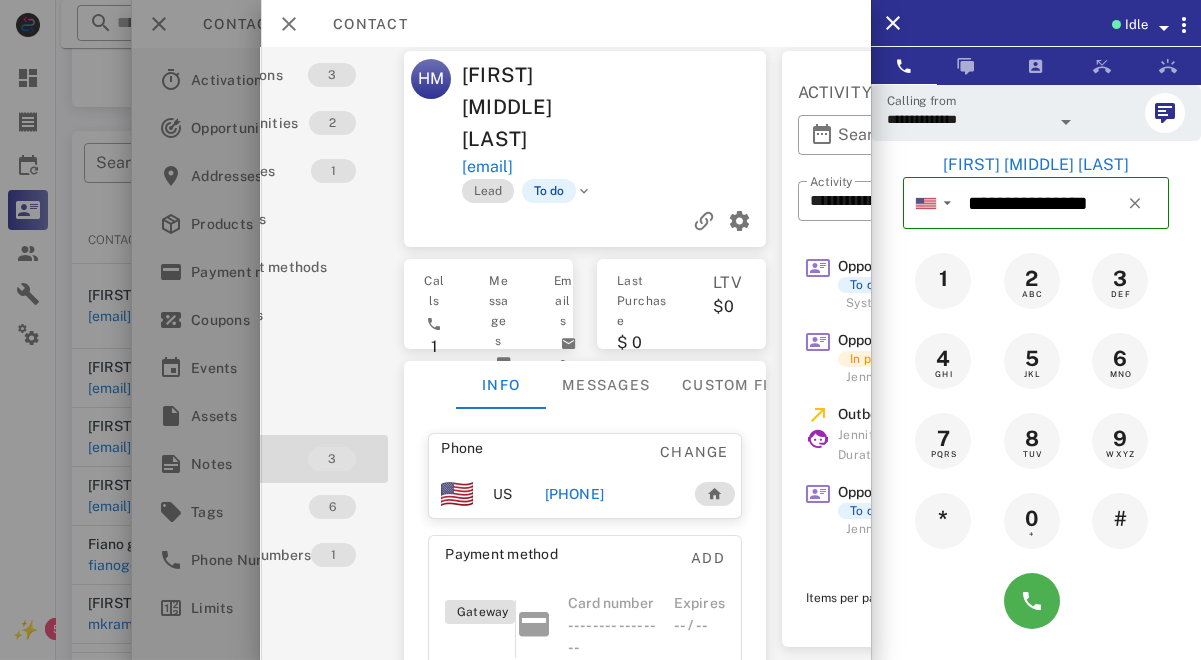 click on "Handley Mason Cornish III" at bounding box center [539, 107] 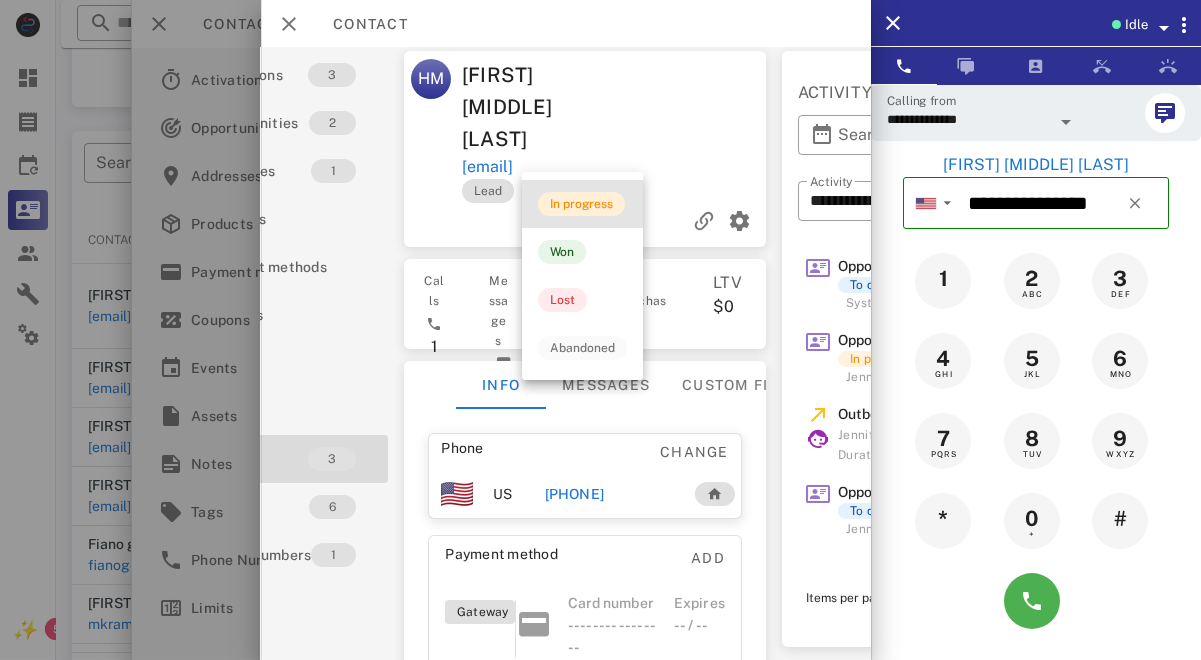 click on "In progress" at bounding box center [581, 204] 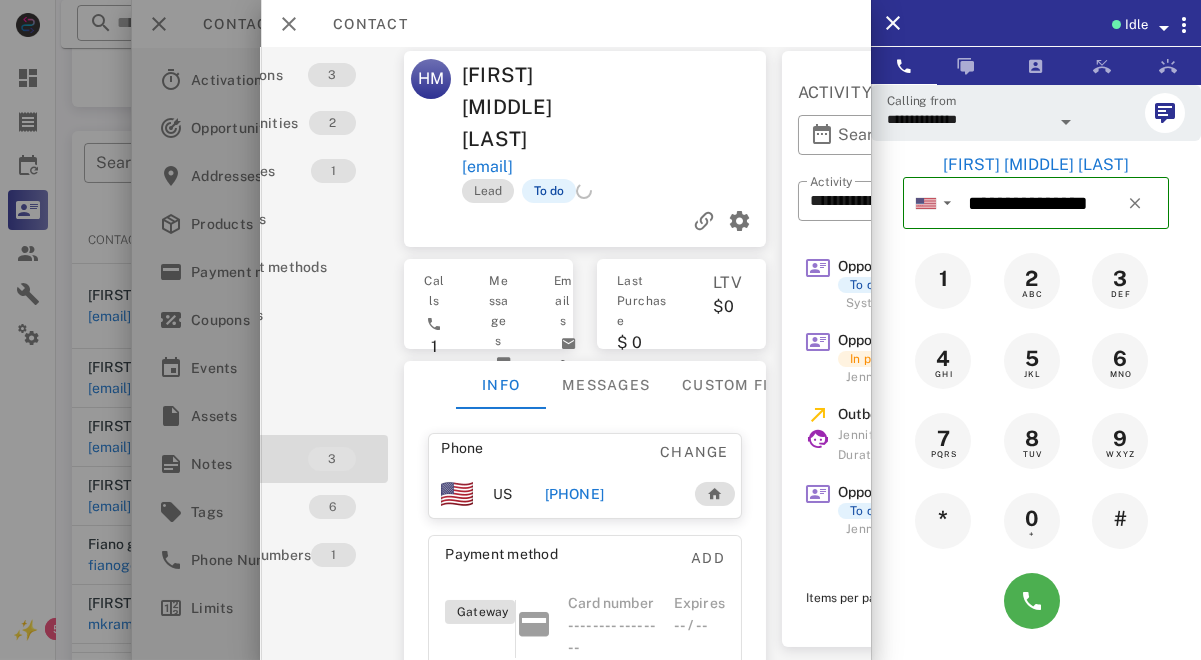 click on "+16195619872" at bounding box center [574, 494] 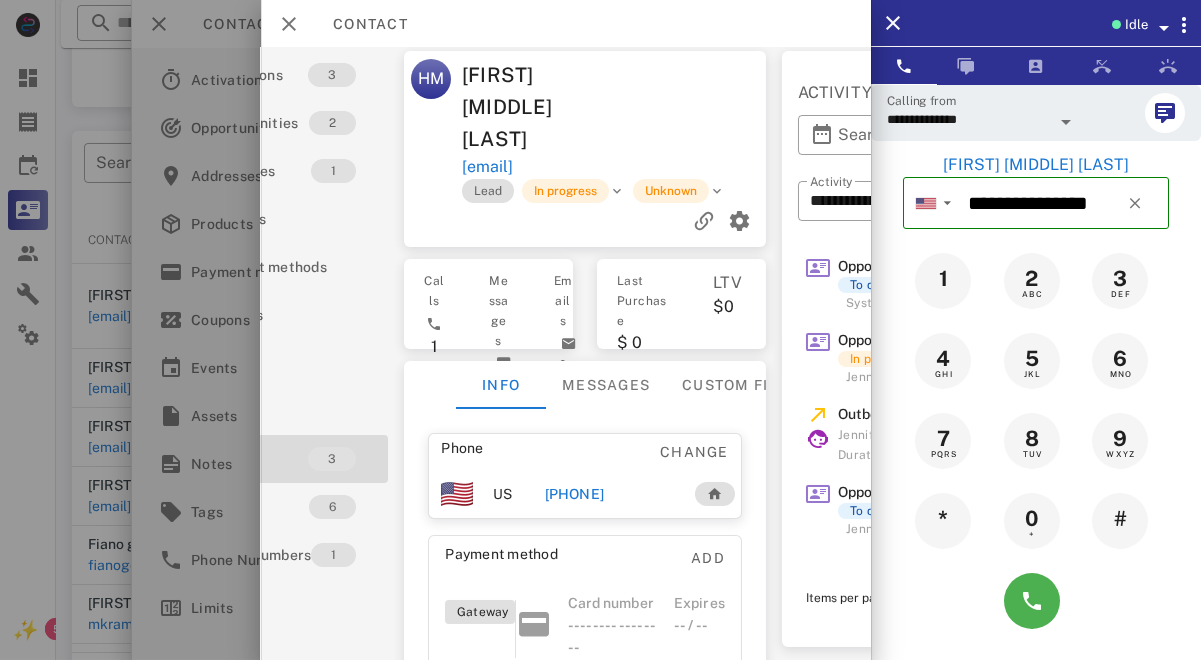 click at bounding box center (1066, 122) 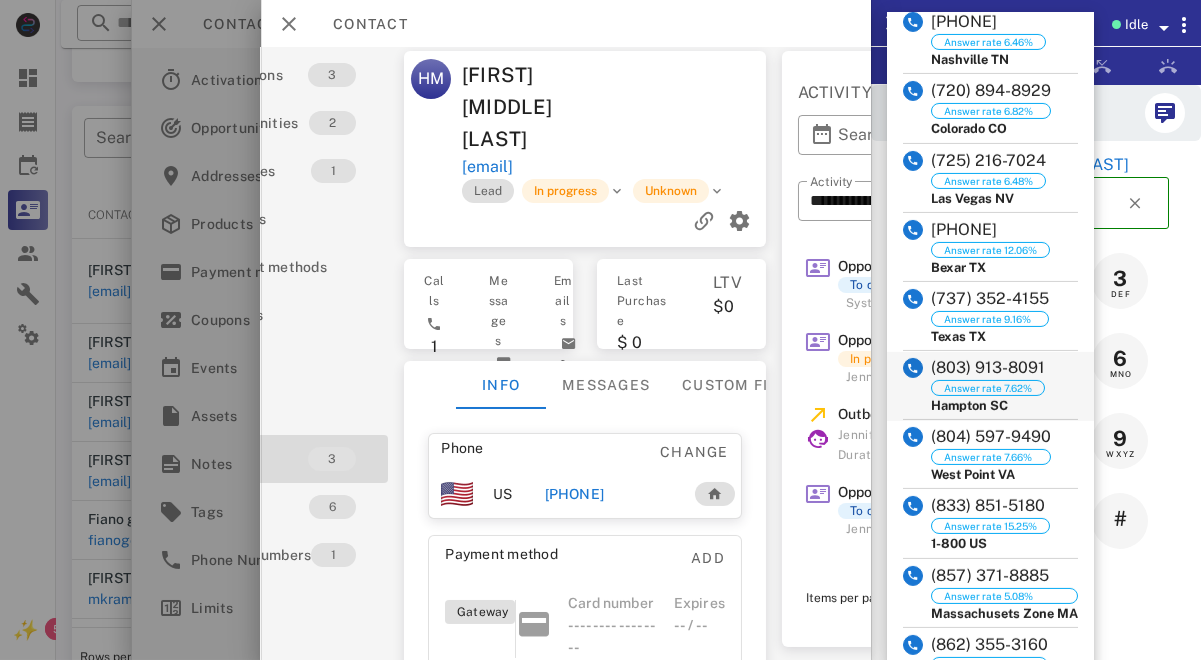scroll, scrollTop: 348, scrollLeft: 0, axis: vertical 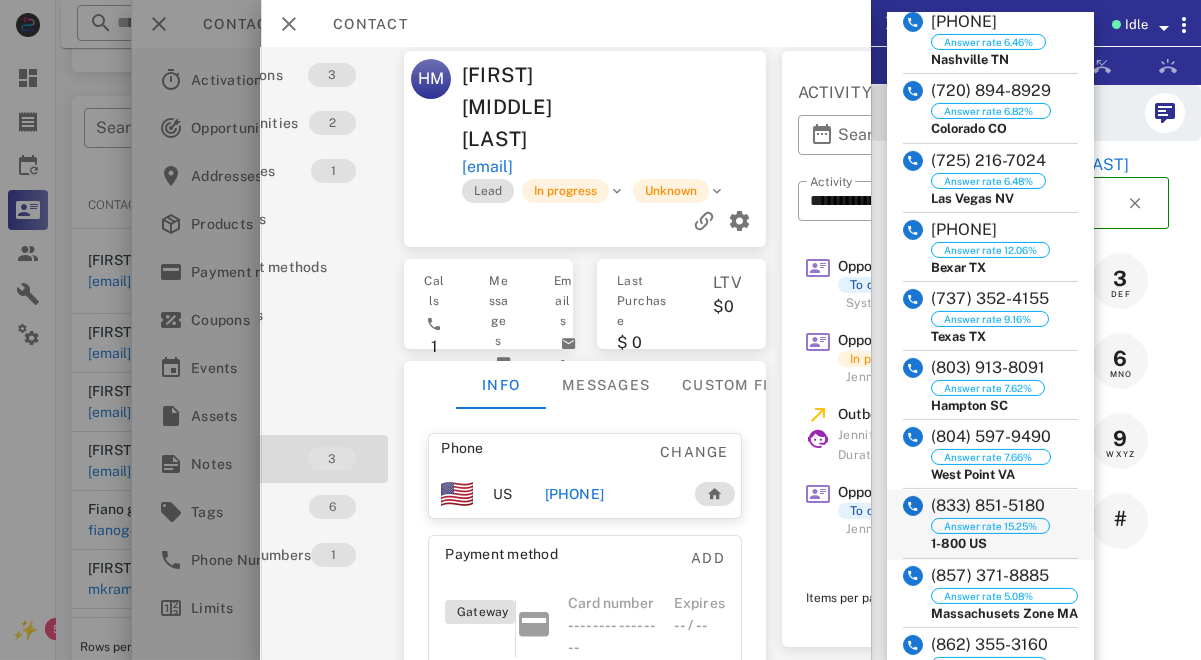 click on "(833) 851-5180" at bounding box center (990, 506) 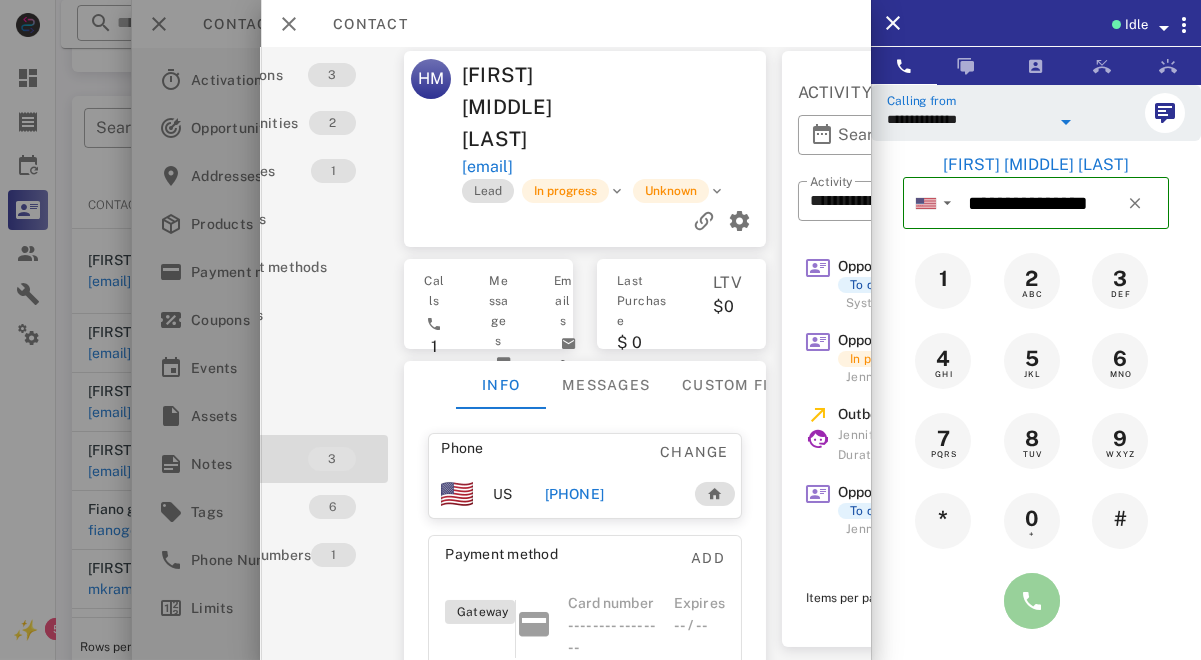 click at bounding box center (1032, 601) 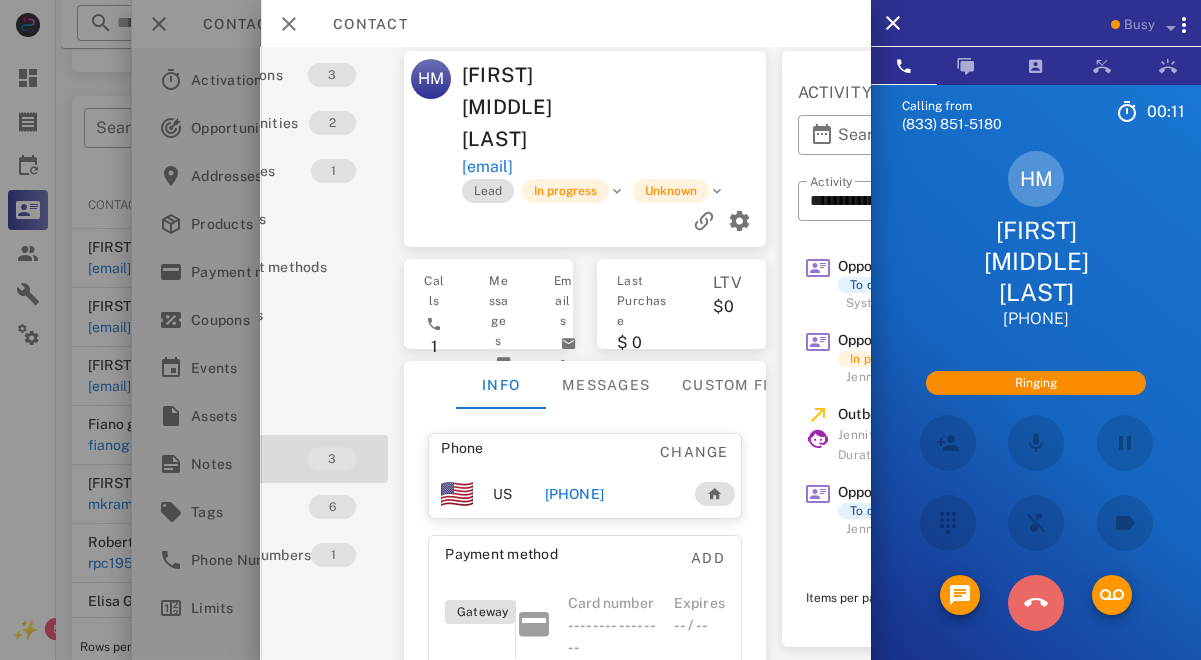 click at bounding box center [1036, 603] 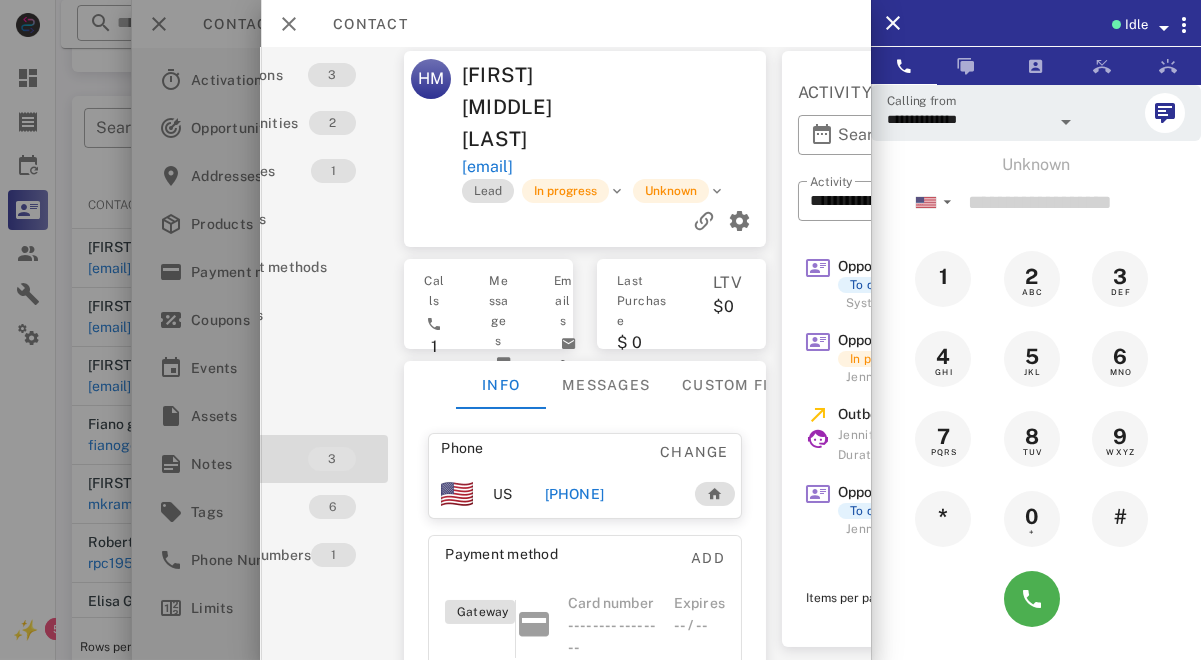 click on "+16195619872" at bounding box center [574, 494] 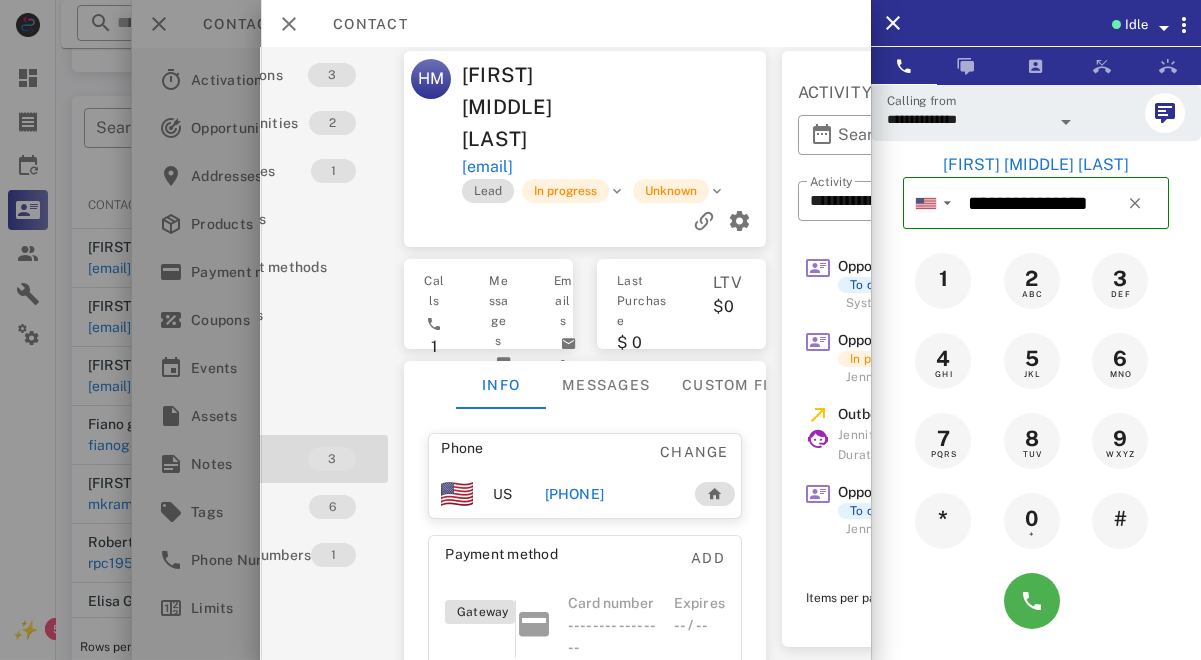 click at bounding box center [1036, 601] 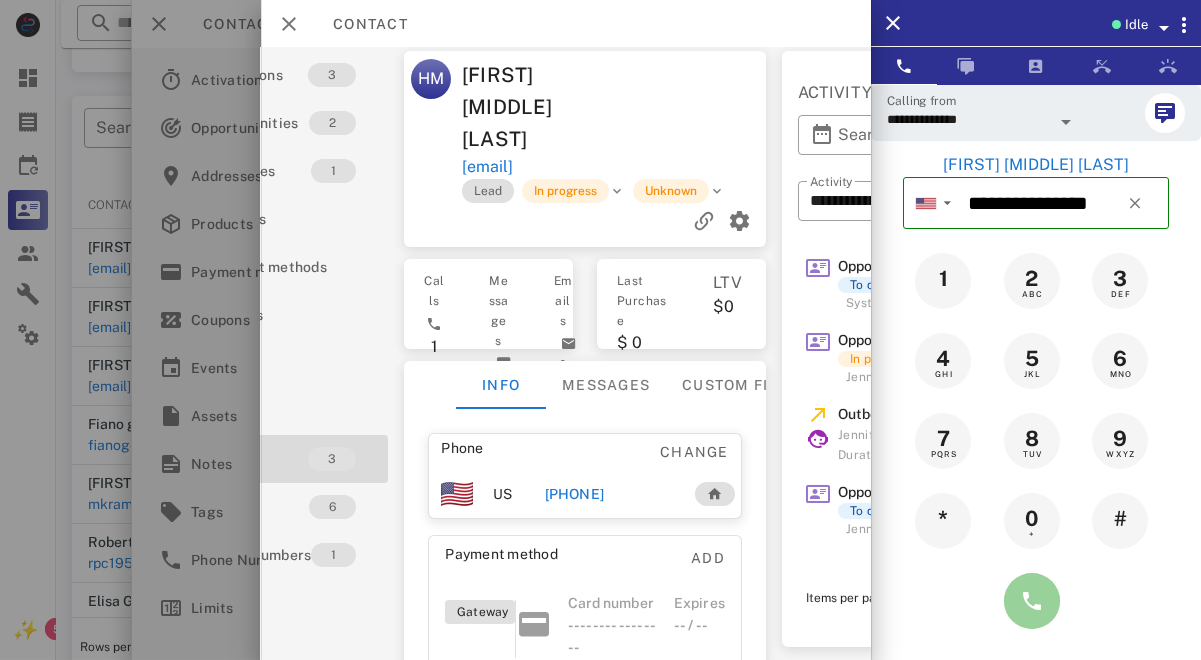 click at bounding box center (1032, 601) 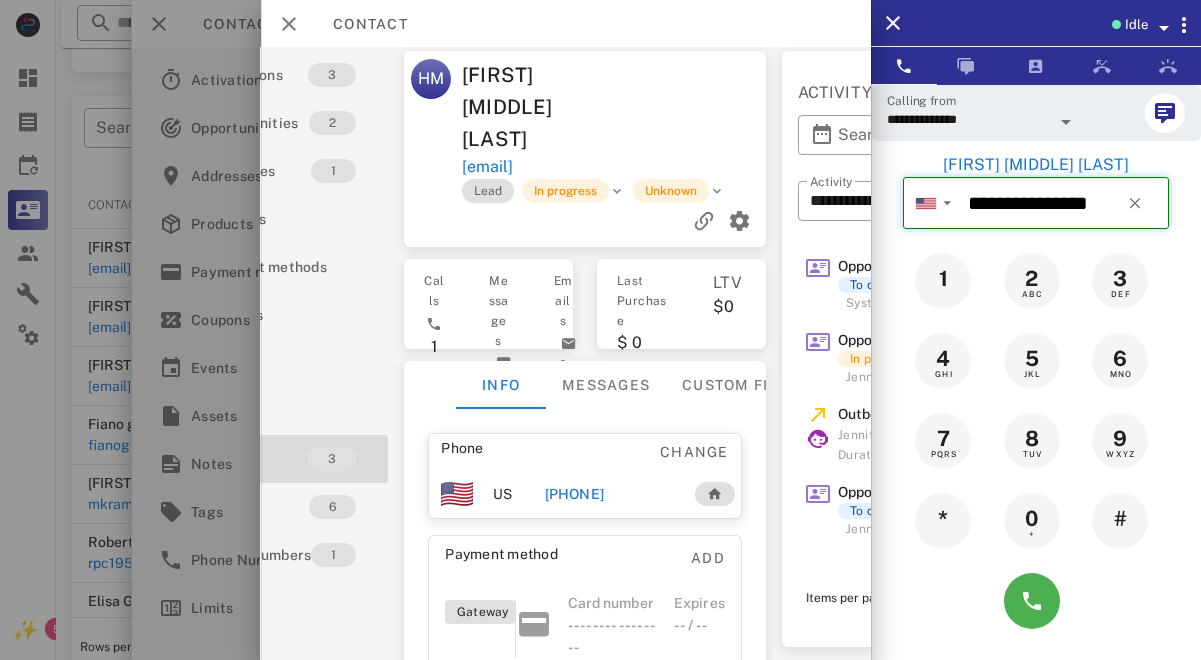 type 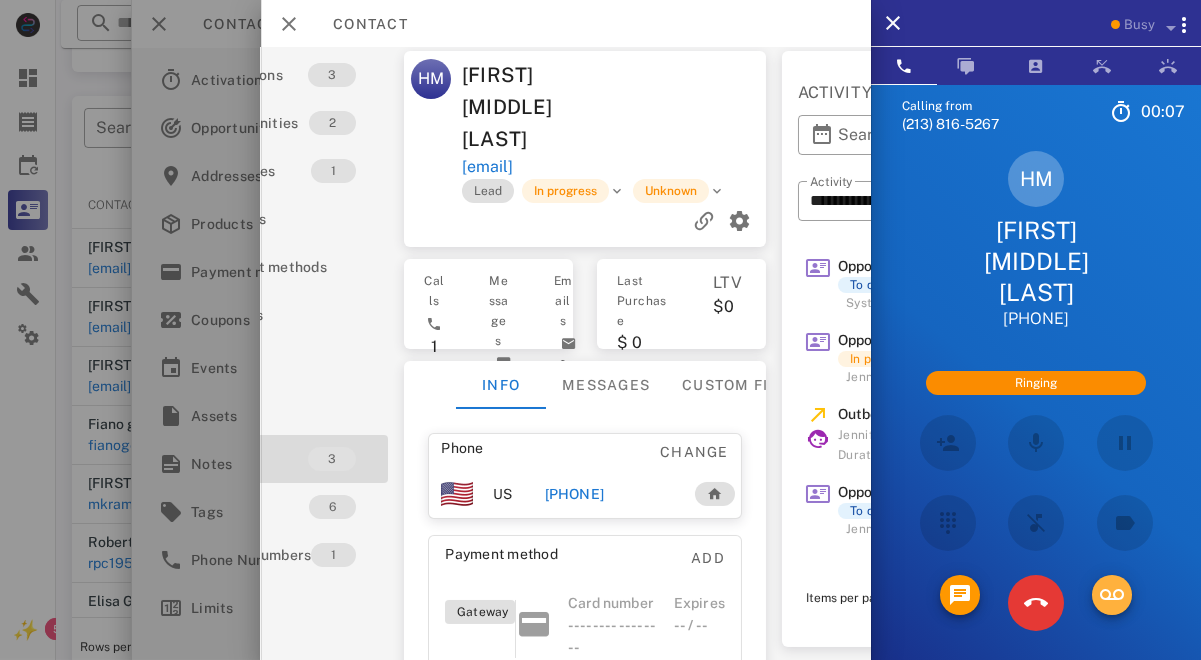 click at bounding box center [1112, 595] 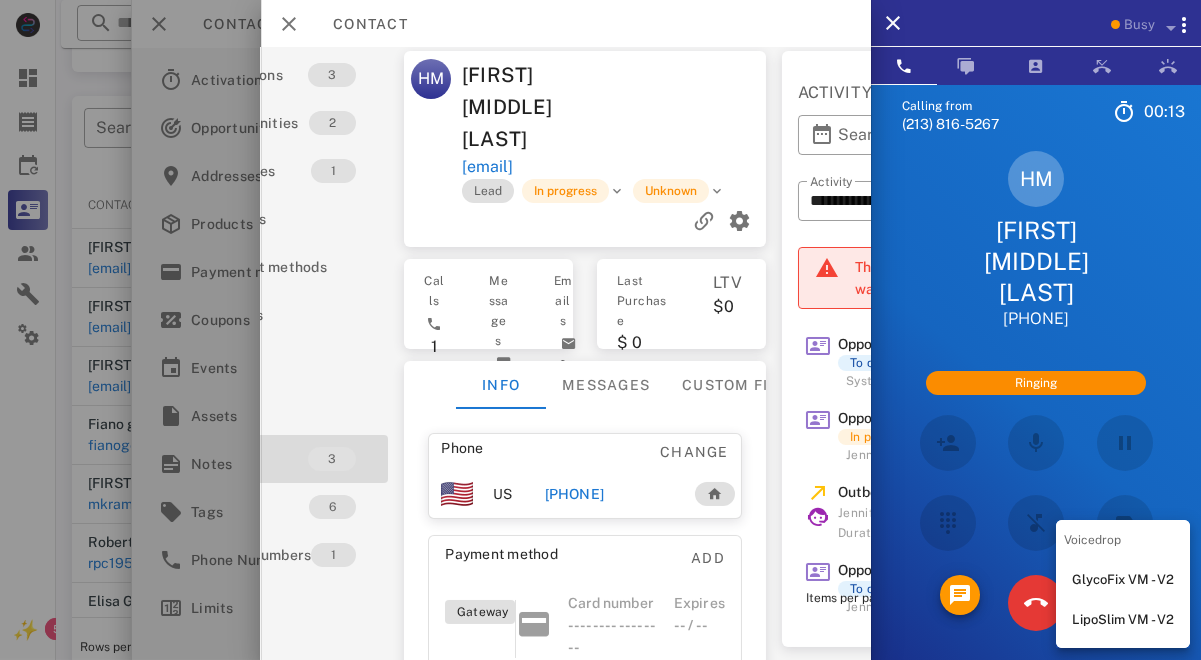 click on "GlycoFix VM - V2" at bounding box center [1123, 580] 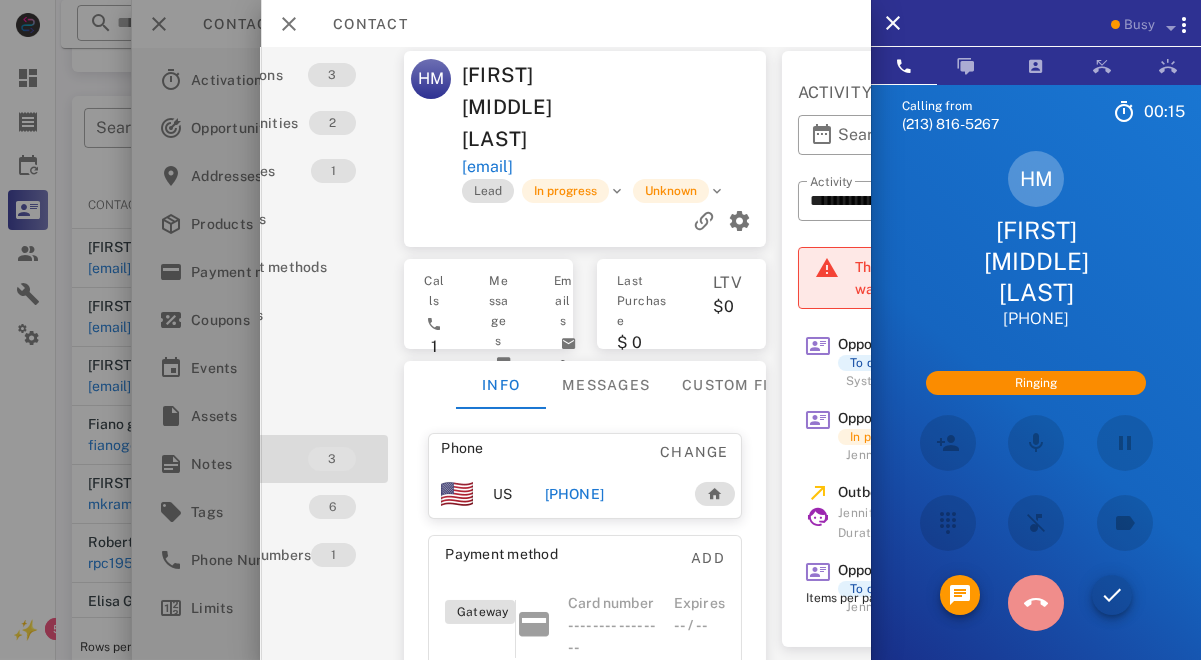 click at bounding box center (1036, 604) 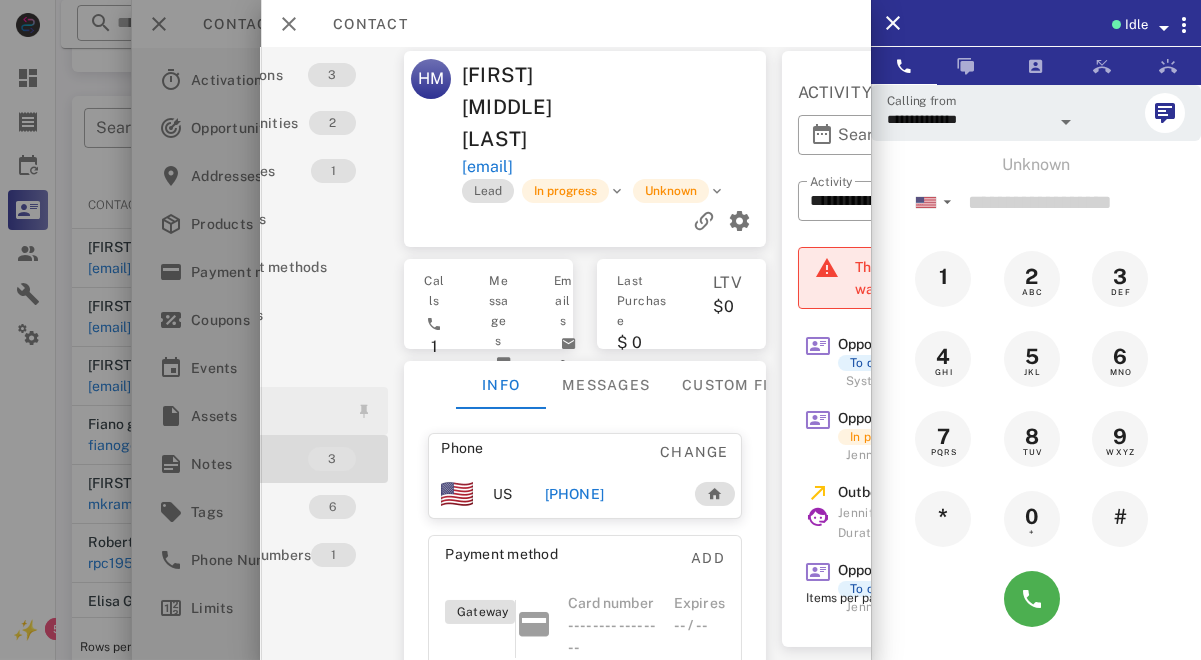 scroll, scrollTop: 5, scrollLeft: 0, axis: vertical 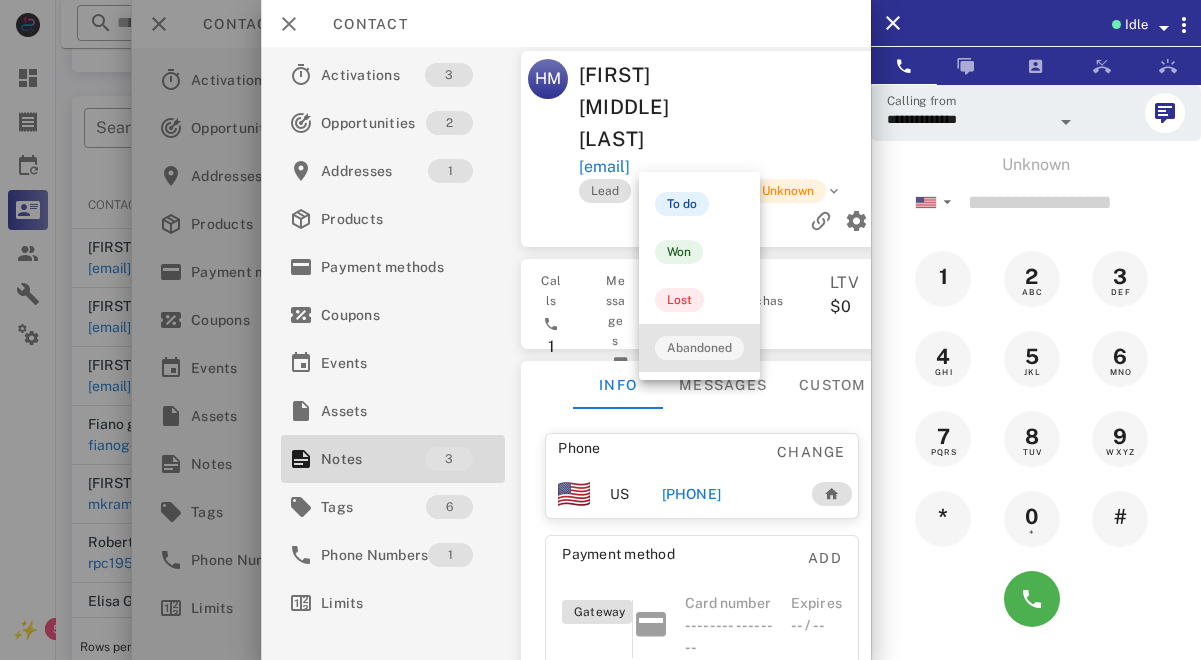 click on "Abandoned" at bounding box center (699, 348) 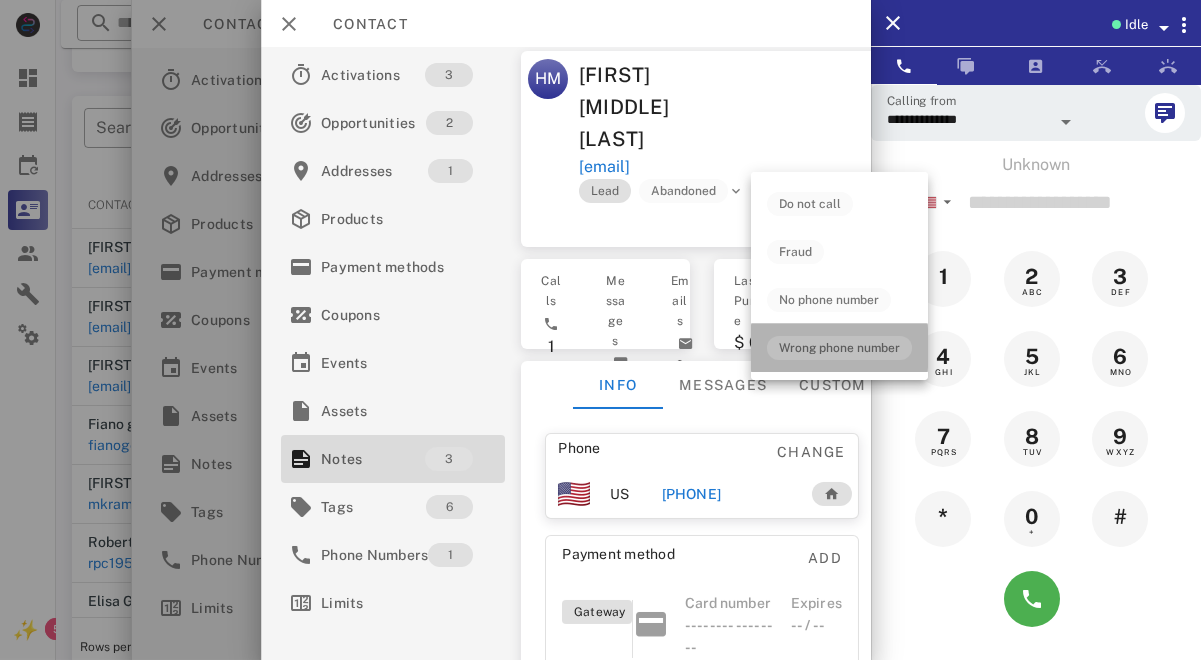 click on "Wrong phone number" at bounding box center (839, 348) 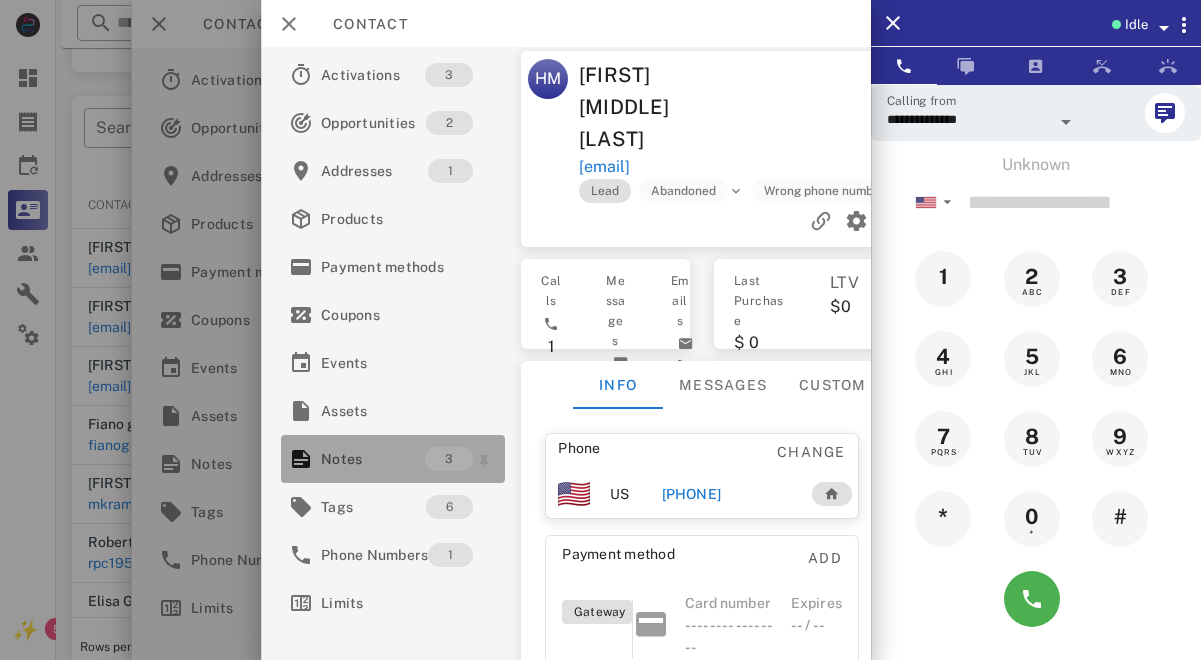 click on "Notes" at bounding box center [373, 459] 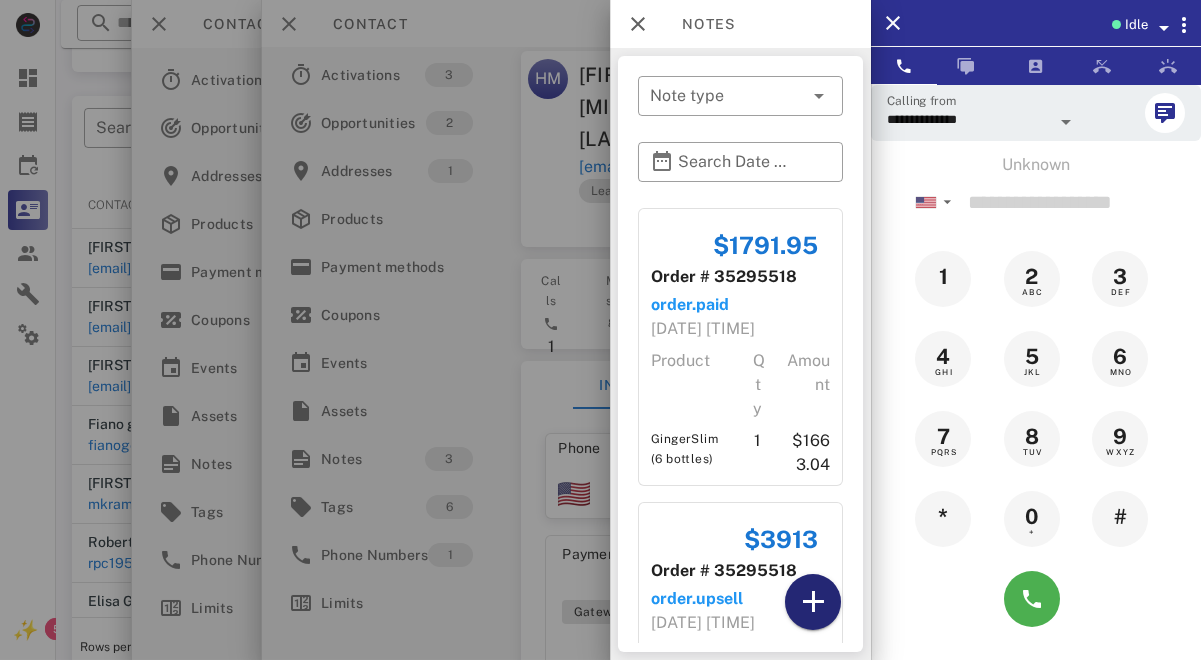 click at bounding box center [813, 602] 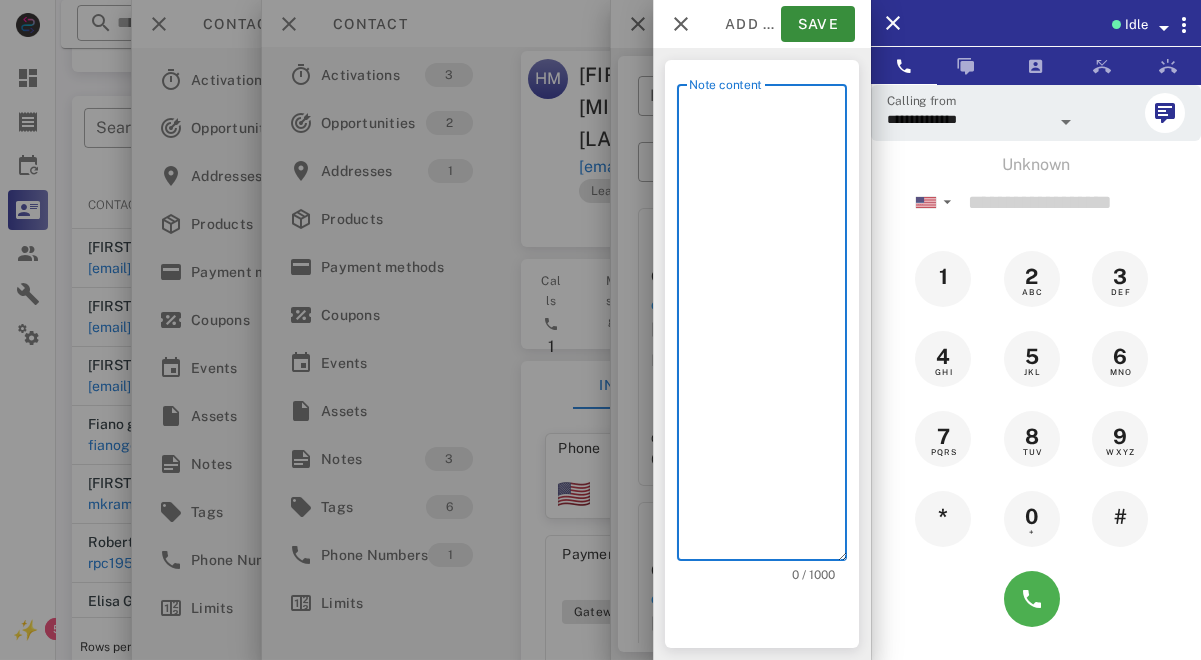 click on "Note content" at bounding box center (768, 327) 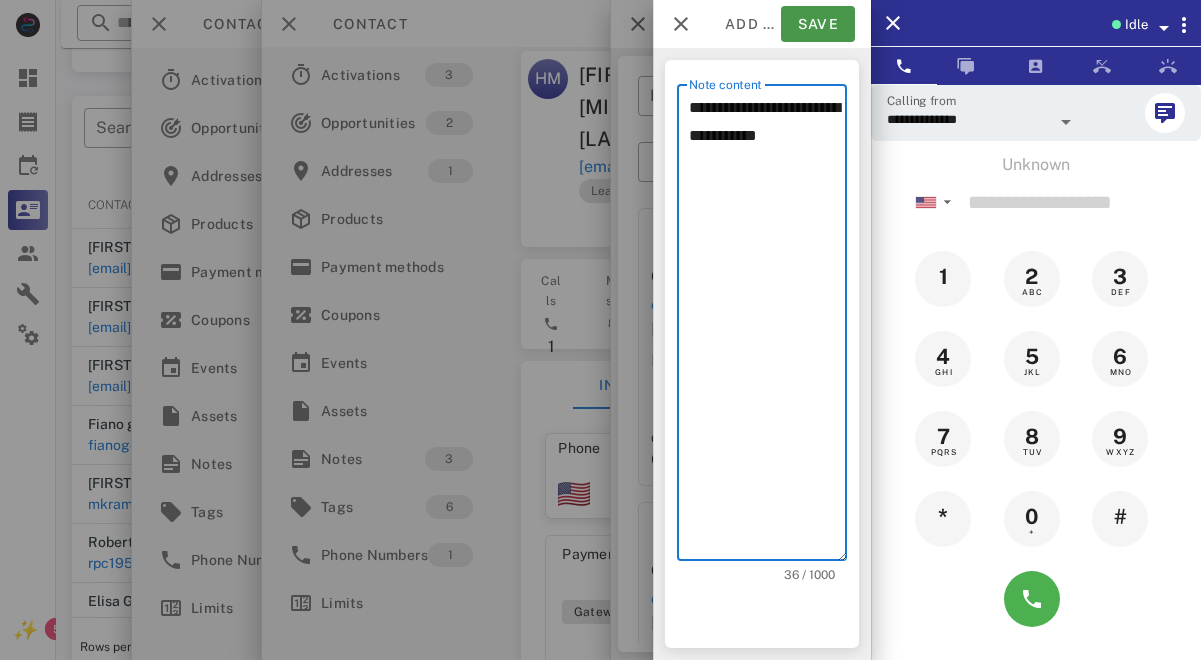 type on "**********" 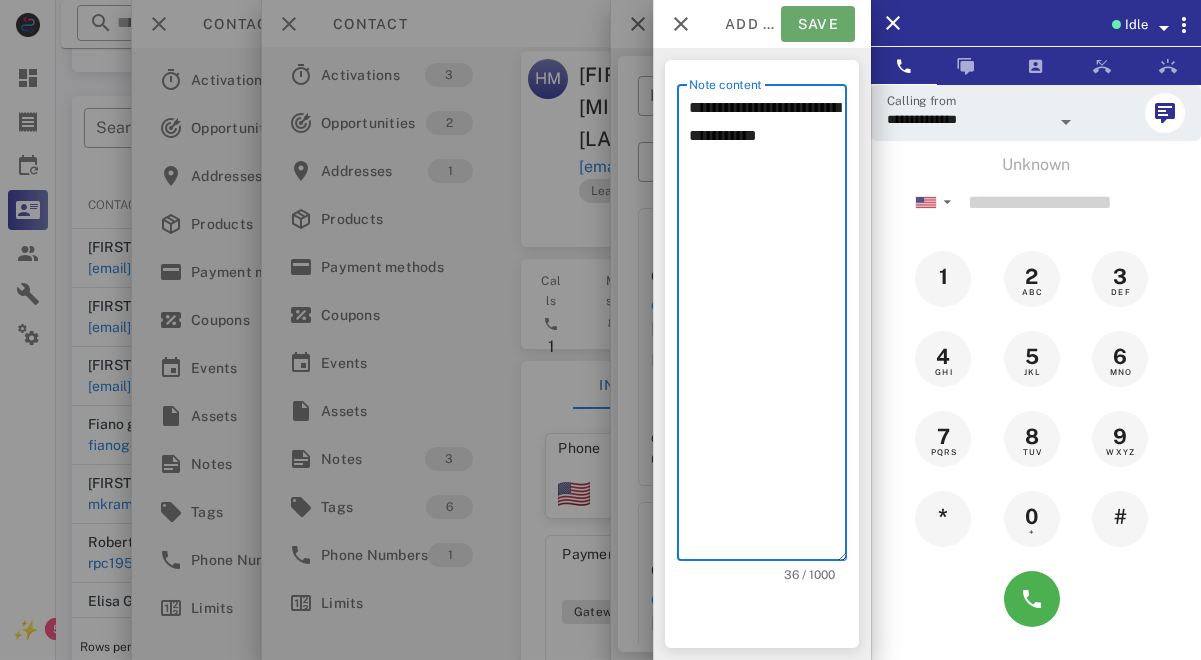 click on "Save" at bounding box center [818, 24] 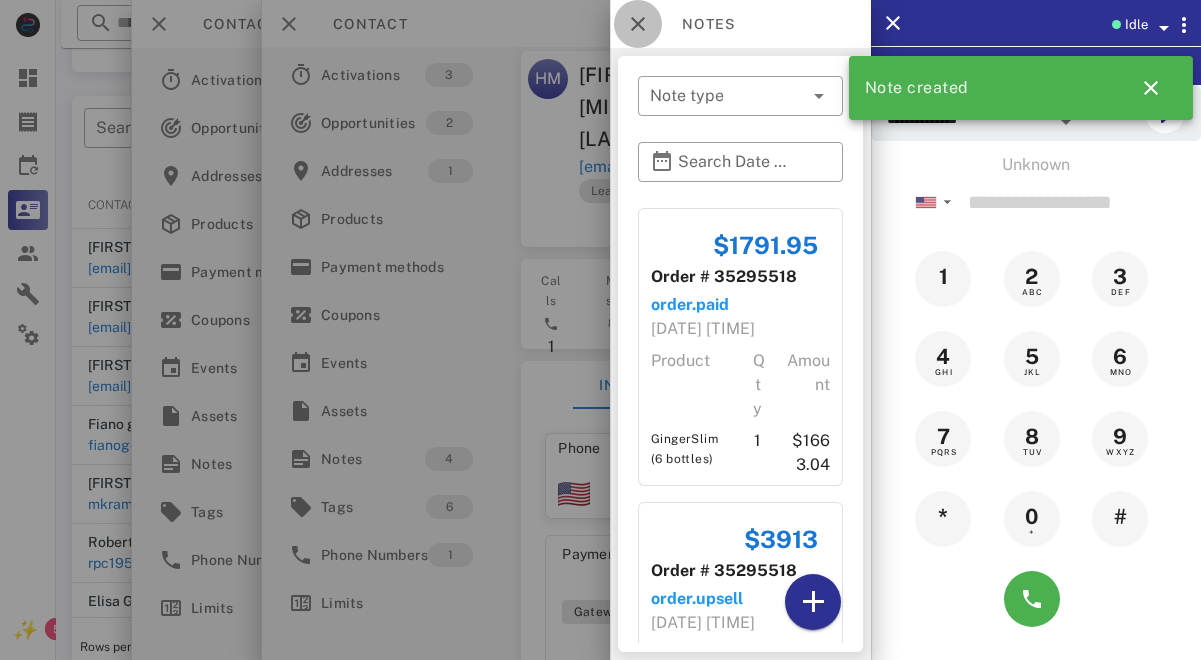 click at bounding box center (638, 24) 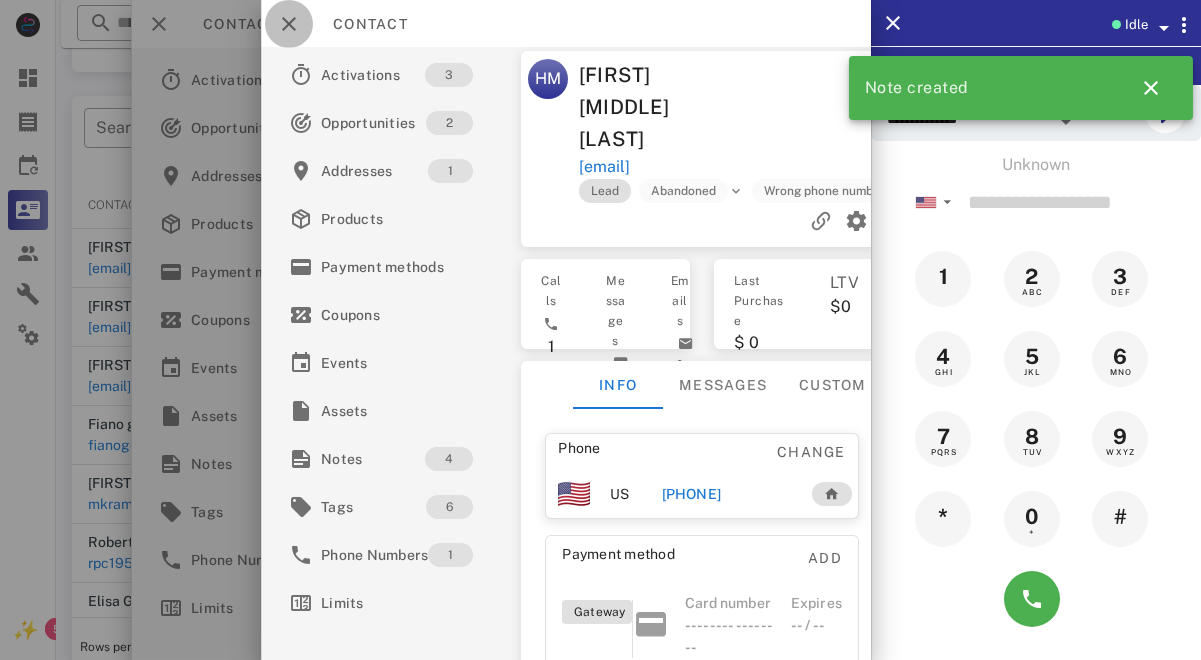 click at bounding box center [289, 24] 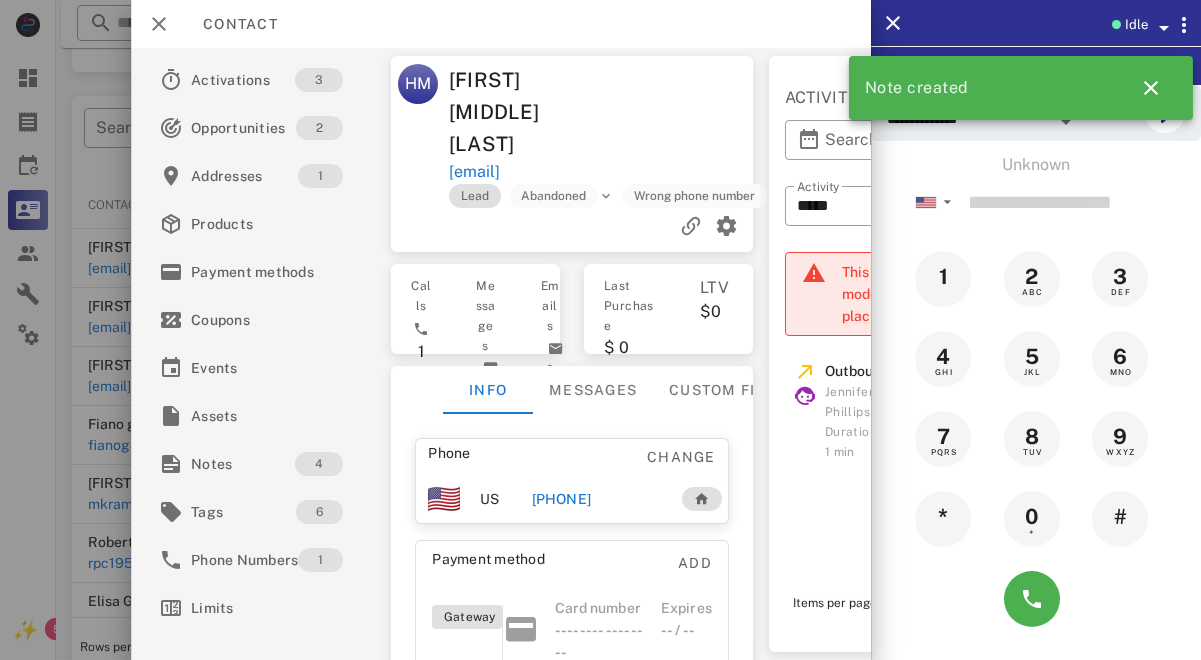 click on "Contact" at bounding box center [501, 24] 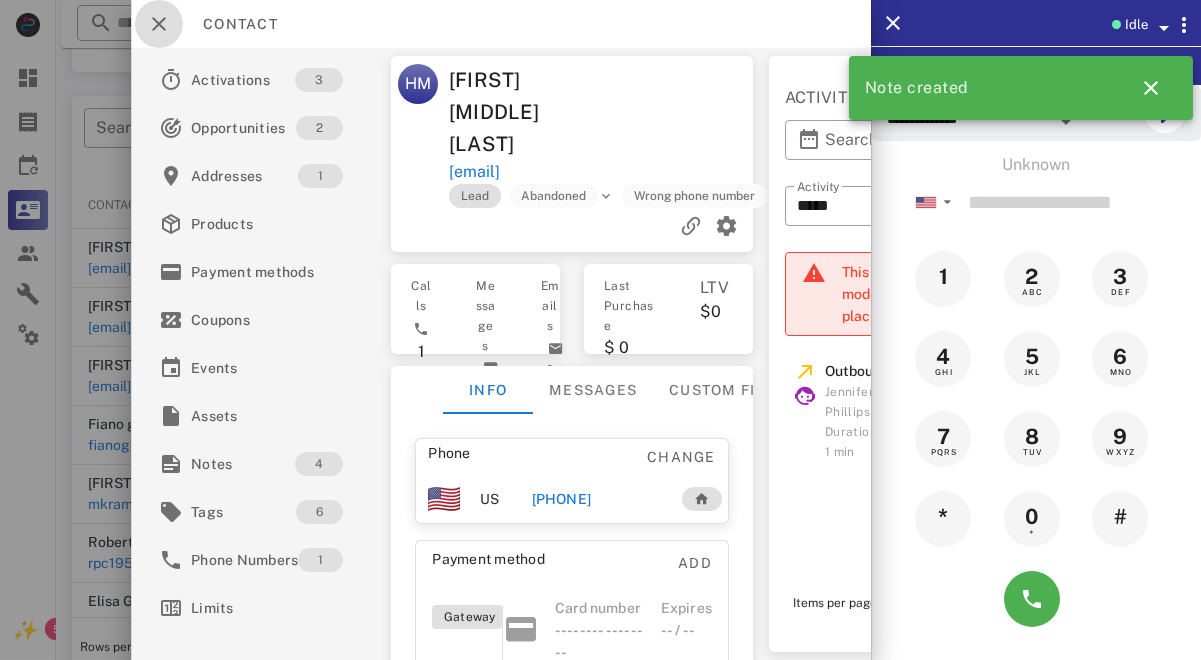 click at bounding box center (159, 24) 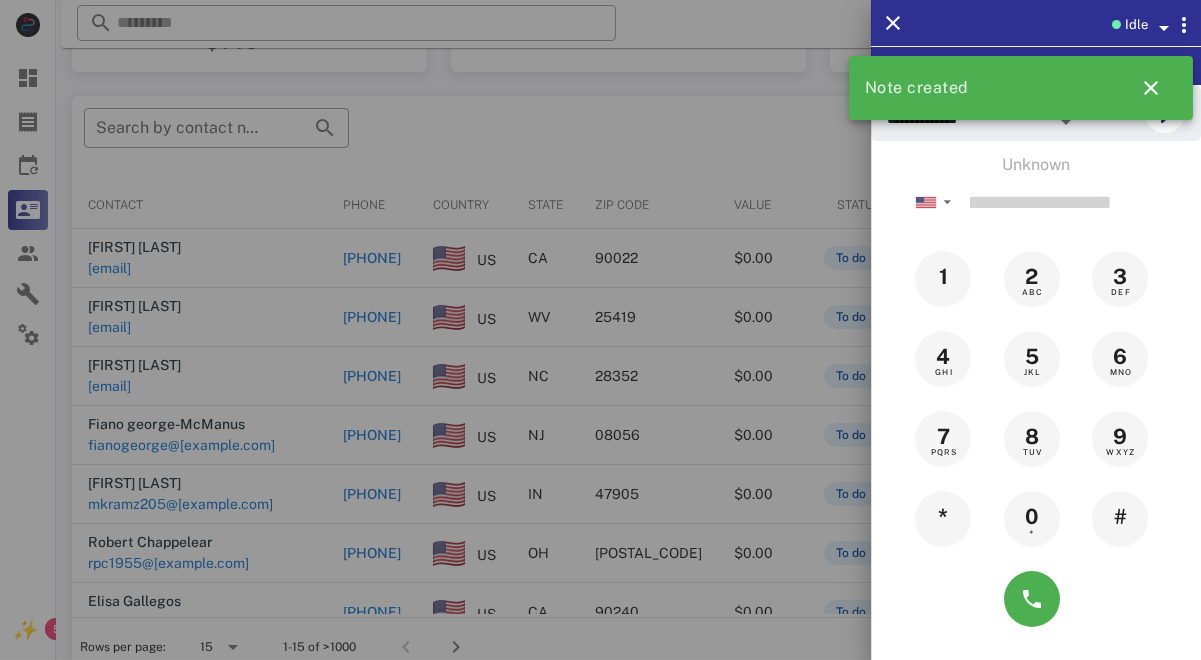 click at bounding box center [600, 330] 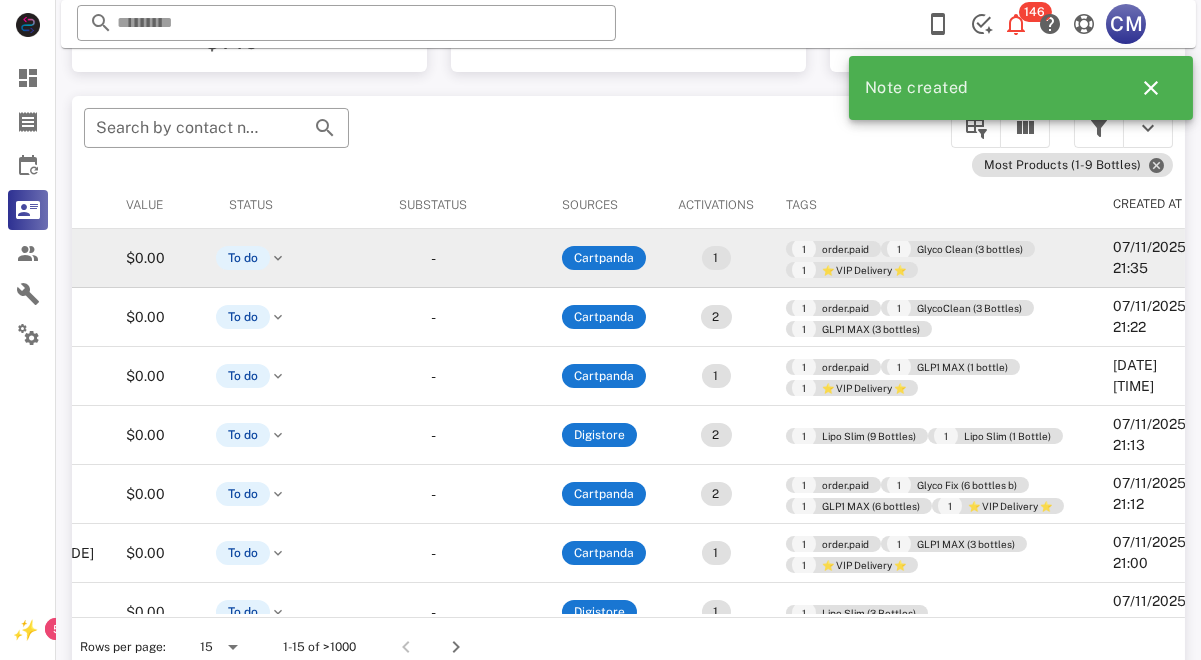 scroll, scrollTop: 0, scrollLeft: 627, axis: horizontal 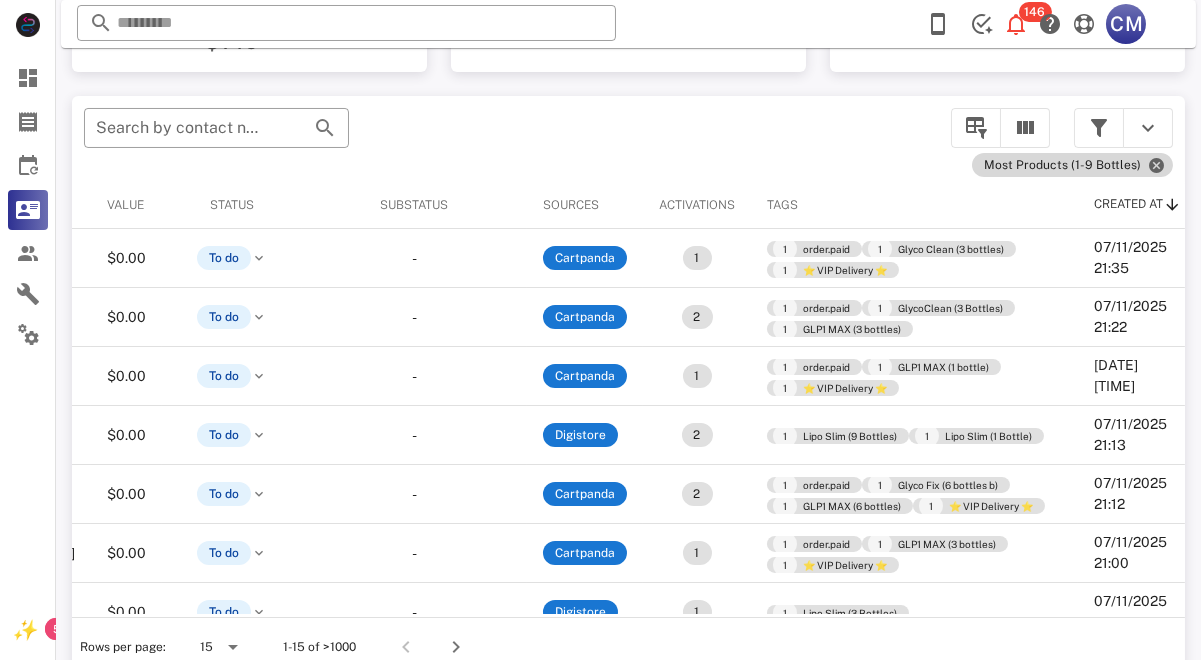 click on "Most Products (1-9 Bottles)" at bounding box center [1072, 165] 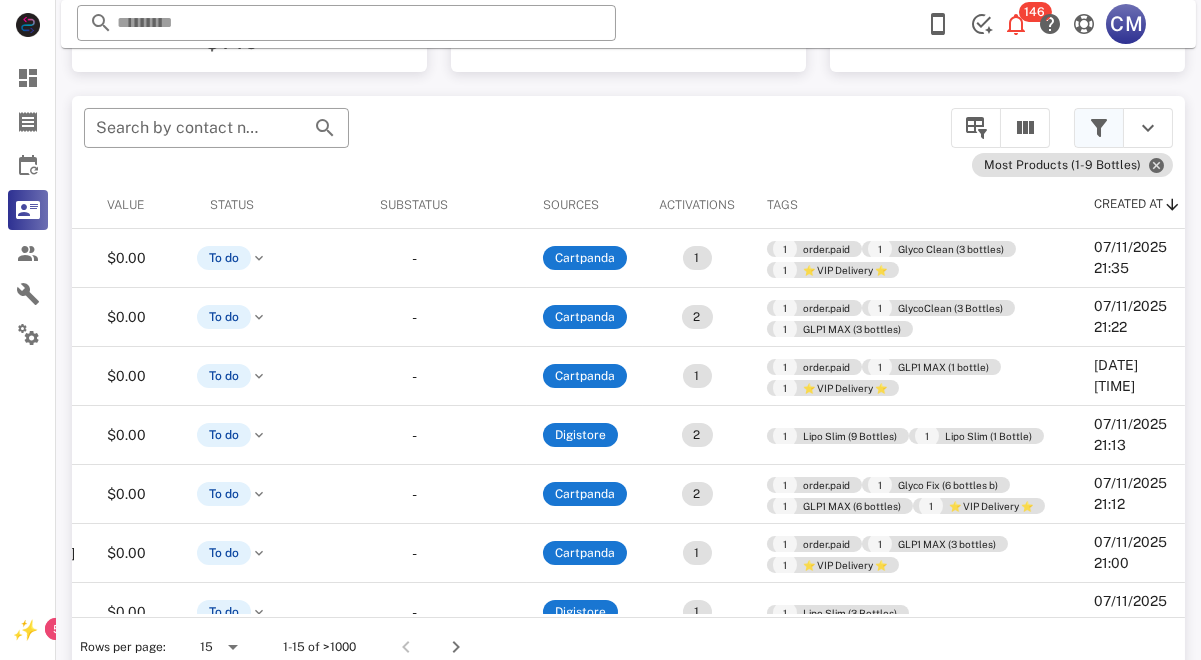 click at bounding box center (1099, 128) 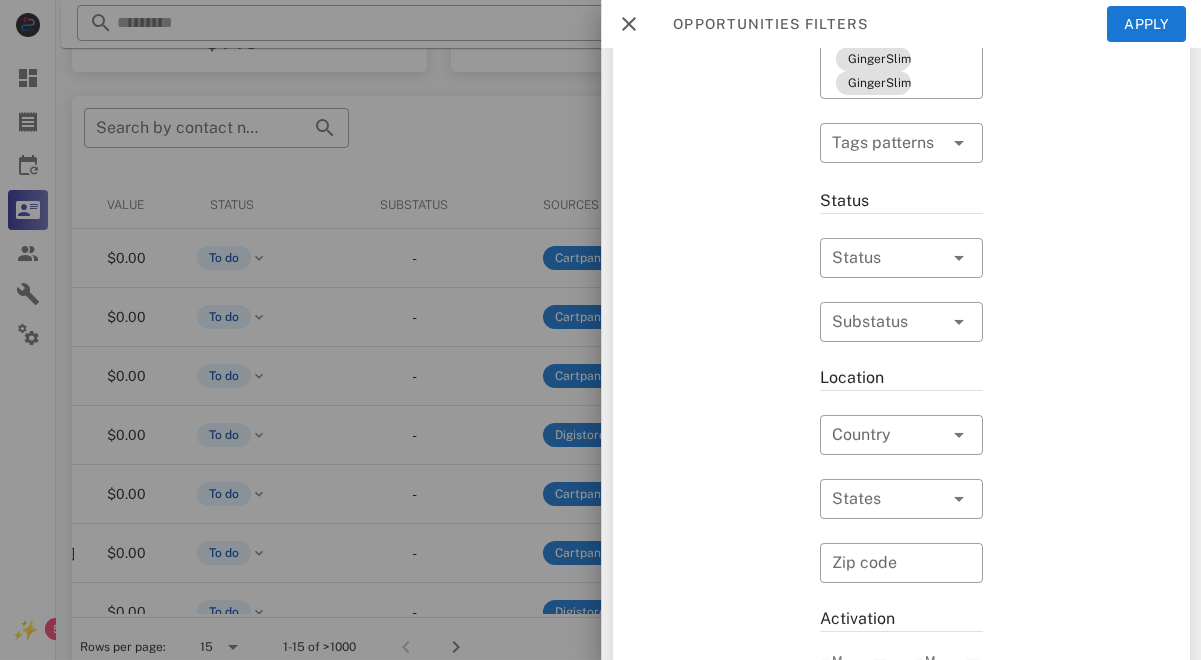 scroll, scrollTop: 1308, scrollLeft: 0, axis: vertical 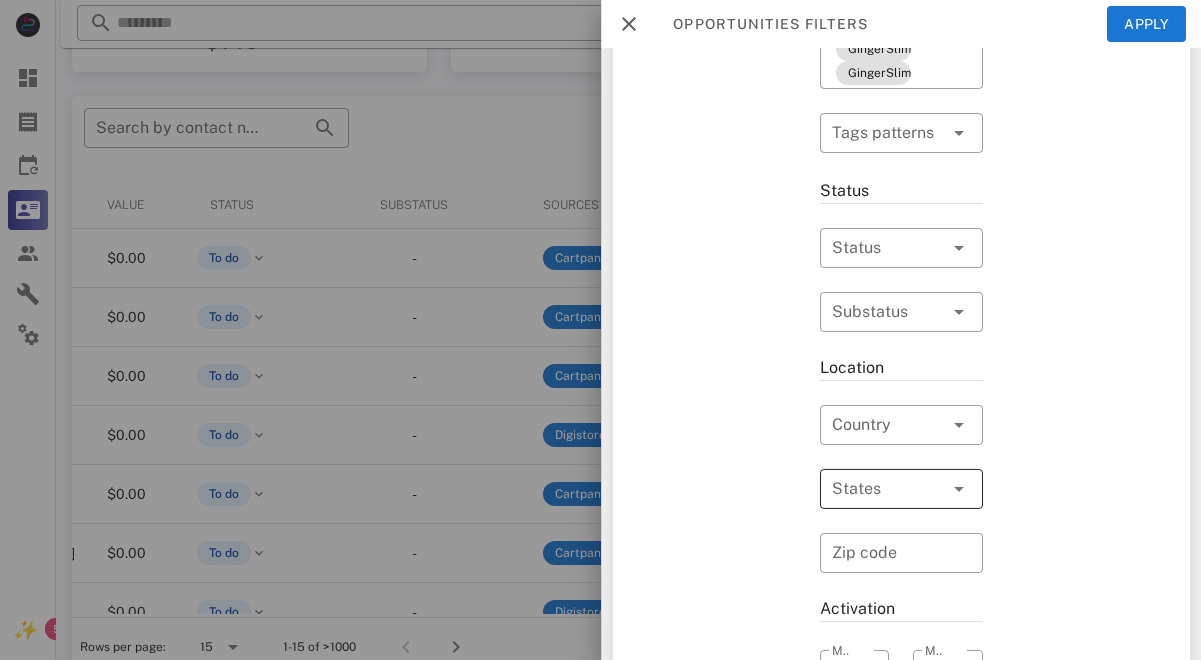 click at bounding box center [872, 489] 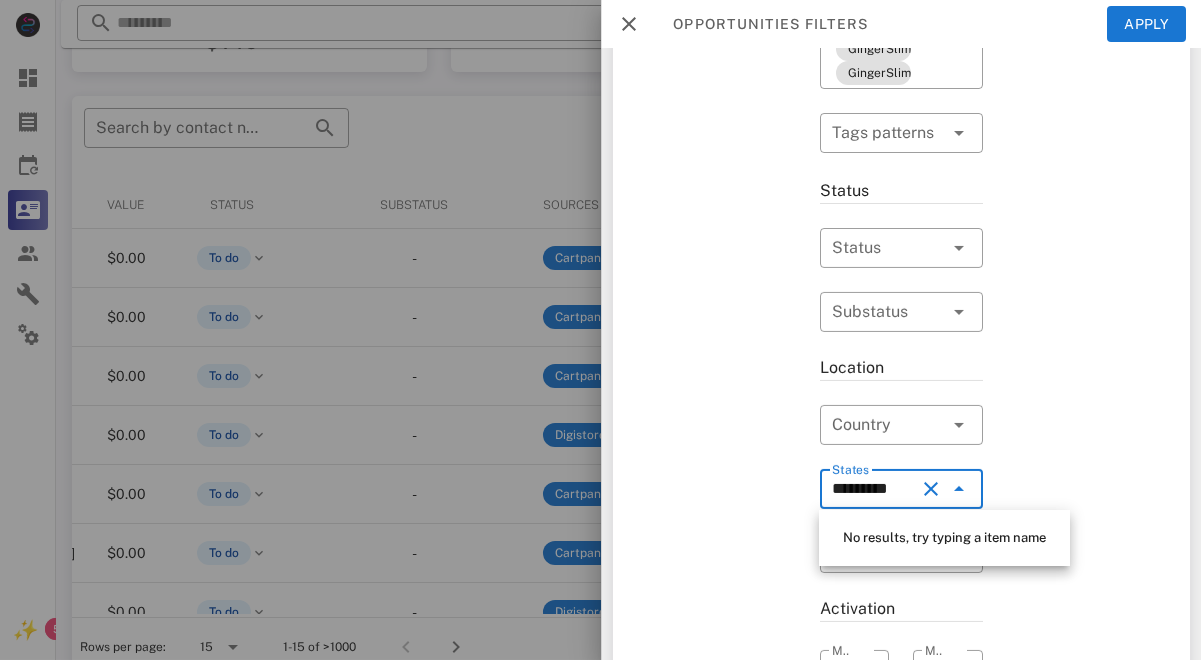 type on "**********" 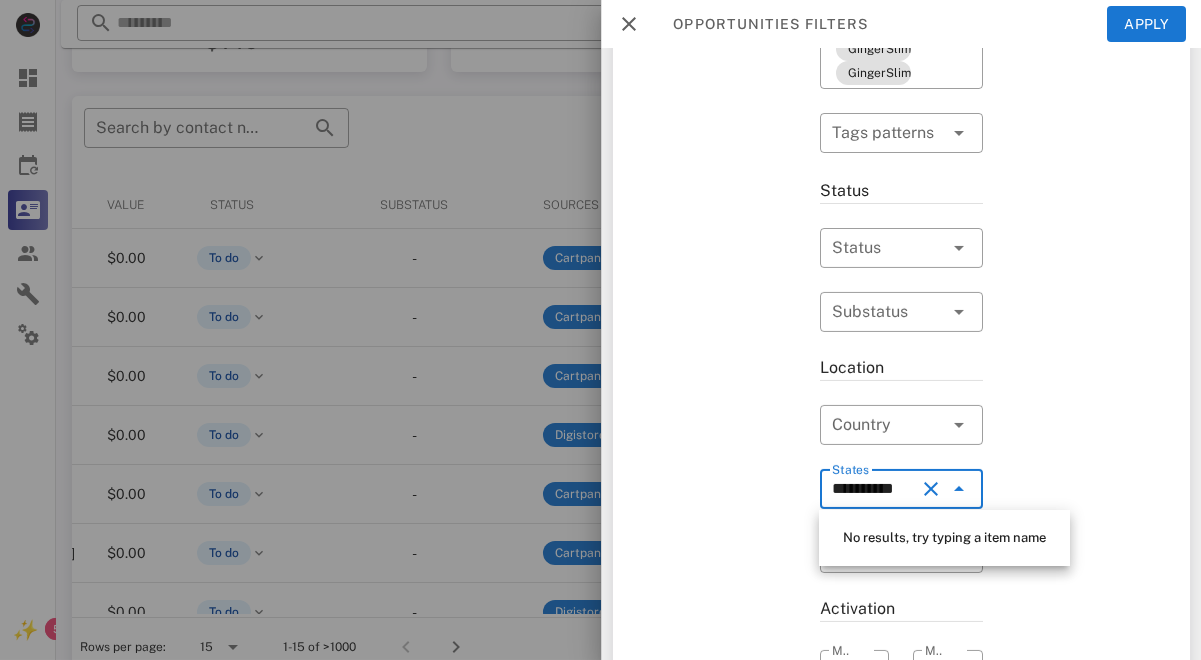 scroll, scrollTop: 0, scrollLeft: 3, axis: horizontal 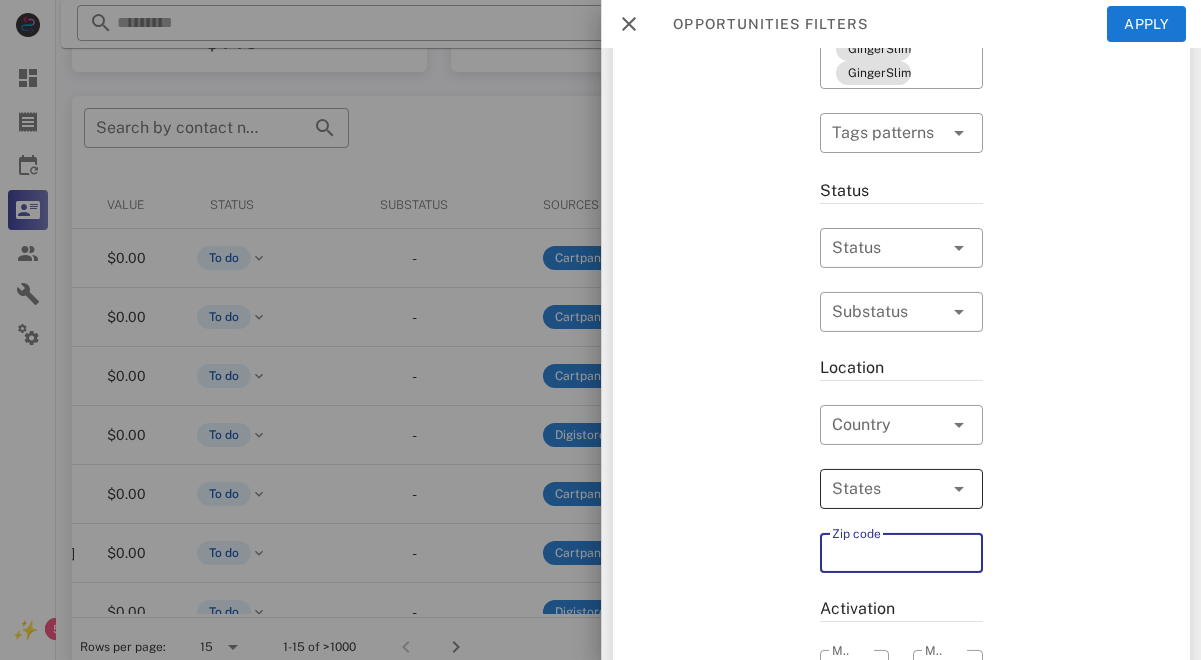 click at bounding box center (872, 489) 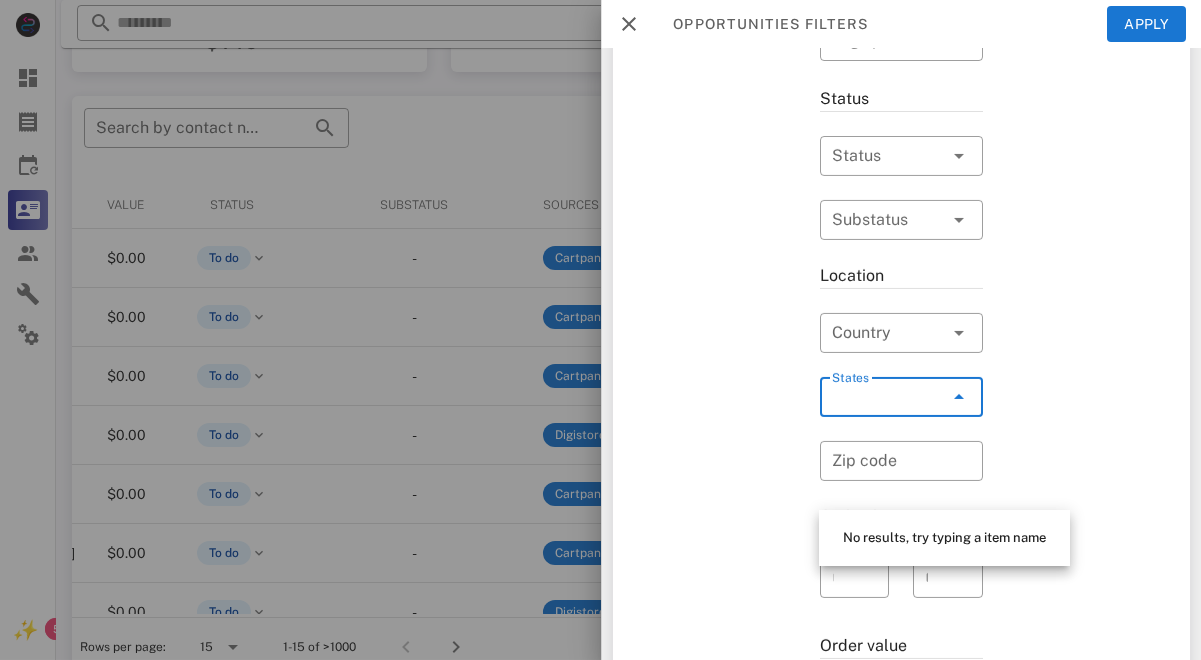 scroll, scrollTop: 1400, scrollLeft: 0, axis: vertical 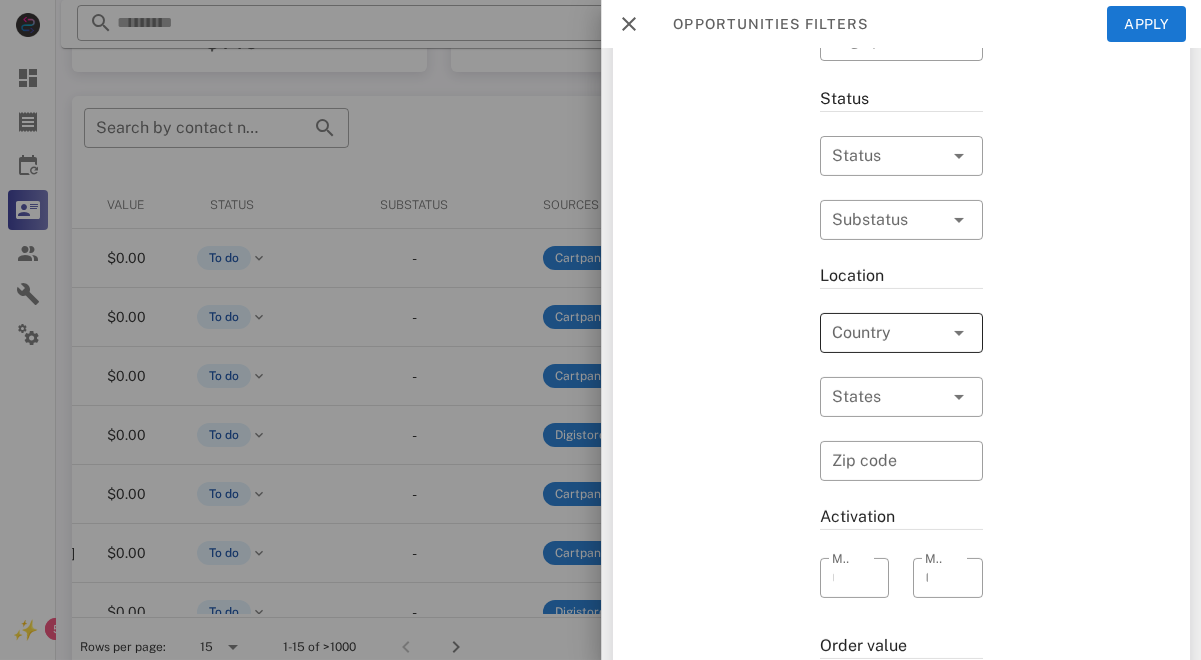 click at bounding box center (930, 333) 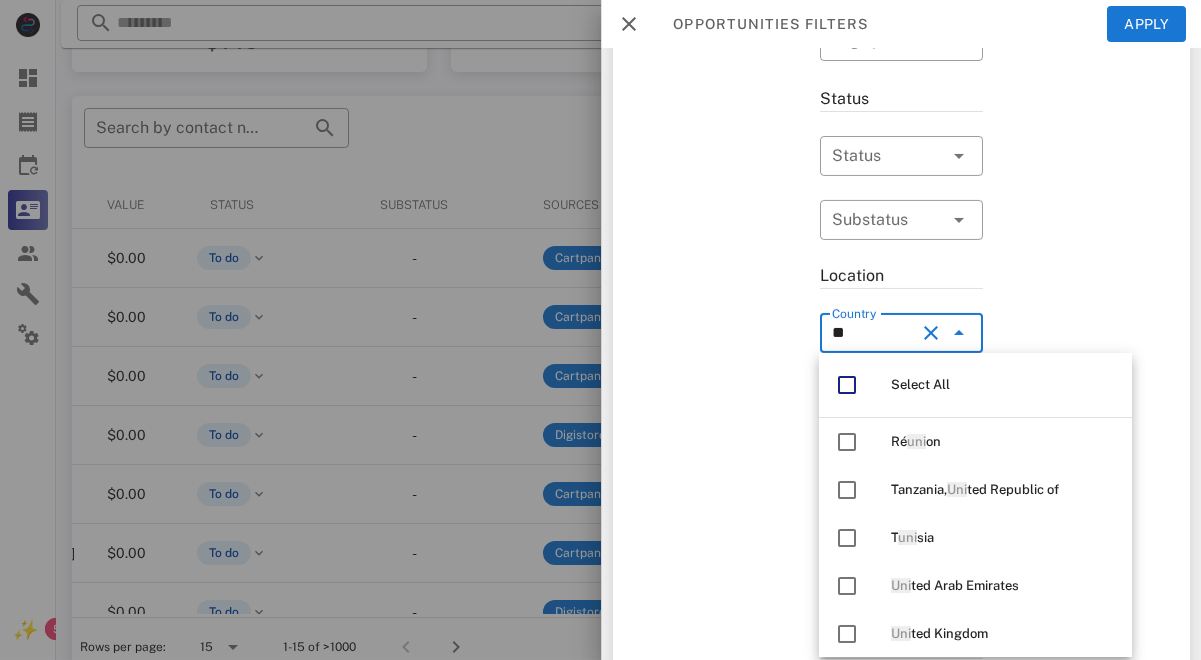 type on "***" 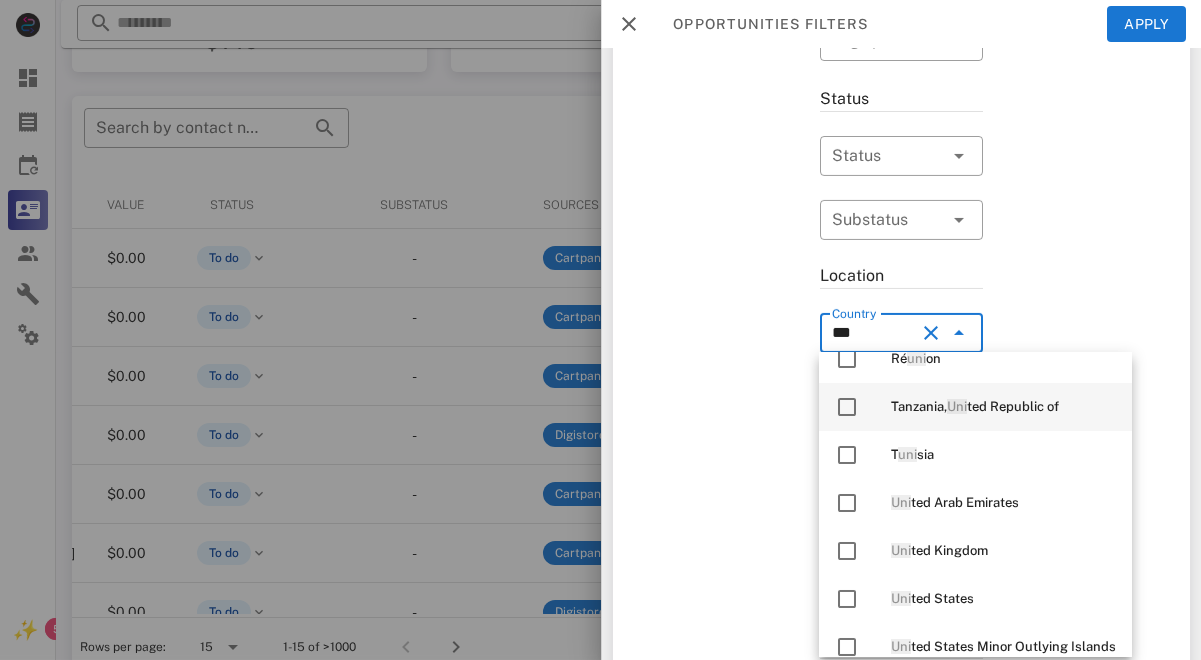 scroll, scrollTop: 94, scrollLeft: 0, axis: vertical 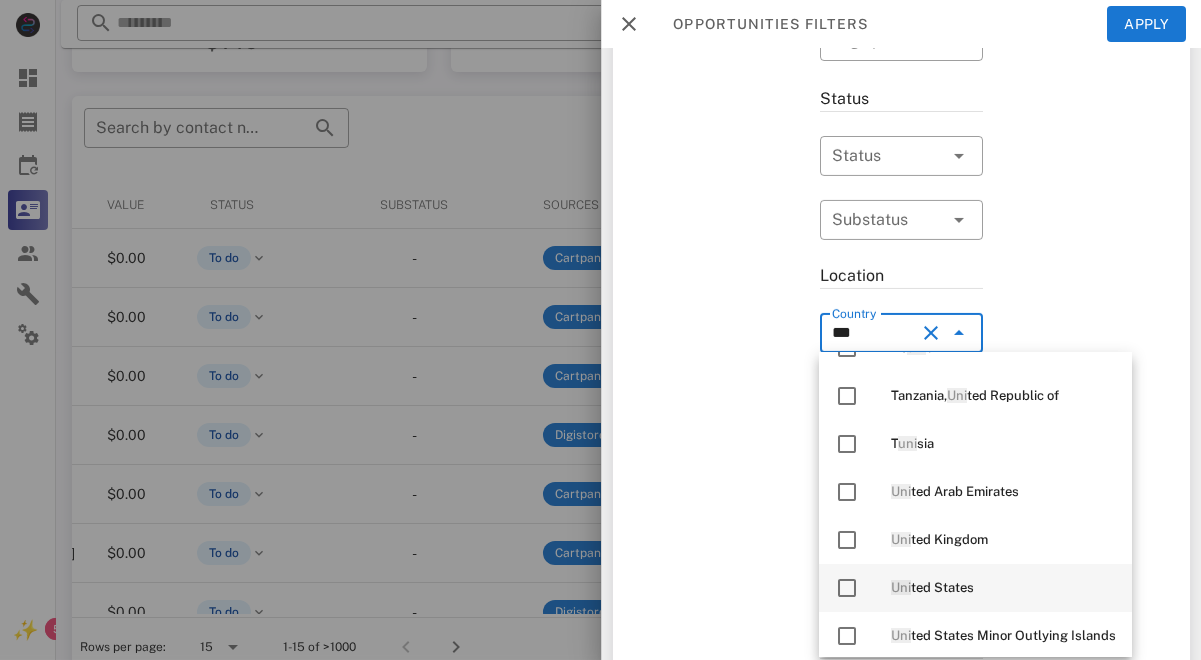 click at bounding box center (847, 588) 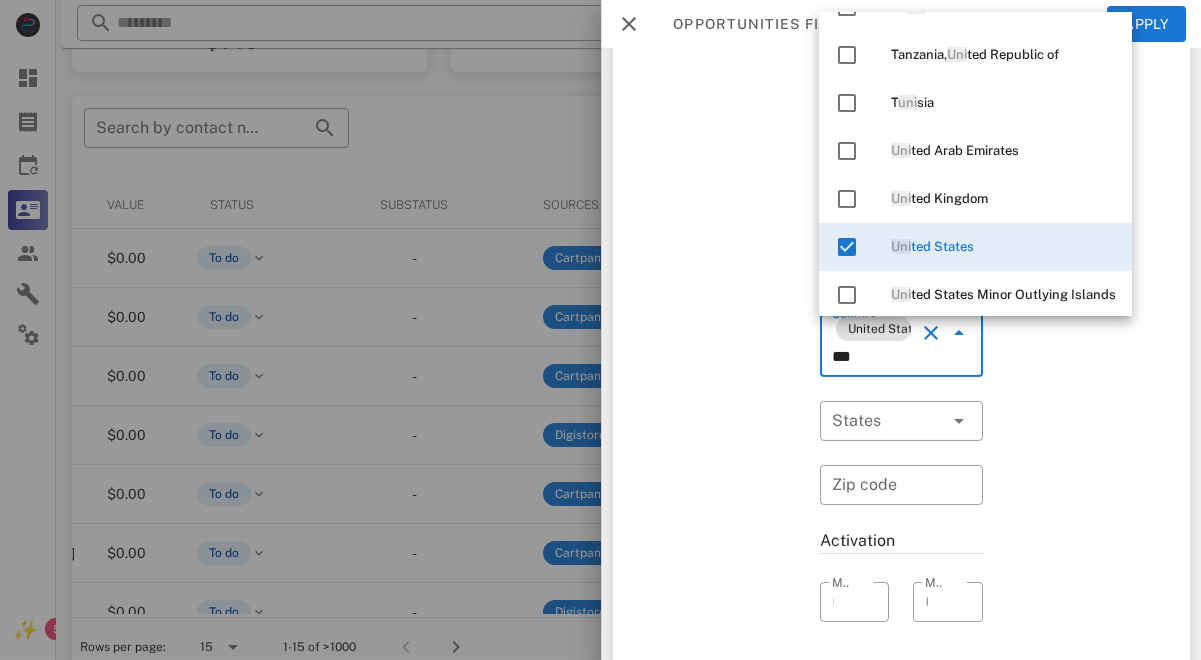 type on "***" 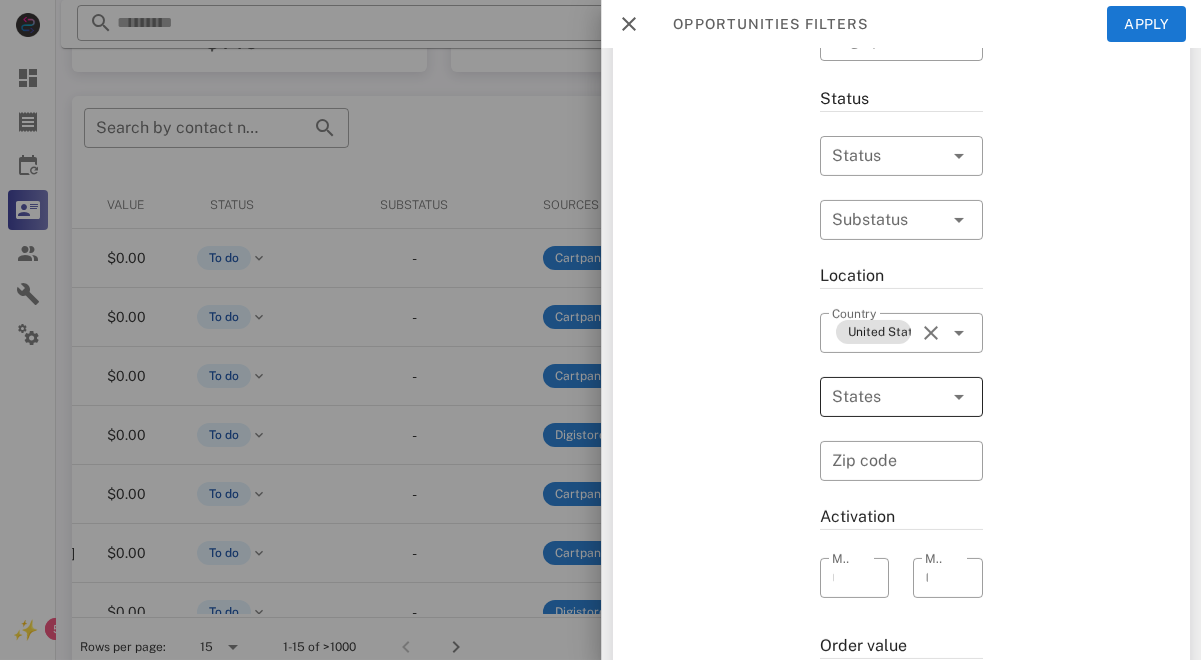 click at bounding box center [872, 397] 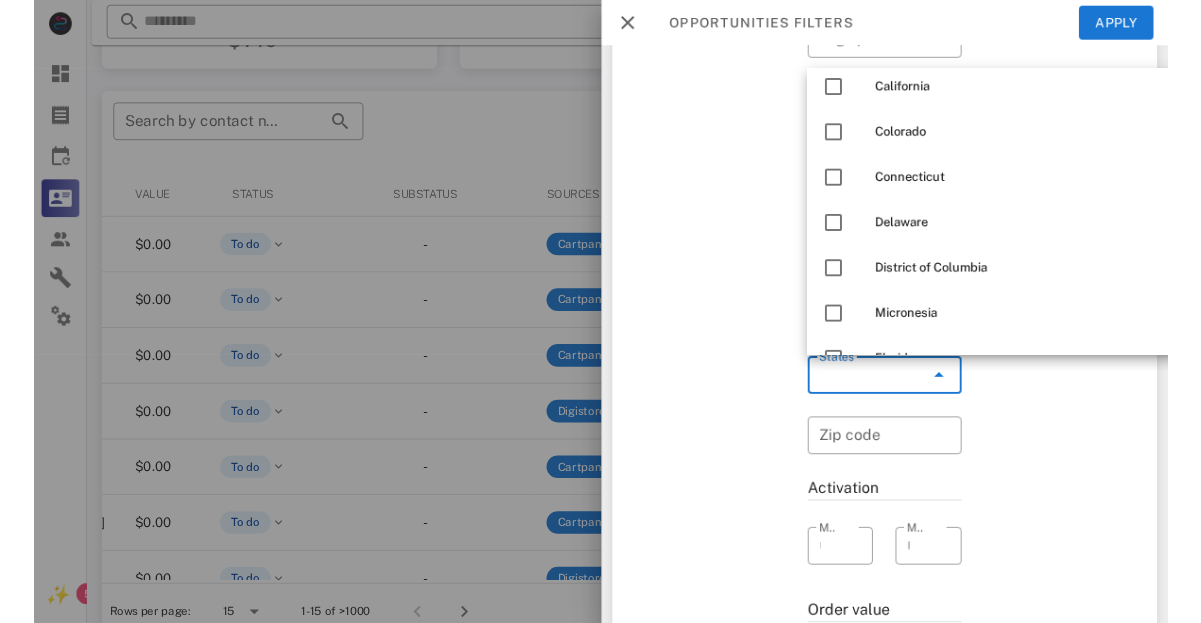 scroll, scrollTop: 0, scrollLeft: 0, axis: both 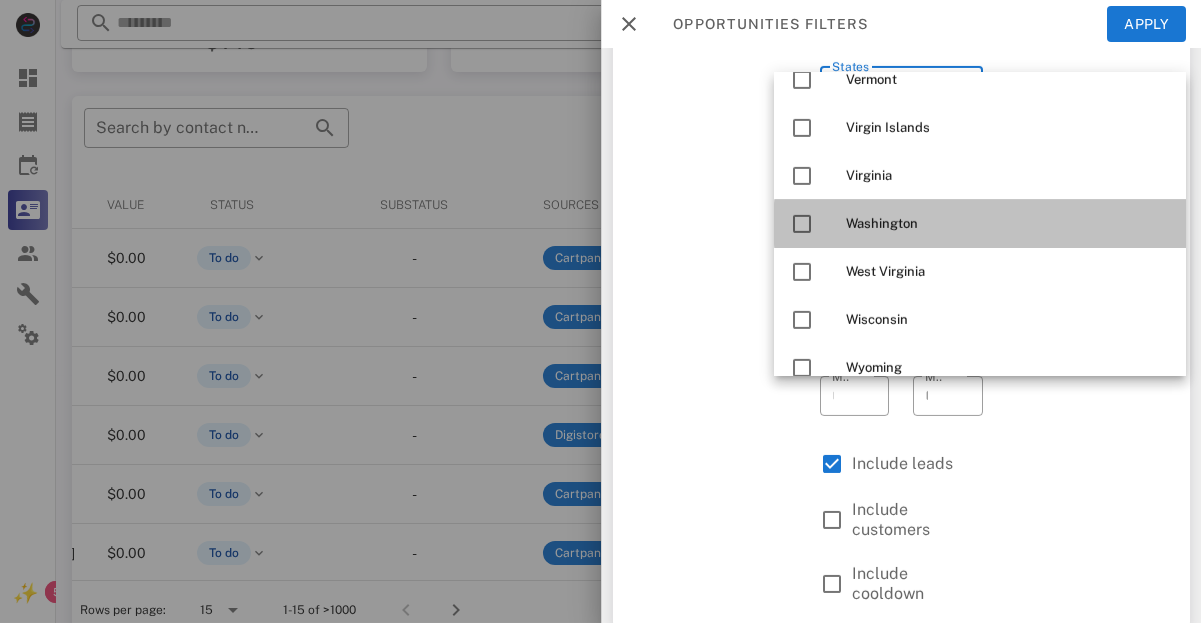 click at bounding box center [802, 224] 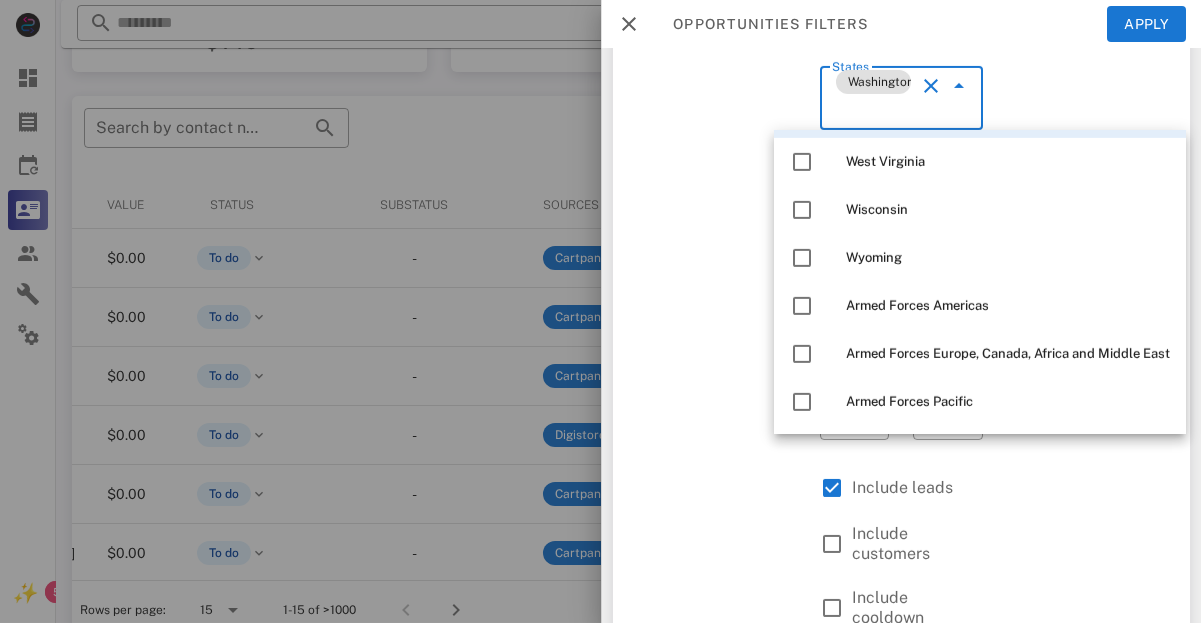 scroll, scrollTop: 1953, scrollLeft: 0, axis: vertical 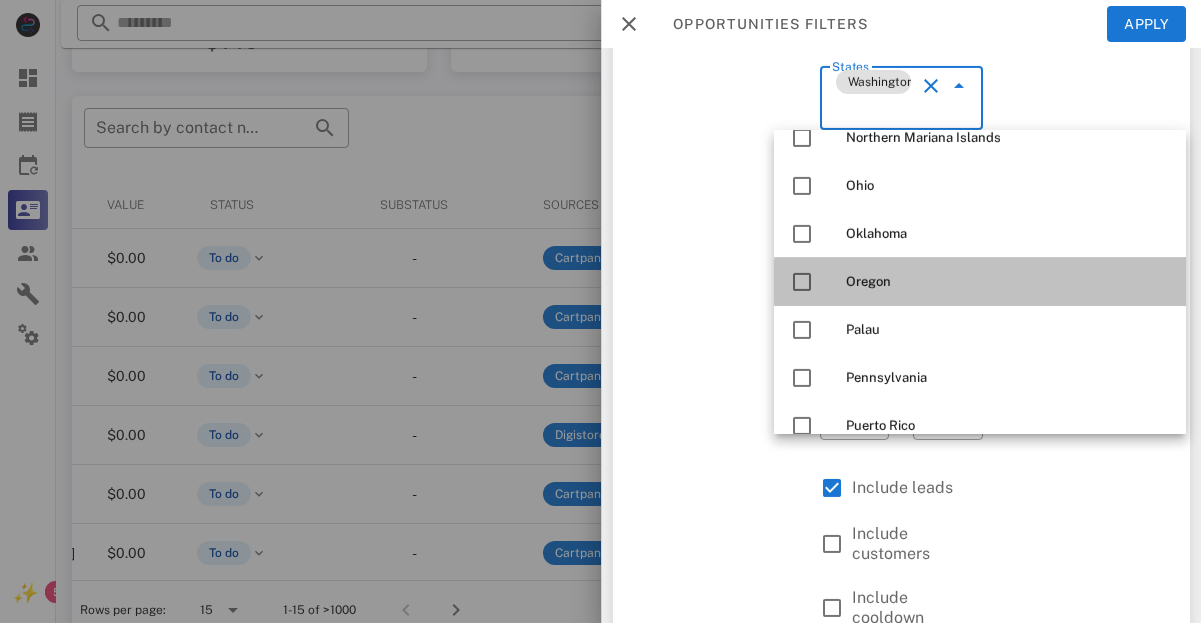 click at bounding box center [802, 282] 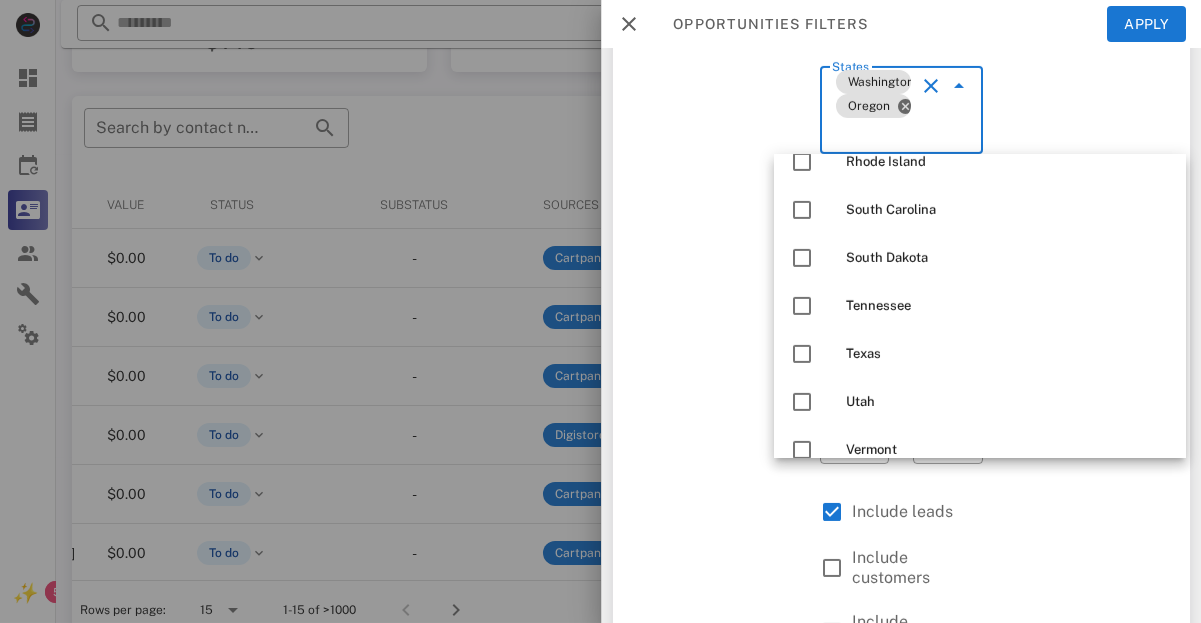 scroll, scrollTop: 1473, scrollLeft: 0, axis: vertical 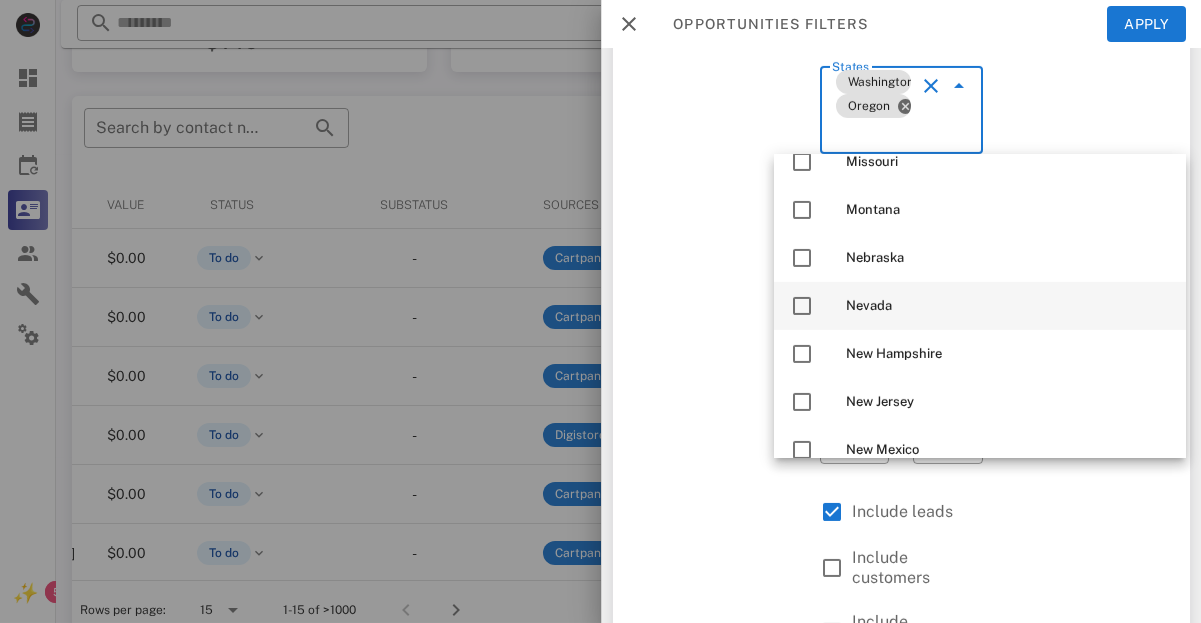click at bounding box center (802, 306) 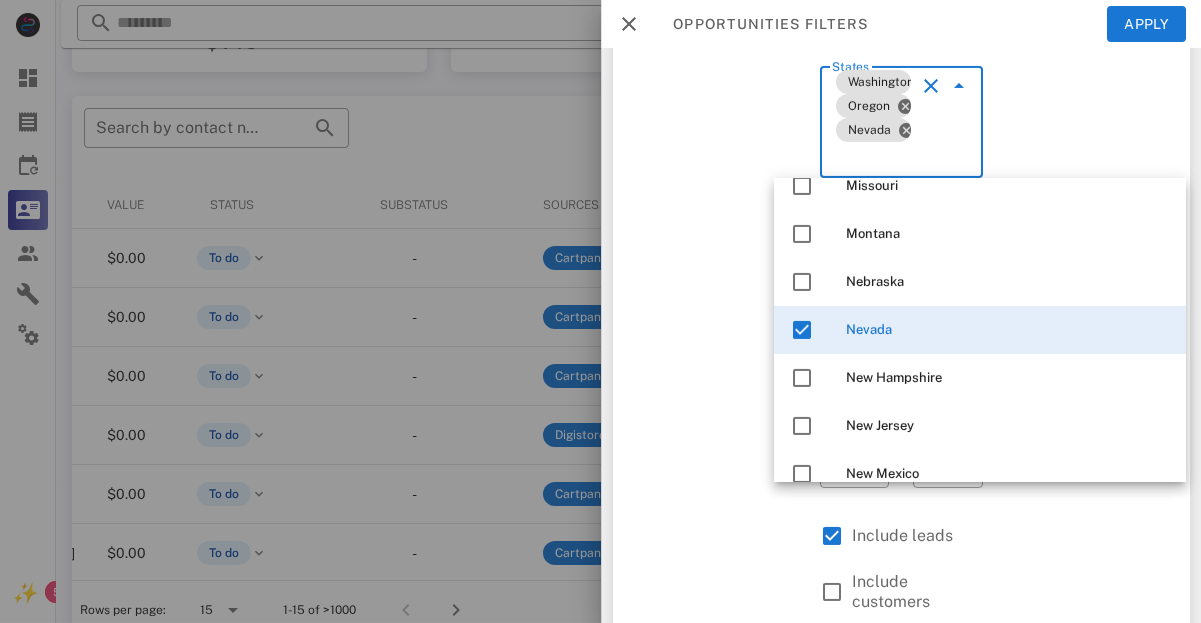 scroll, scrollTop: 1713, scrollLeft: 0, axis: vertical 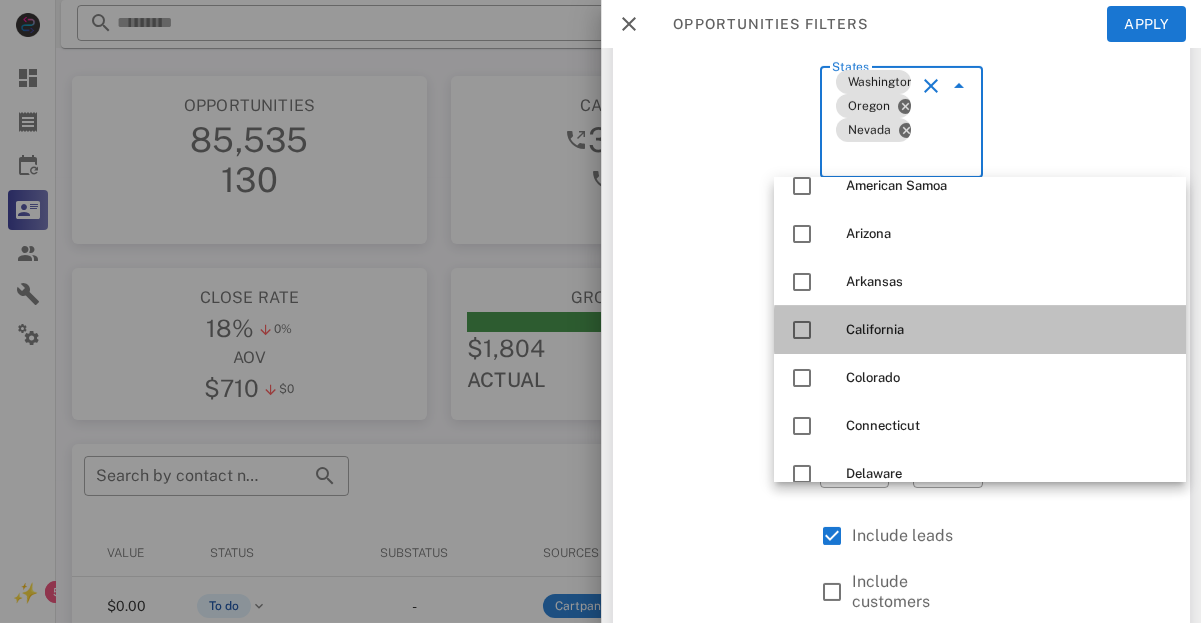 click at bounding box center [802, 330] 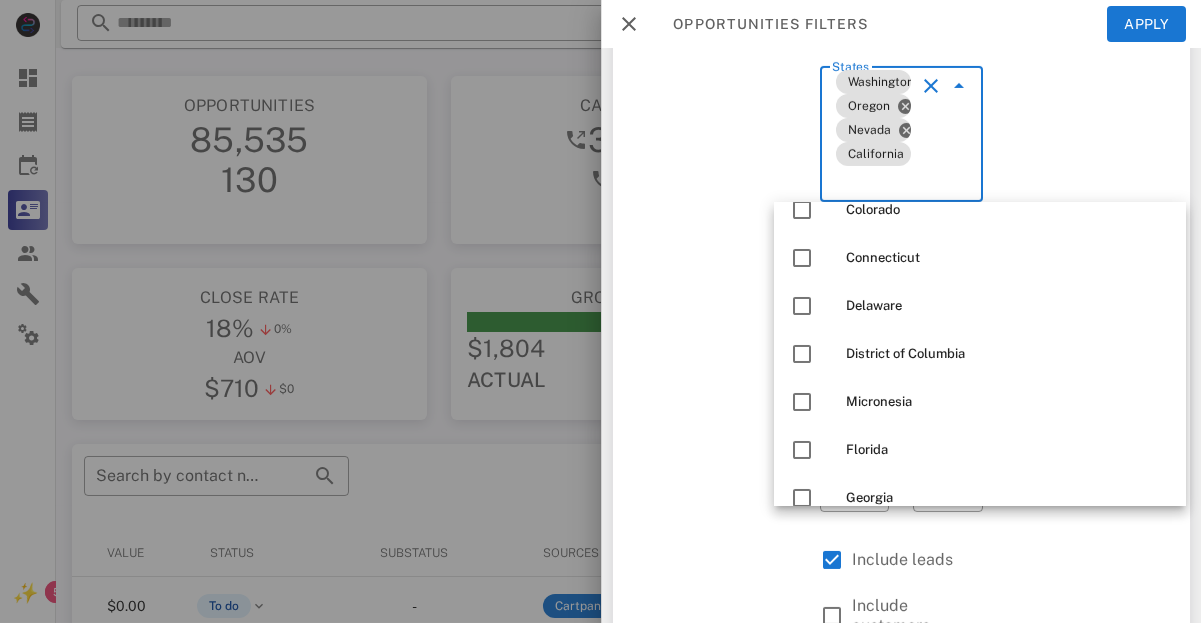 scroll, scrollTop: 1377, scrollLeft: 0, axis: vertical 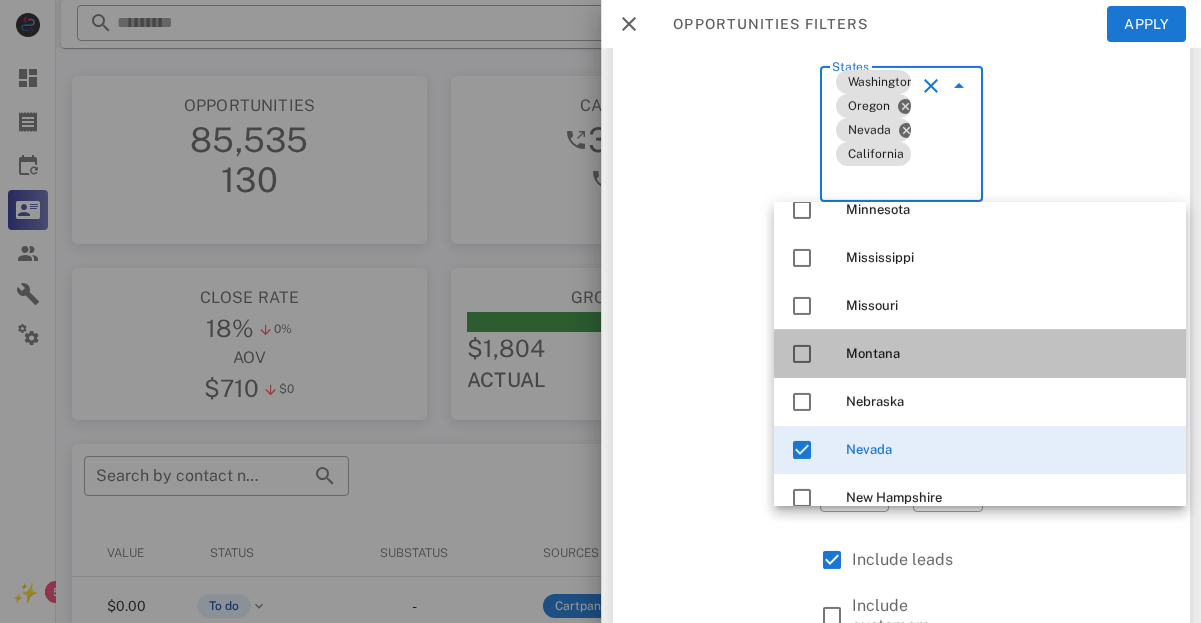 click at bounding box center [802, 354] 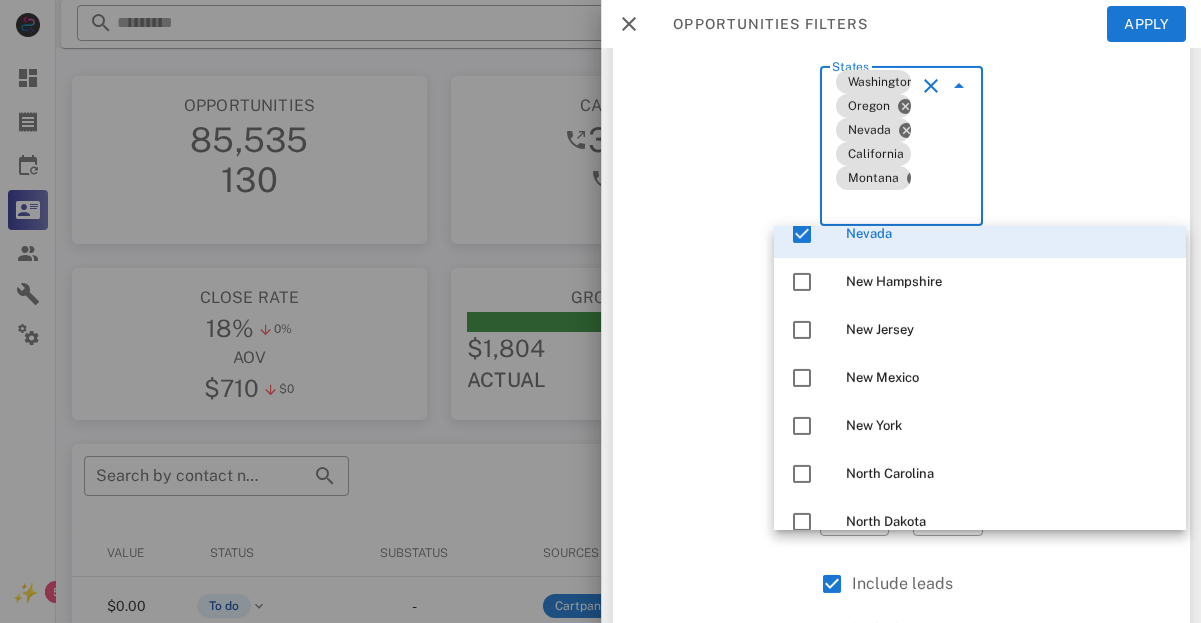 scroll, scrollTop: 225, scrollLeft: 0, axis: vertical 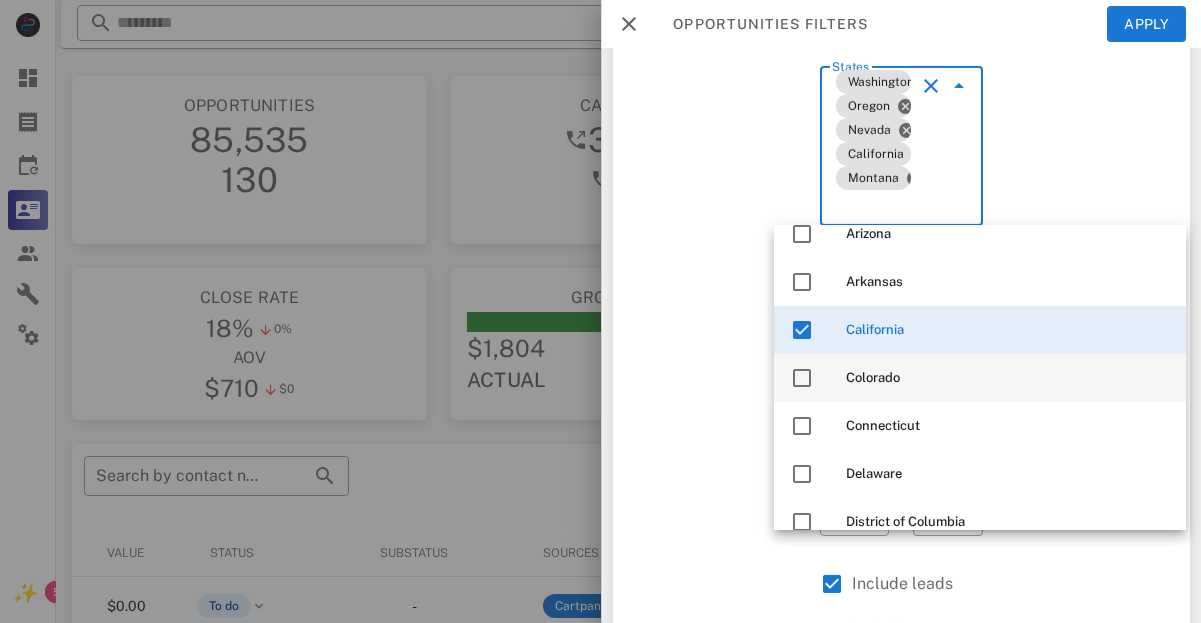 click at bounding box center (802, 378) 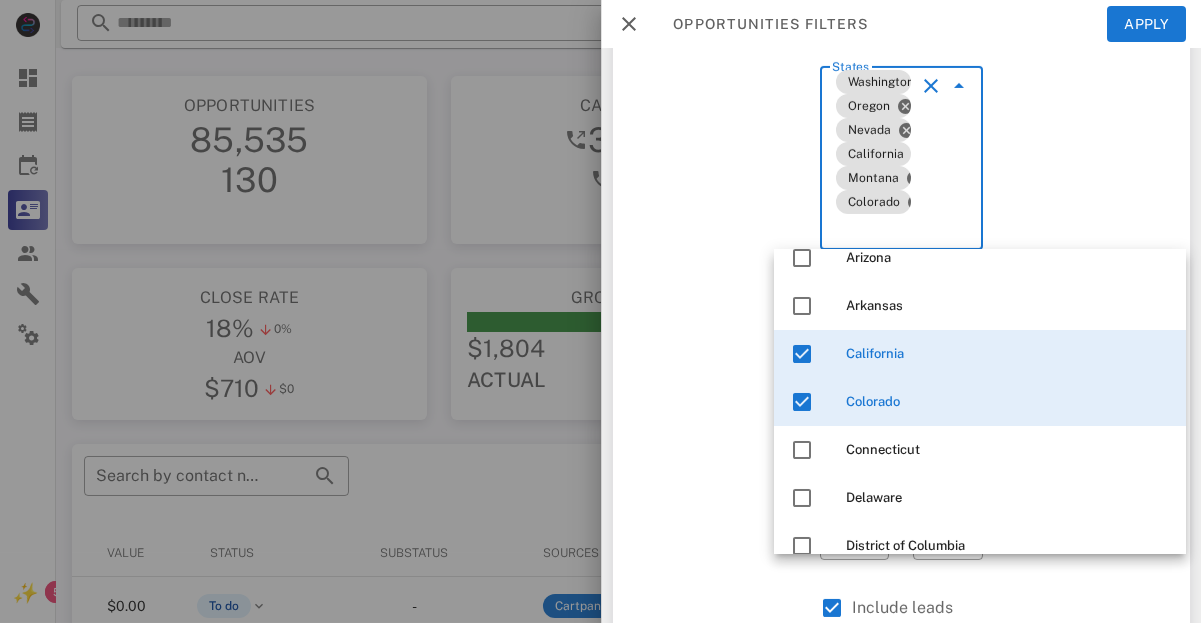 scroll, scrollTop: 1521, scrollLeft: 0, axis: vertical 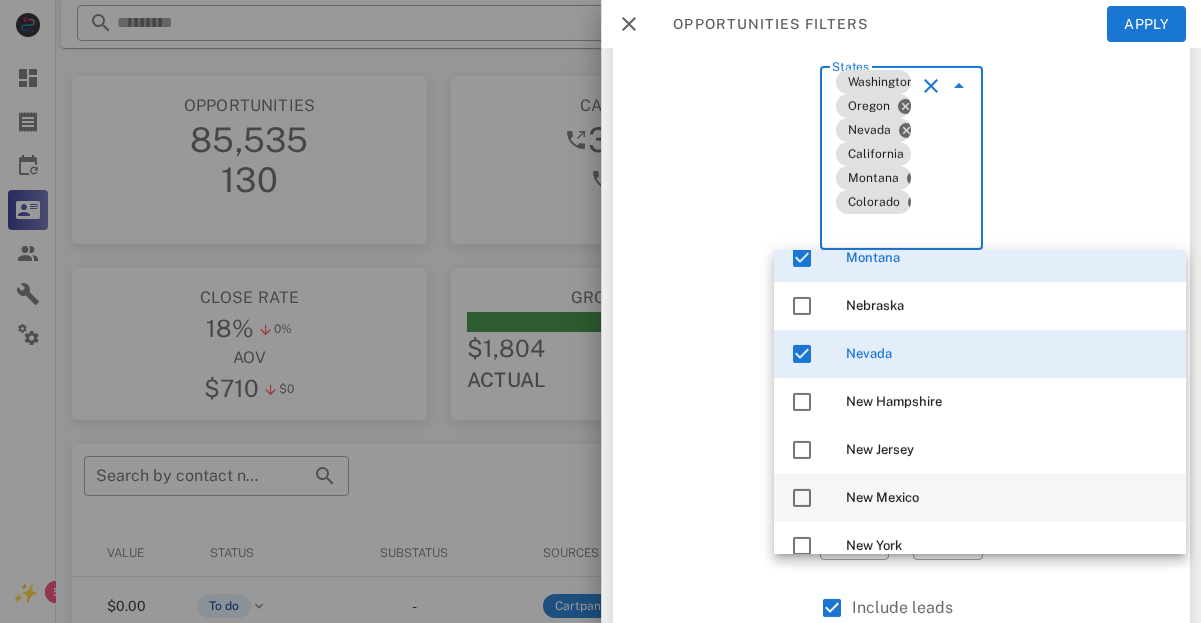 click at bounding box center (802, 498) 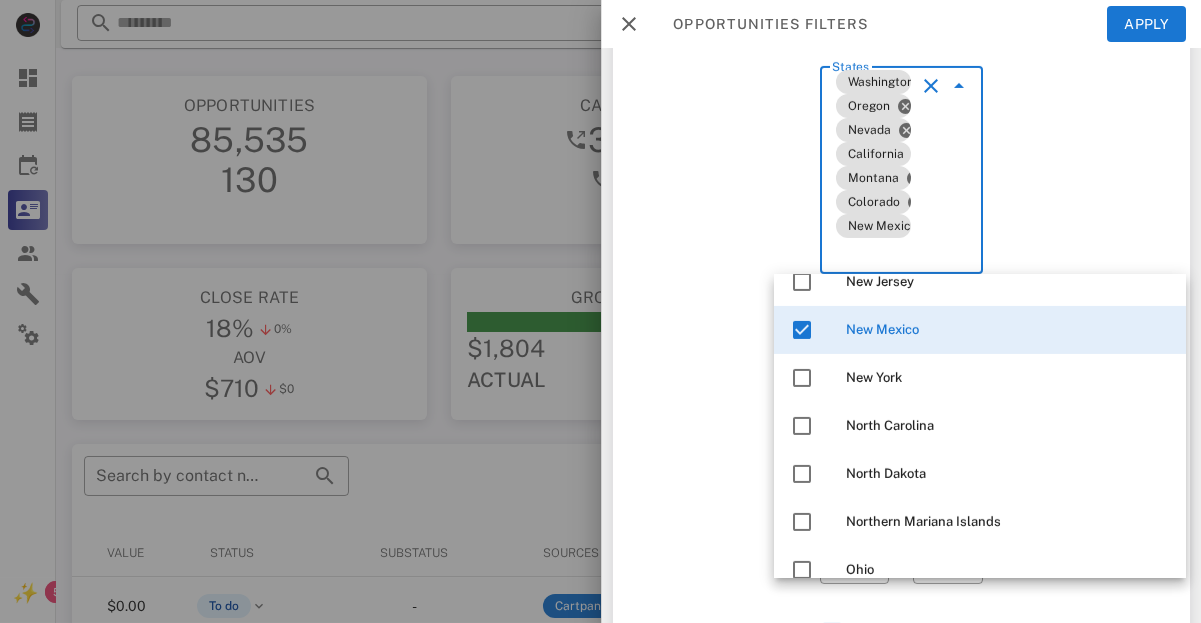 scroll, scrollTop: 81, scrollLeft: 0, axis: vertical 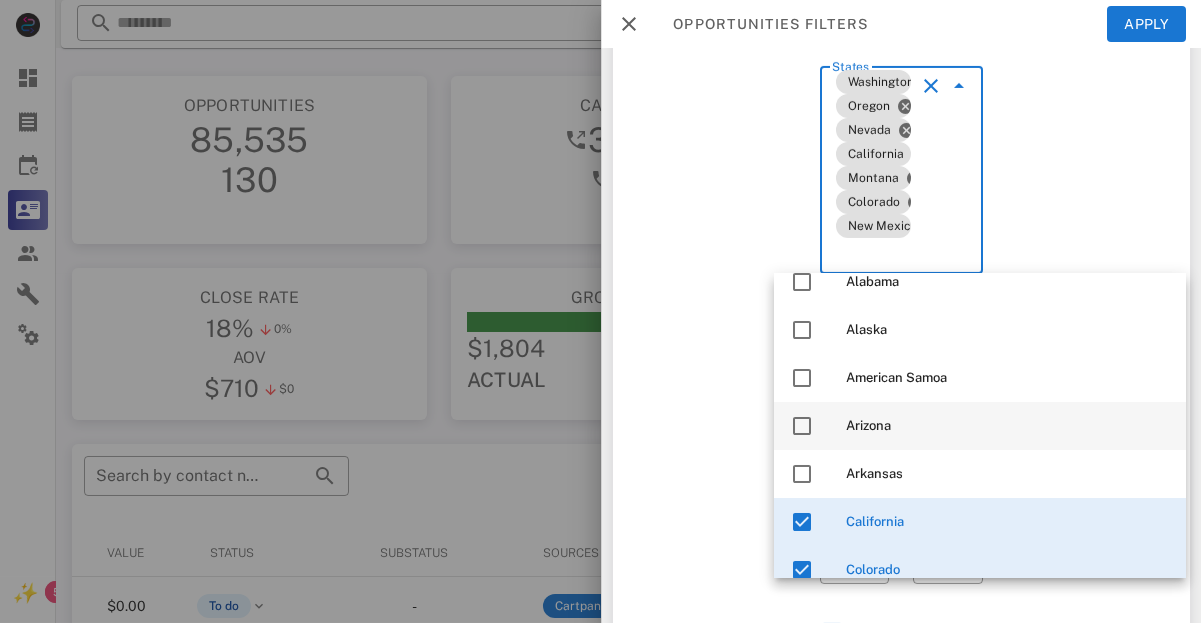 click at bounding box center [802, 426] 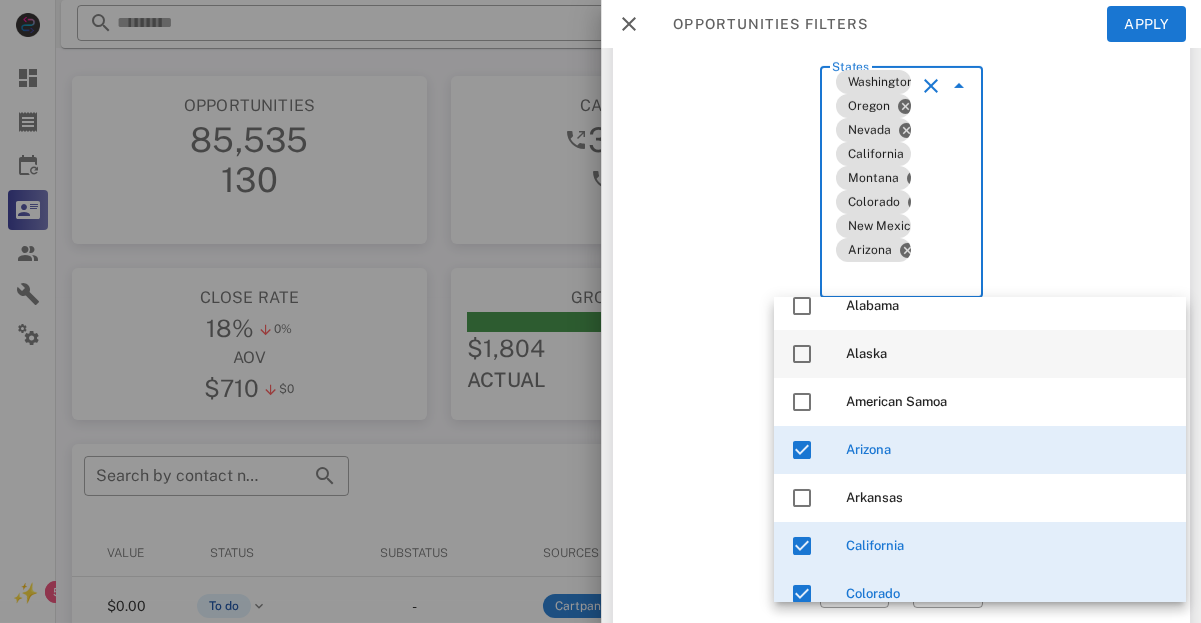 click at bounding box center [802, 354] 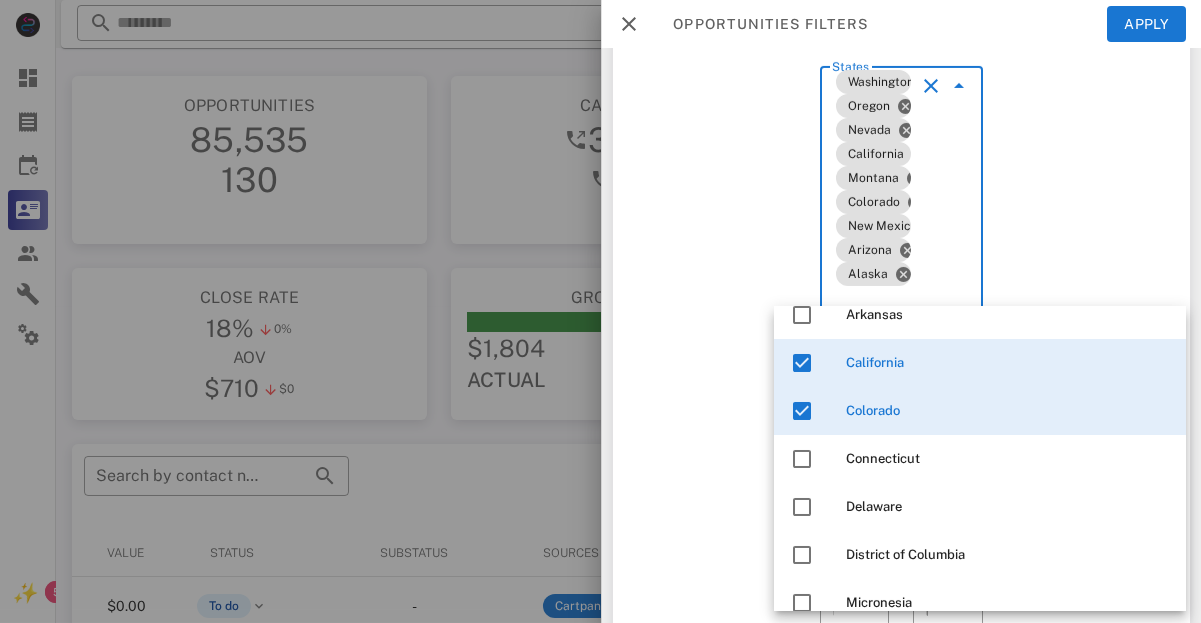 scroll, scrollTop: 2385, scrollLeft: 0, axis: vertical 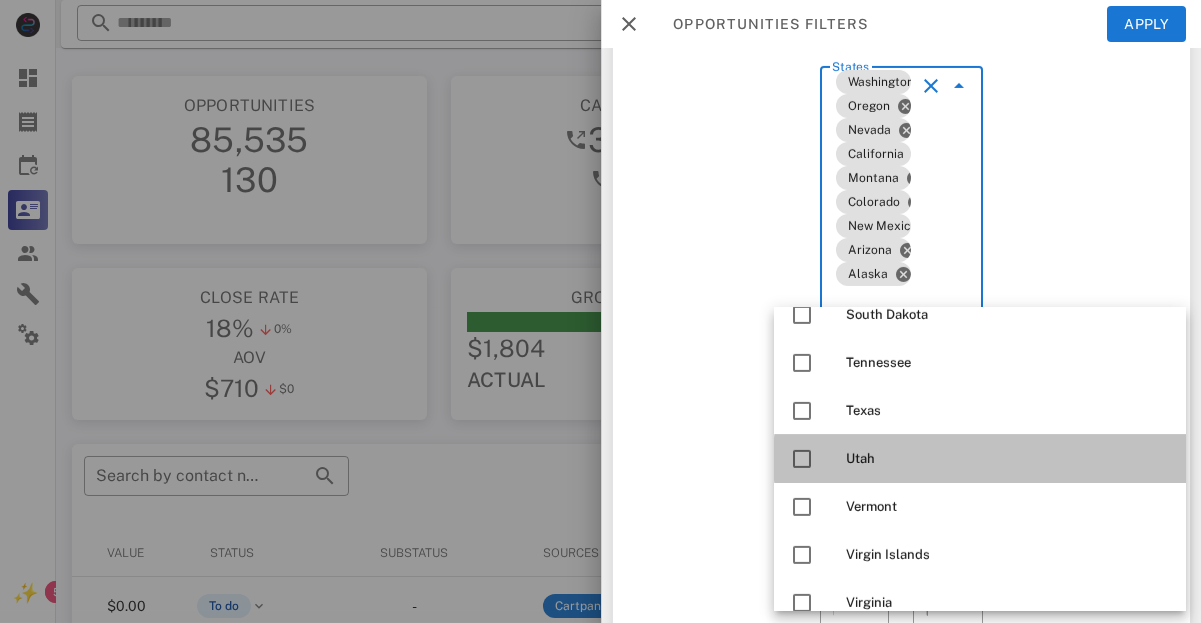 click at bounding box center (802, 459) 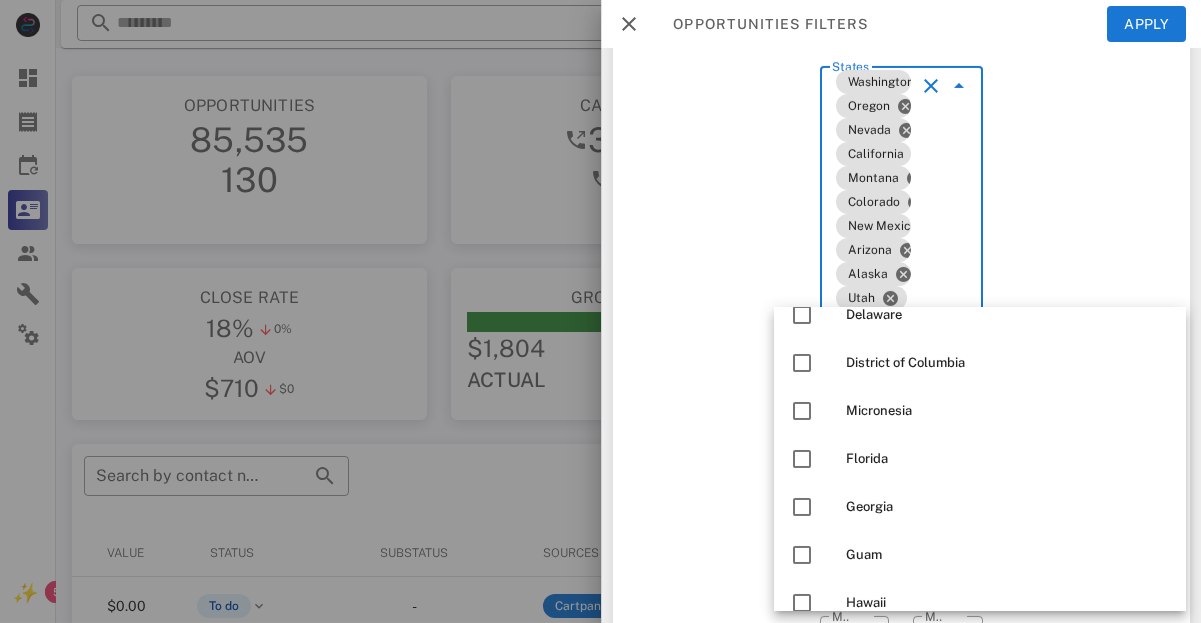 scroll, scrollTop: 657, scrollLeft: 0, axis: vertical 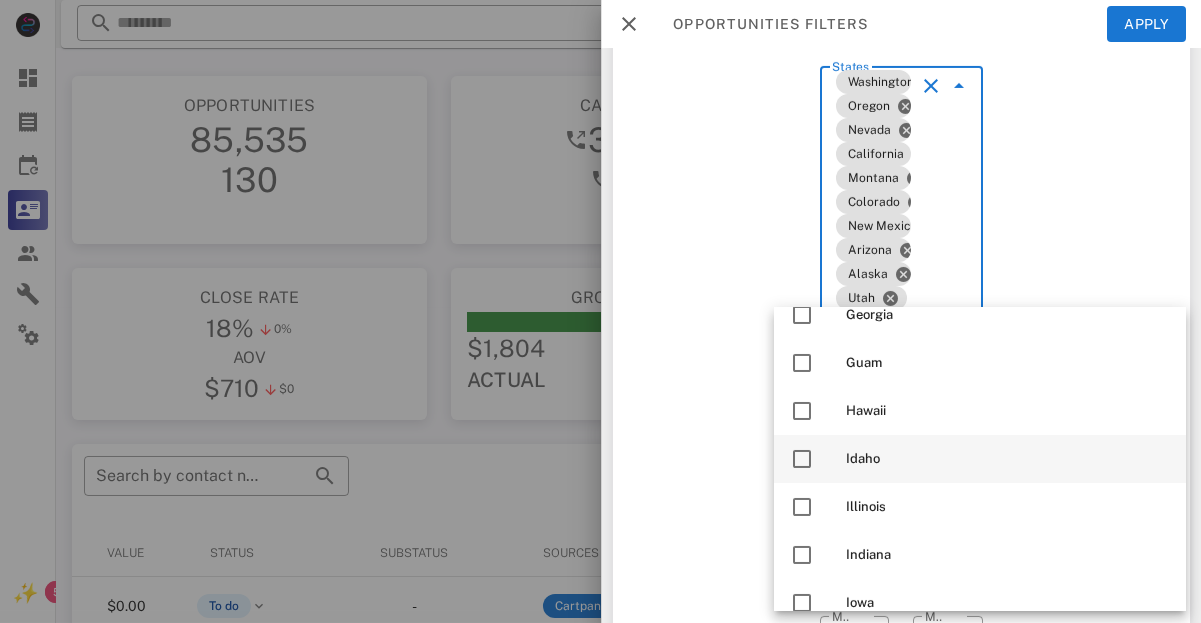 click at bounding box center [802, 459] 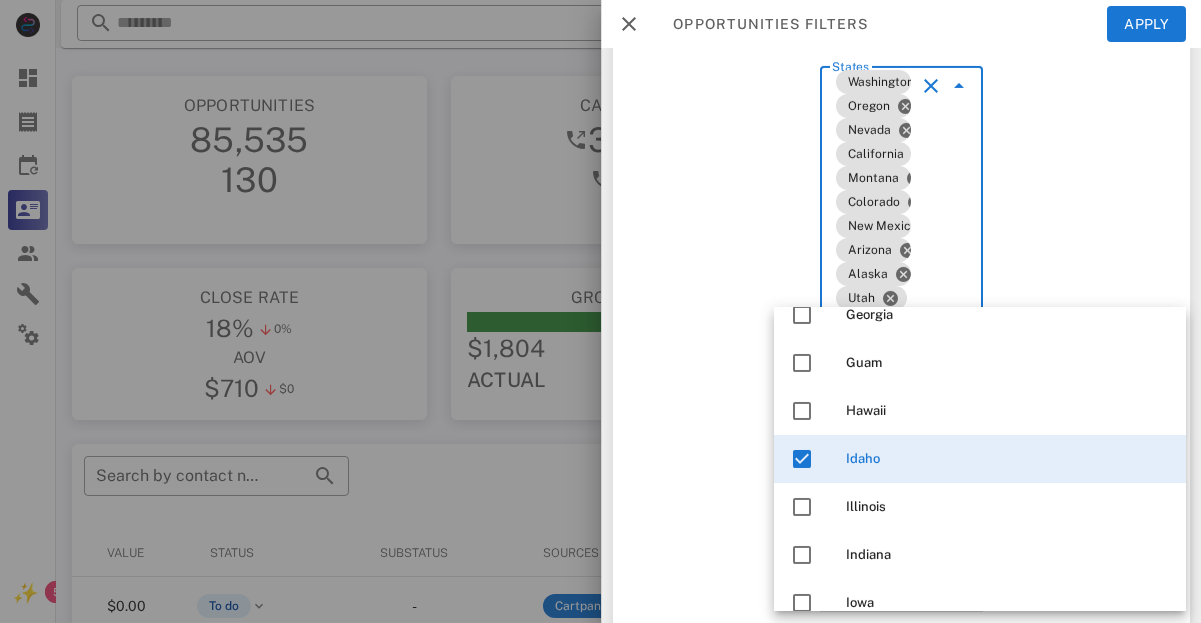 scroll, scrollTop: 2721, scrollLeft: 0, axis: vertical 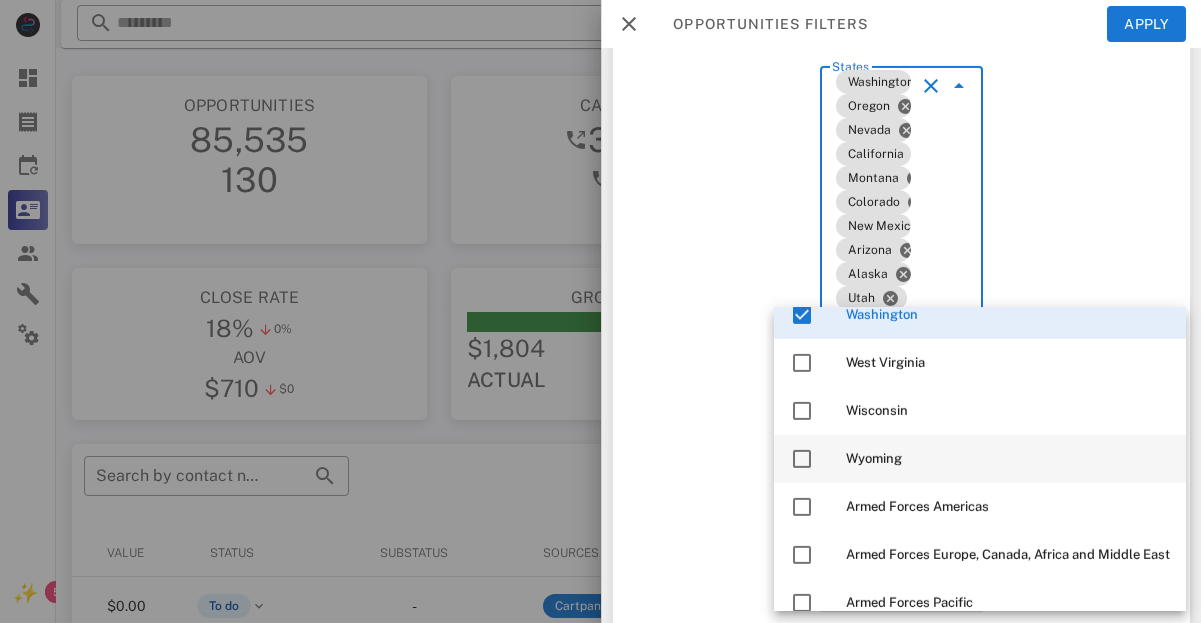 click at bounding box center (802, 459) 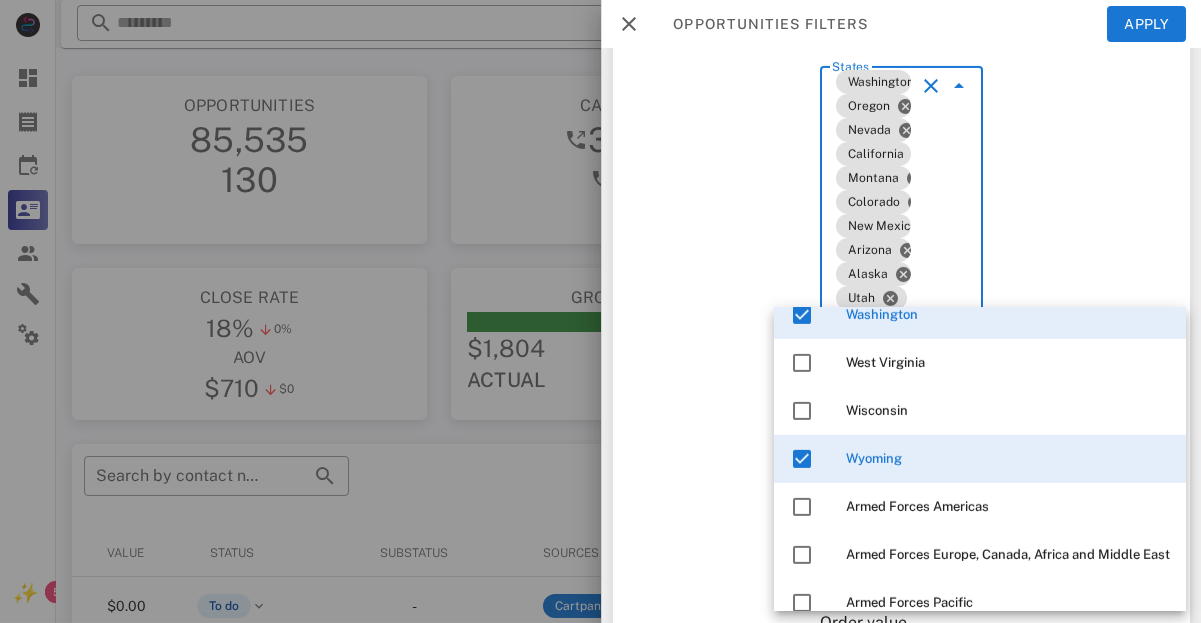scroll, scrollTop: 0, scrollLeft: 0, axis: both 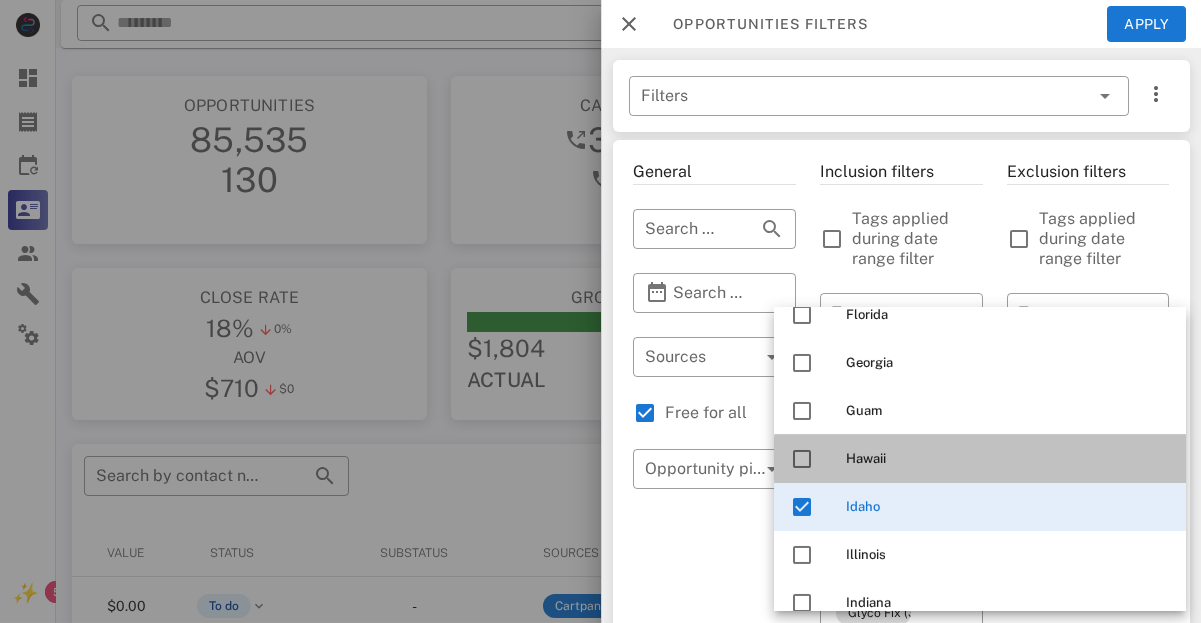 click at bounding box center [802, 459] 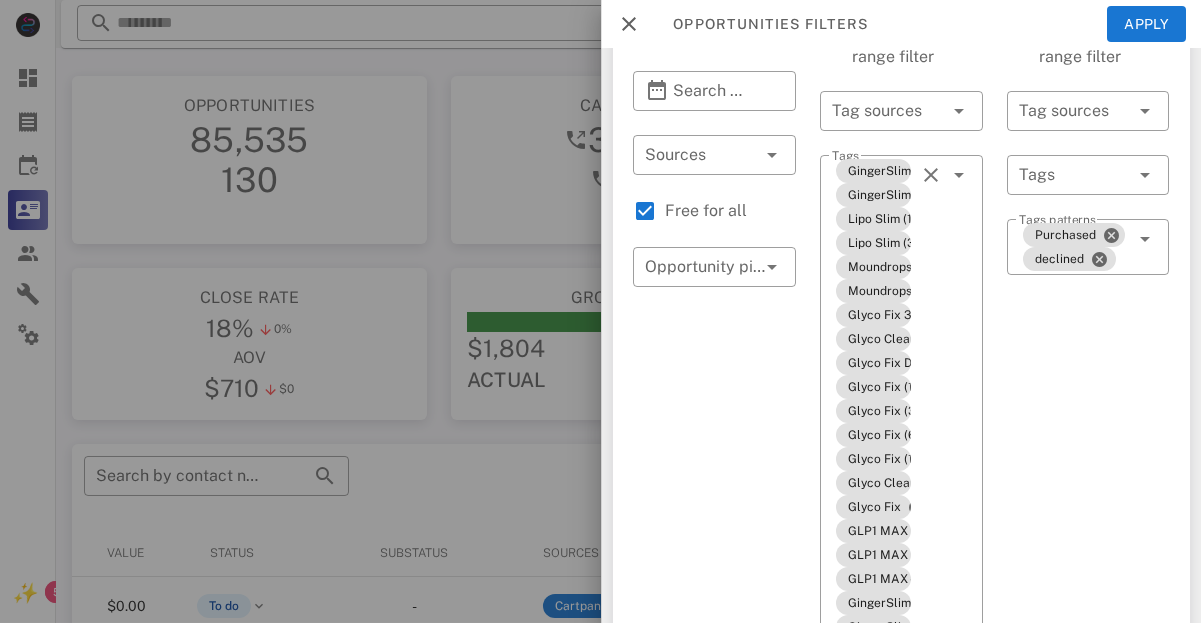 scroll, scrollTop: 0, scrollLeft: 0, axis: both 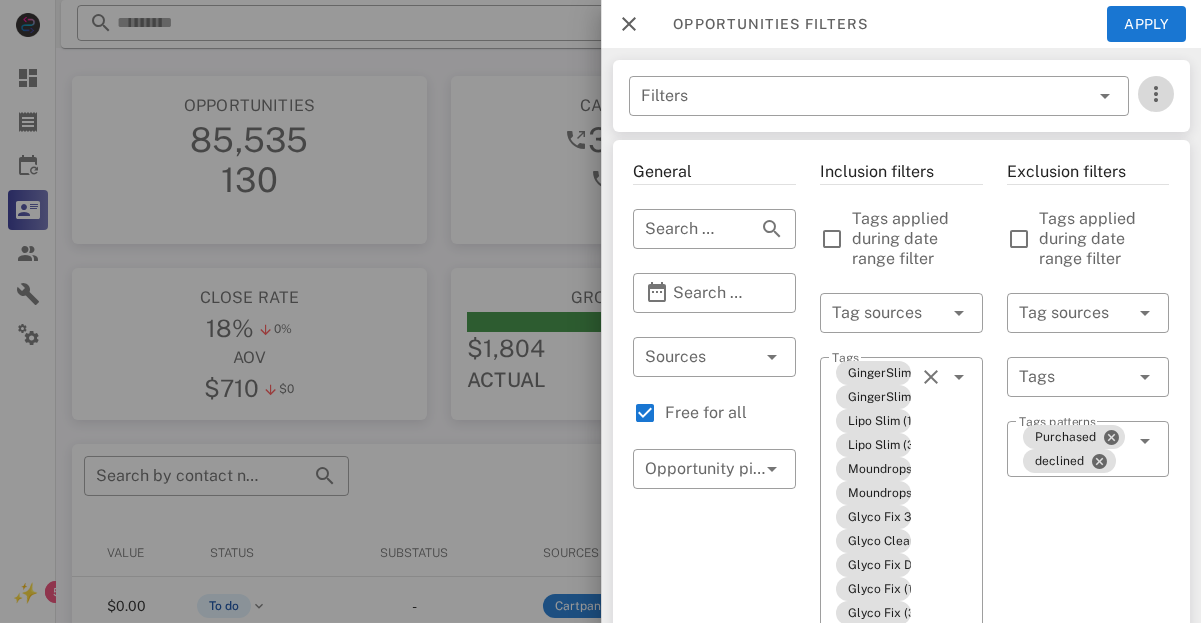 click at bounding box center (1155, 94) 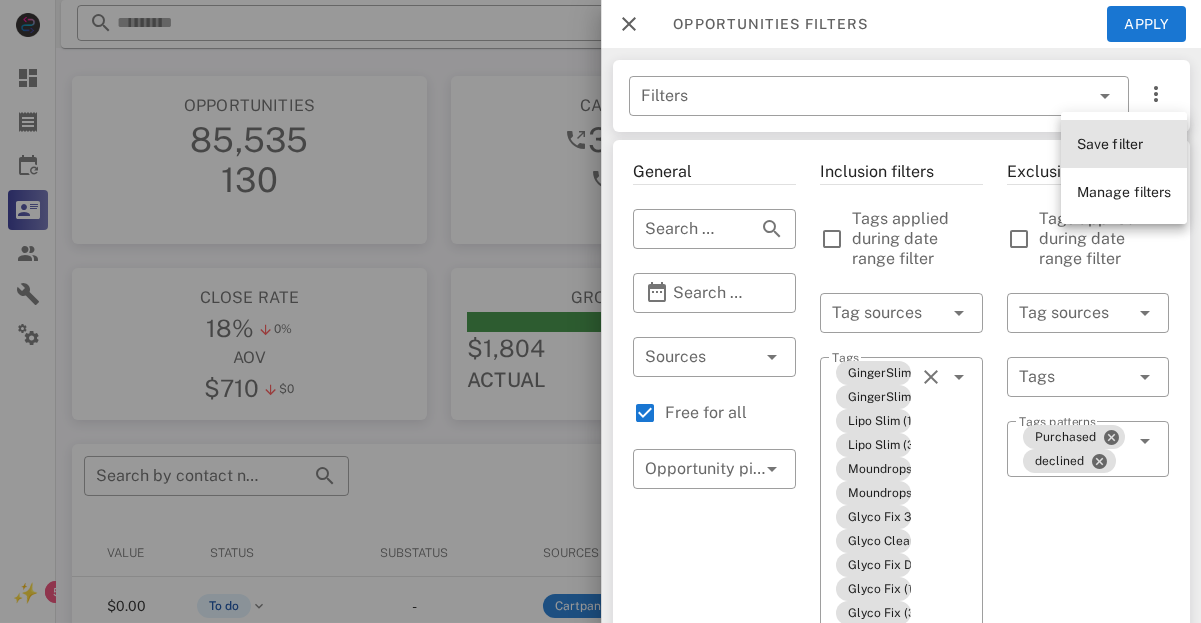 click on "Save filter" at bounding box center [1110, 144] 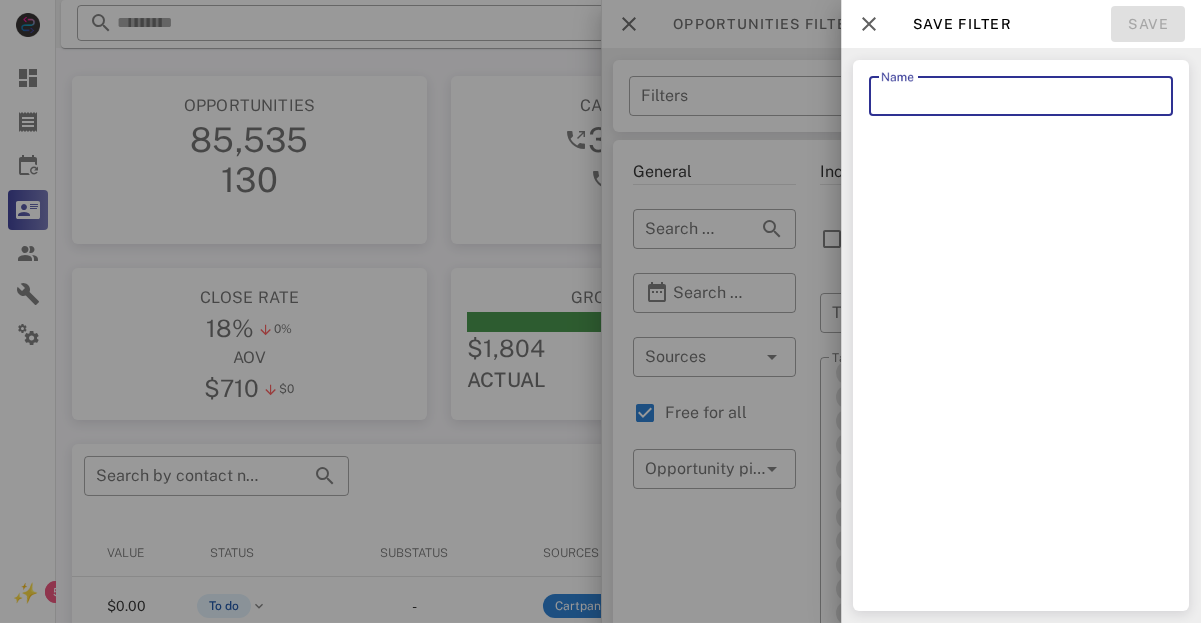 click on "Name" at bounding box center [1021, 96] 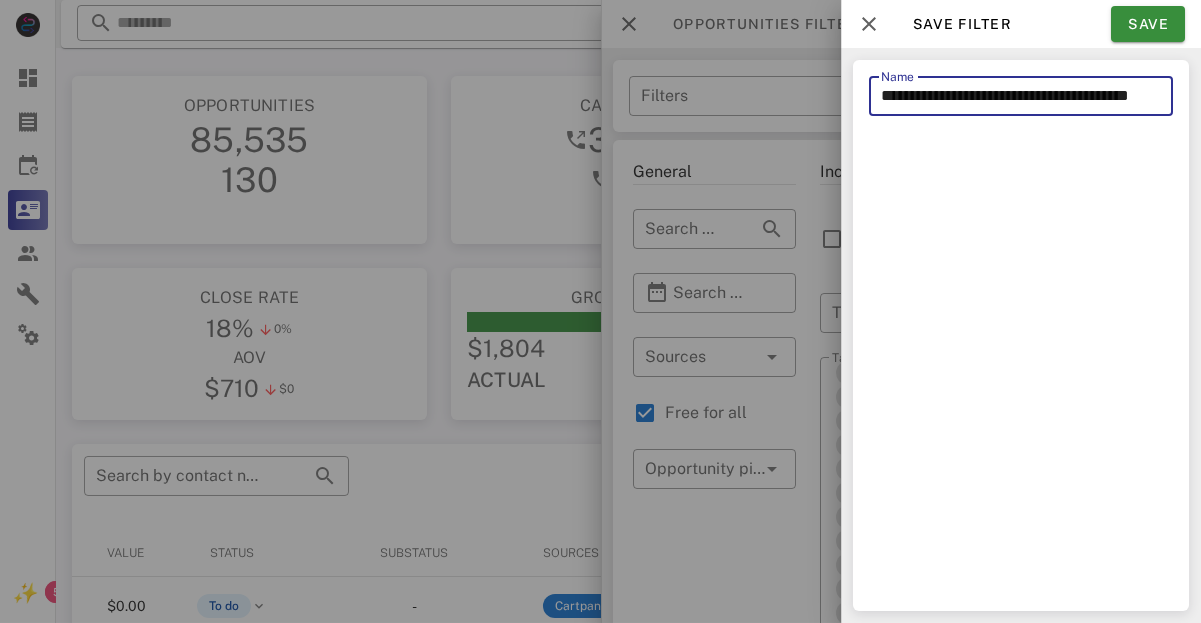 scroll, scrollTop: 0, scrollLeft: 0, axis: both 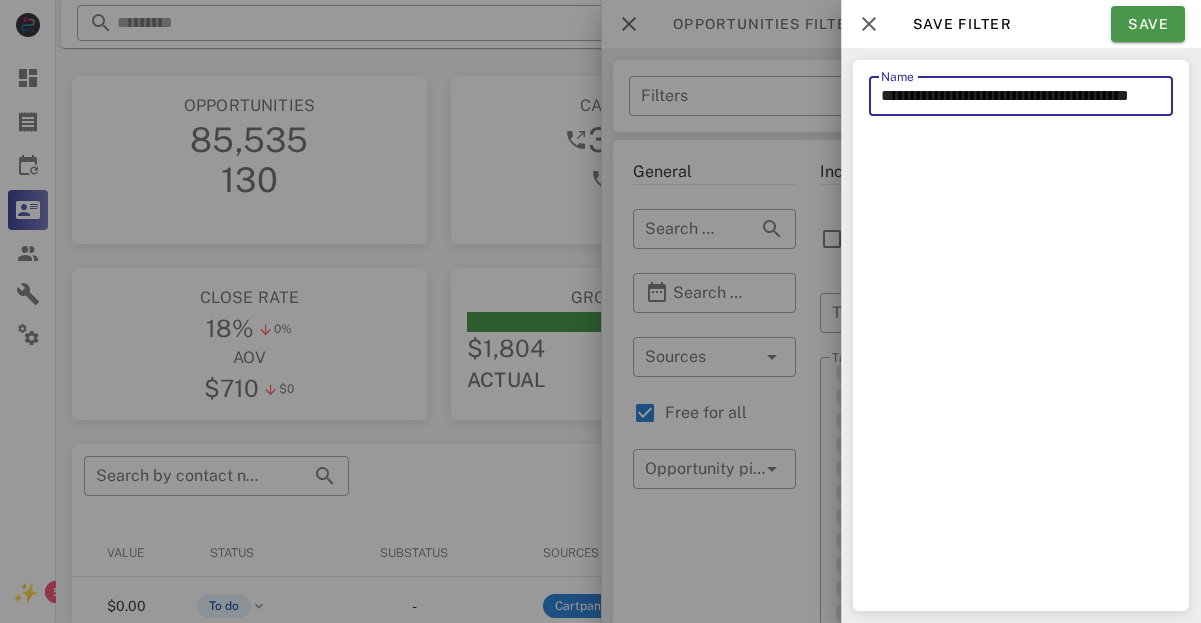 type on "**********" 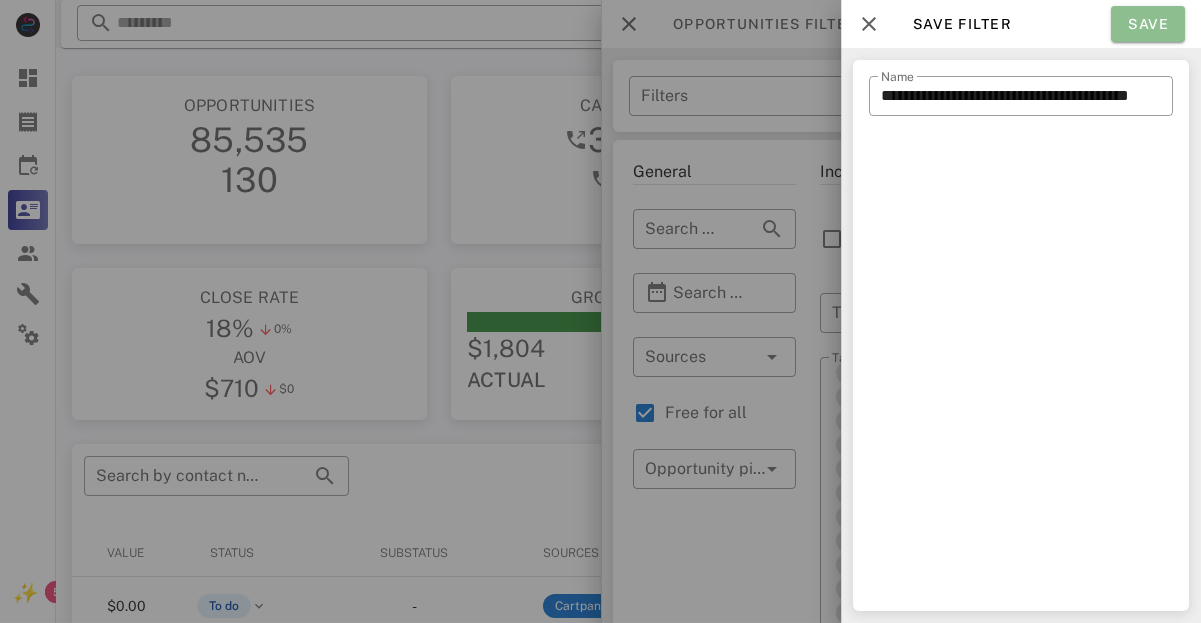 click on "Save" at bounding box center (1148, 24) 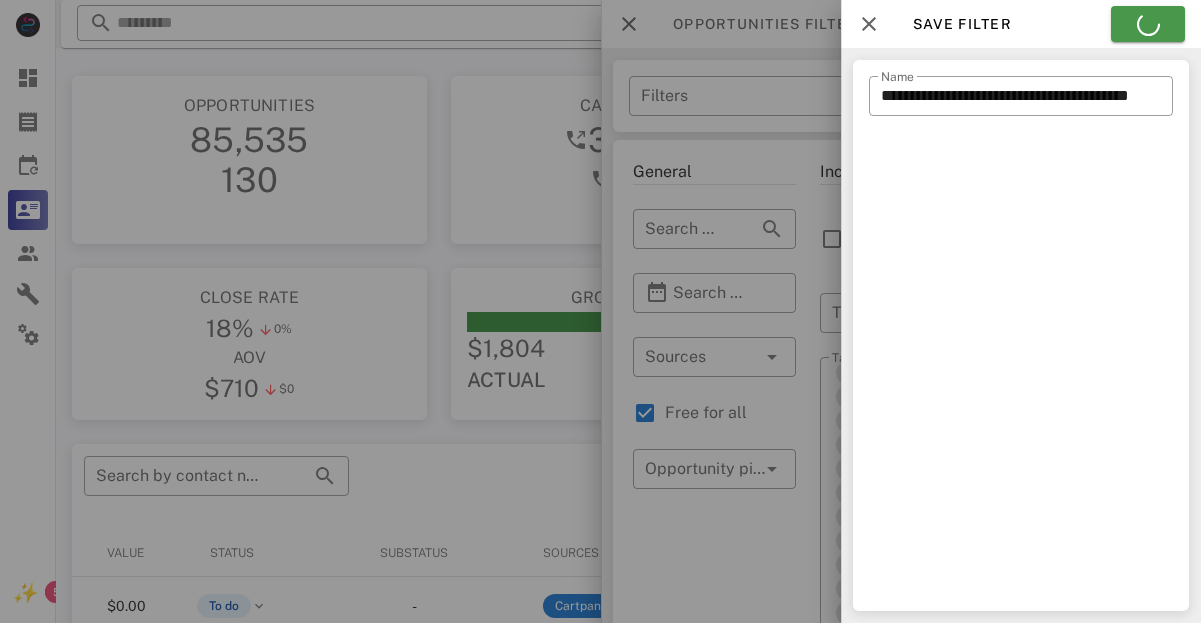 type on "**********" 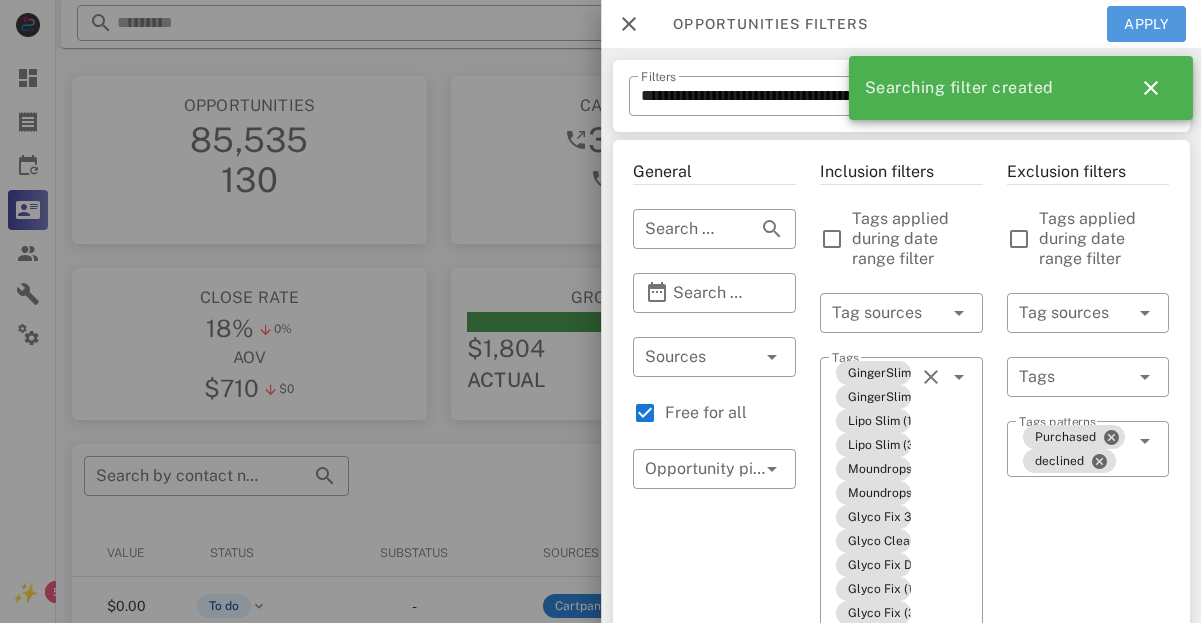 click on "Apply" at bounding box center (1146, 24) 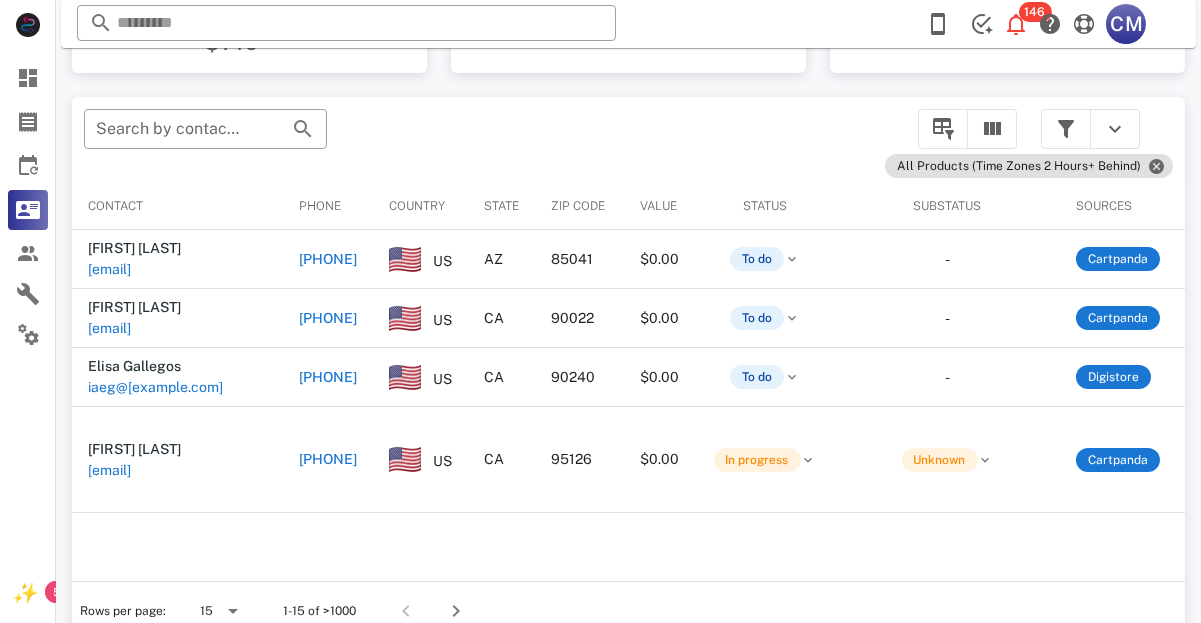 scroll, scrollTop: 380, scrollLeft: 0, axis: vertical 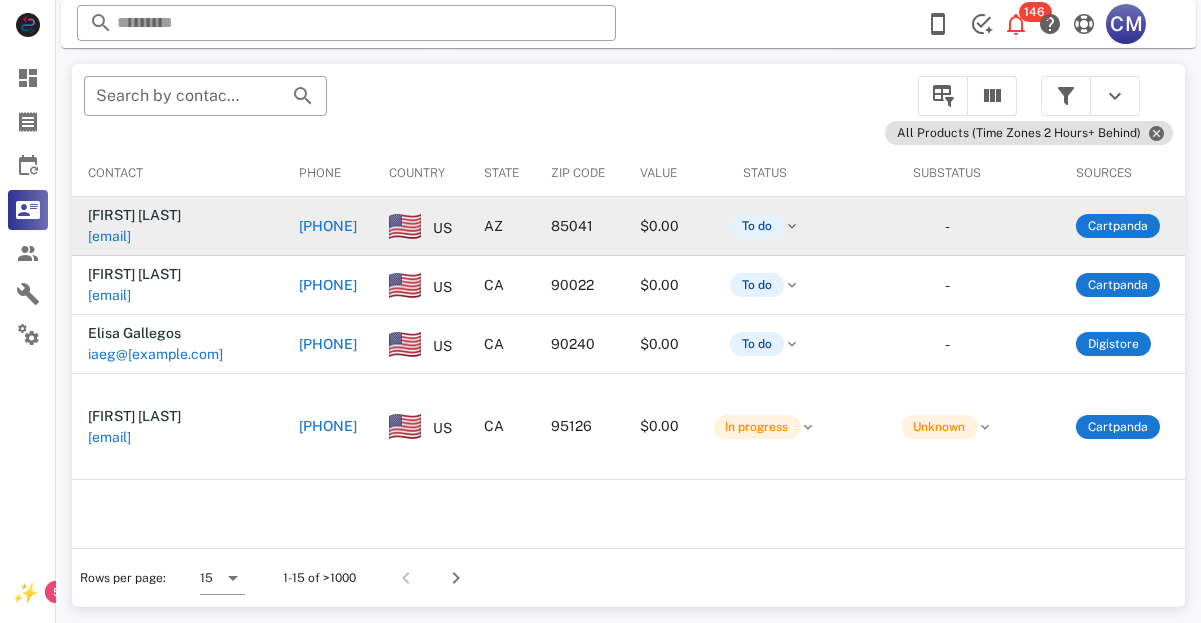 click on "marieicoronado.mic@gmail.com" at bounding box center [109, 236] 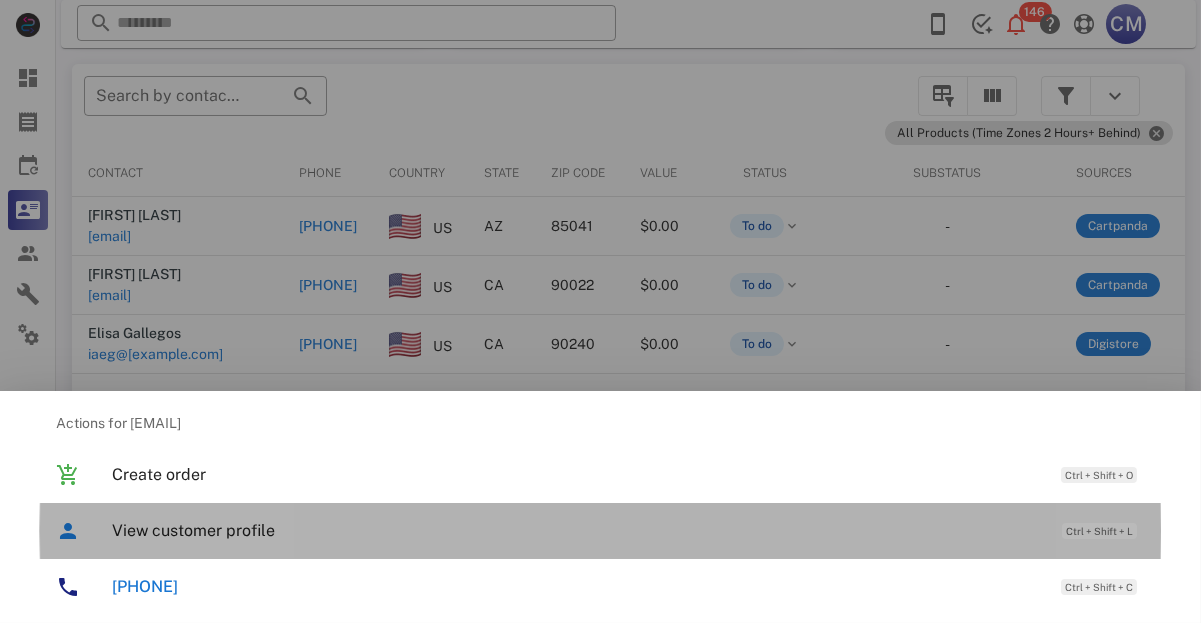 click on "View customer profile Ctrl + Shift + L" at bounding box center (628, 530) 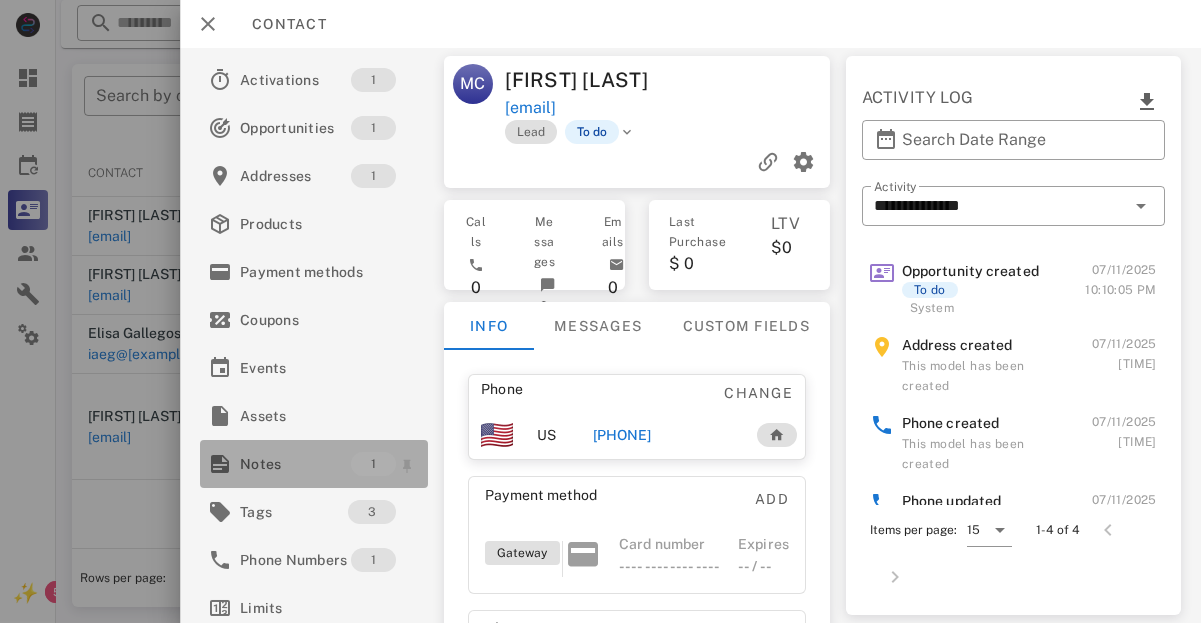 click on "Notes" at bounding box center (295, 464) 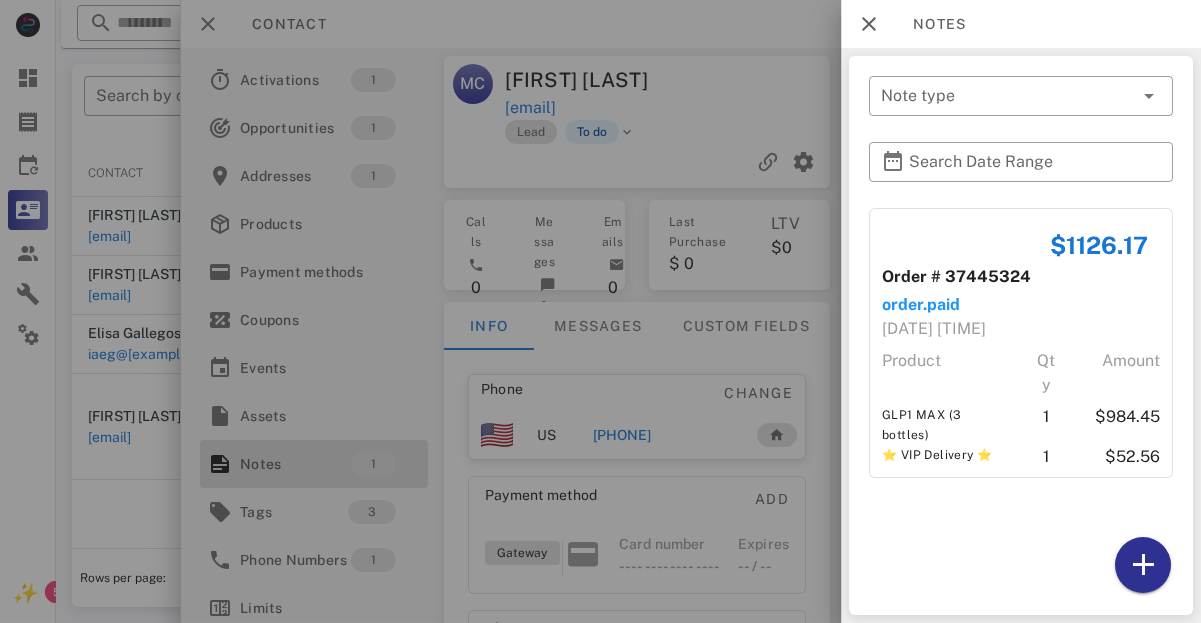 click at bounding box center (600, 311) 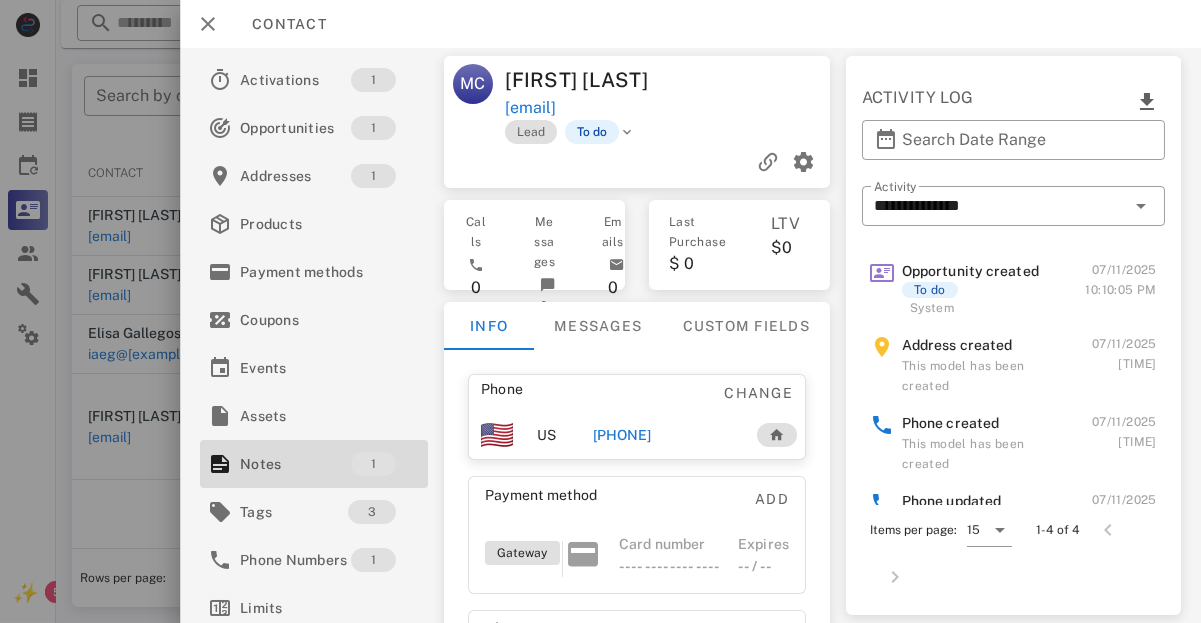 click on "Marie Coronado" at bounding box center [588, 80] 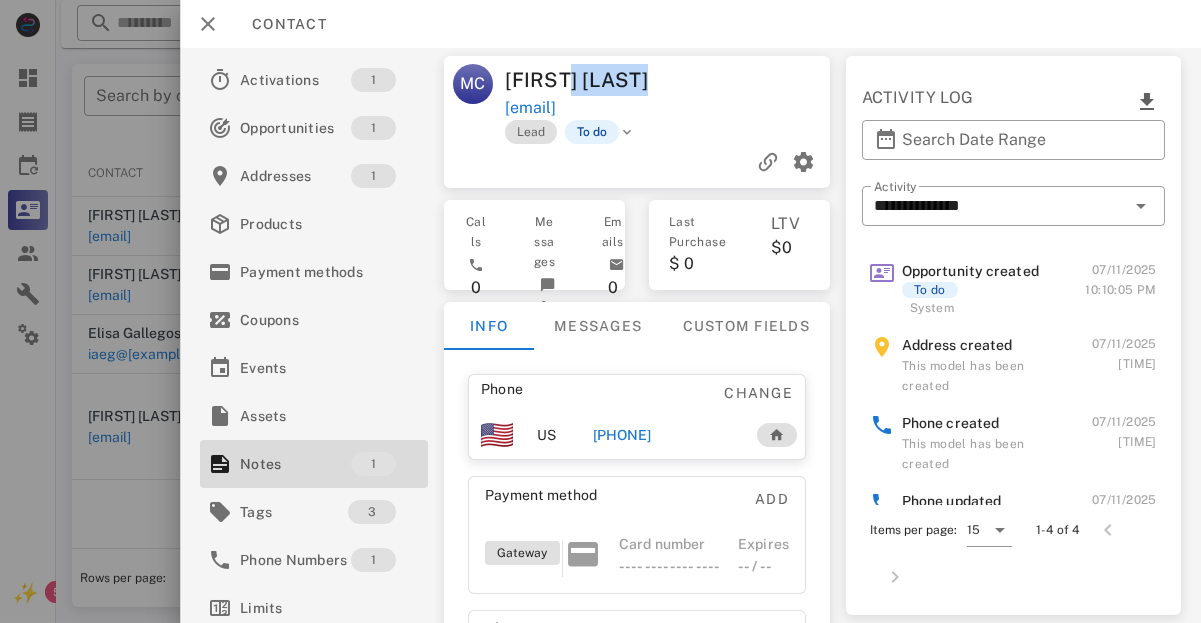 click on "Marie Coronado" at bounding box center (588, 80) 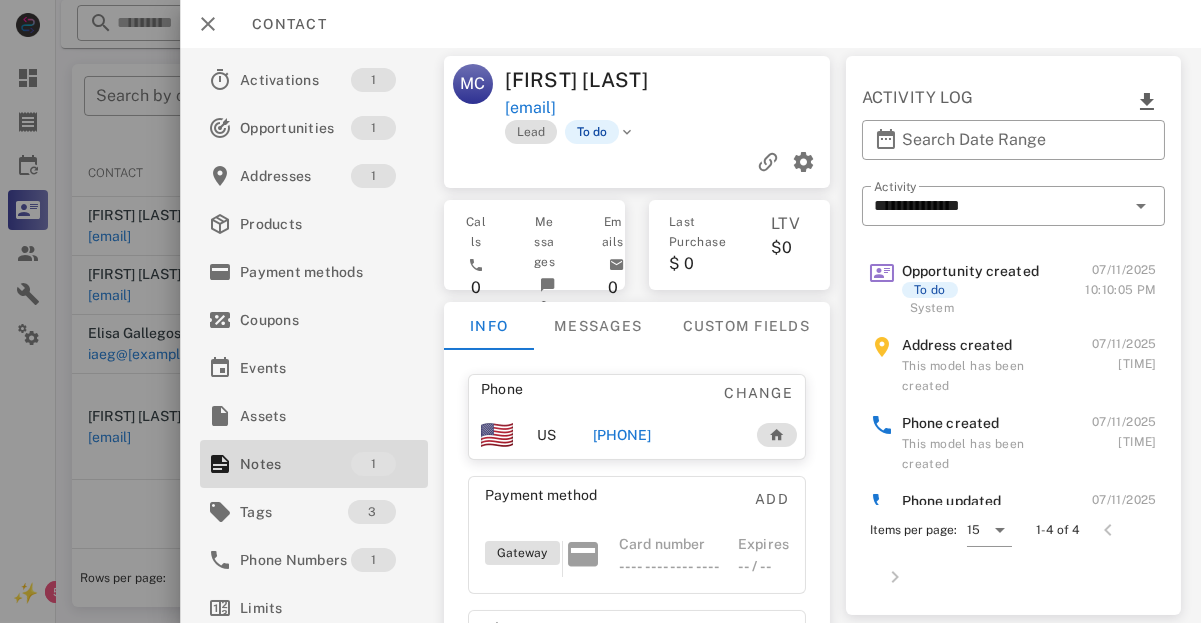 click on "Marie Coronado" at bounding box center (588, 80) 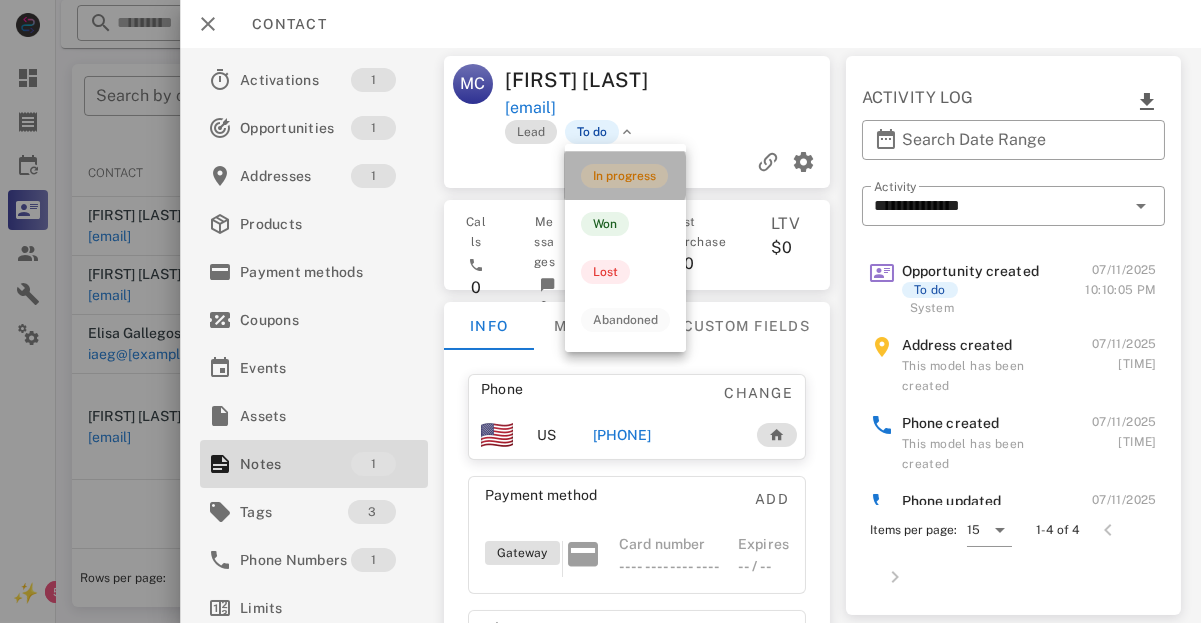click on "In progress" at bounding box center [624, 176] 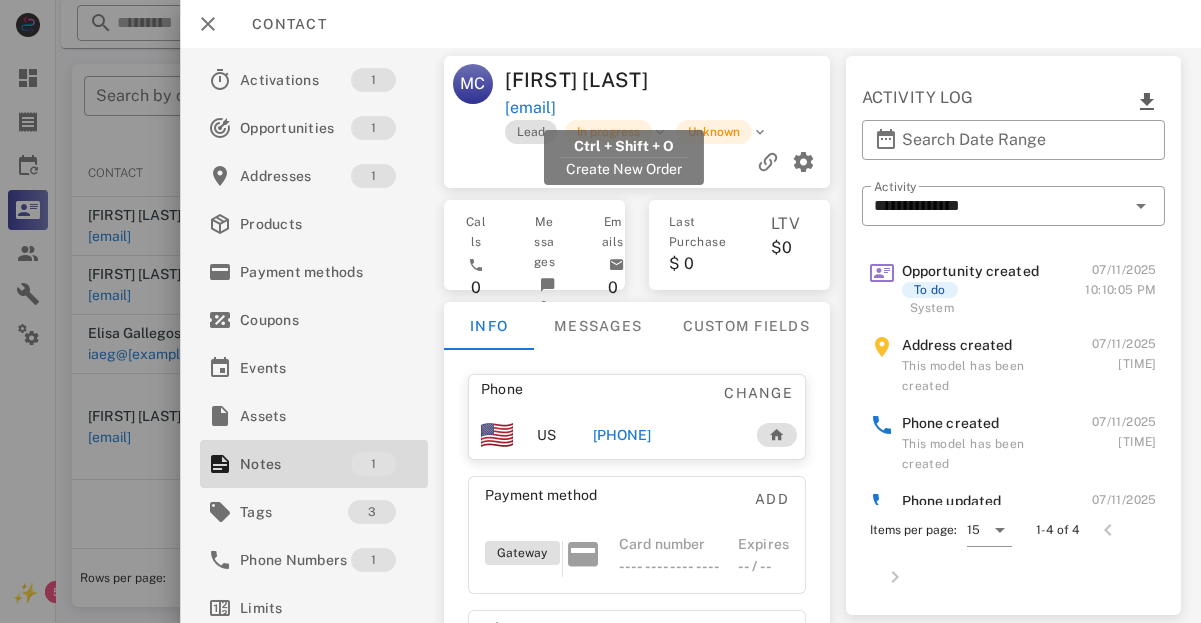 click on "marieicoronado.mic@gmail.com" at bounding box center [531, 108] 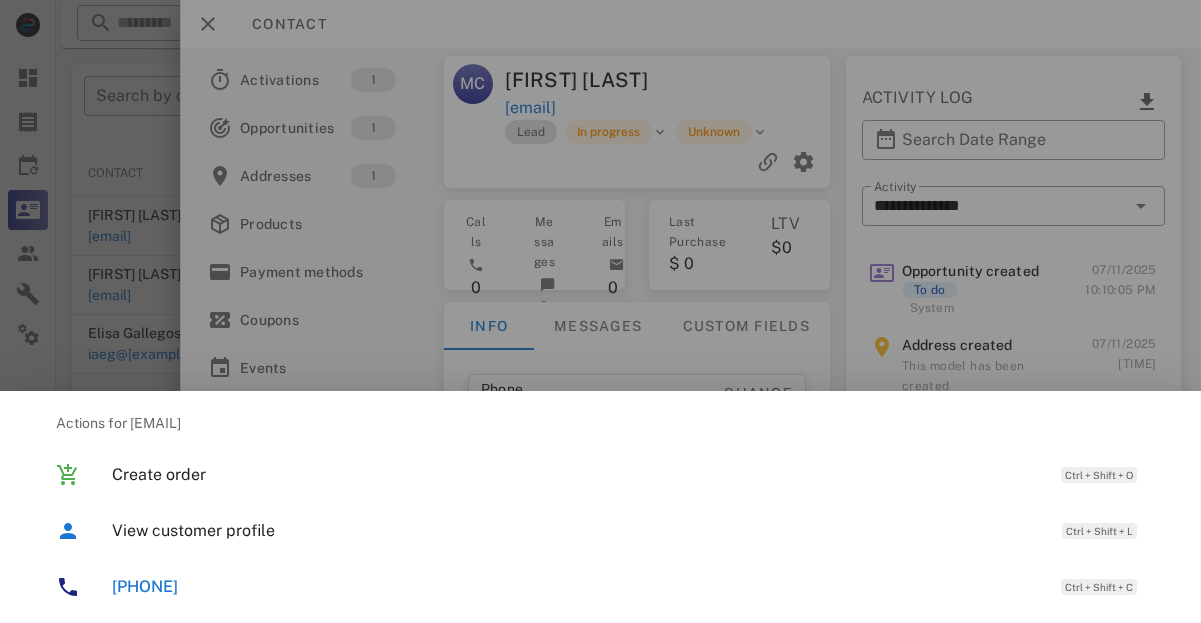click at bounding box center (600, 311) 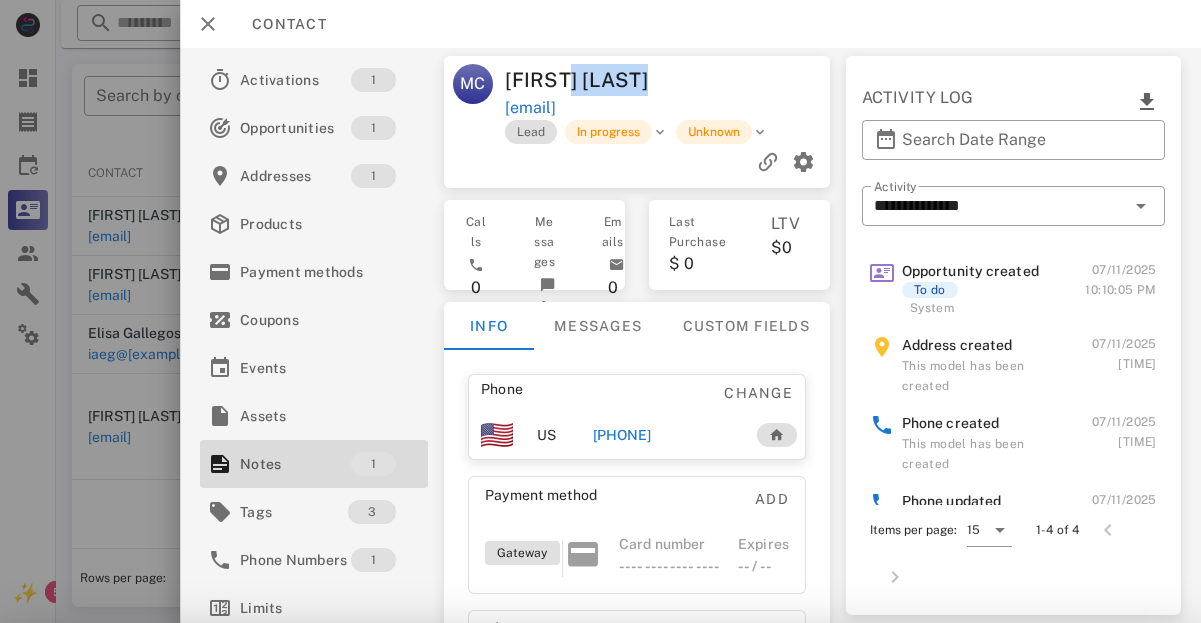 click on "Marie Coronado" at bounding box center [588, 80] 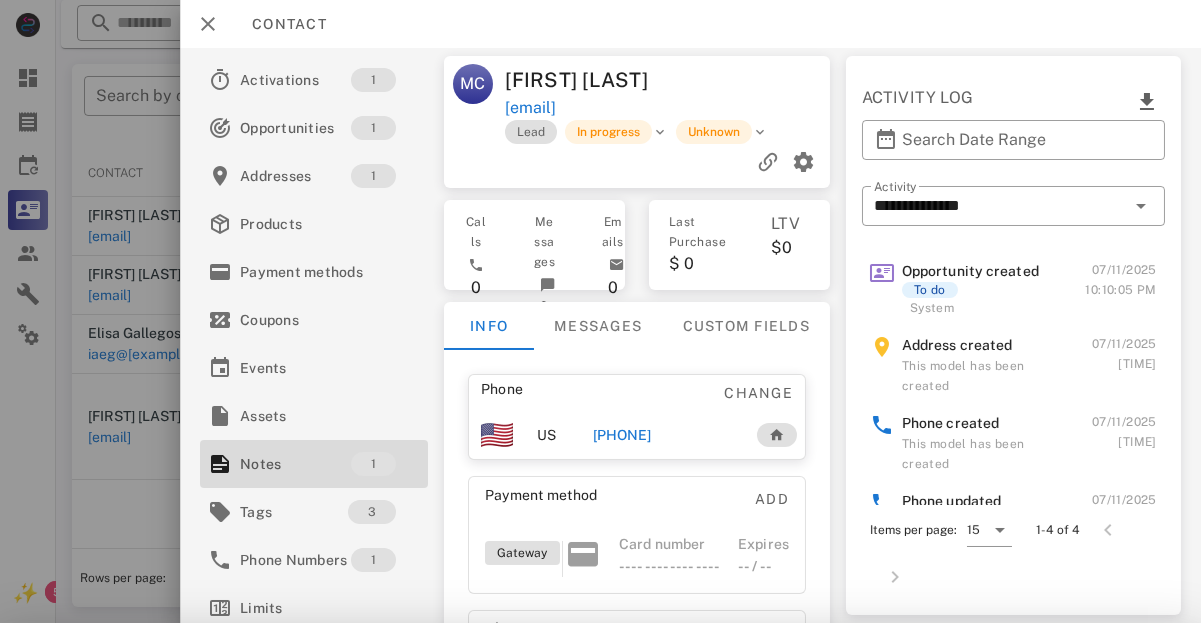 click on "Marie Coronado" at bounding box center (588, 80) 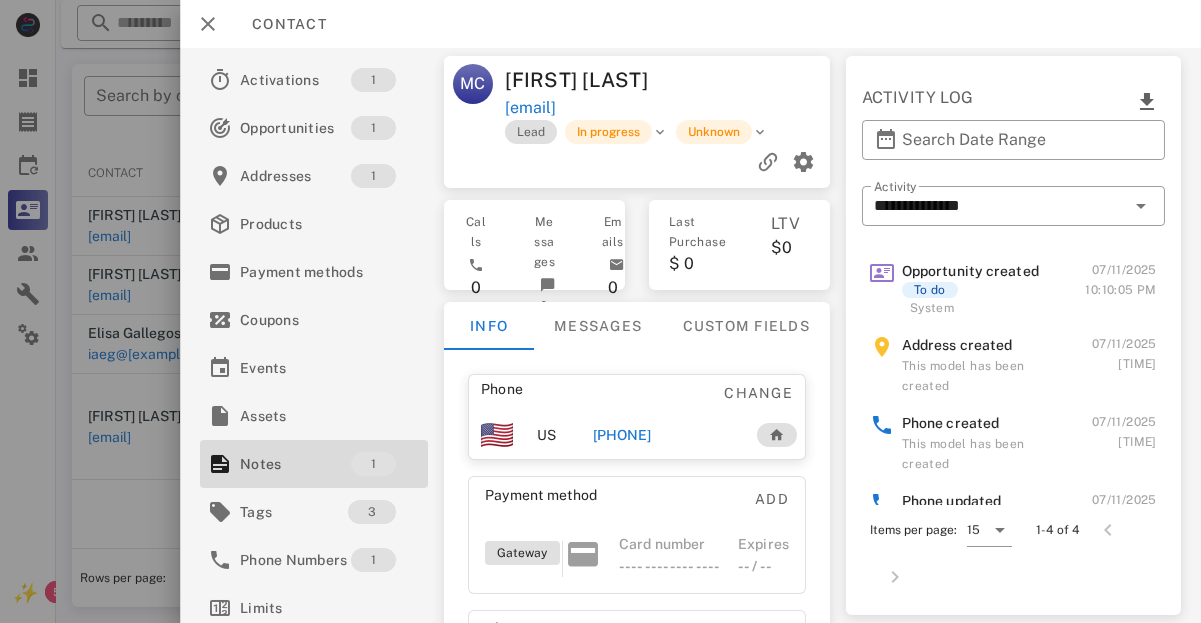 click on "+16022933016" at bounding box center (622, 435) 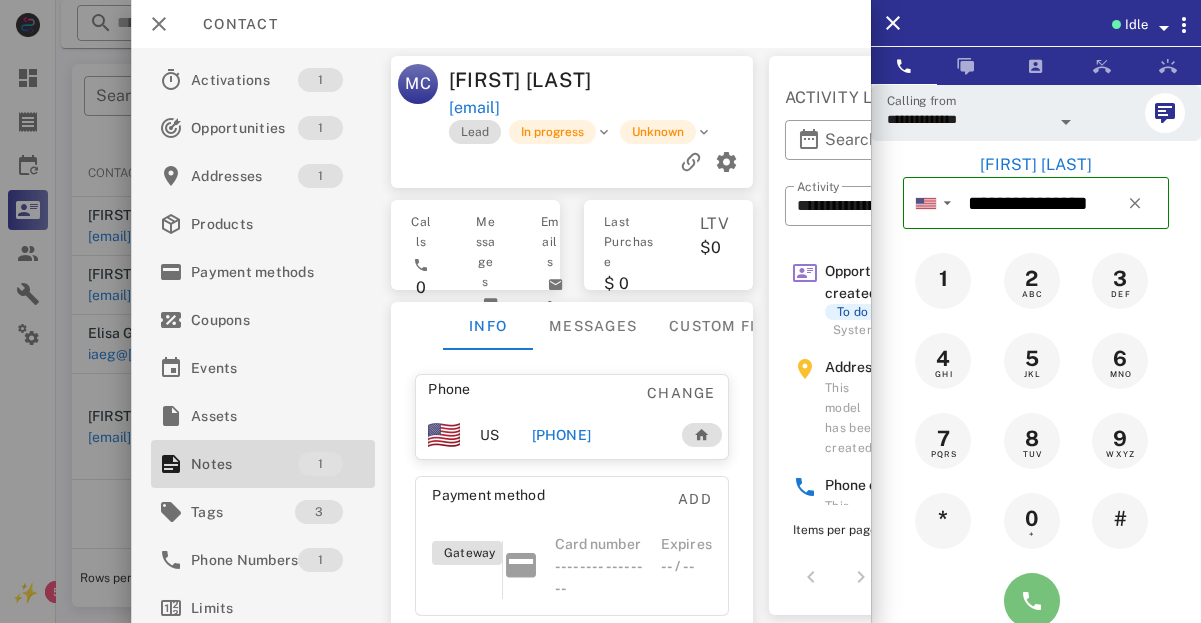 click at bounding box center [1032, 601] 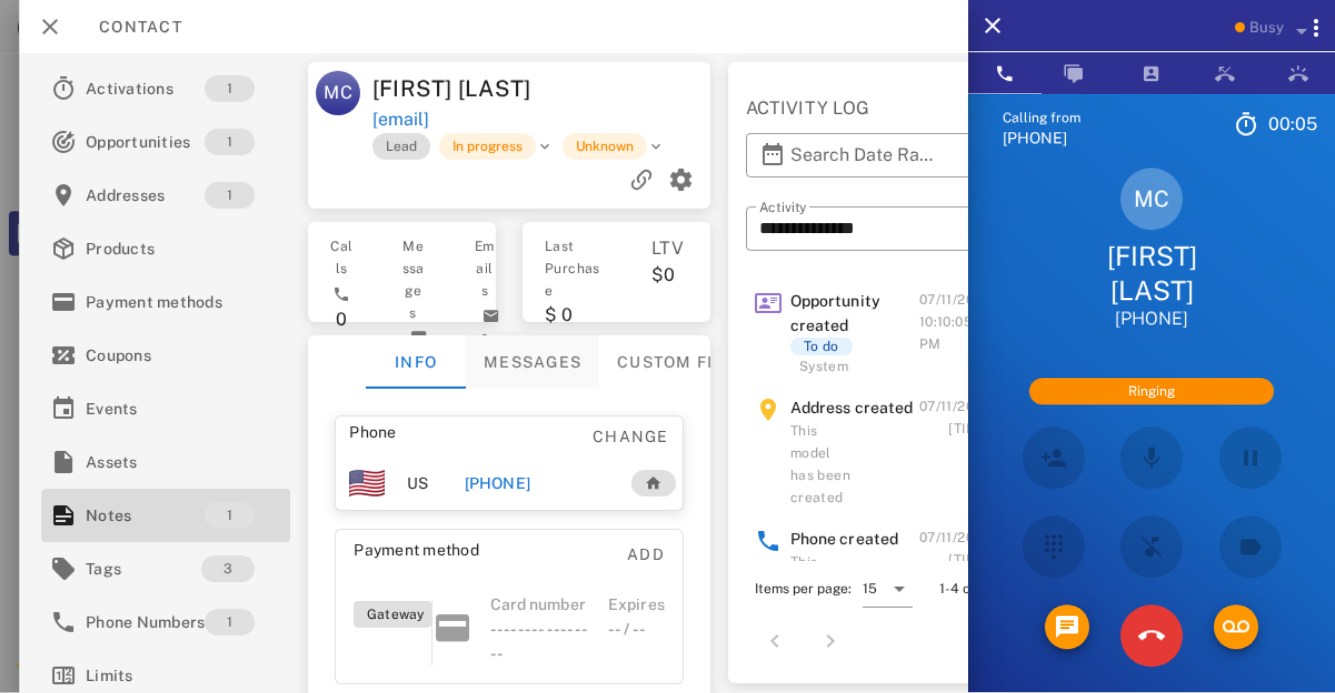 scroll, scrollTop: 380, scrollLeft: 0, axis: vertical 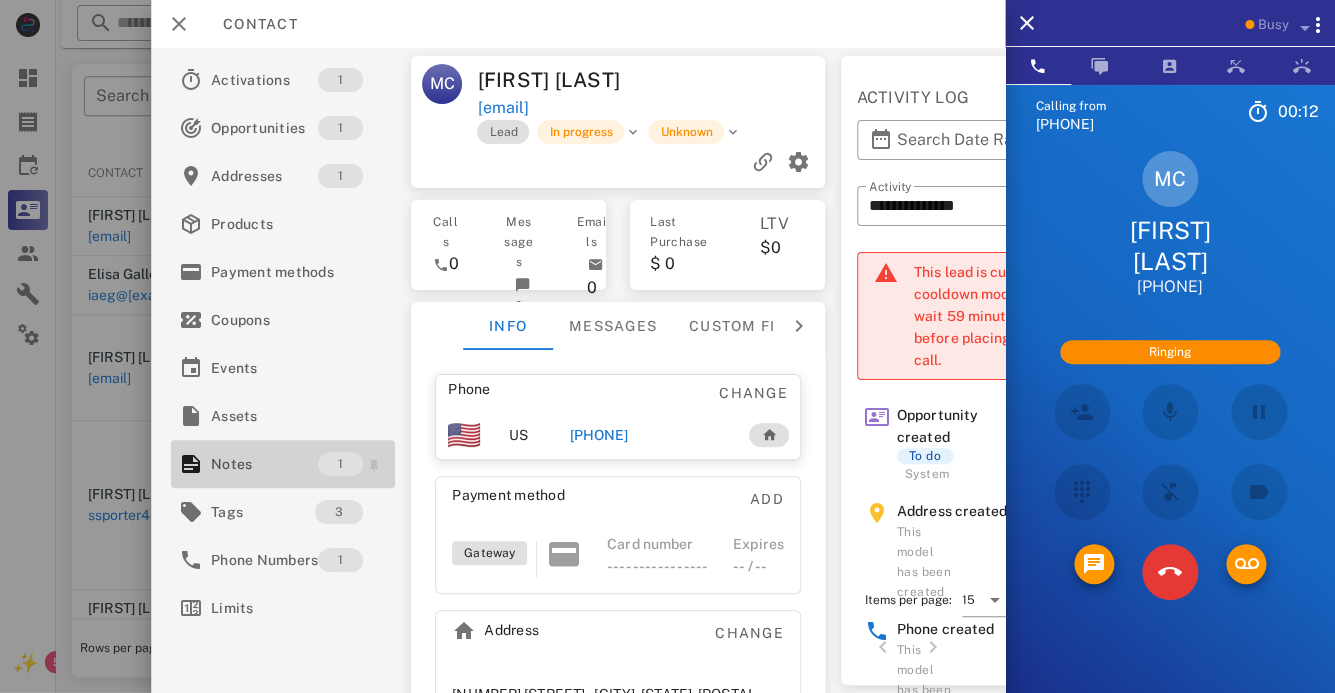click on "Notes" at bounding box center (264, 464) 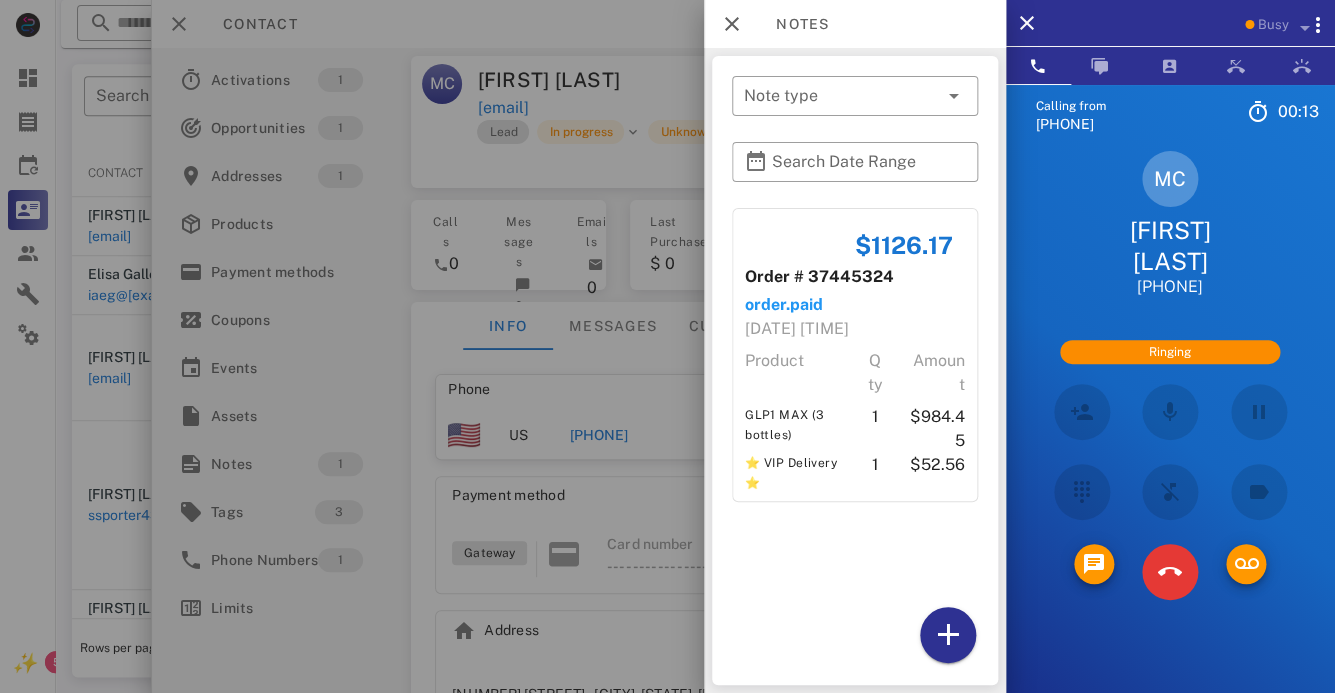 click at bounding box center [667, 346] 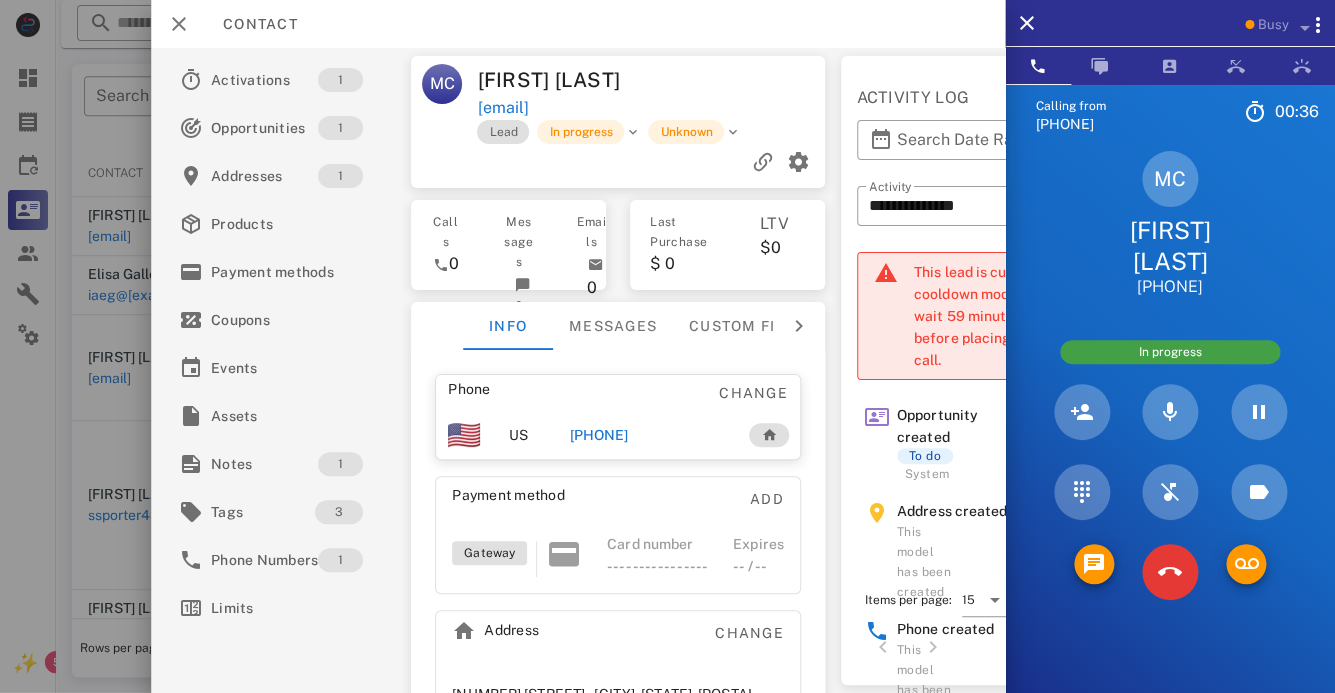 scroll, scrollTop: 92, scrollLeft: 0, axis: vertical 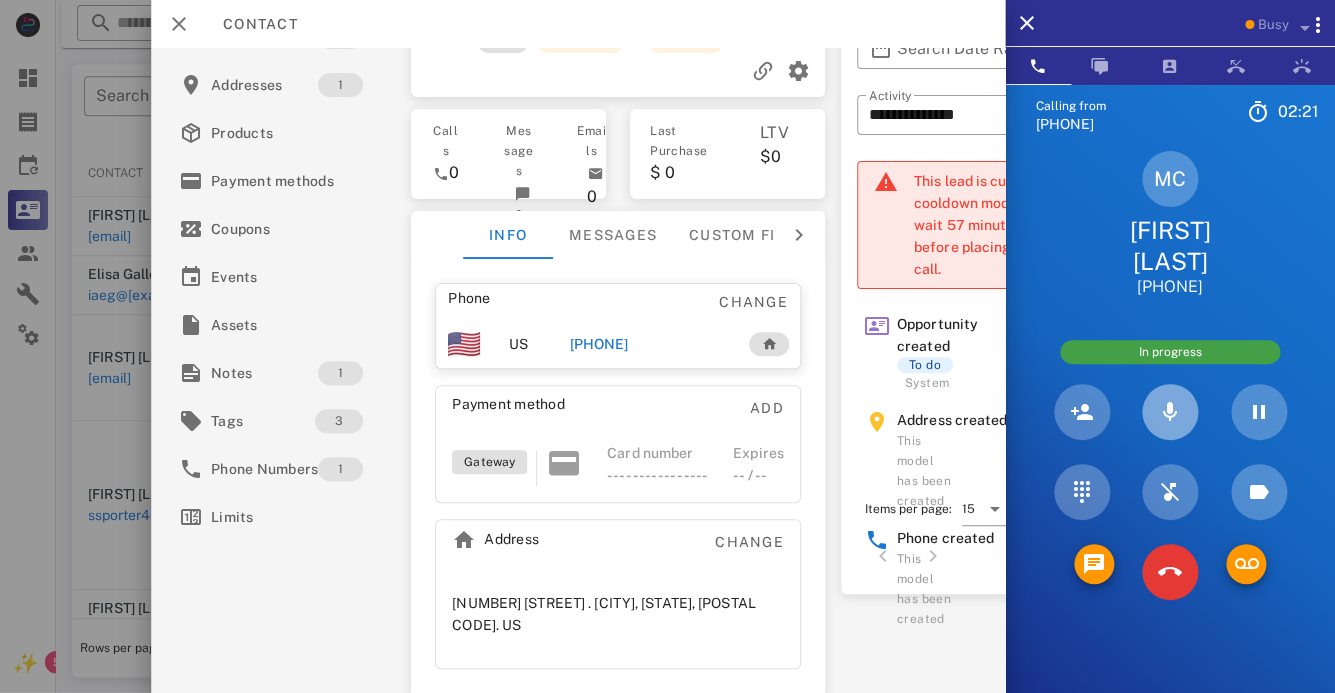click at bounding box center [1170, 412] 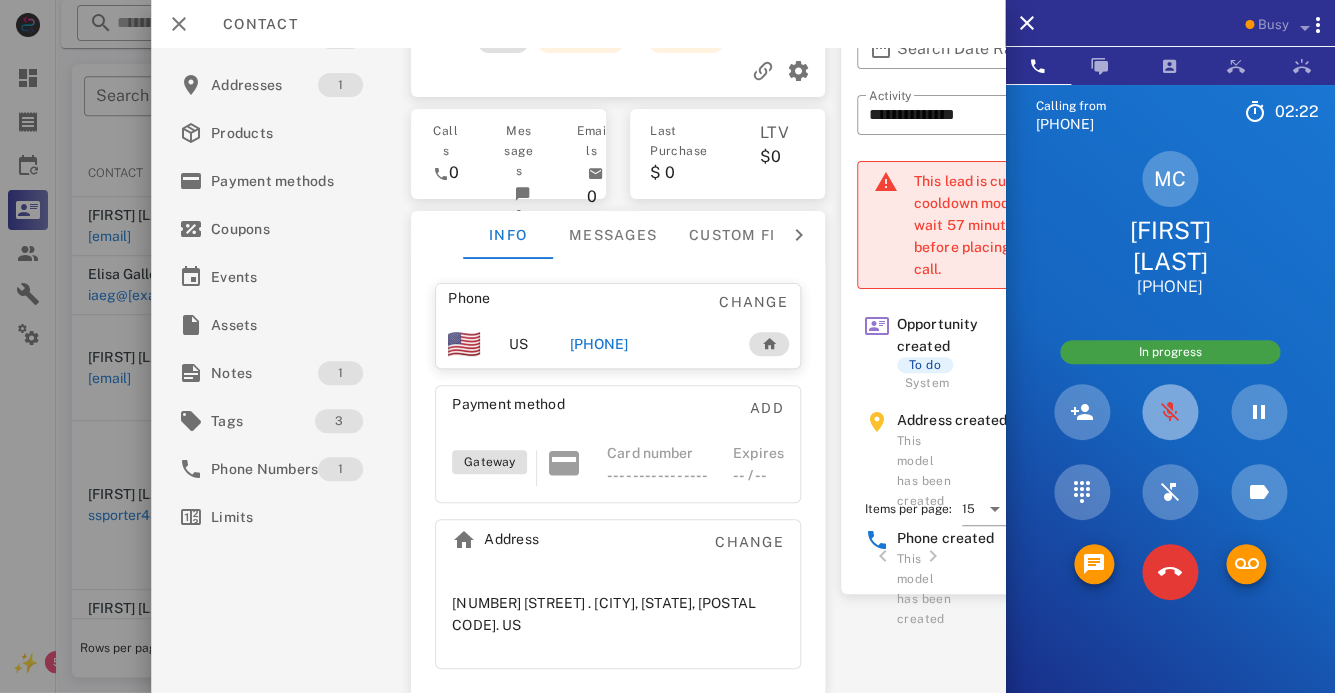 click at bounding box center (1170, 412) 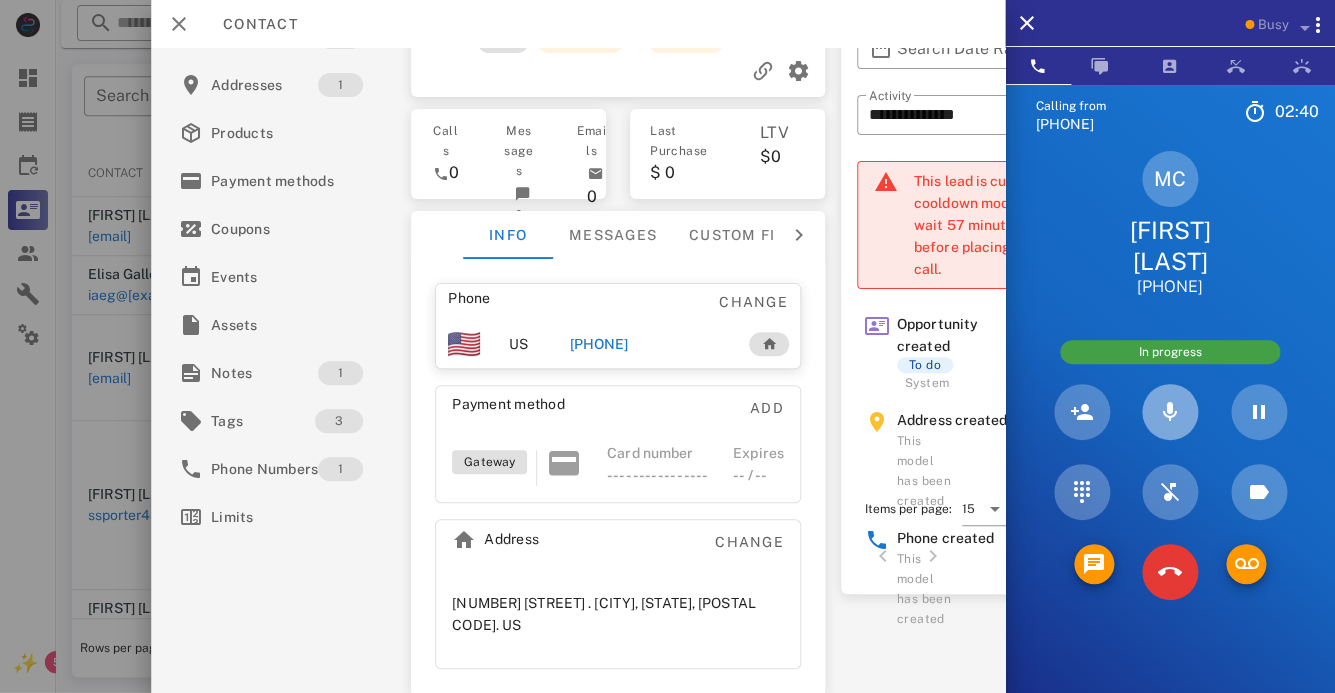 type 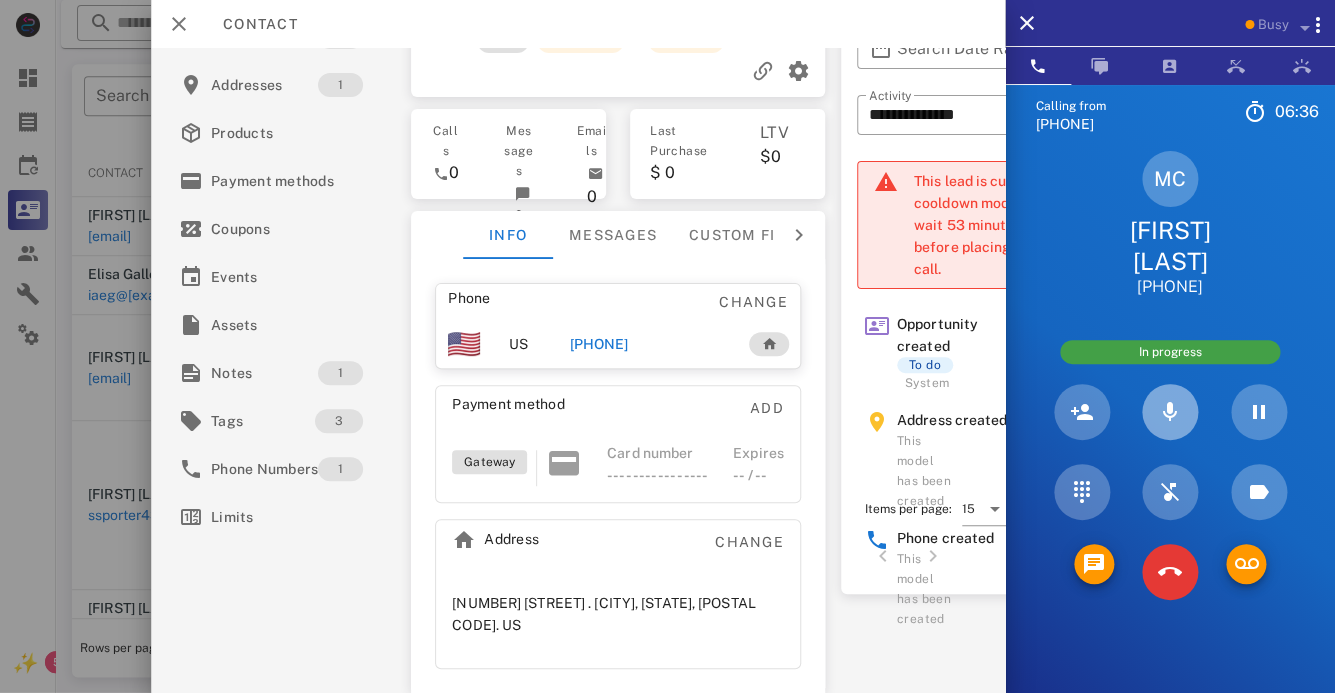 click at bounding box center [1170, 412] 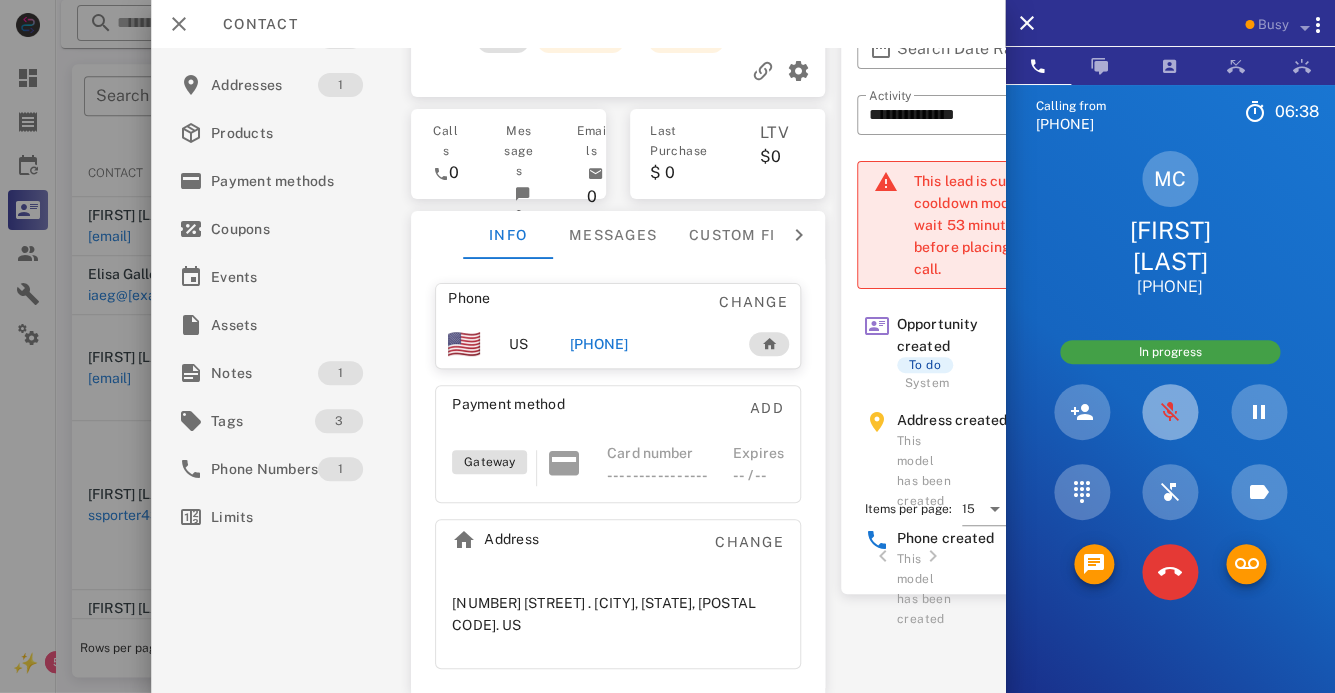 click at bounding box center [1170, 412] 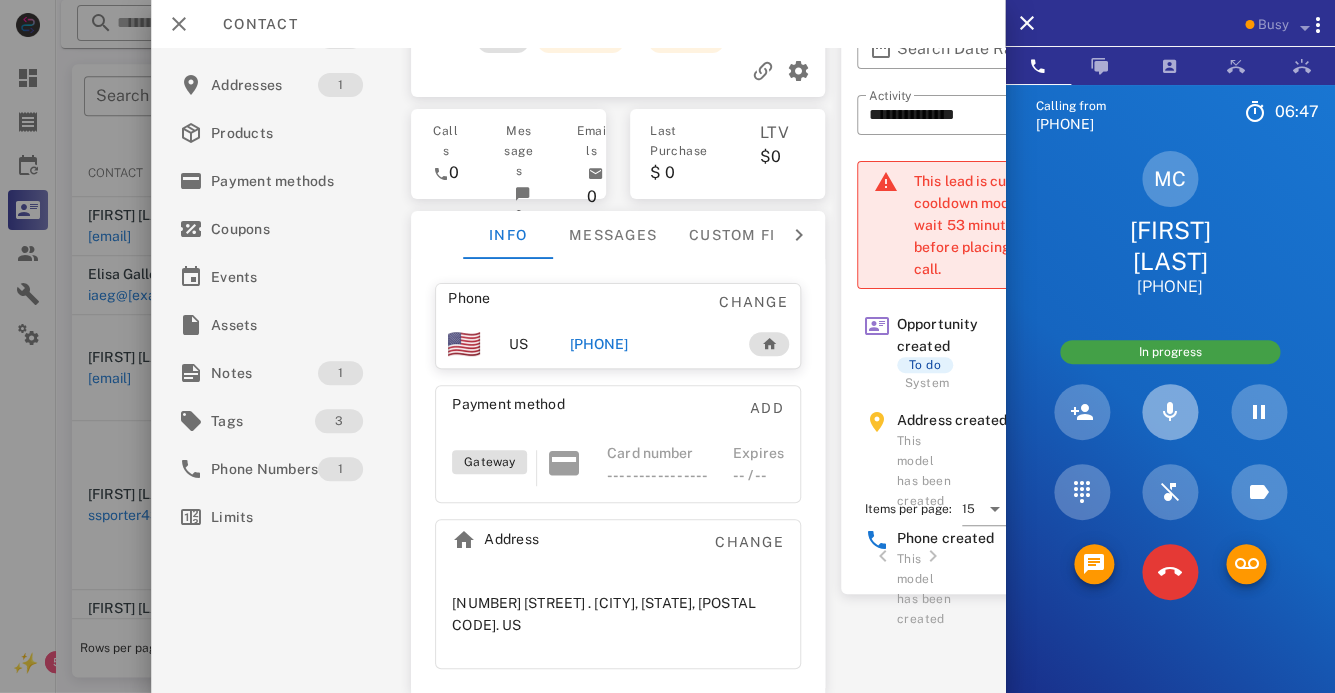 click at bounding box center [1170, 412] 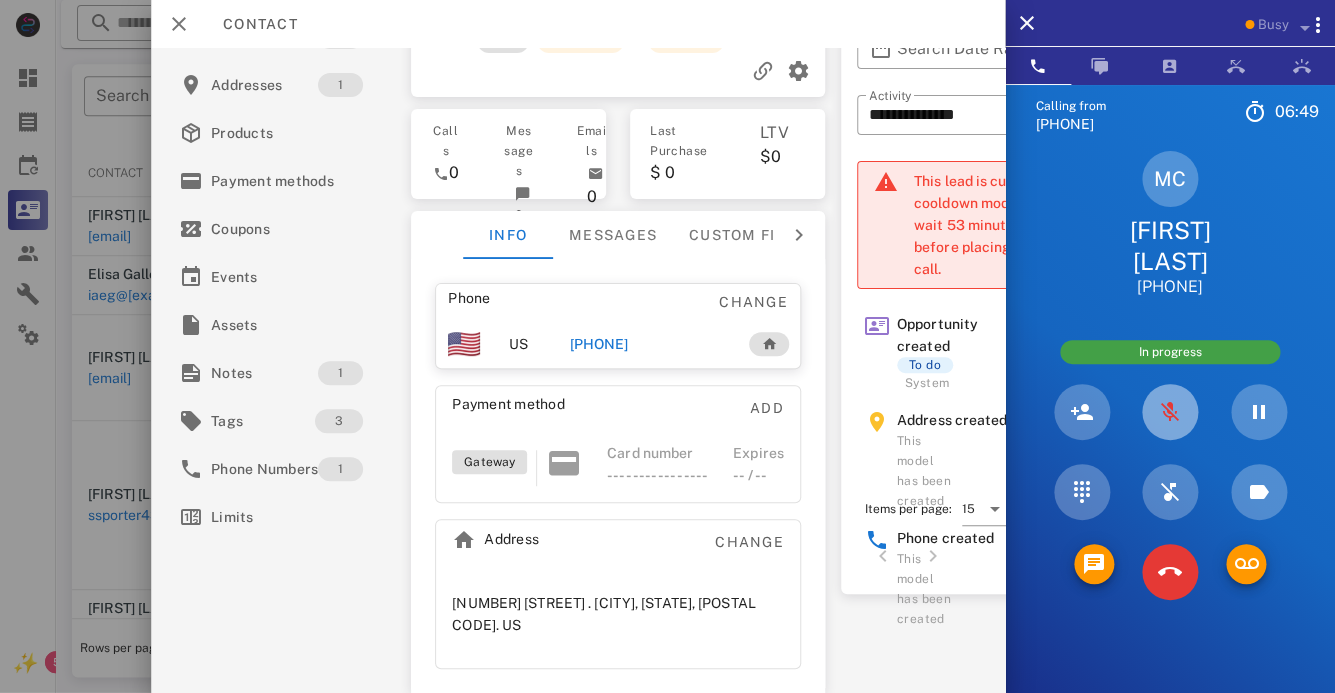 click at bounding box center [1170, 412] 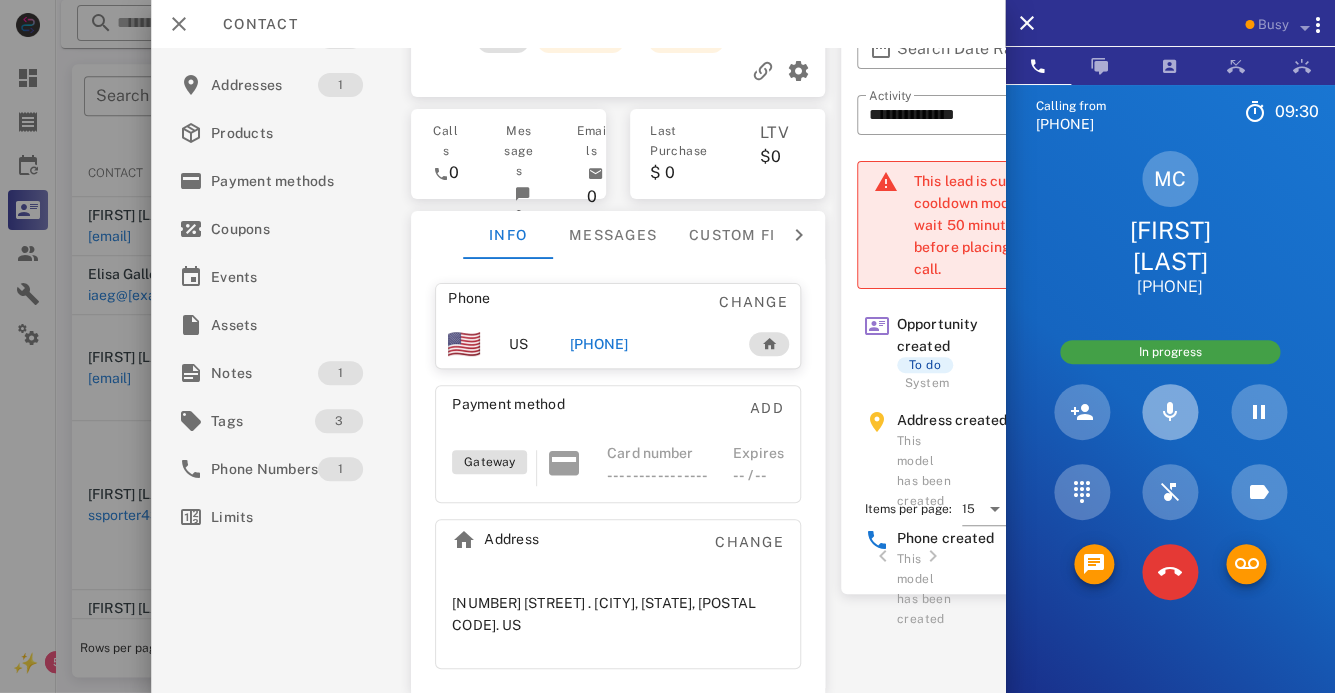 click at bounding box center [1170, 412] 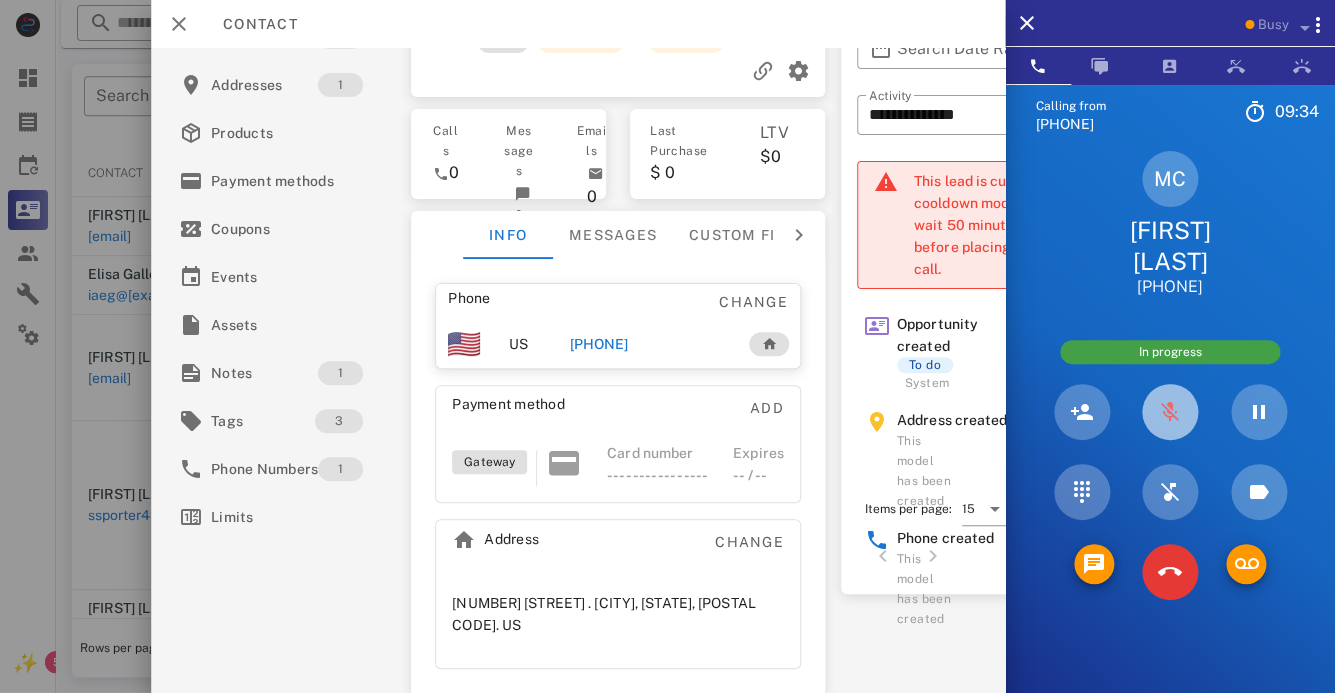 click at bounding box center (1170, 412) 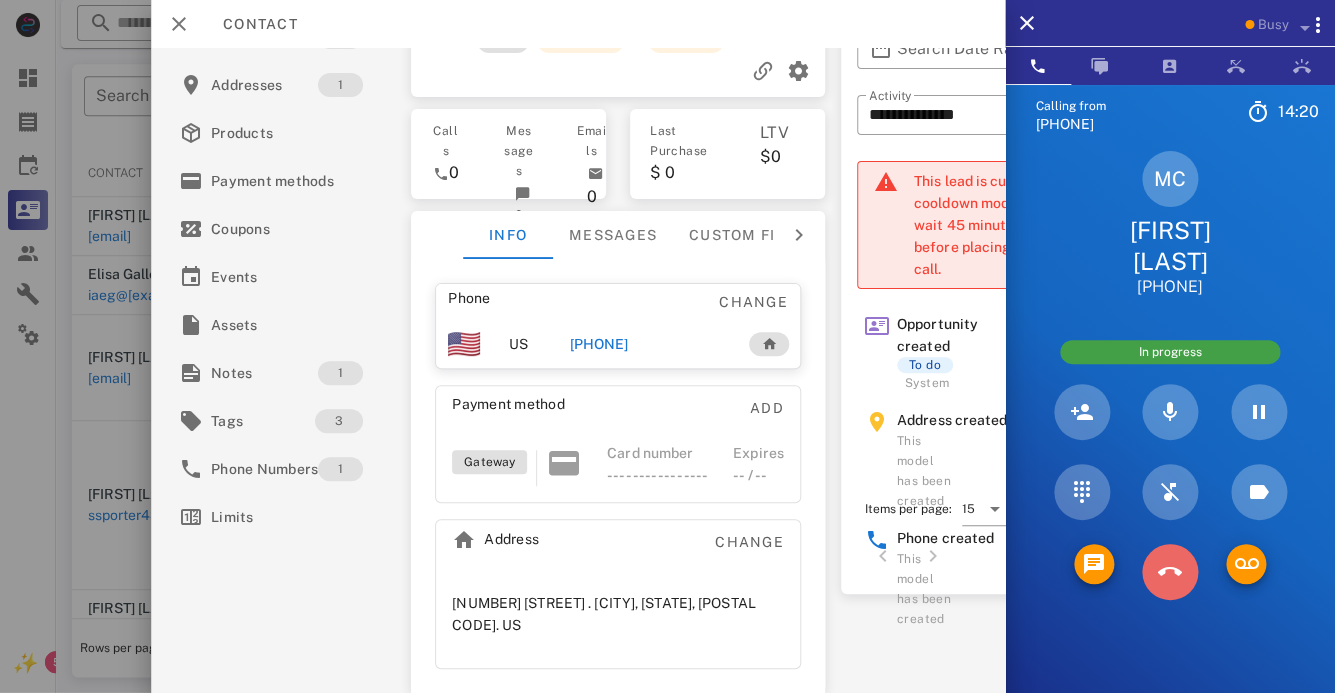 click at bounding box center (1169, 572) 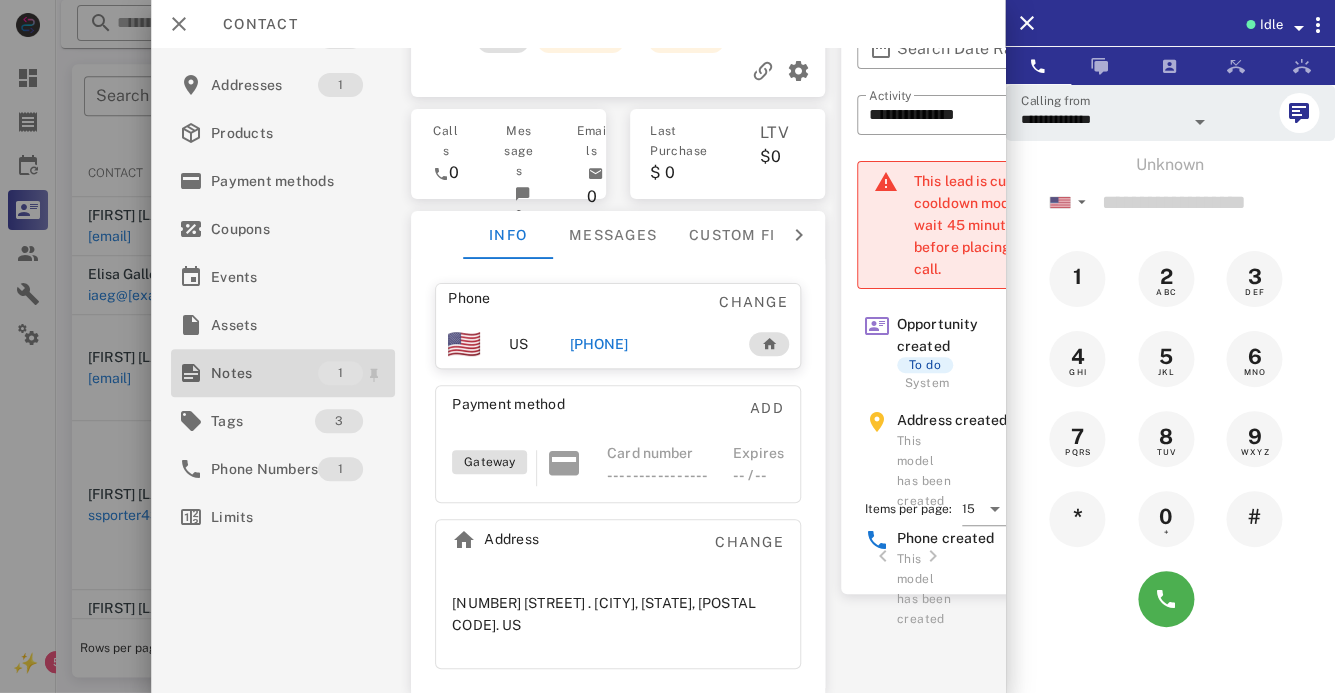 click on "Notes" at bounding box center (264, 373) 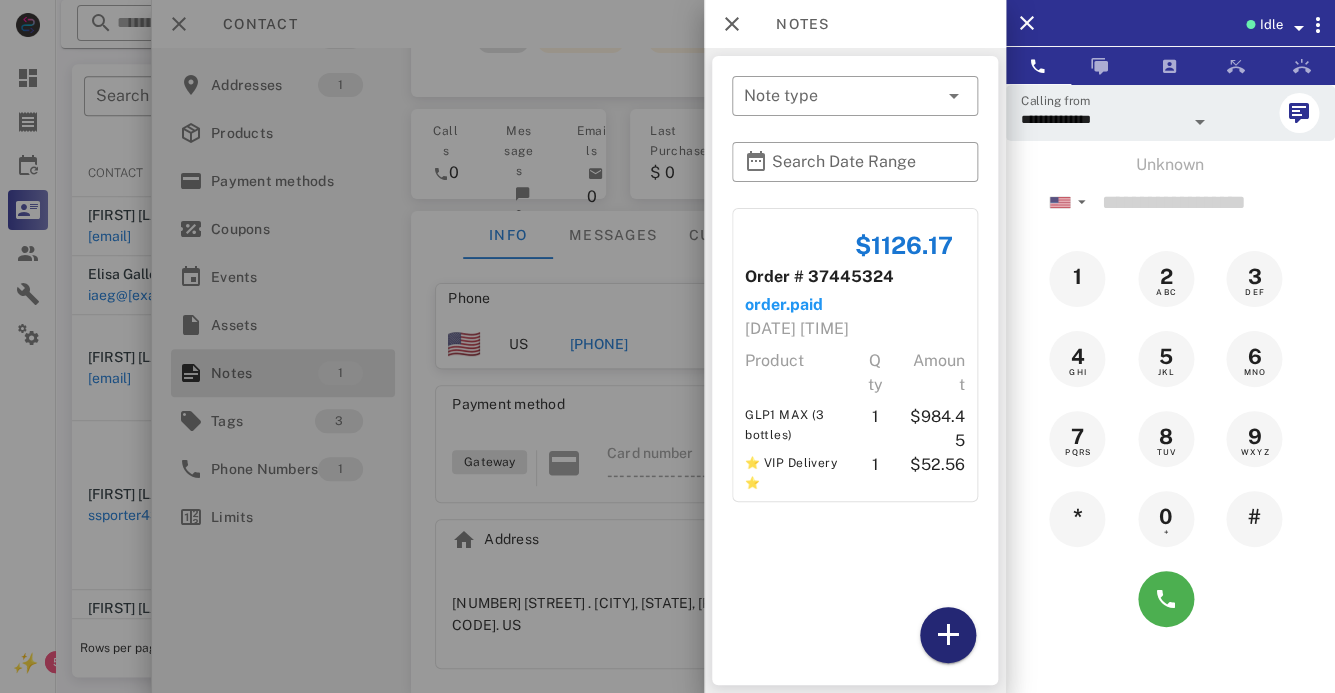 click at bounding box center (947, 635) 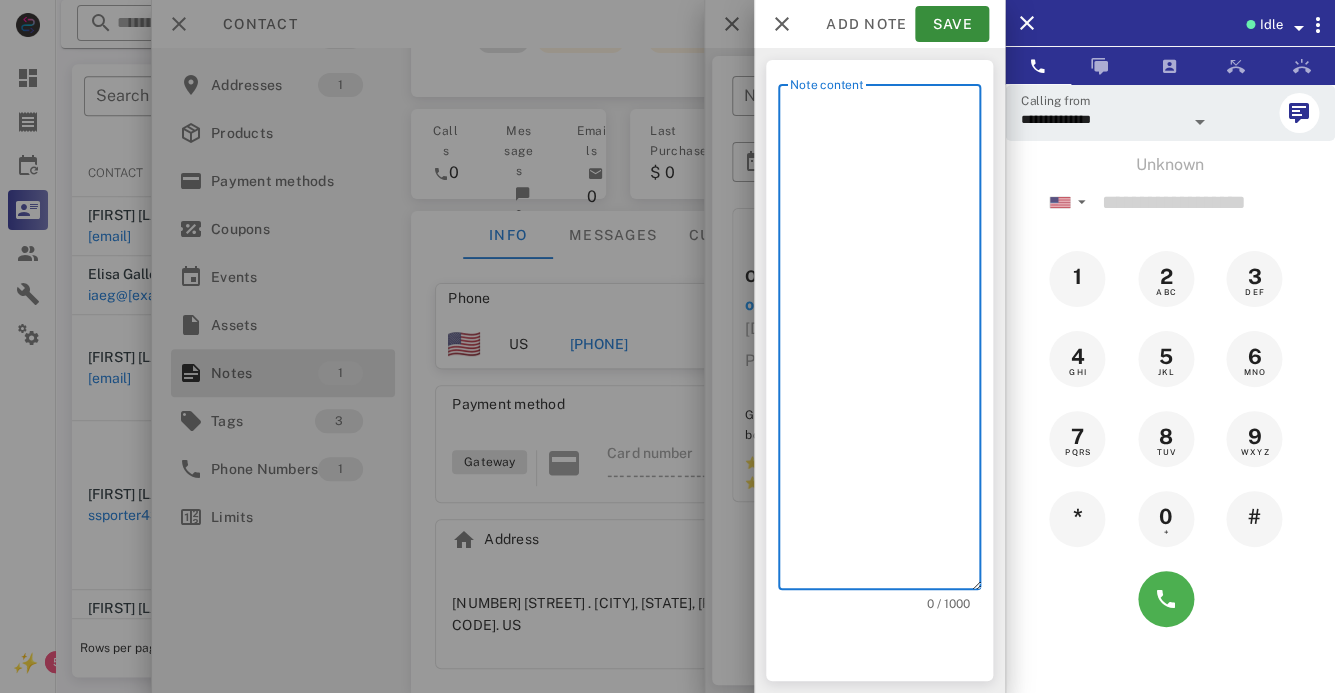 click on "Note content" at bounding box center (885, 342) 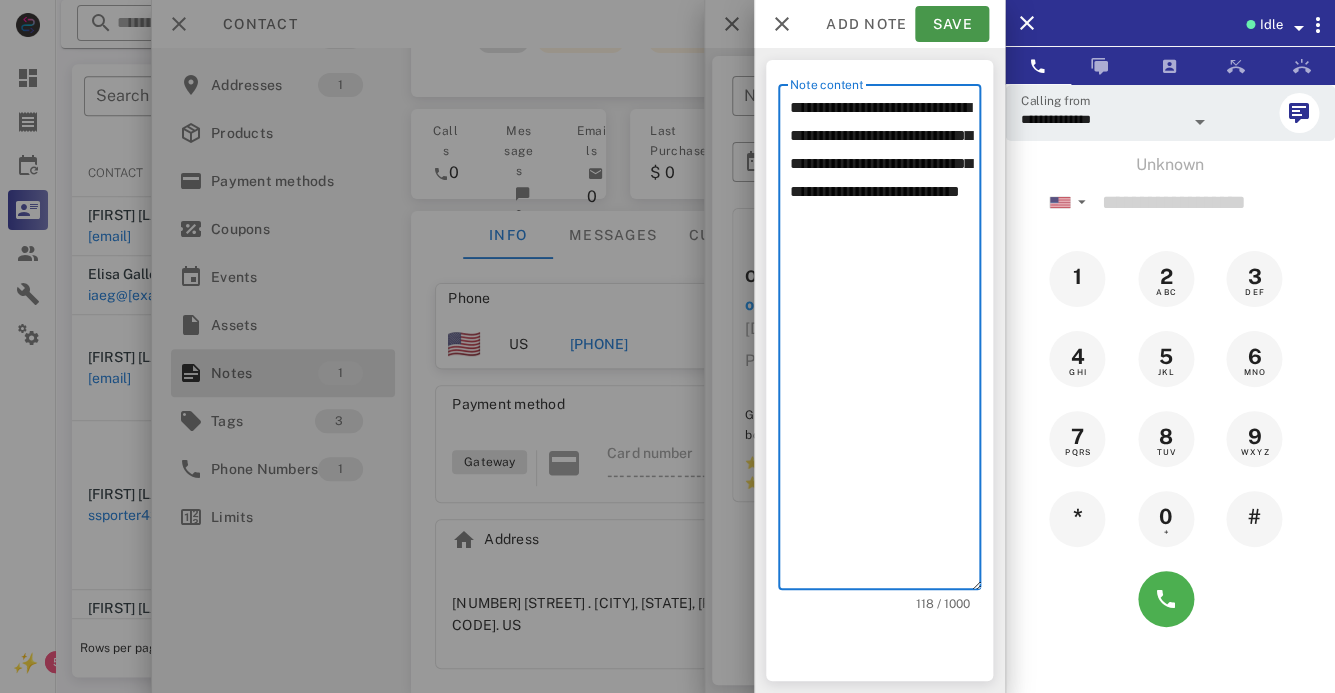 type on "**********" 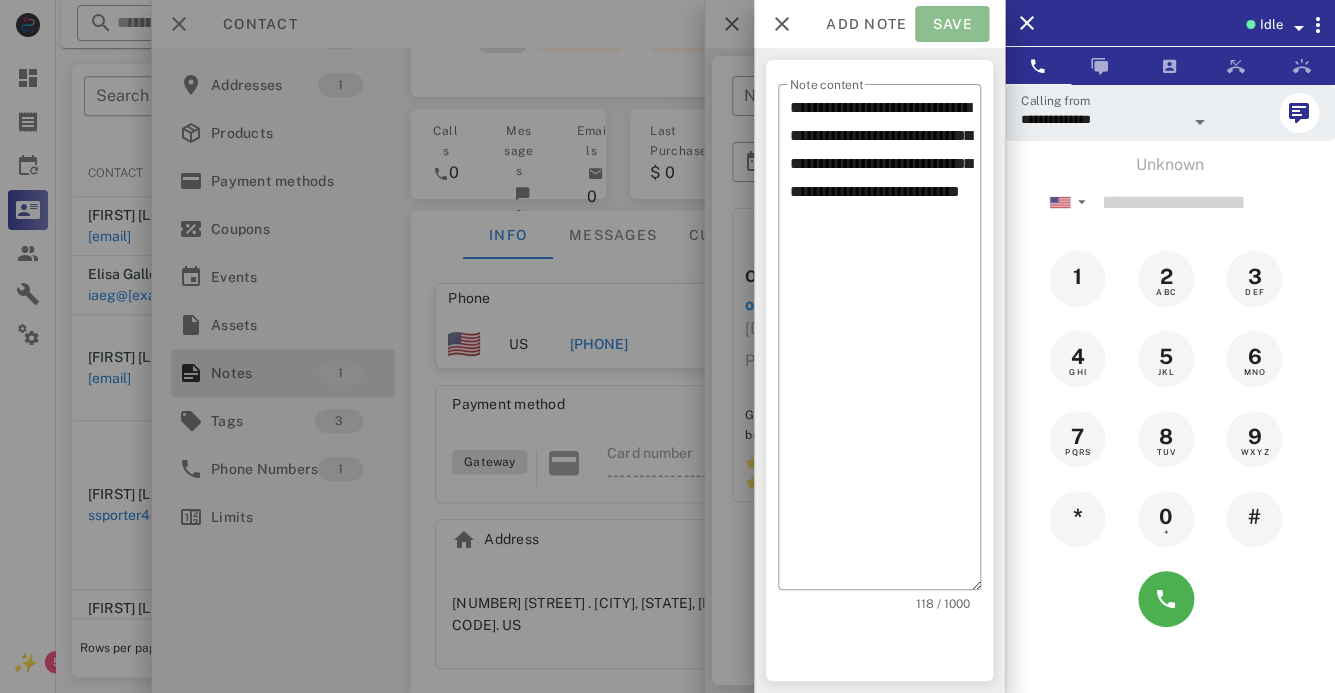 click on "Save" at bounding box center (952, 24) 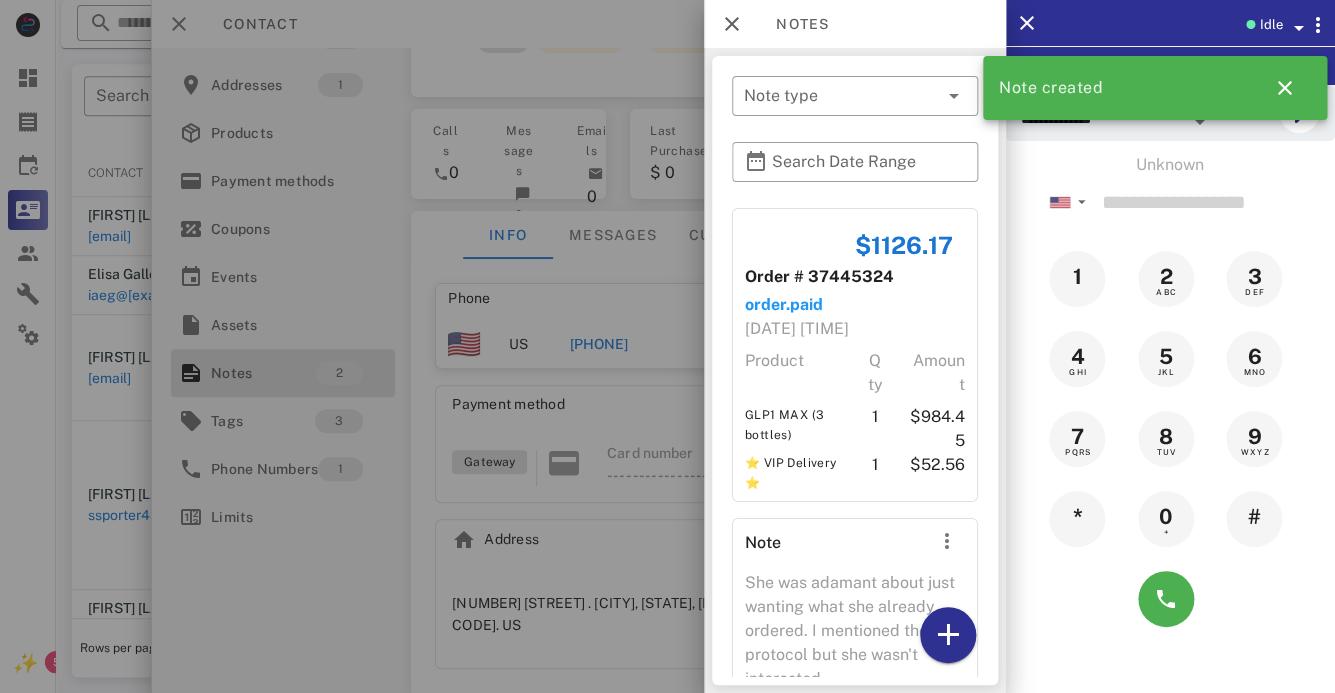 click at bounding box center [667, 346] 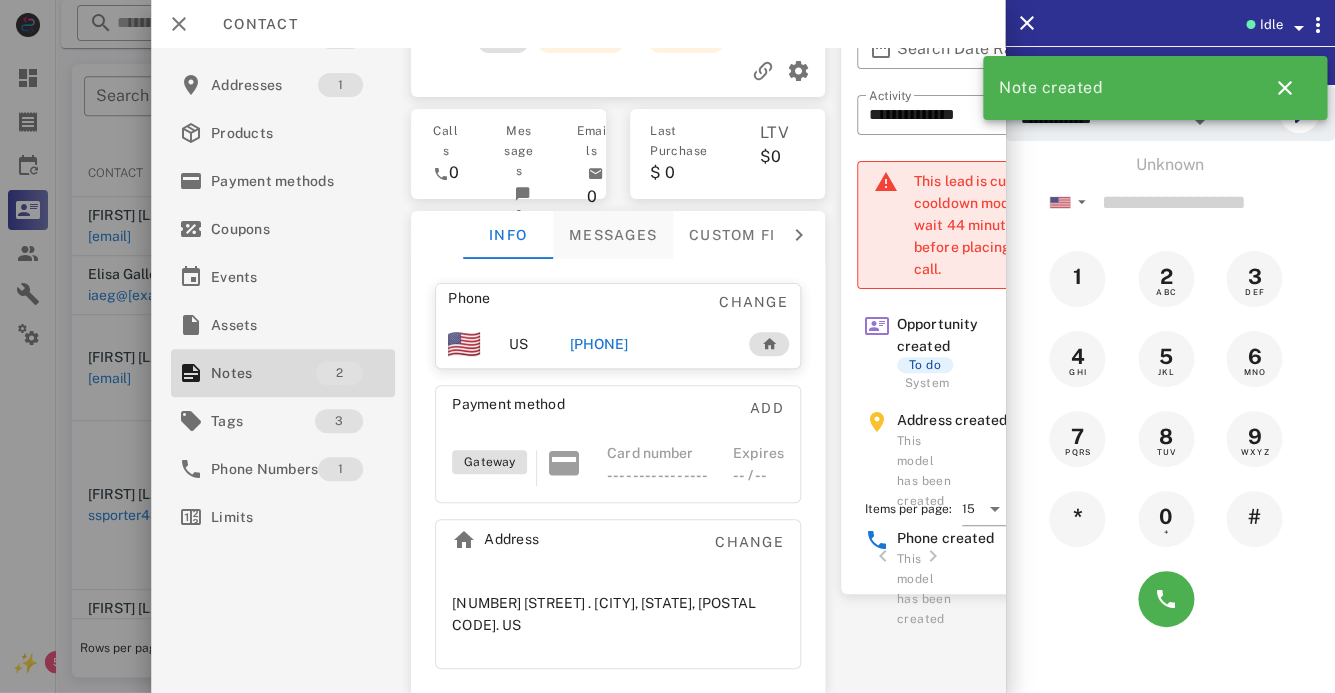 scroll, scrollTop: 0, scrollLeft: 0, axis: both 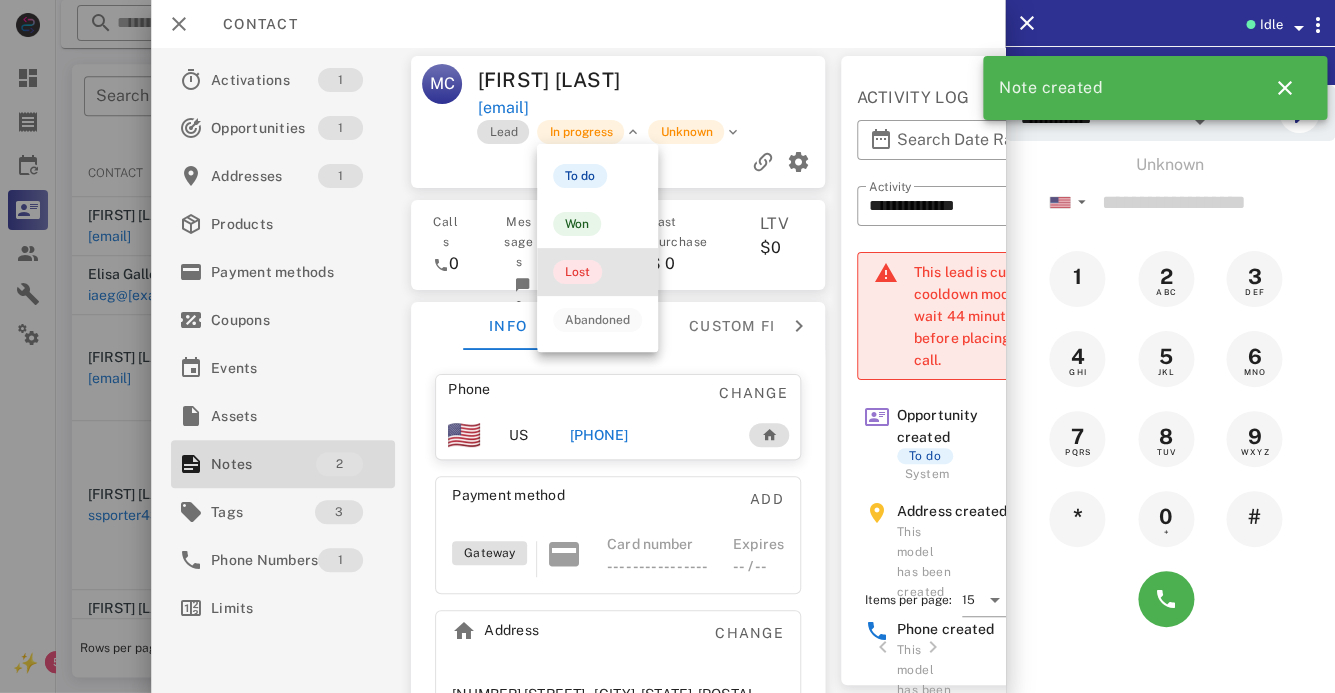 click on "Lost" at bounding box center [577, 272] 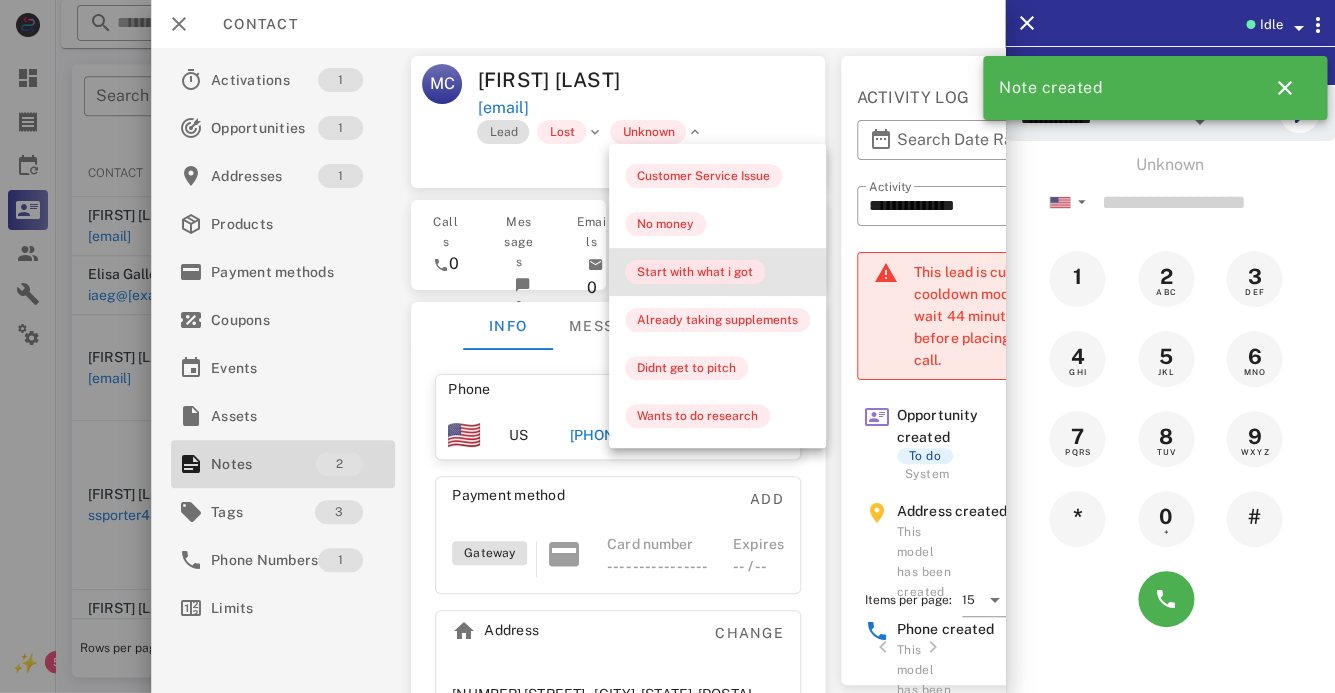 click on "Start with what i got" at bounding box center [695, 272] 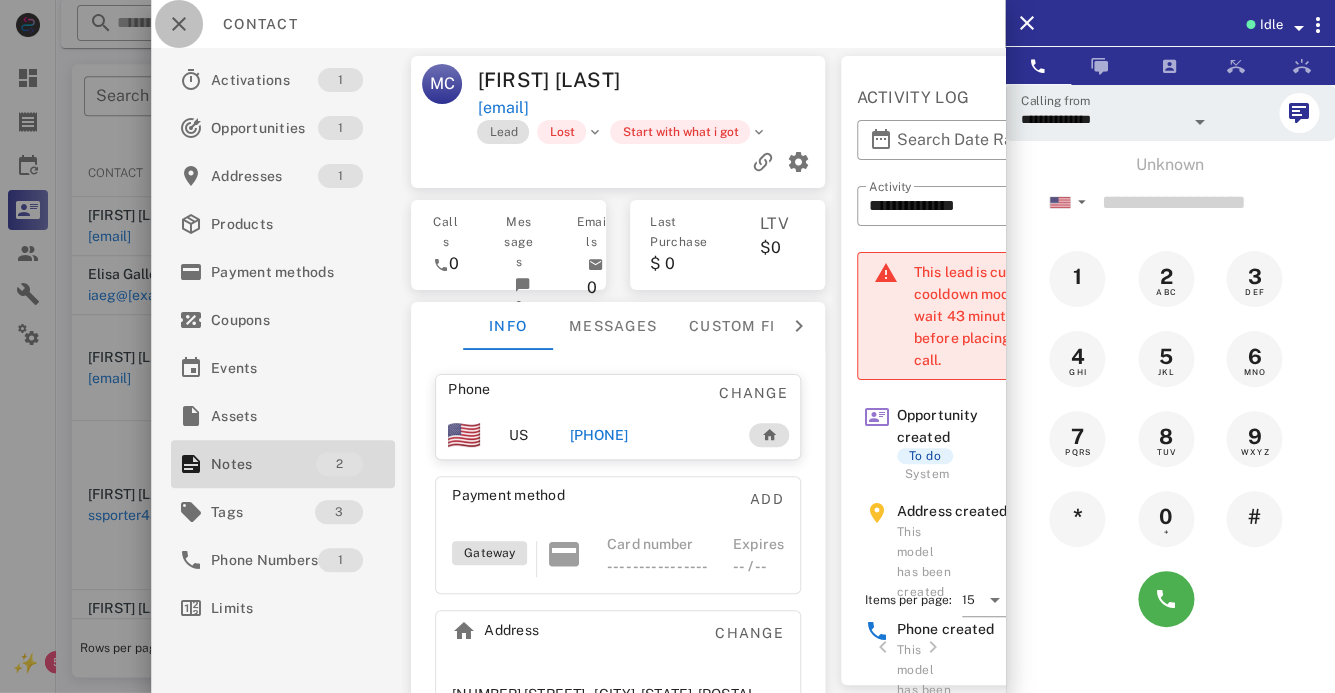 click at bounding box center [179, 24] 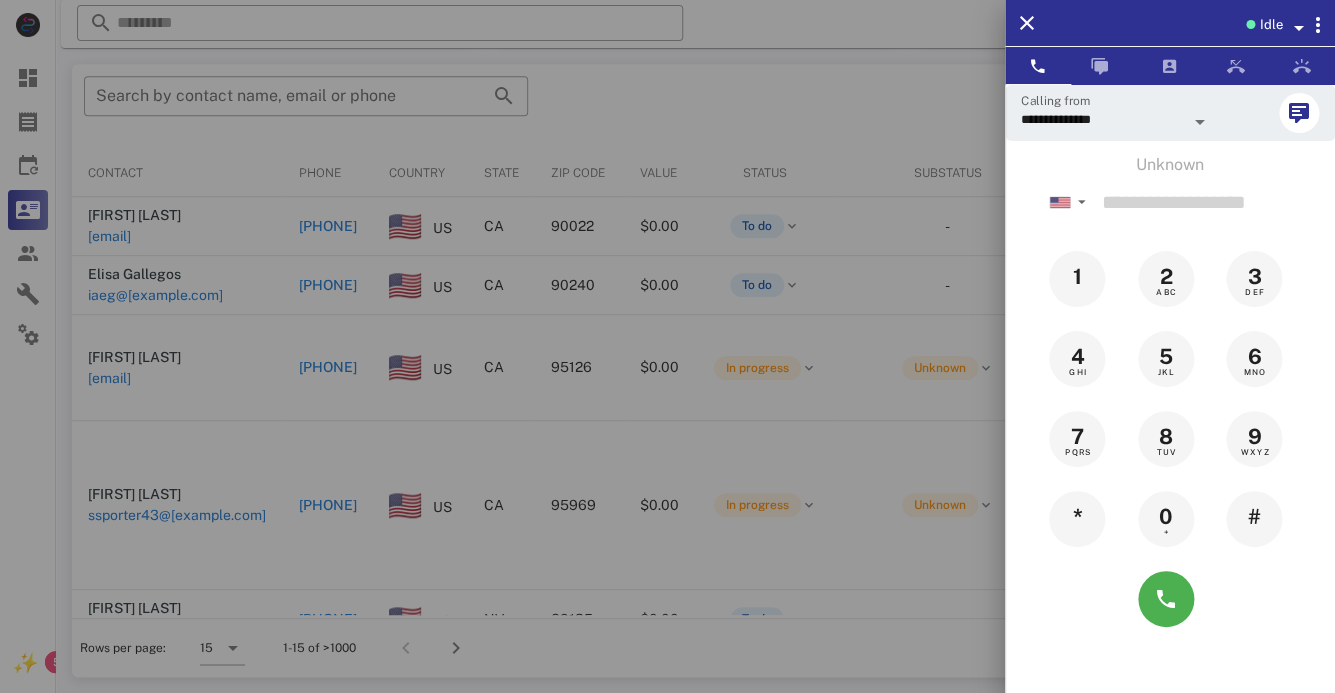 click at bounding box center (667, 346) 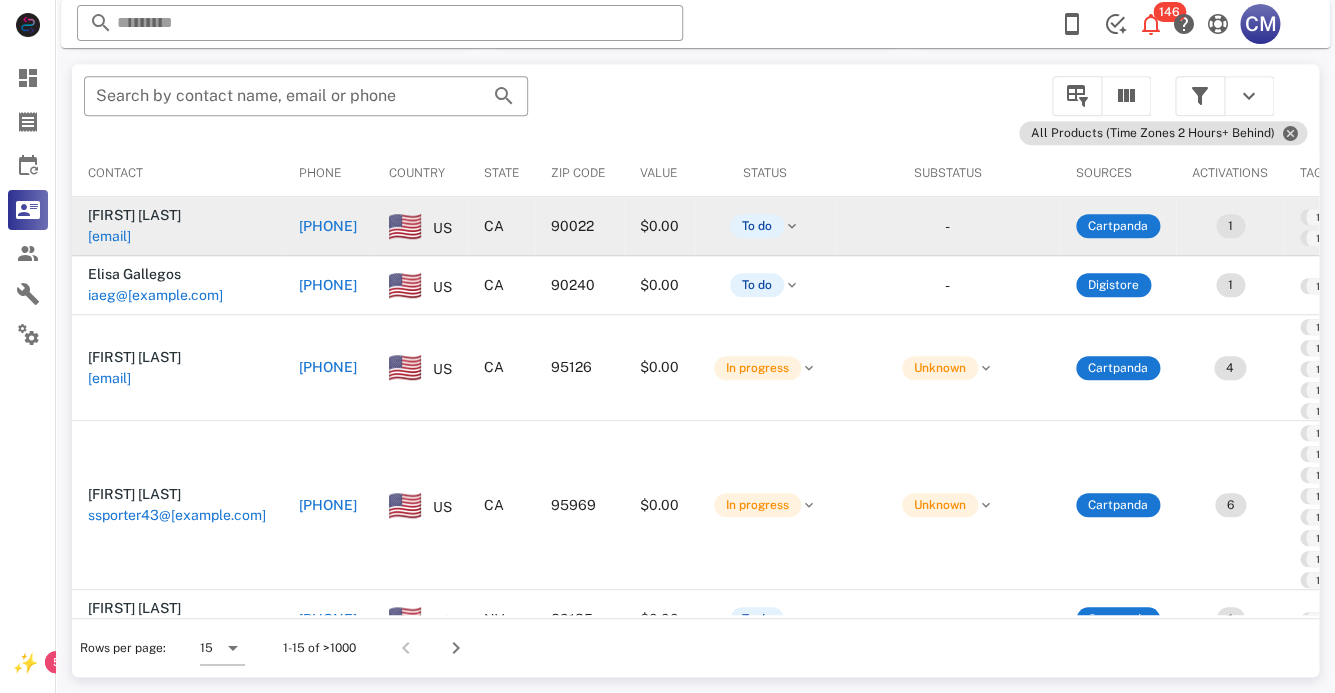 click on "[EMAIL]" at bounding box center [109, 236] 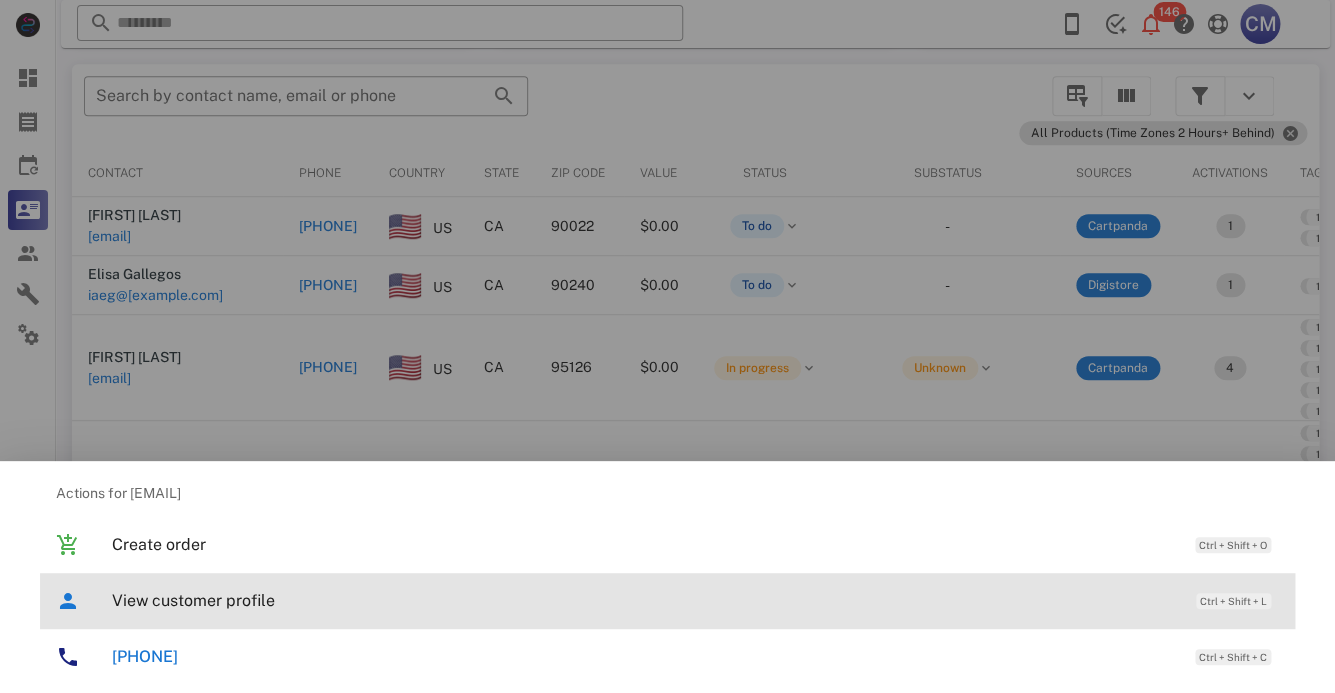 click on "View customer profile" at bounding box center [644, 600] 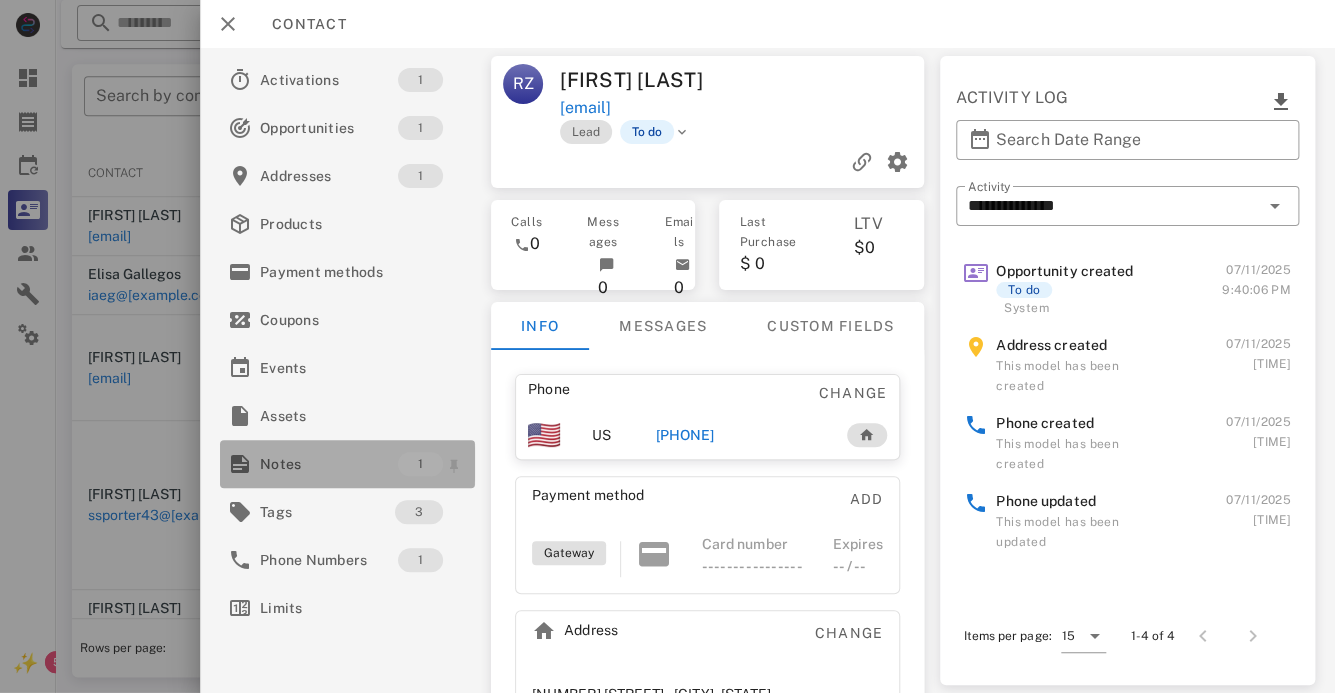 click on "Notes" at bounding box center [329, 464] 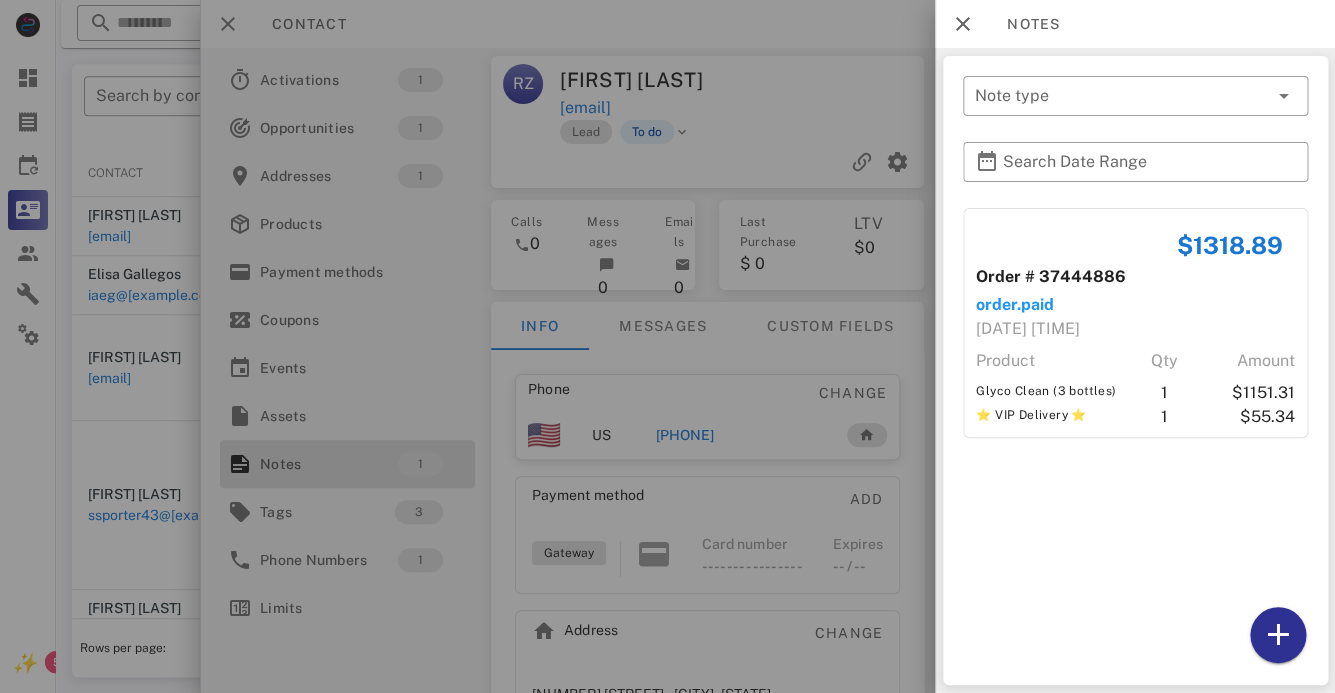 click at bounding box center [667, 346] 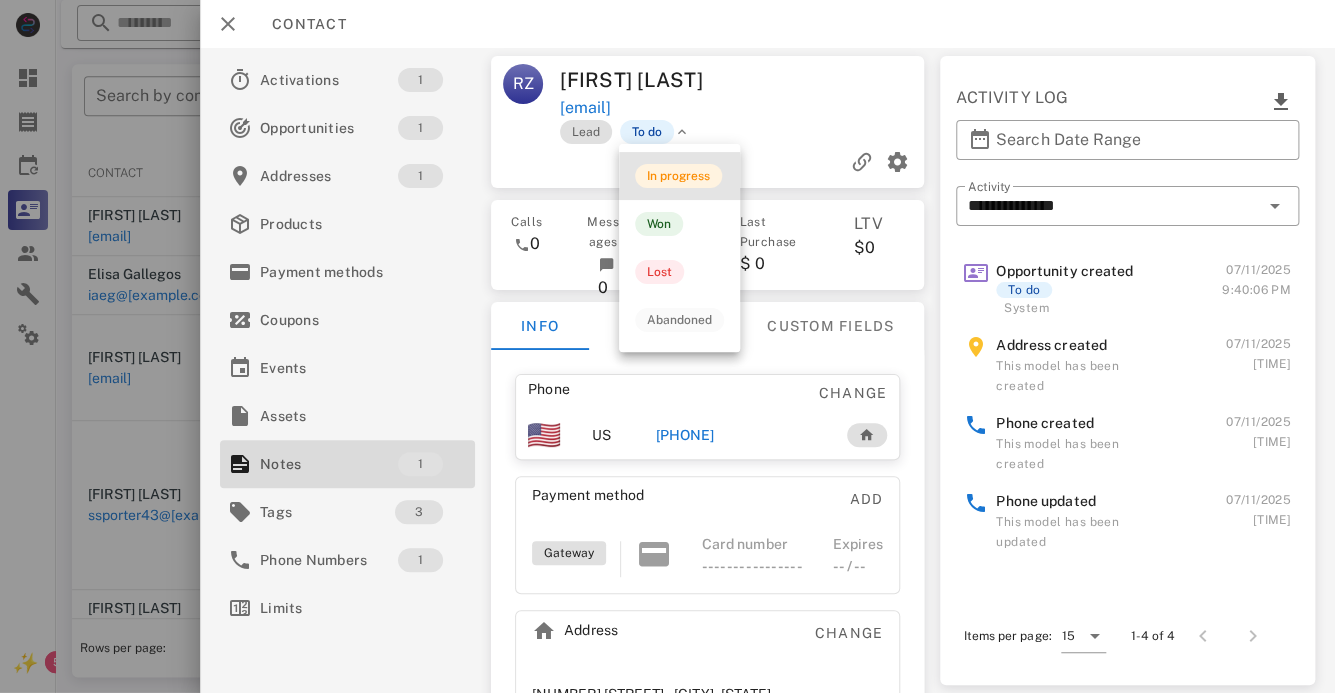 click on "In progress" at bounding box center (679, 176) 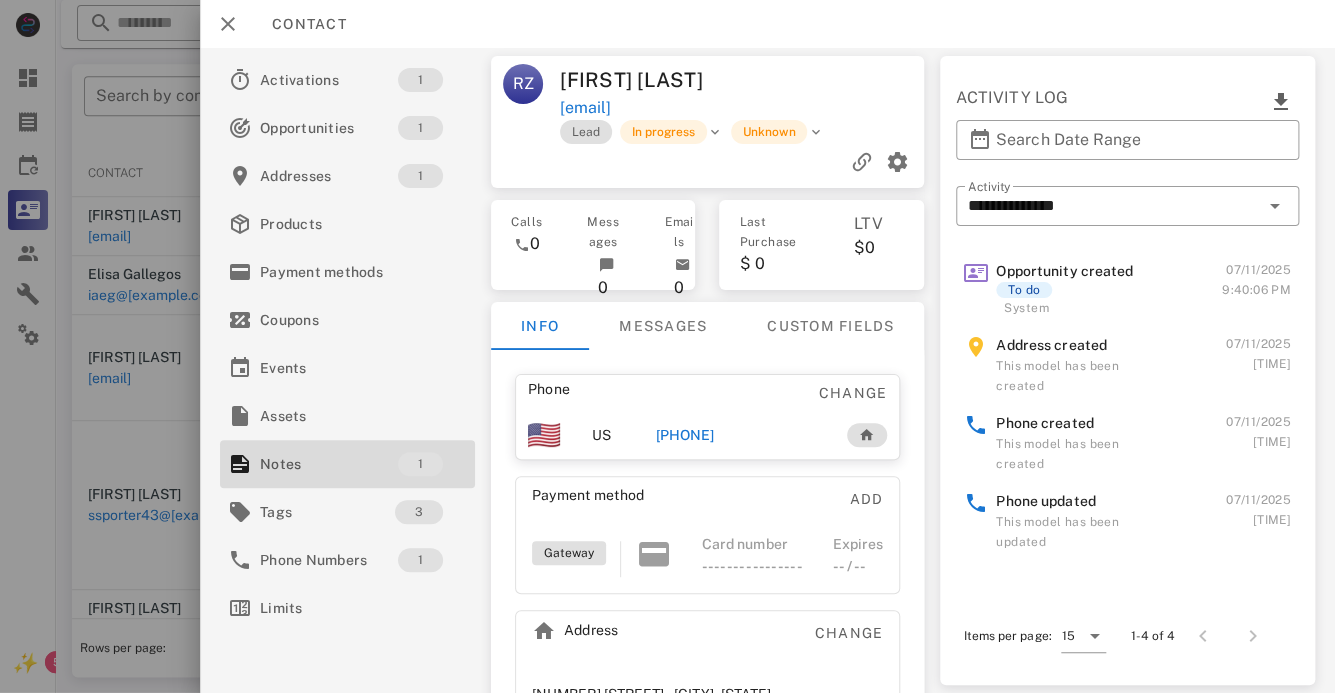 click on "[FIRST] [LAST]" at bounding box center [653, 80] 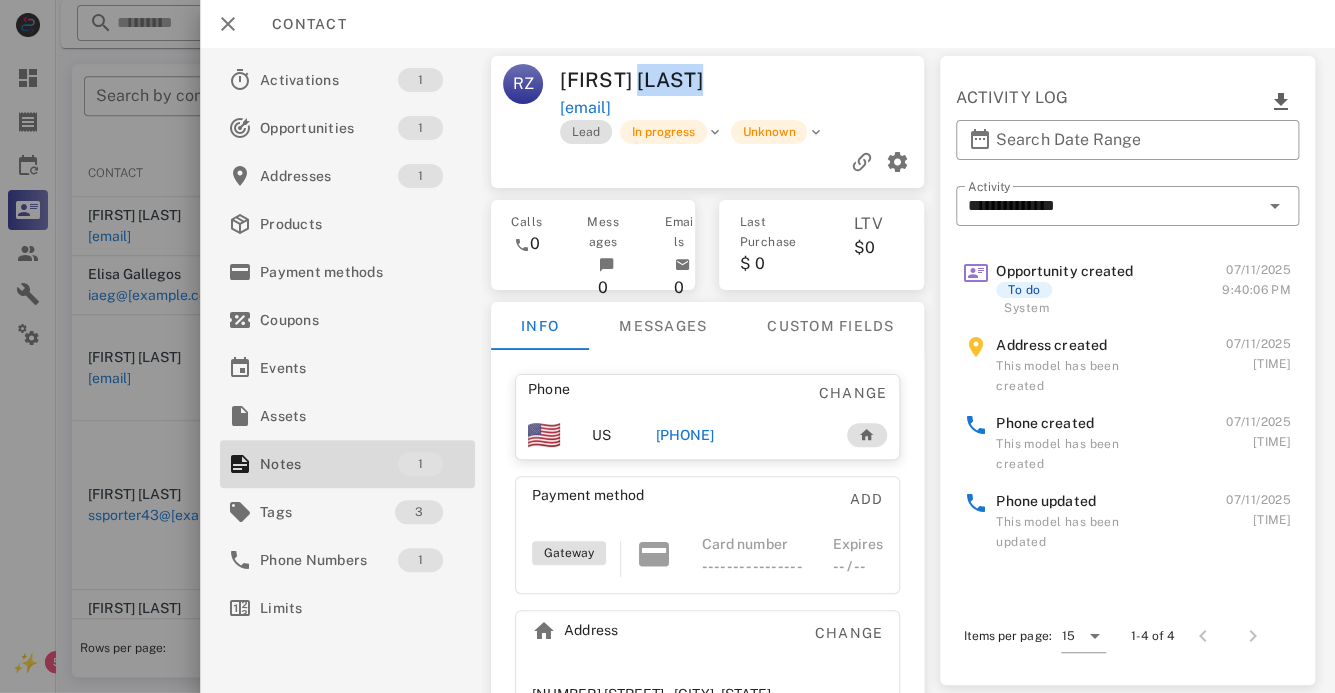 click on "[FIRST] [LAST]" at bounding box center [653, 80] 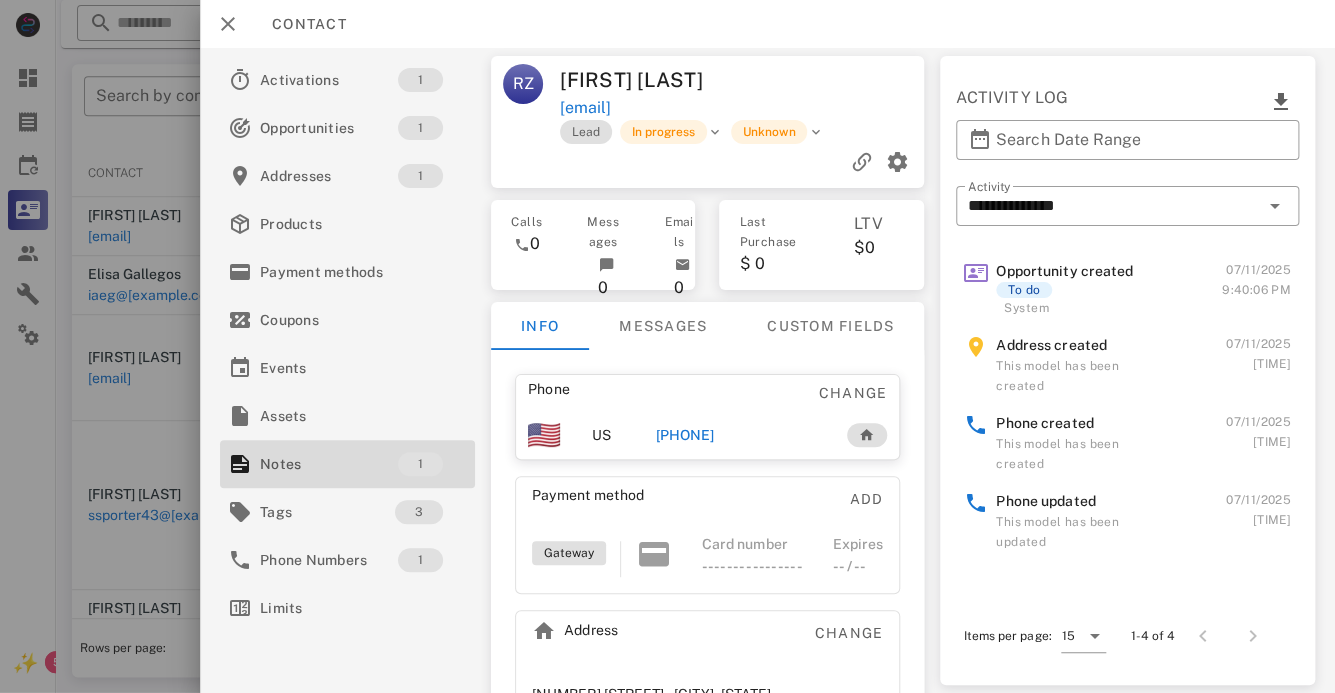 click on "[FIRST] [LAST]" at bounding box center (653, 80) 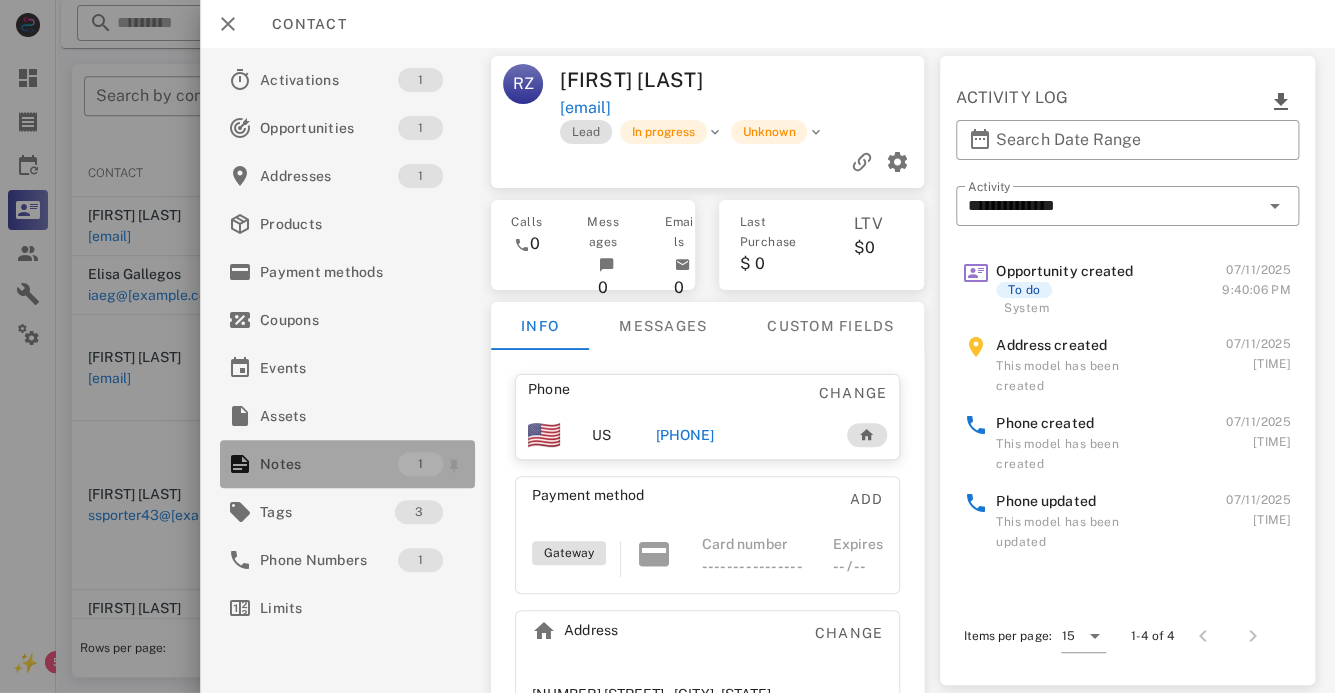 click on "Notes" at bounding box center (329, 464) 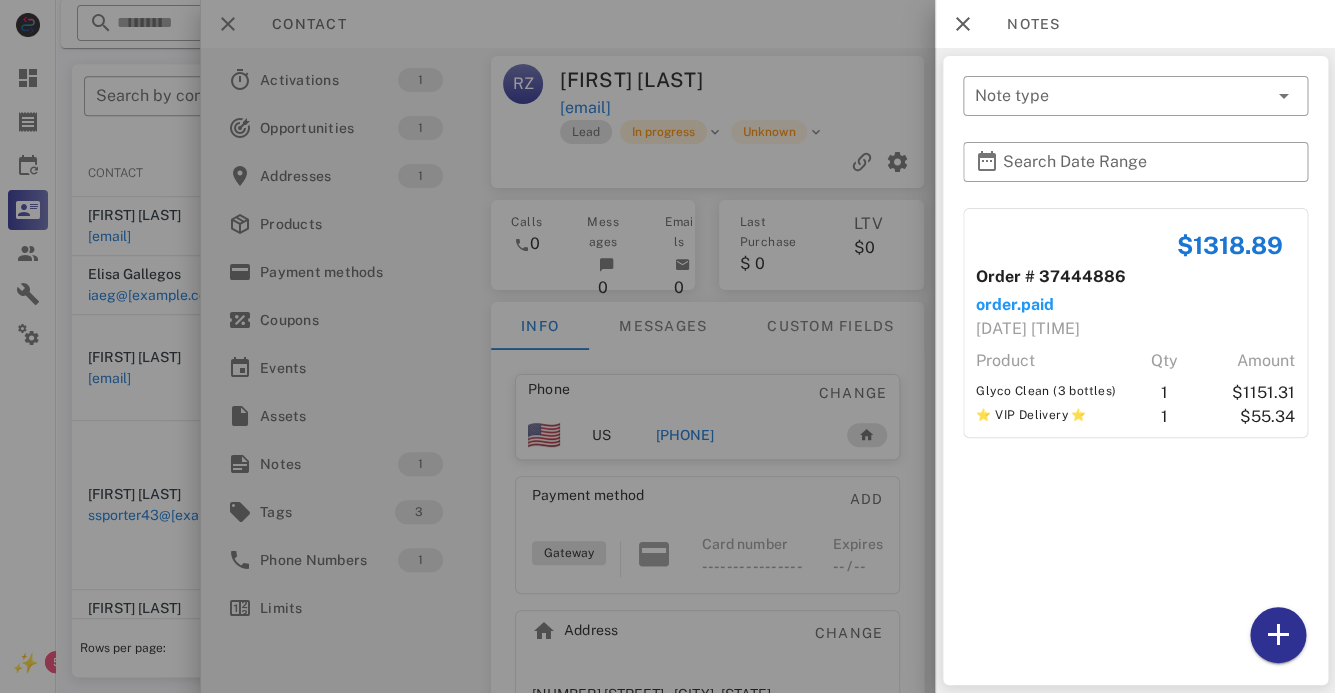 click at bounding box center (667, 346) 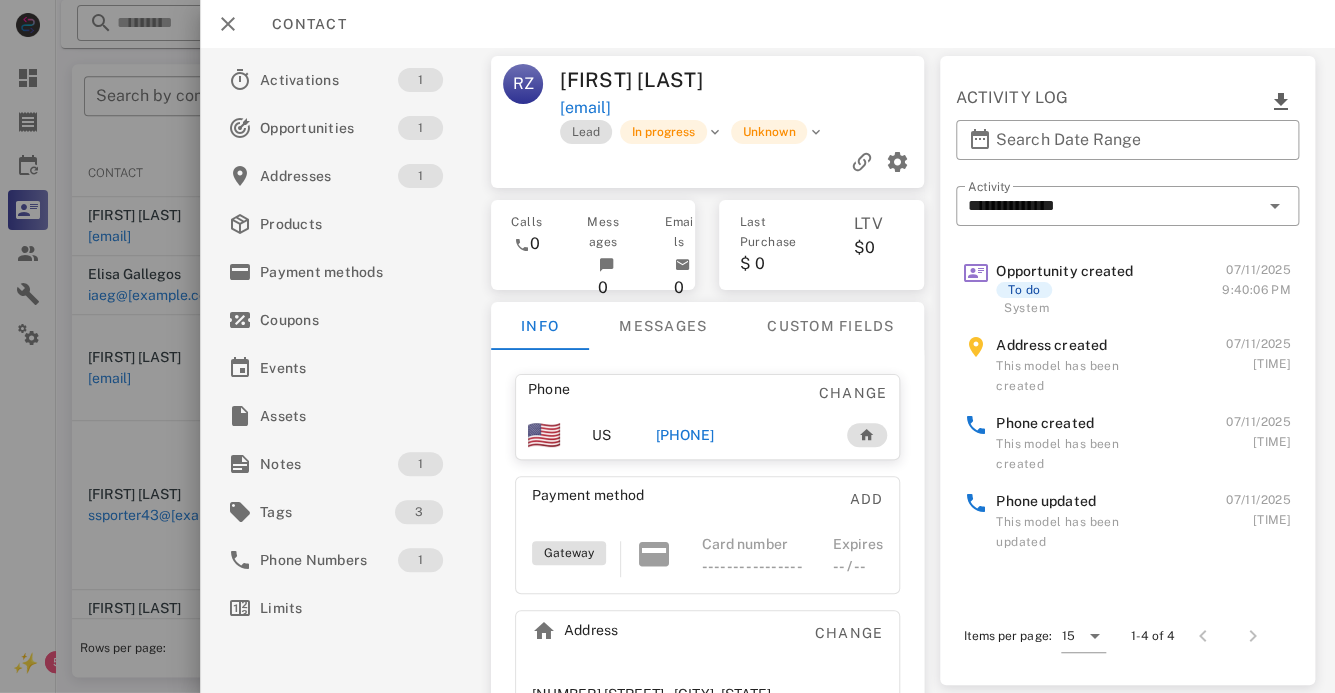 click on "[PHONE]" at bounding box center [685, 435] 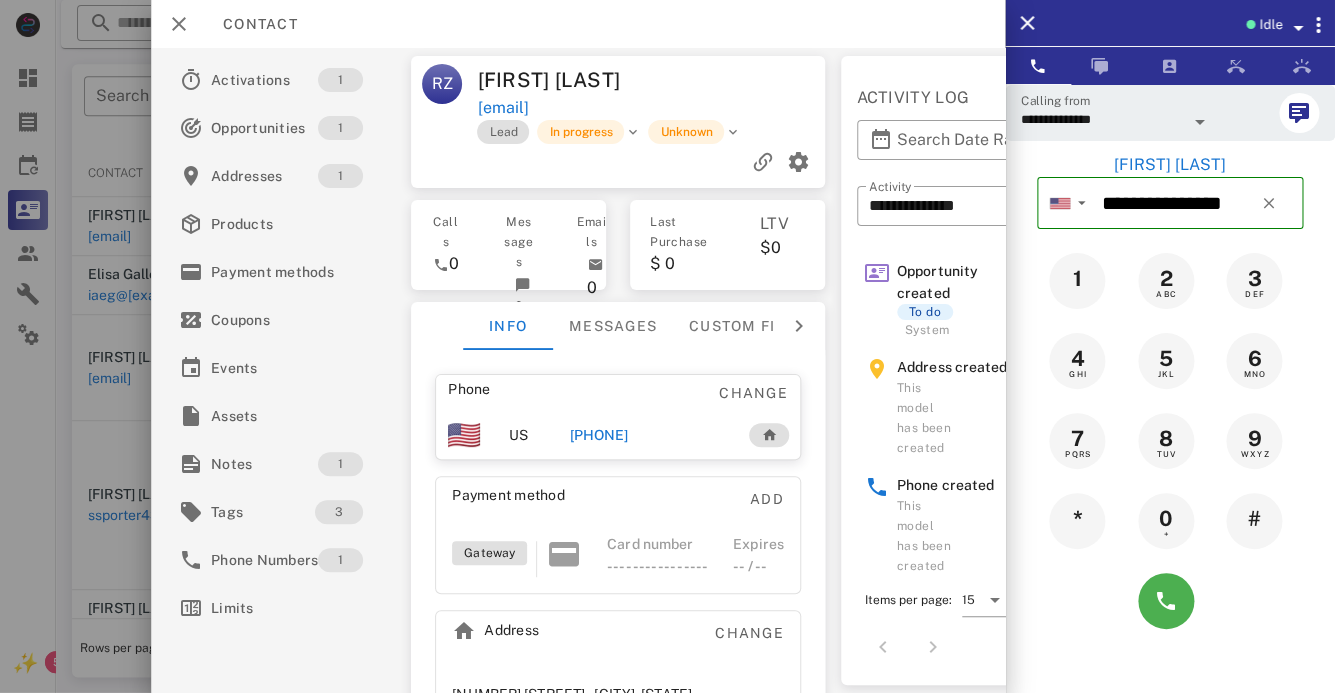 click at bounding box center (1200, 122) 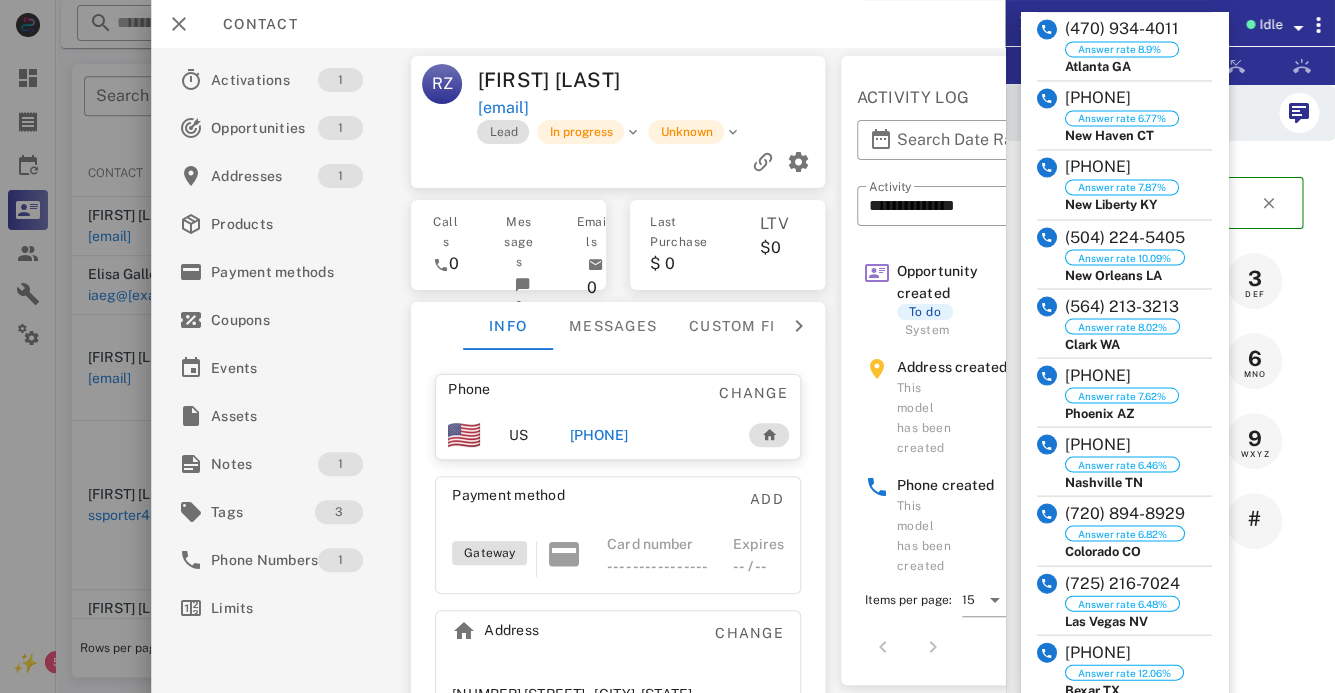 scroll, scrollTop: 1540, scrollLeft: 0, axis: vertical 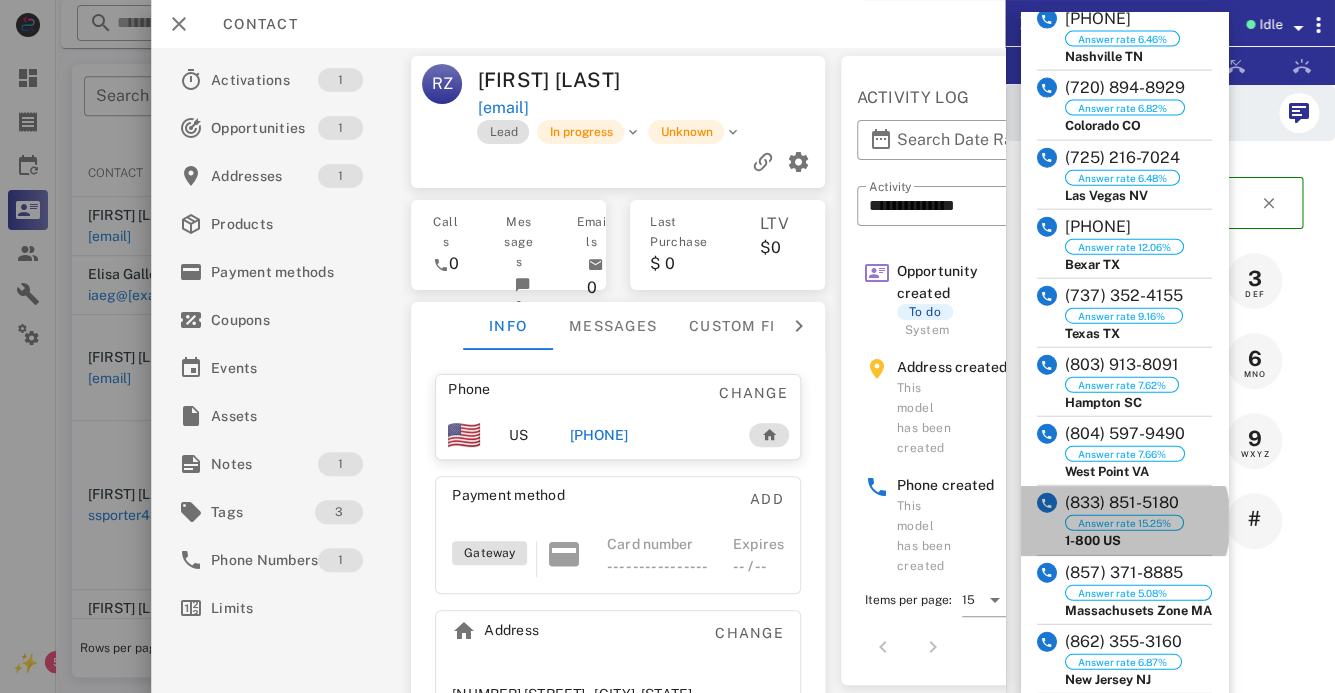 click on "(833) 851-5180" at bounding box center (1124, 503) 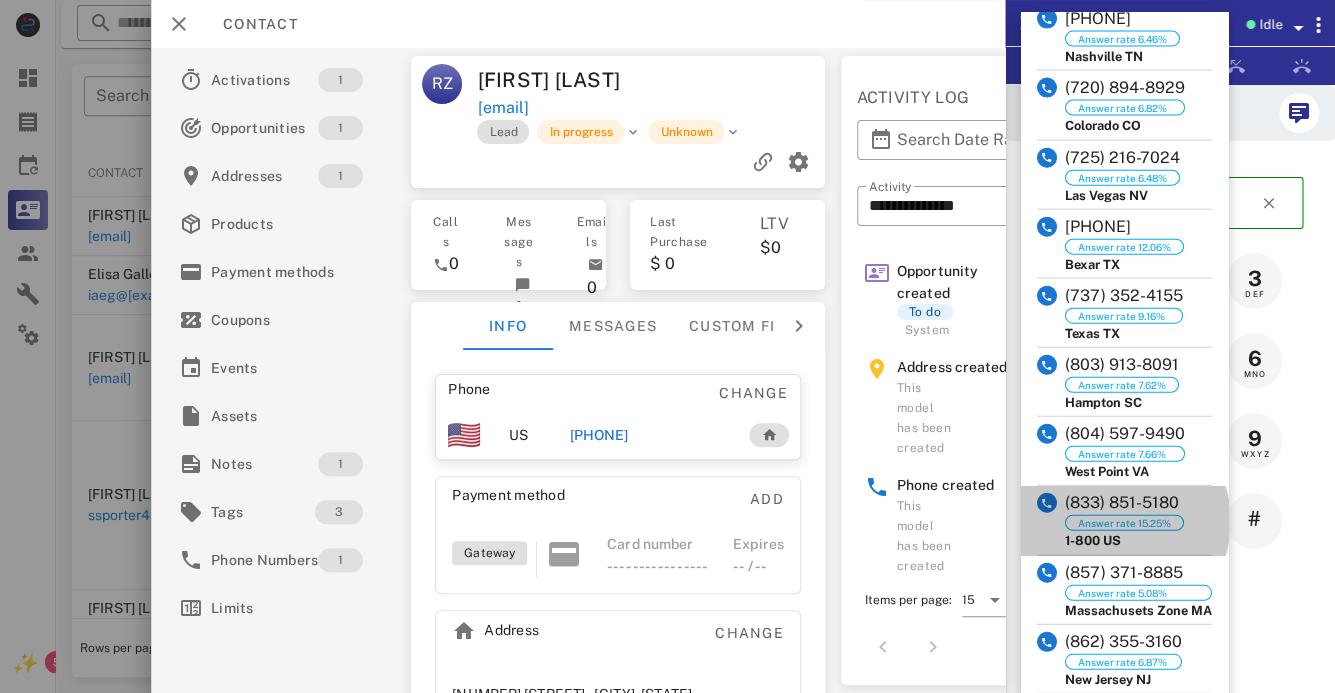 type on "**********" 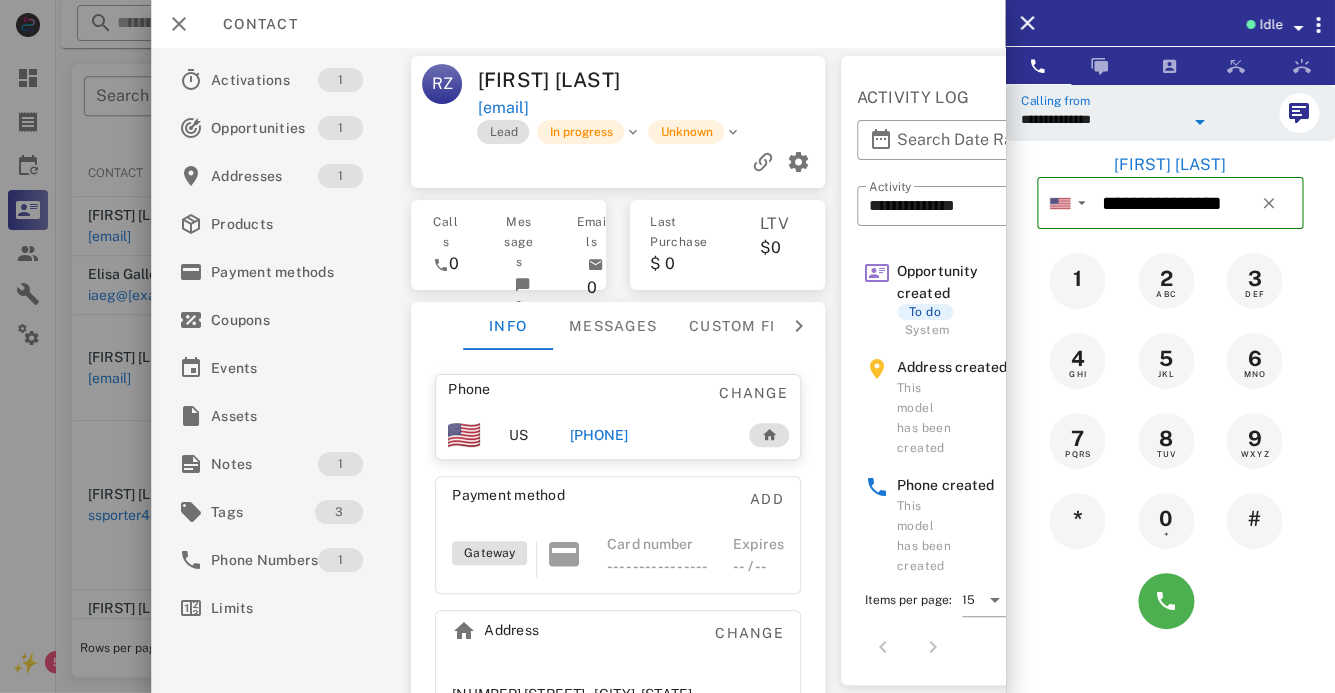 scroll, scrollTop: 92, scrollLeft: 0, axis: vertical 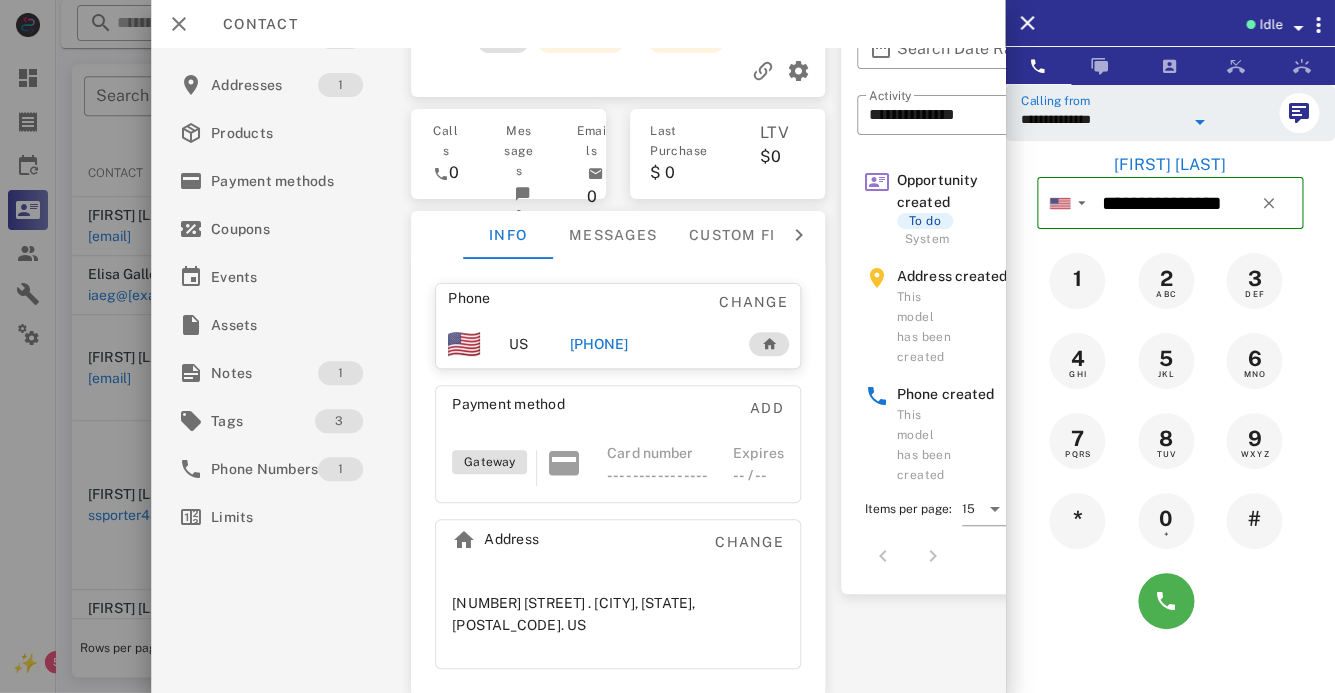 click on "[NUMBER] [STREET] .
[CITY], [STATE], [POSTAL_CODE].
US" at bounding box center (618, 614) 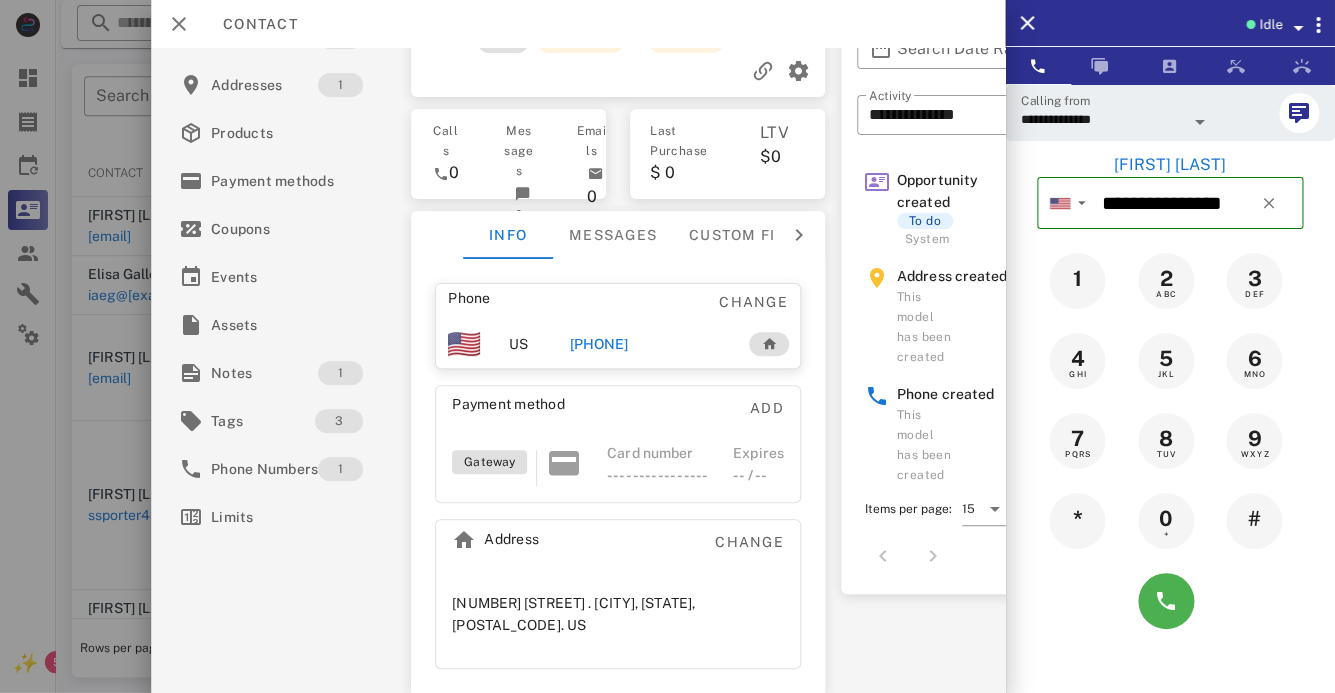 click on "[NUMBER] [STREET] .
[CITY], [STATE], [POSTAL_CODE].
US" at bounding box center [618, 614] 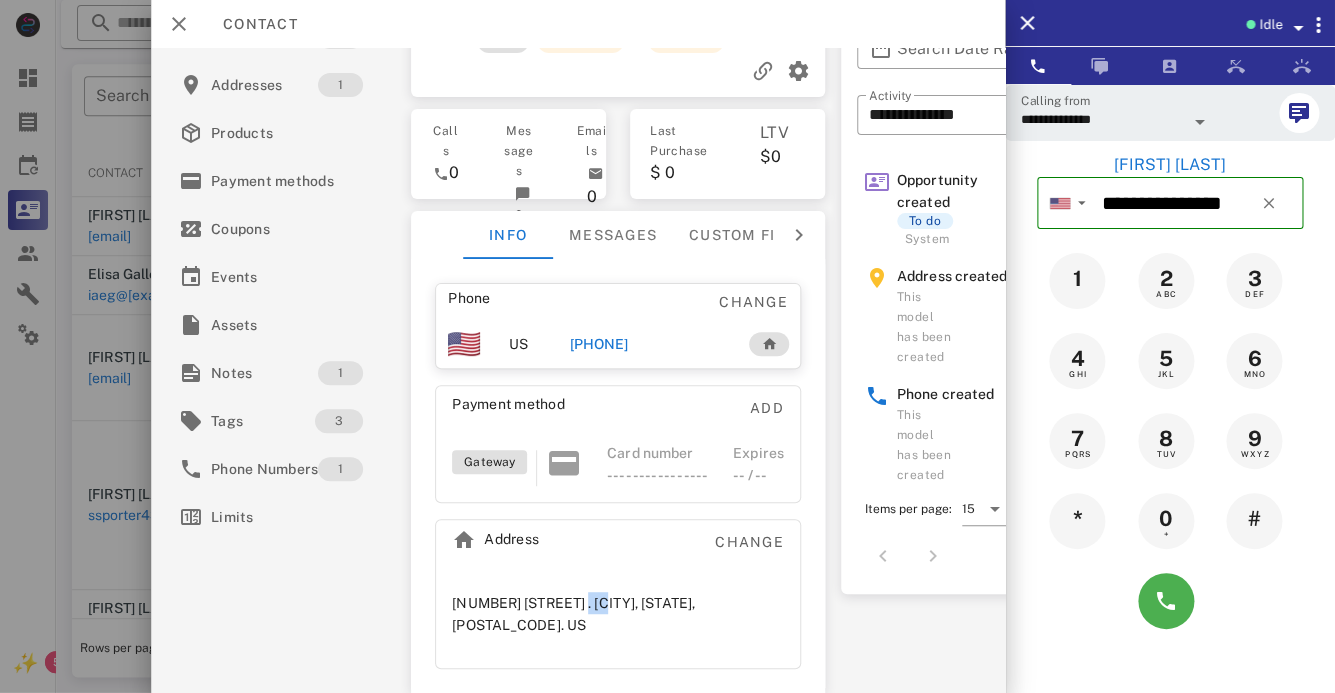 click on "[NUMBER] [STREET] .
[CITY], [STATE], [POSTAL_CODE].
US" at bounding box center [618, 614] 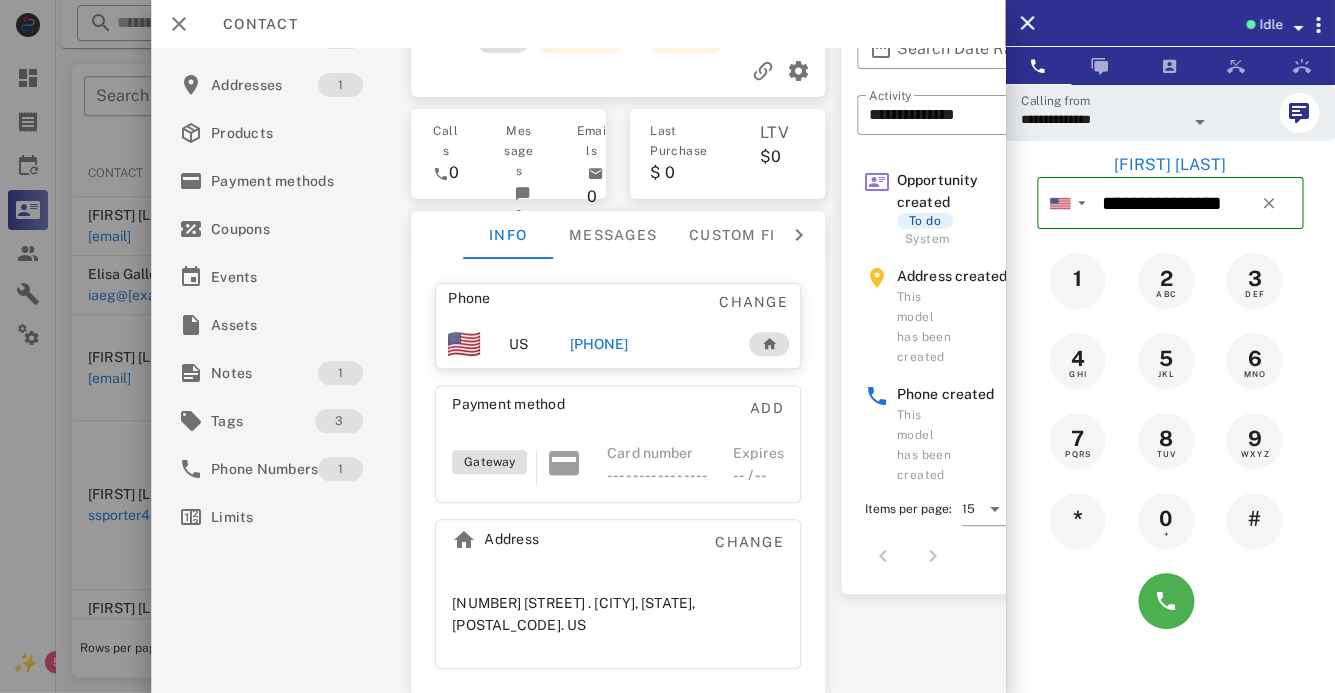 click on "[NUMBER] [STREET] .
[CITY], [STATE], [POSTAL_CODE].
US" at bounding box center [618, 614] 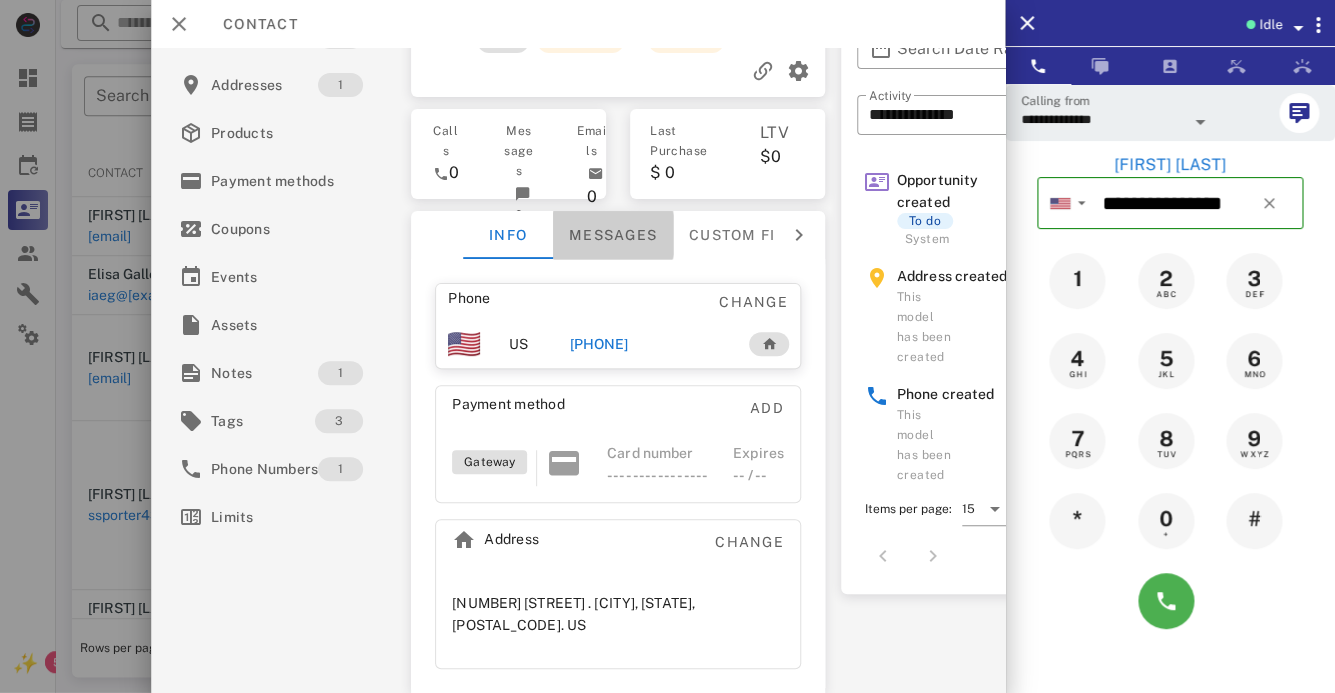 click on "Messages" at bounding box center (613, 235) 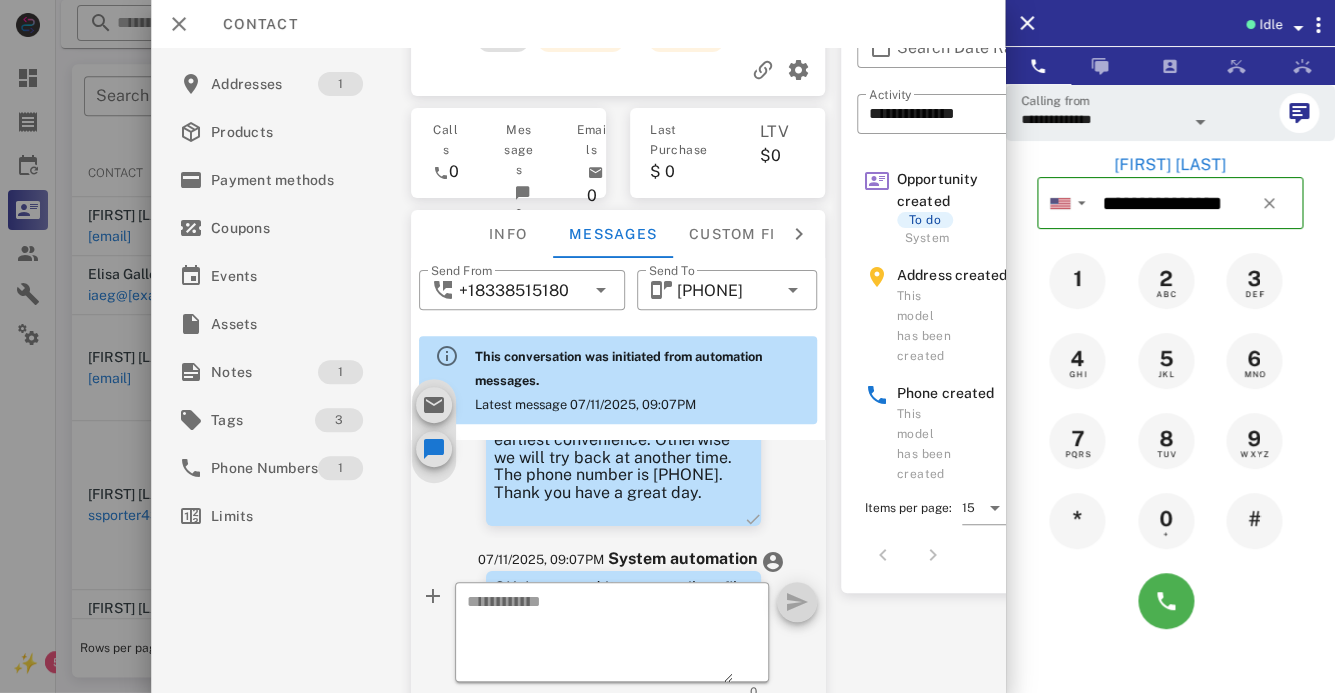 scroll, scrollTop: 0, scrollLeft: 0, axis: both 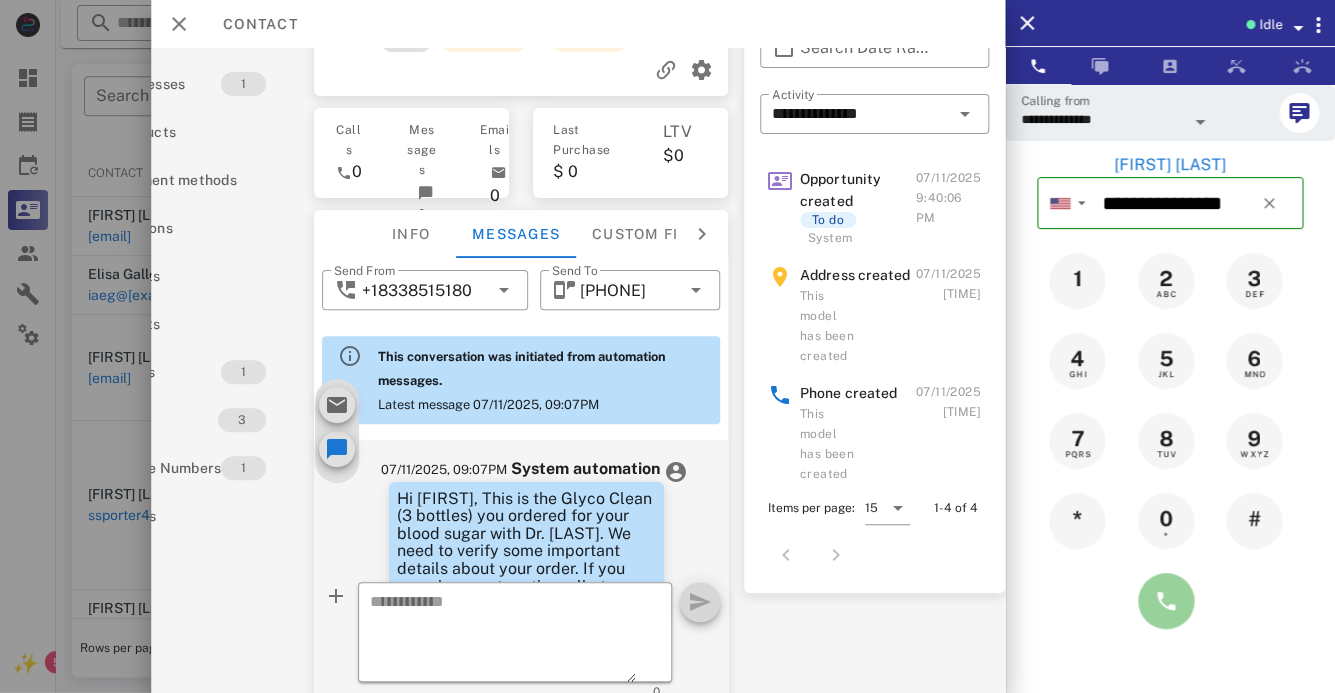 click at bounding box center [1166, 601] 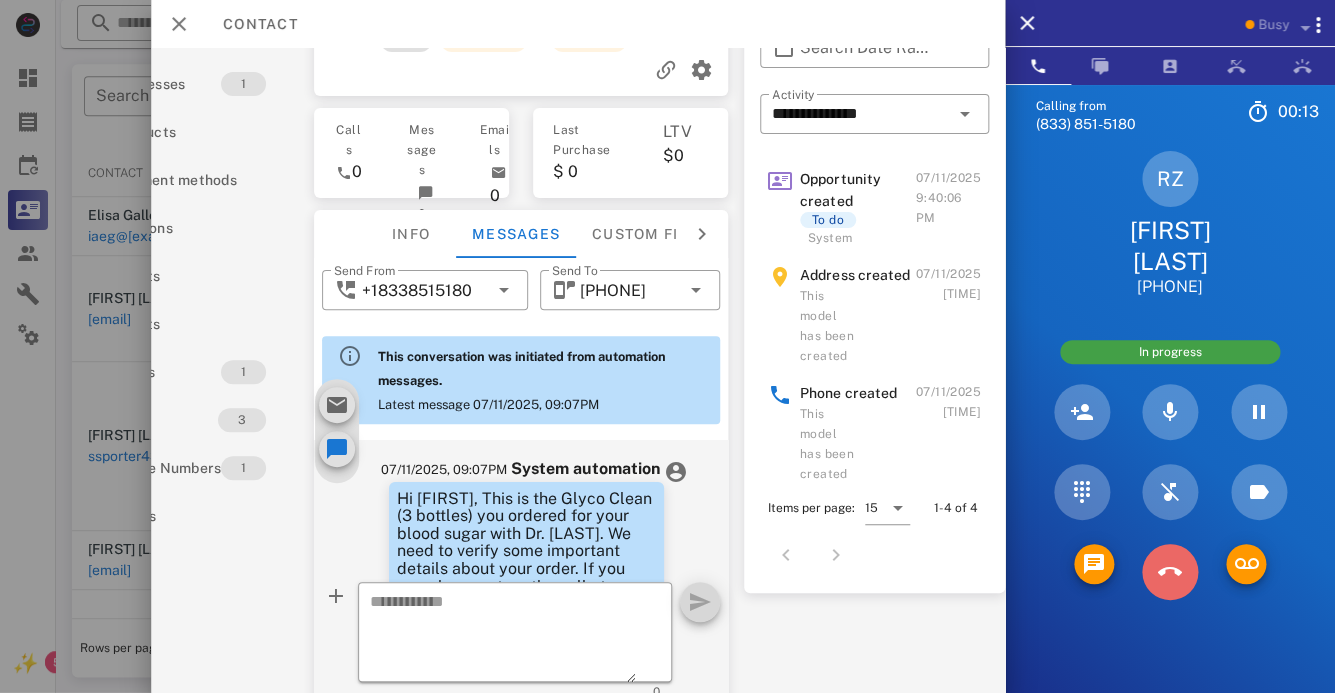 click at bounding box center (1170, 572) 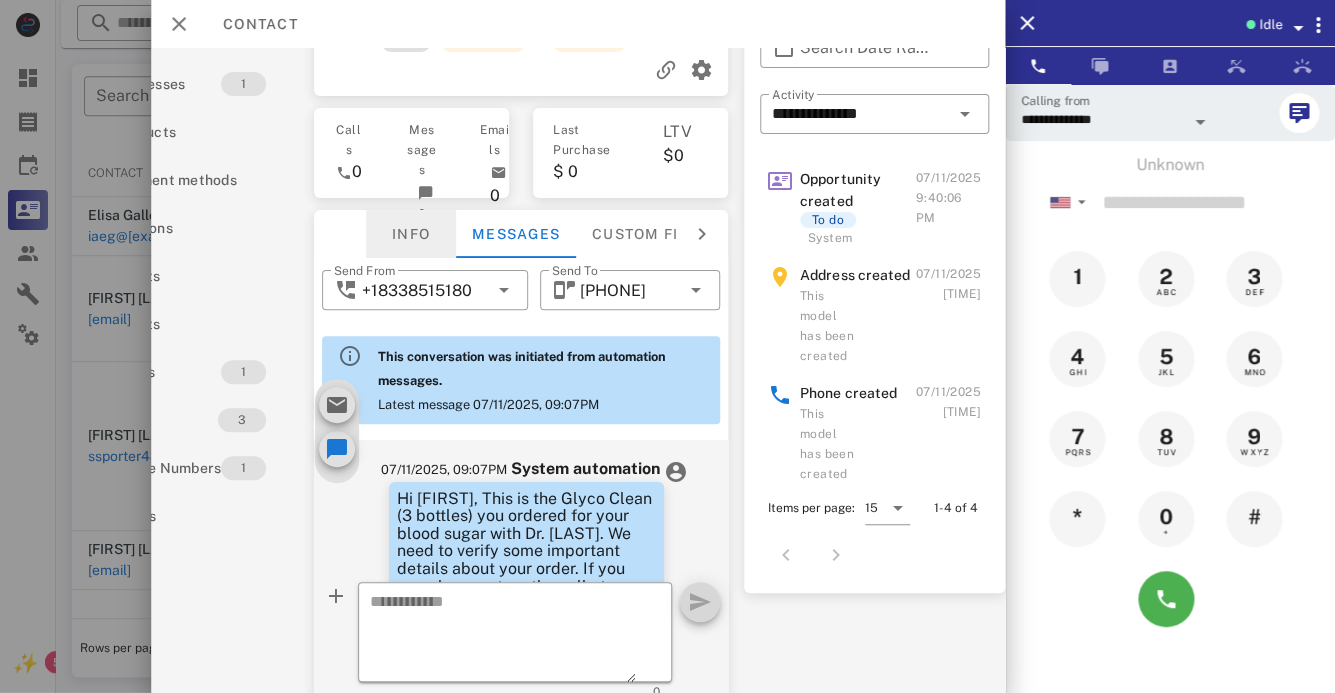 click on "Info" at bounding box center [411, 234] 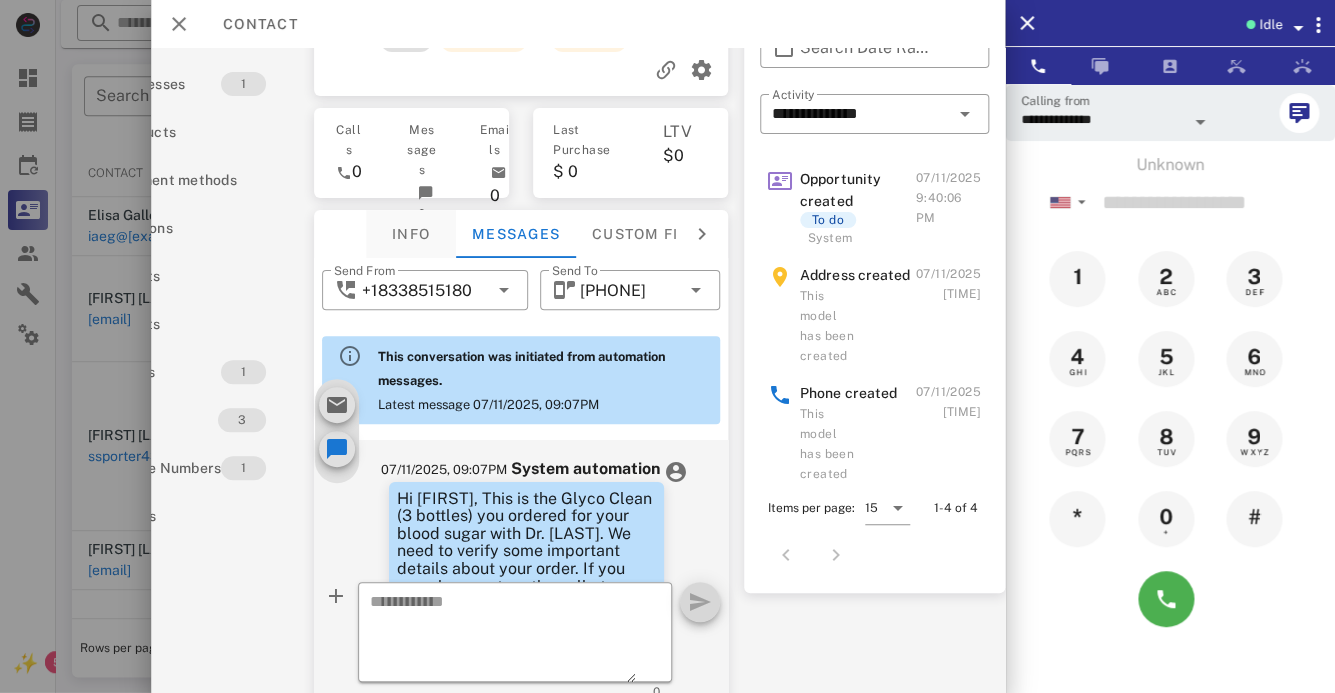 scroll, scrollTop: 92, scrollLeft: 98, axis: both 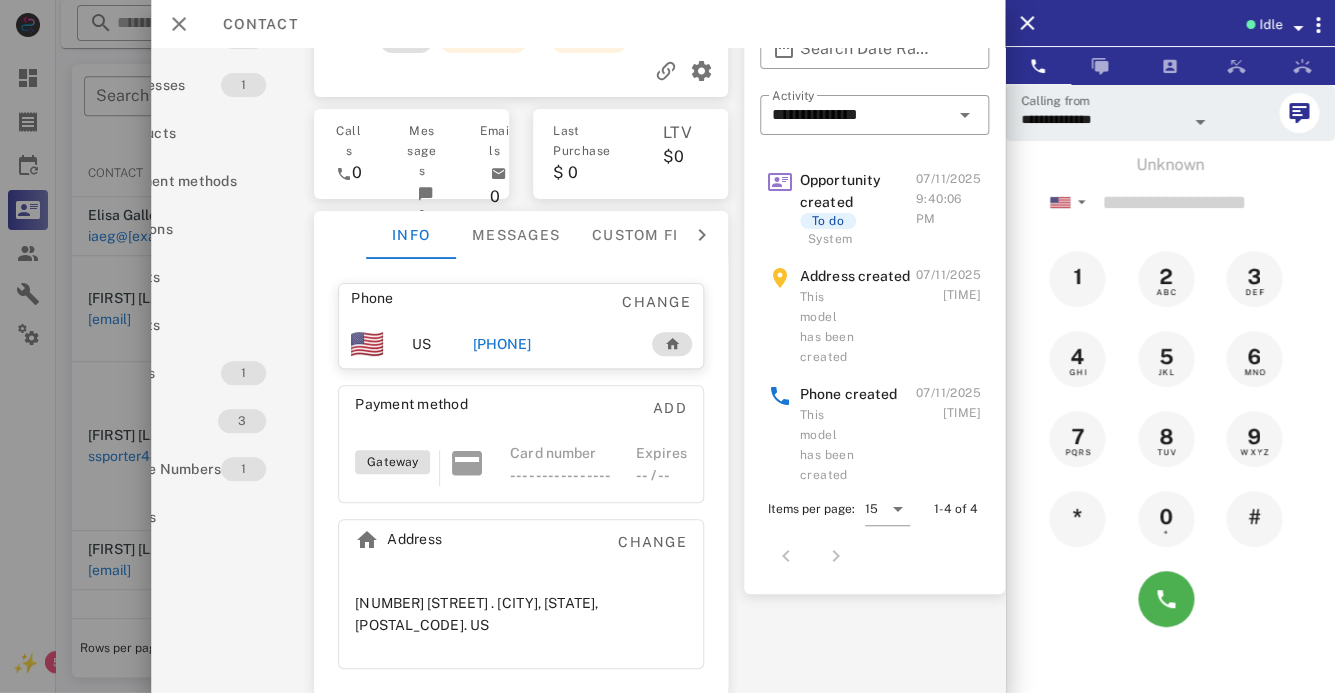 click on "[PHONE]" at bounding box center (501, 344) 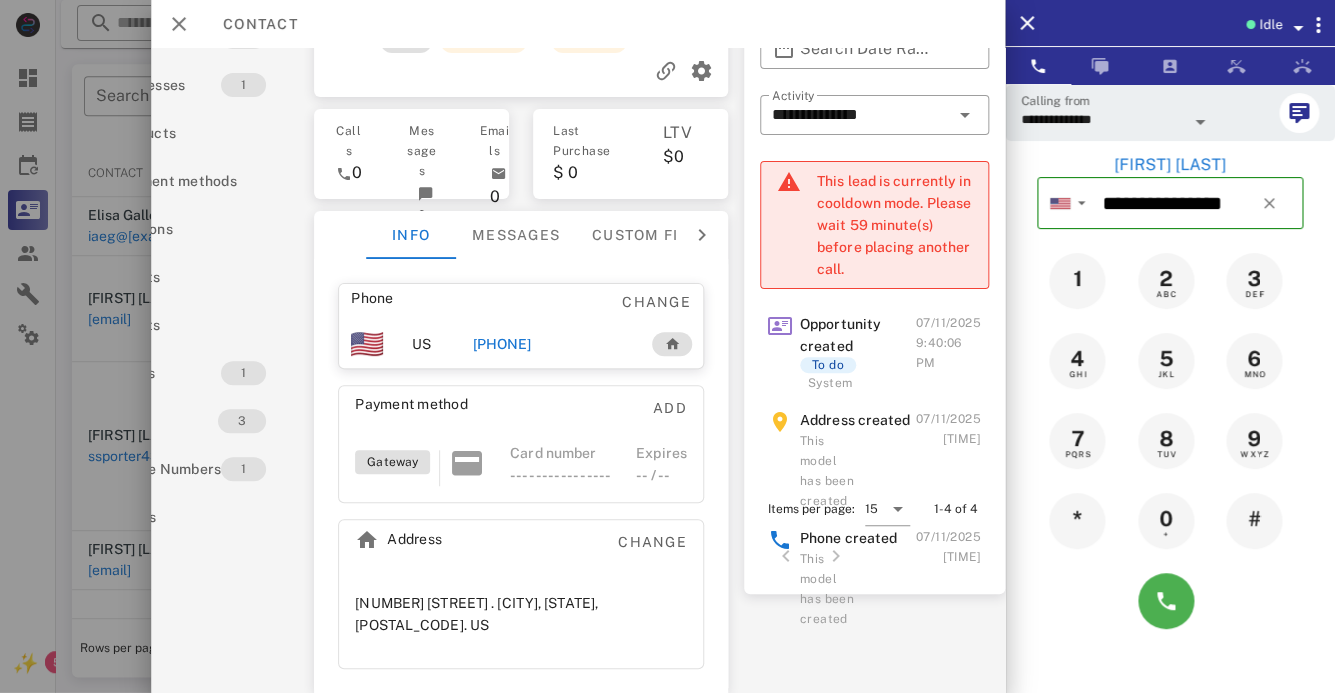 click at bounding box center [1200, 122] 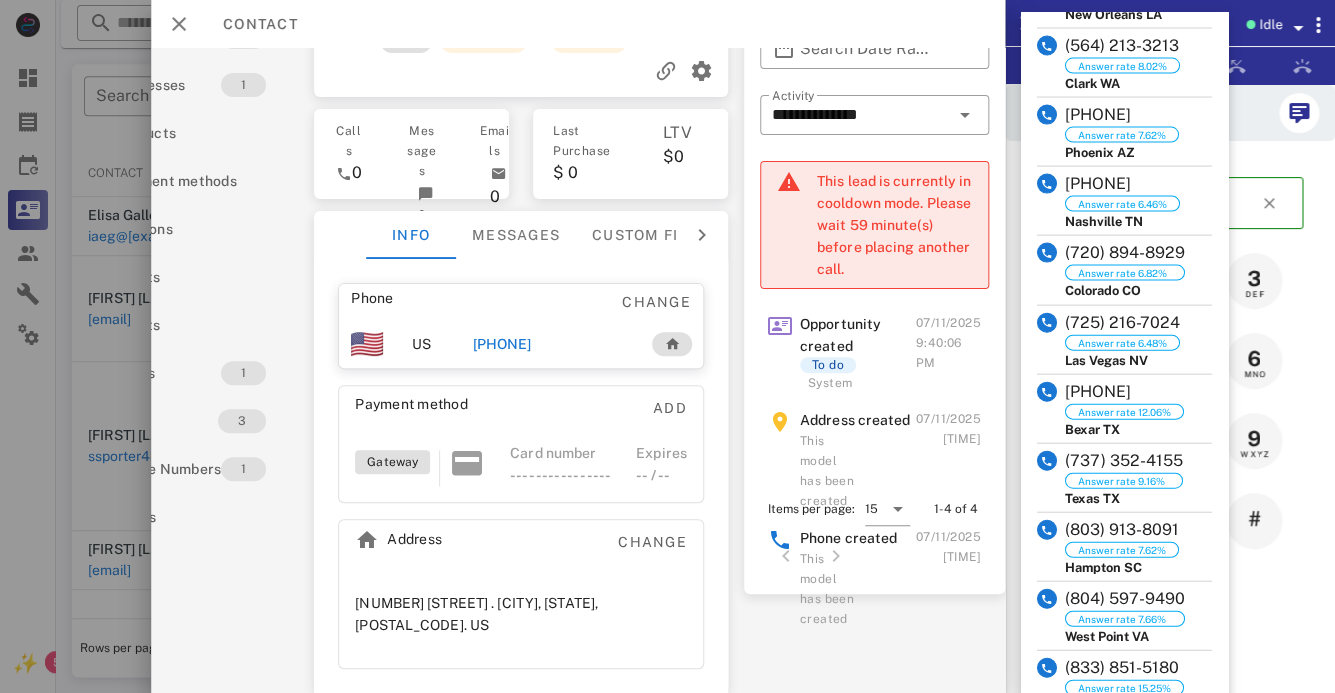 scroll, scrollTop: 1540, scrollLeft: 0, axis: vertical 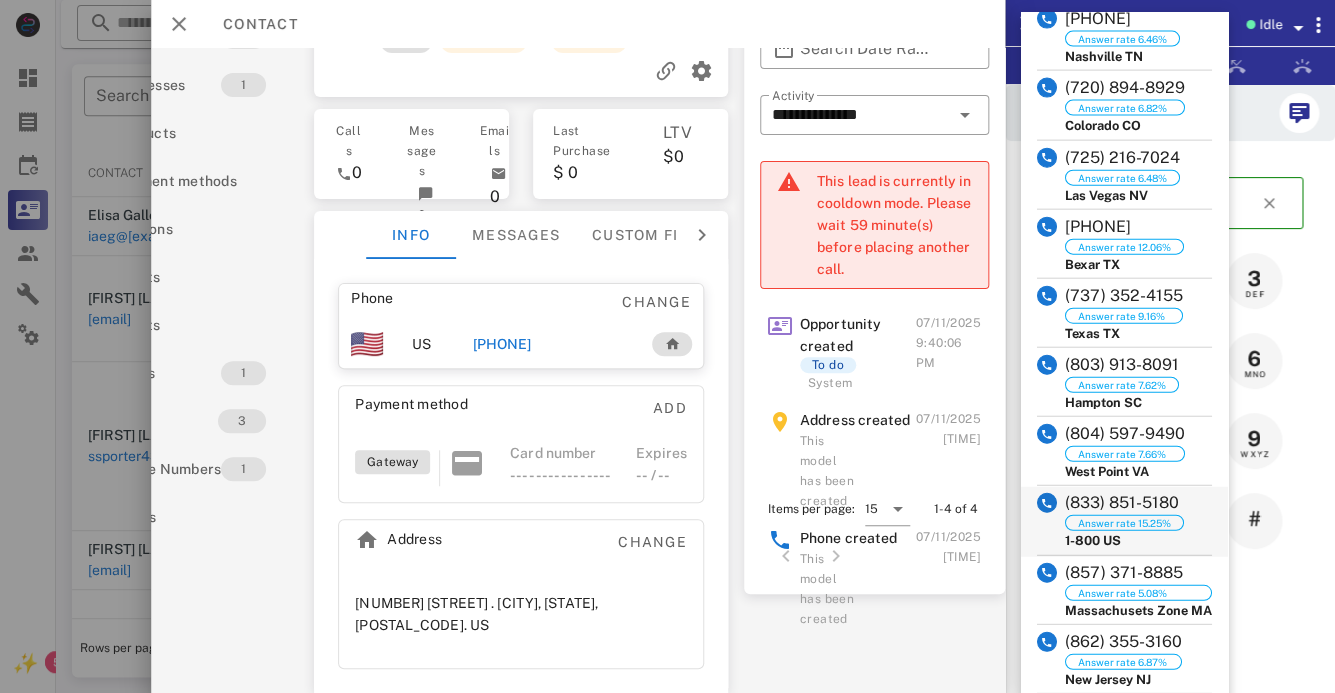 click on "(833) 851-5180" at bounding box center [1124, 503] 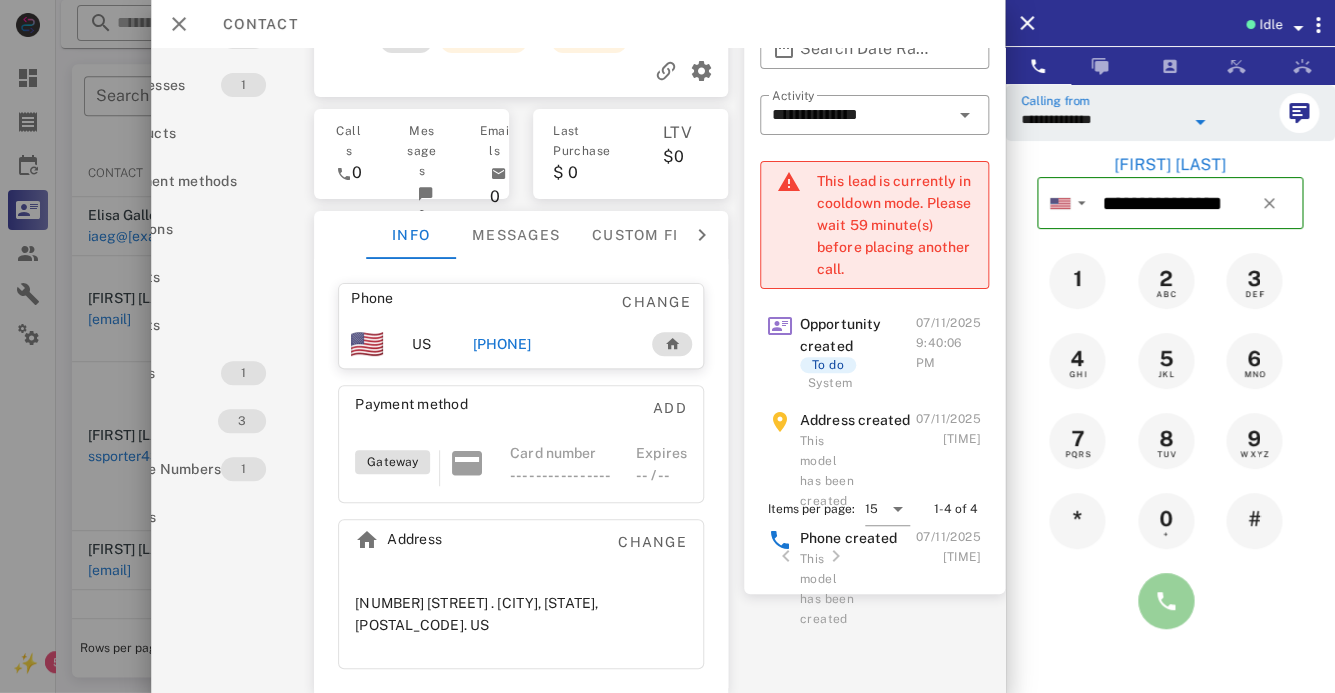 click at bounding box center [1166, 601] 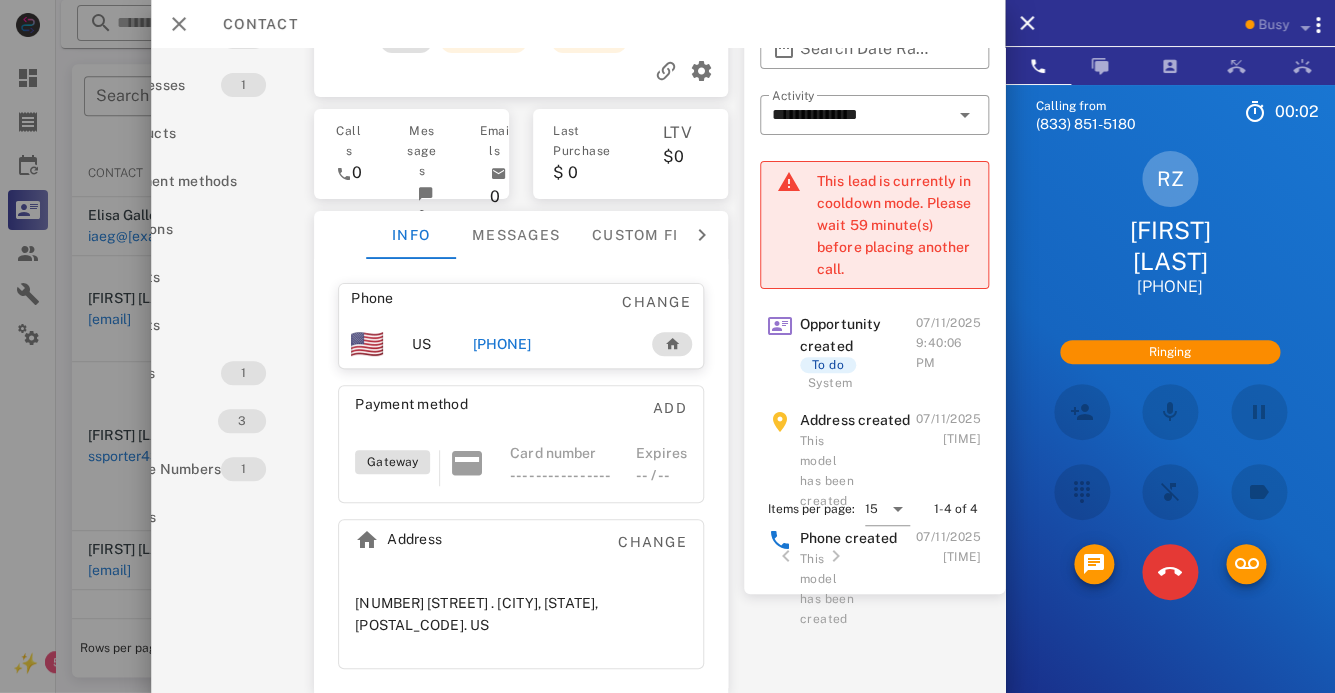 scroll, scrollTop: 92, scrollLeft: 0, axis: vertical 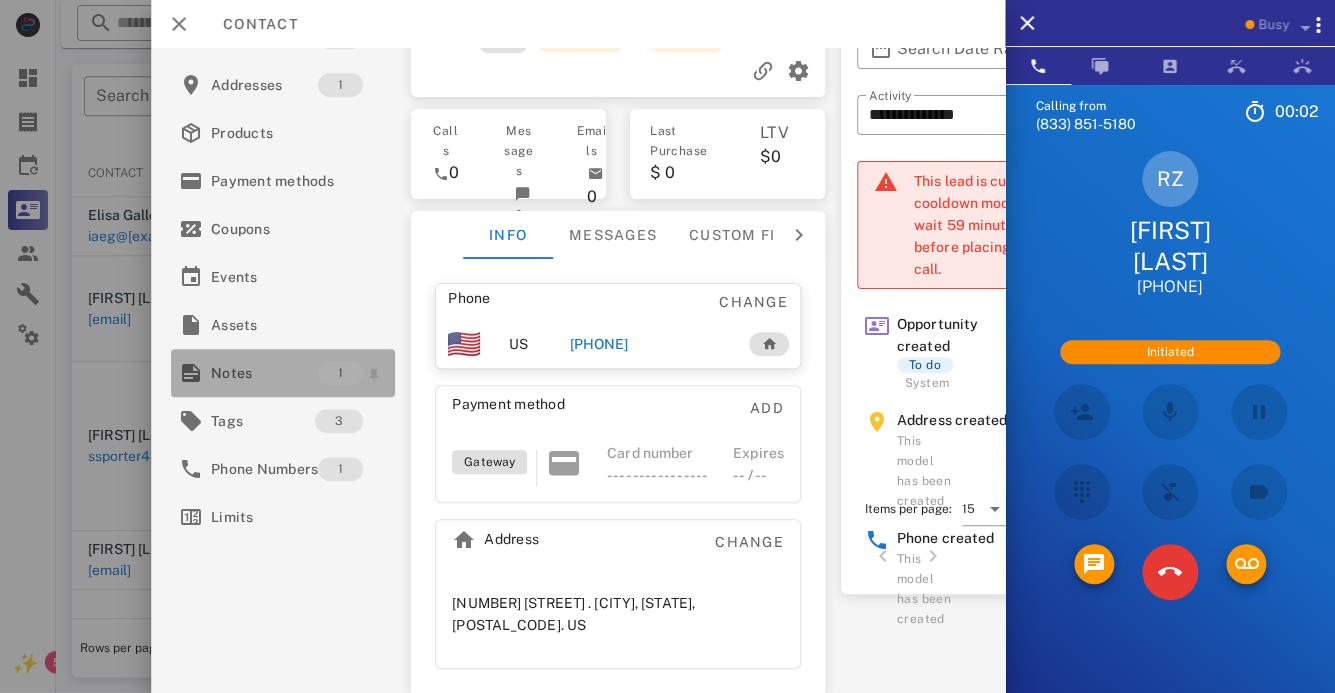 click on "Notes" at bounding box center (264, 373) 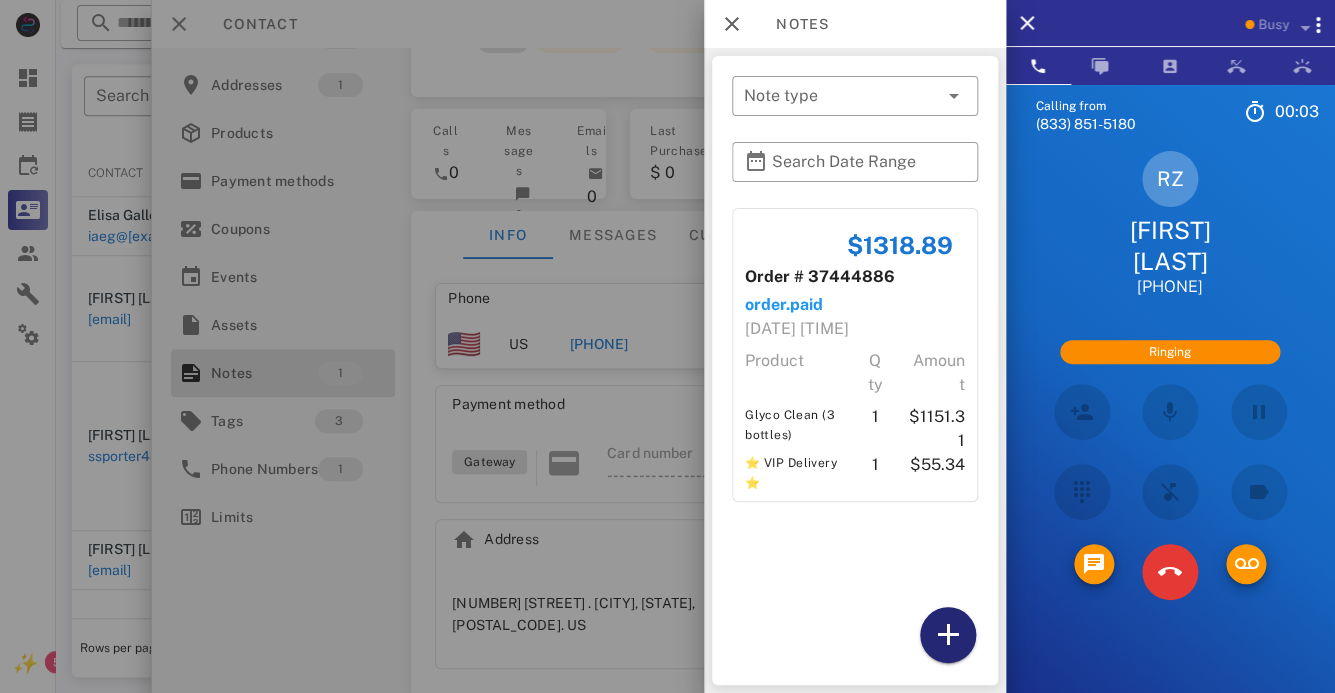 click at bounding box center [947, 635] 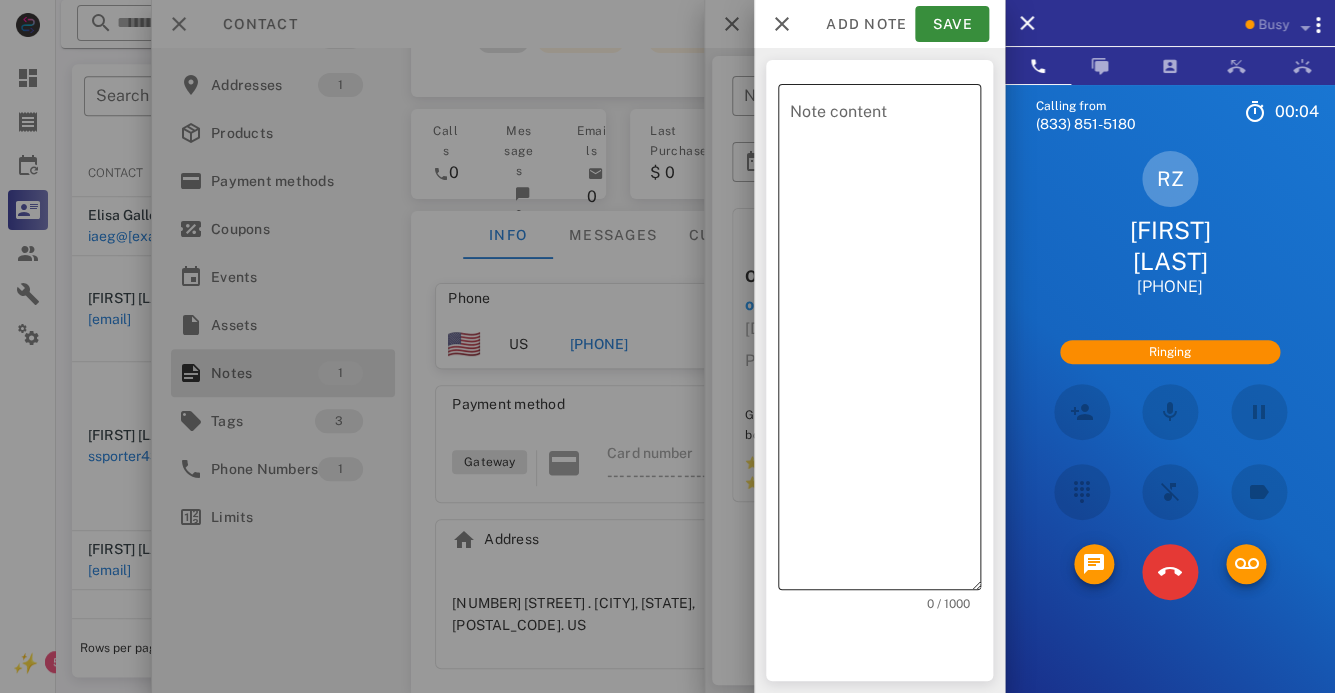 click on "Note content" at bounding box center (885, 342) 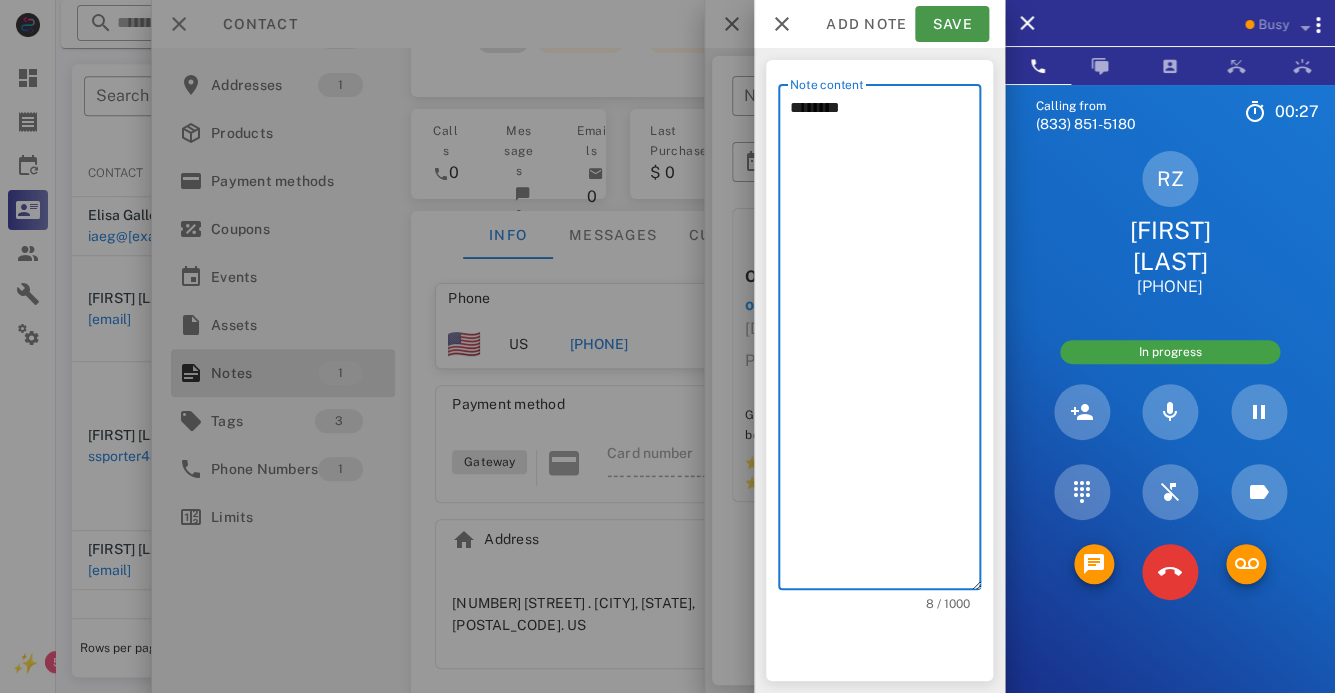 type on "********" 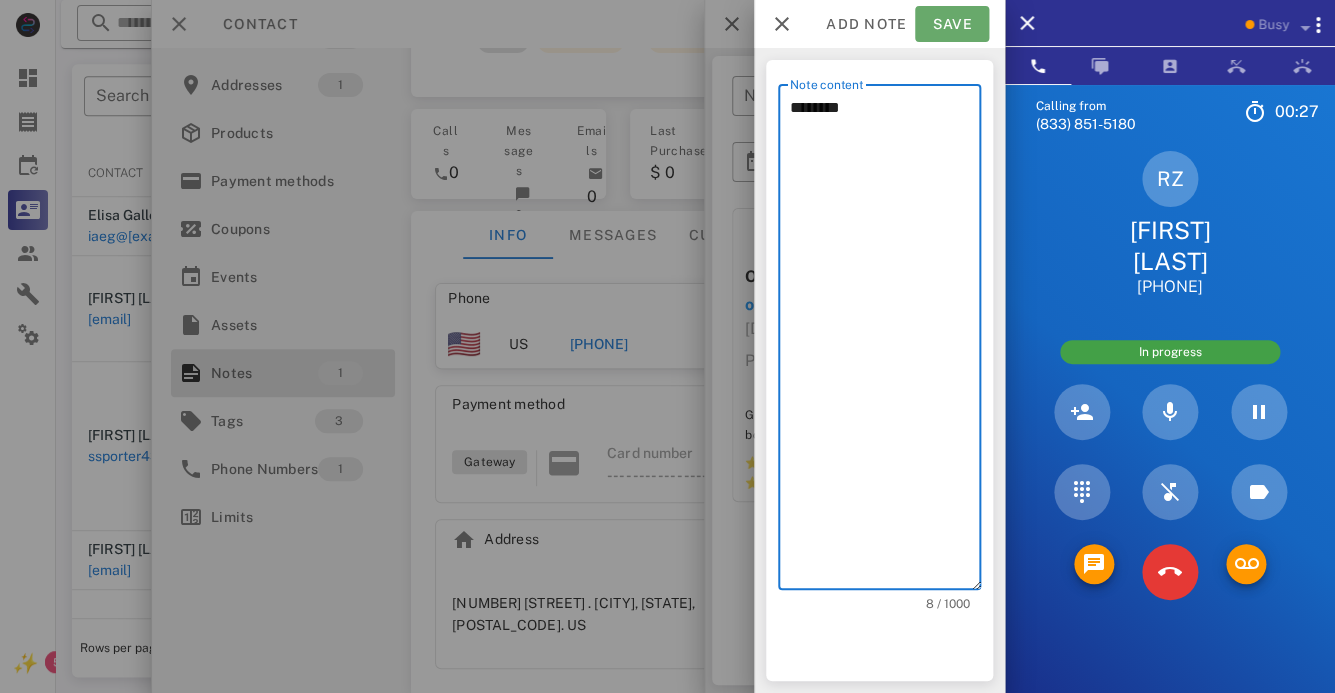click on "Save" at bounding box center (952, 24) 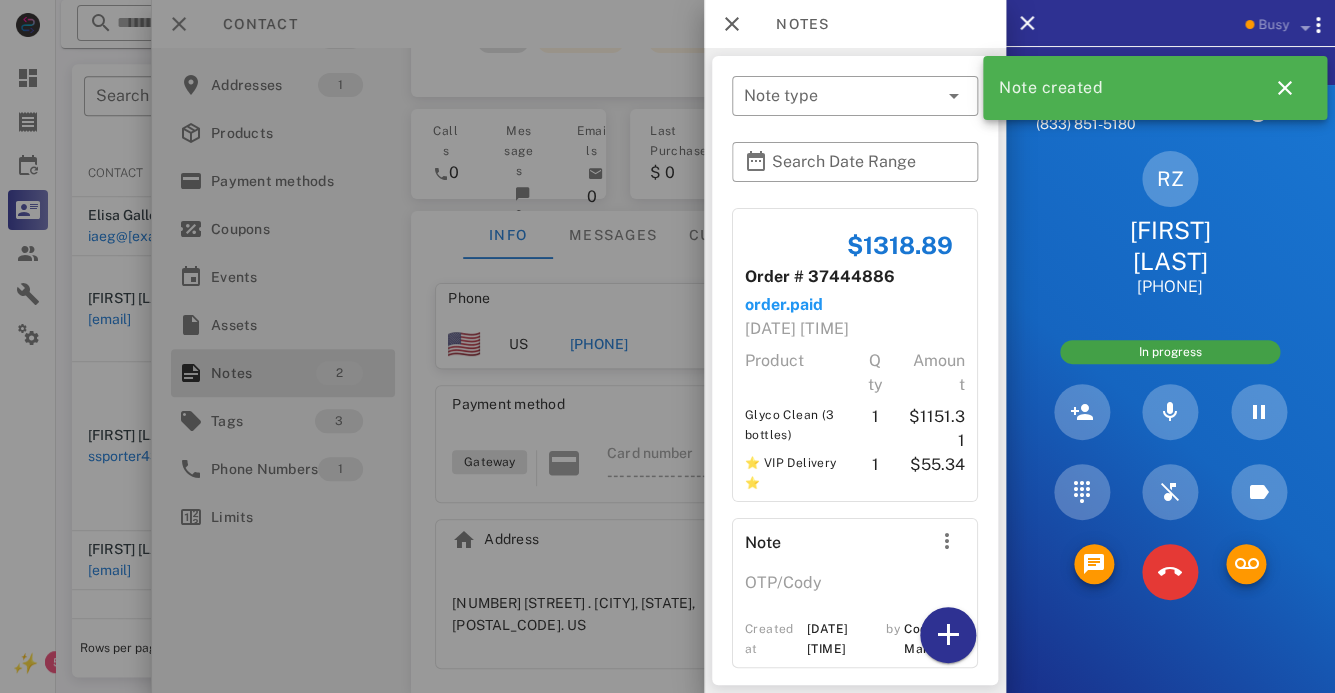 click at bounding box center [667, 346] 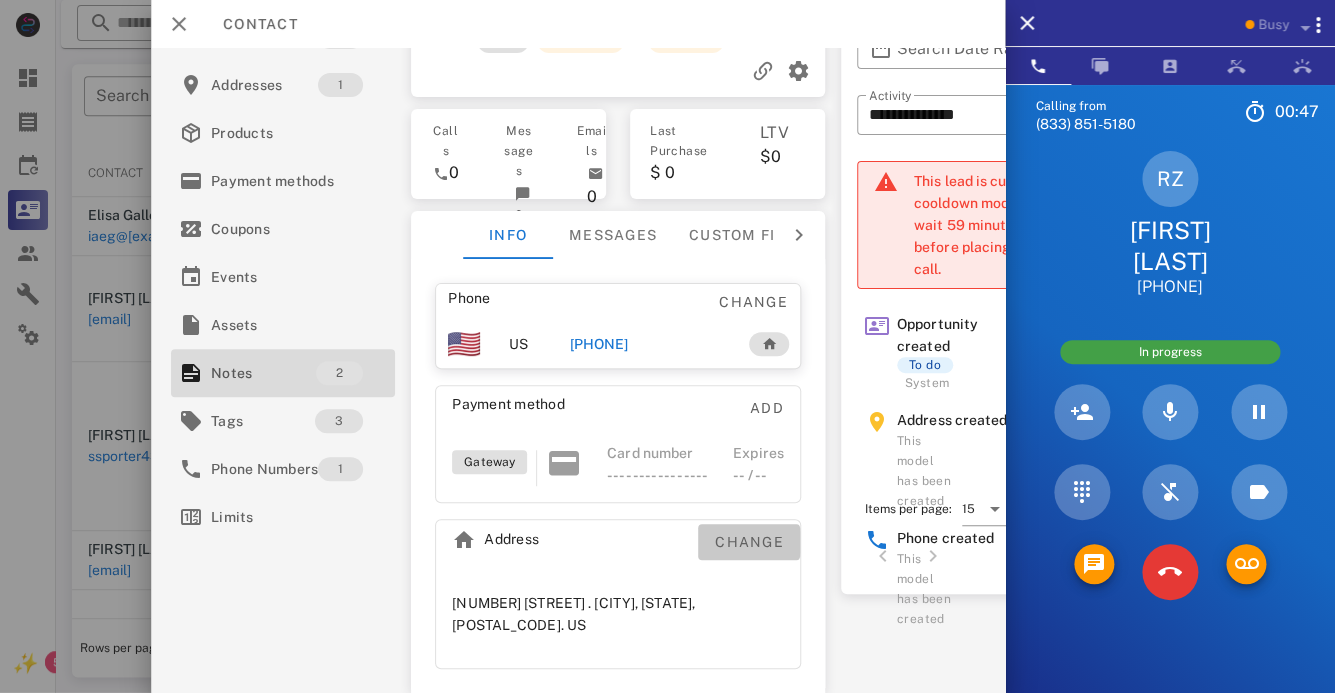 click on "Change" at bounding box center (749, 542) 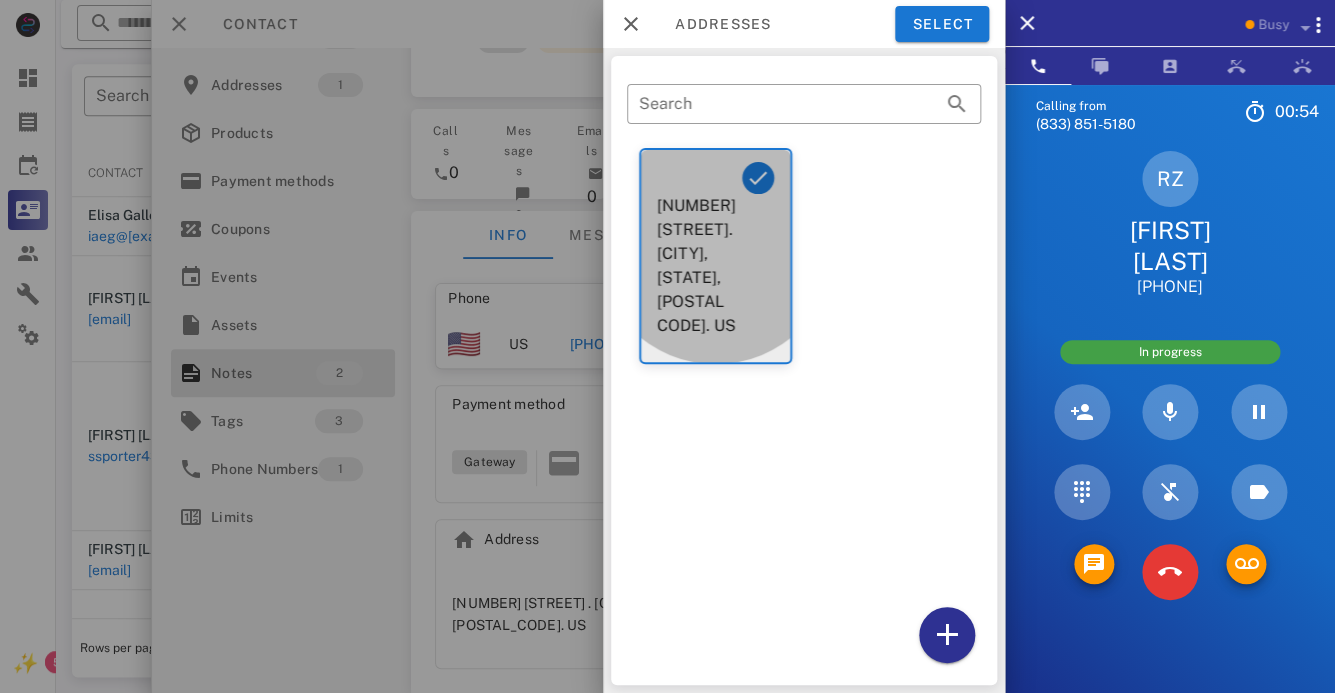 copy on "6535 East Easton Street.
East Los Angeles, CA, 90022.
US" 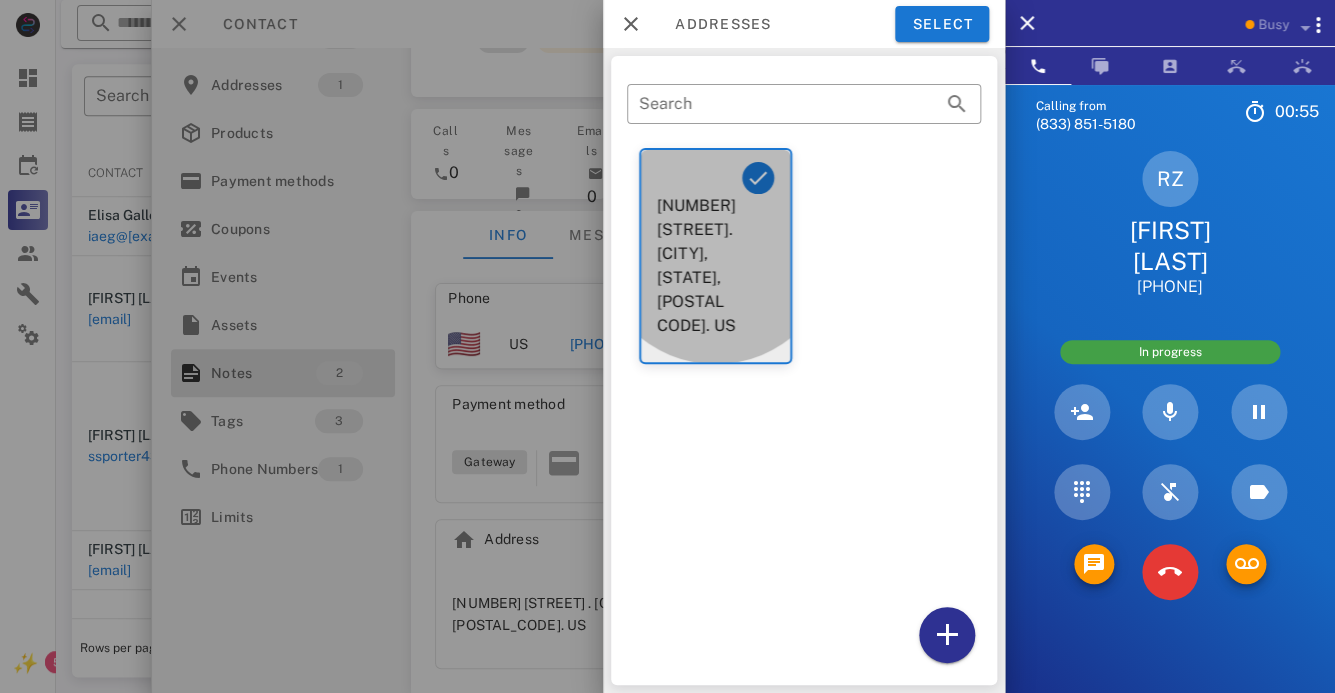 drag, startPoint x: 746, startPoint y: 309, endPoint x: 645, endPoint y: 197, distance: 150.81445 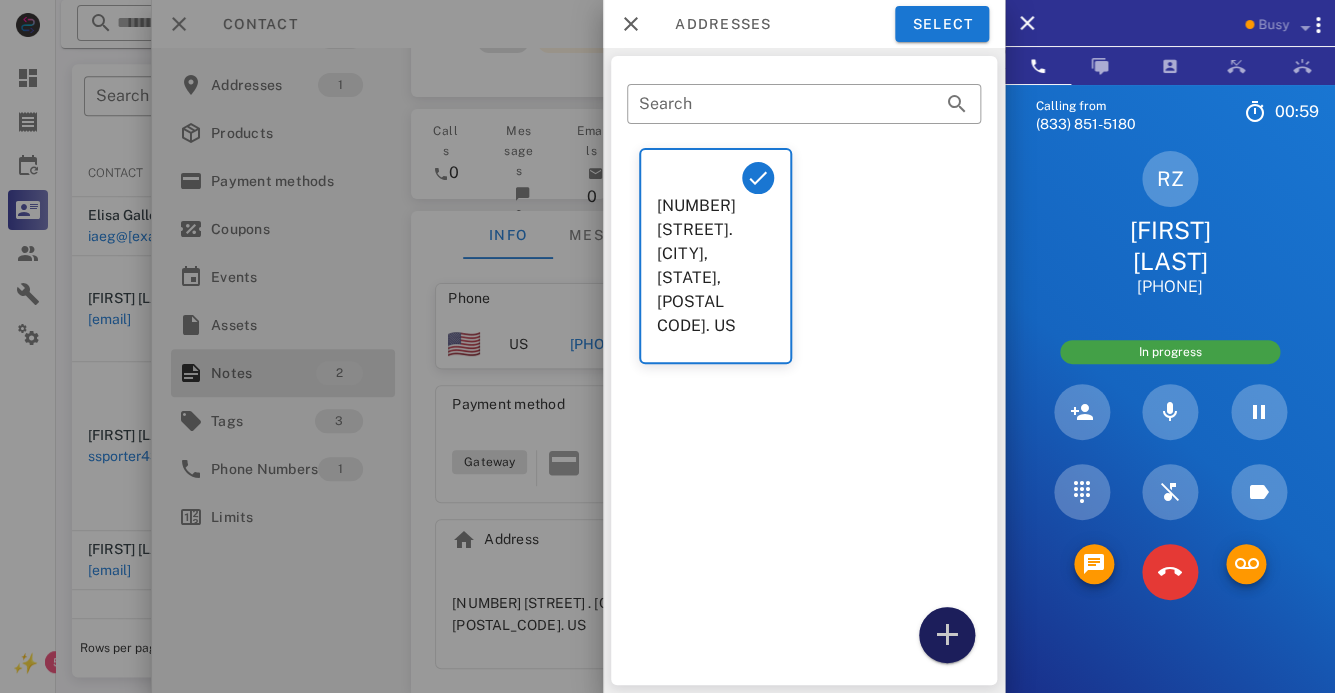 click at bounding box center (947, 635) 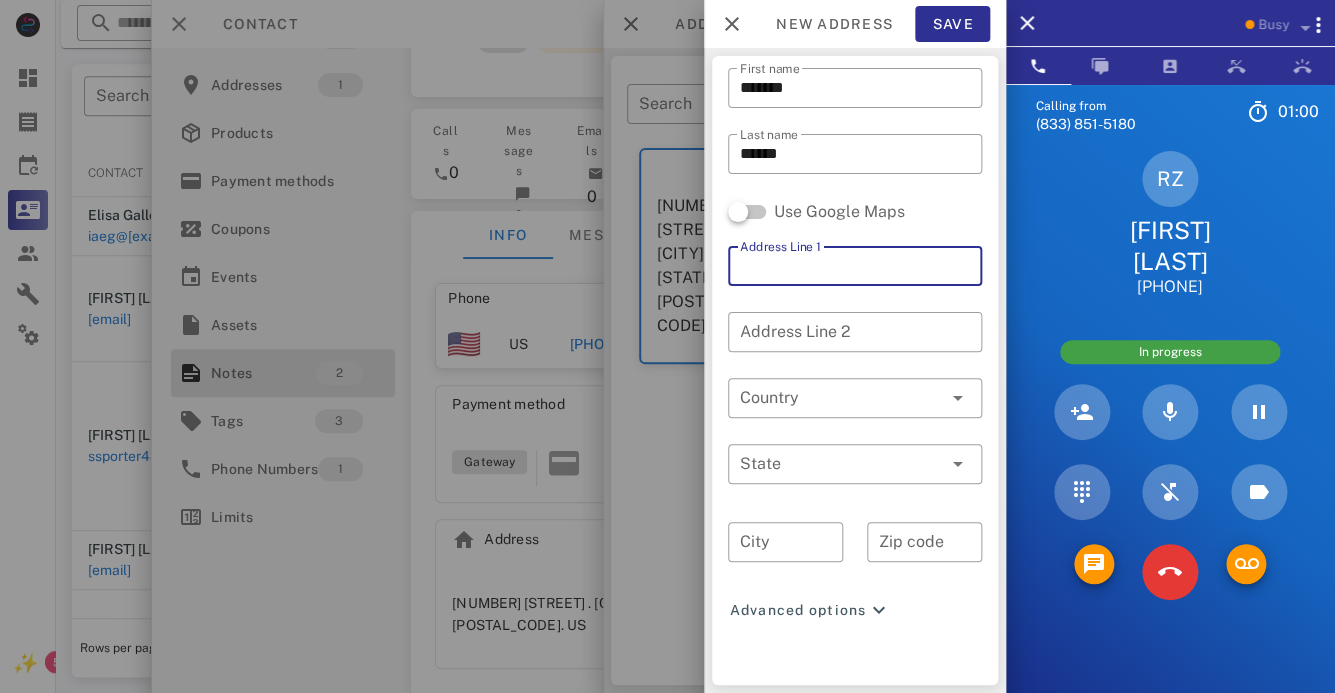 click on "Address Line 1" at bounding box center (855, 266) 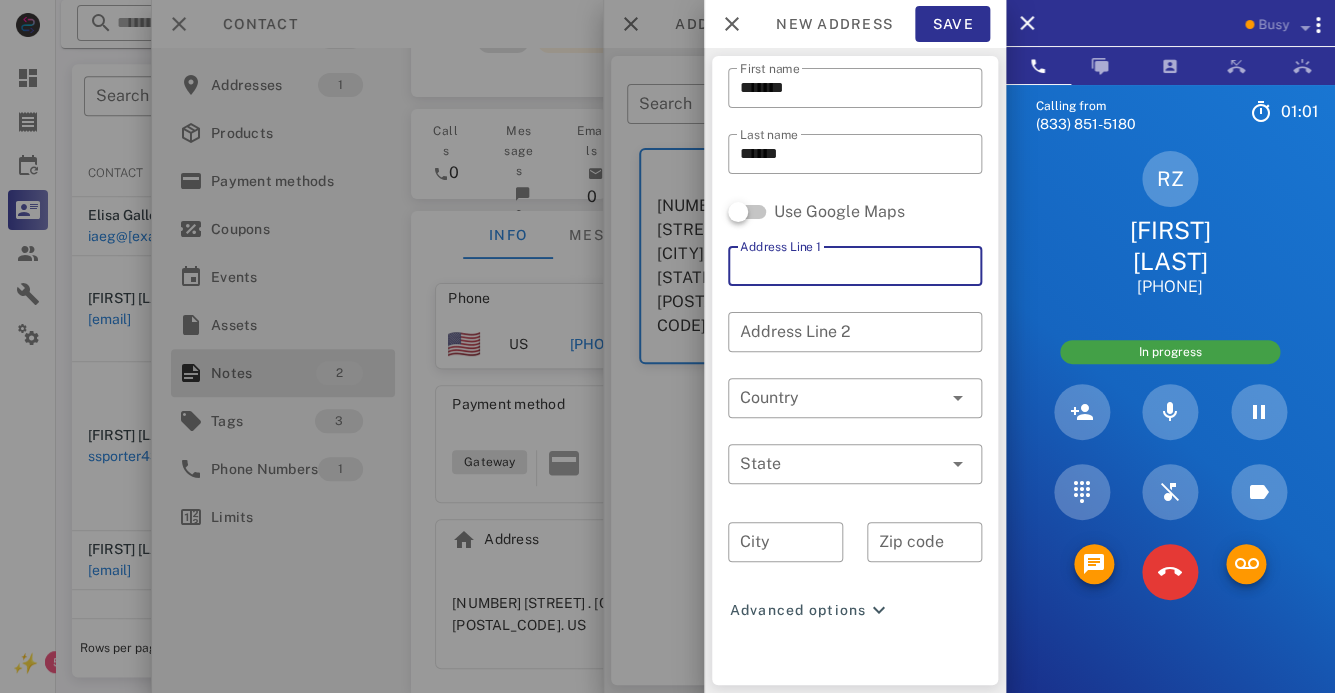paste on "**********" 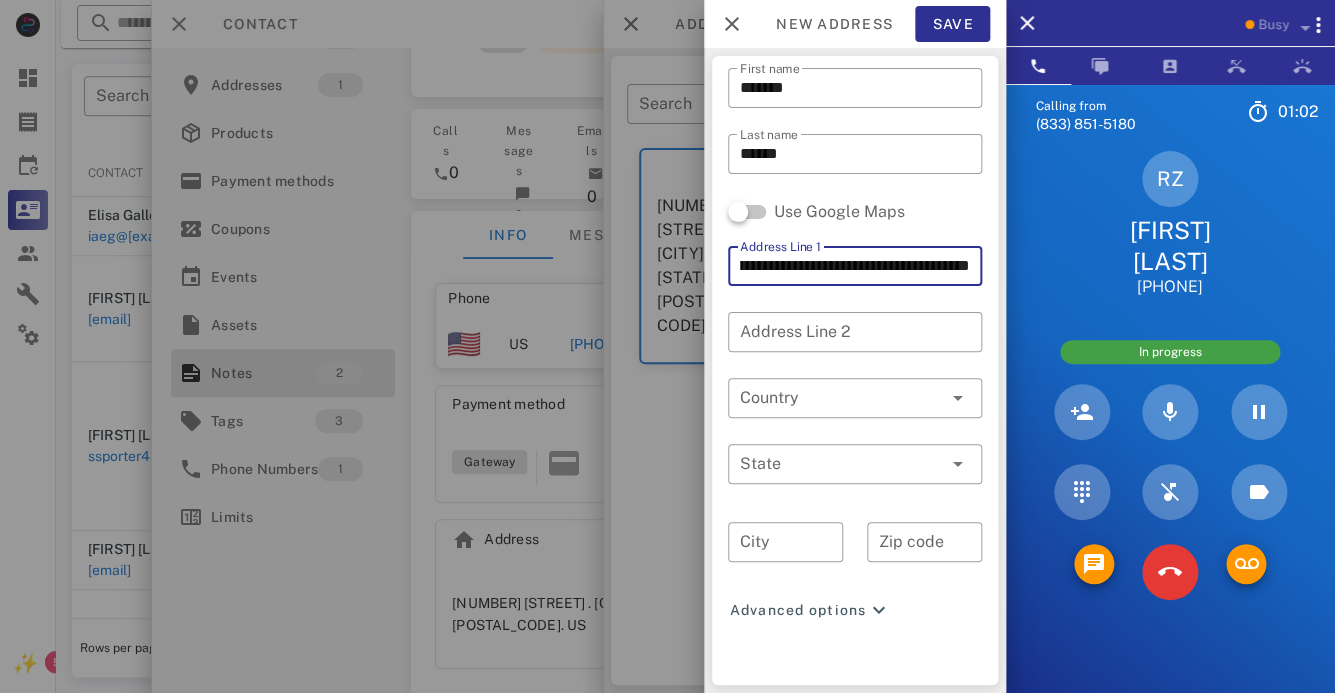 scroll, scrollTop: 0, scrollLeft: 0, axis: both 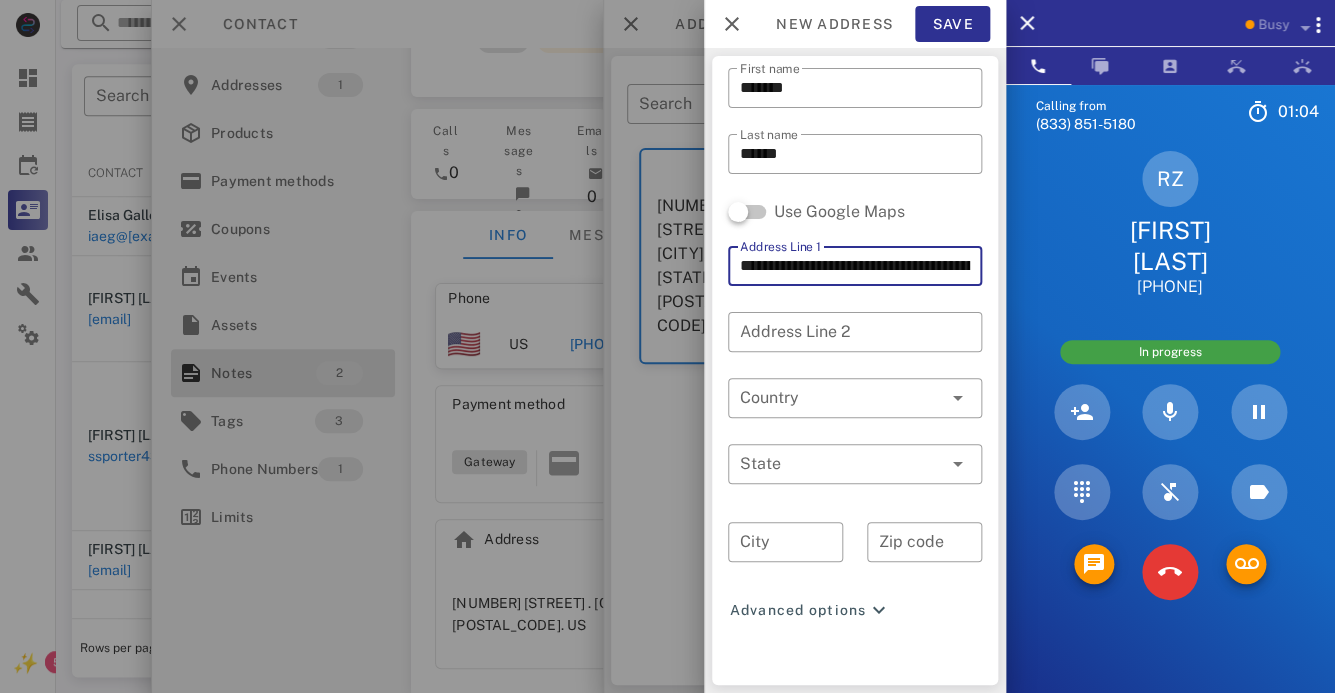 click on "**********" at bounding box center (855, 266) 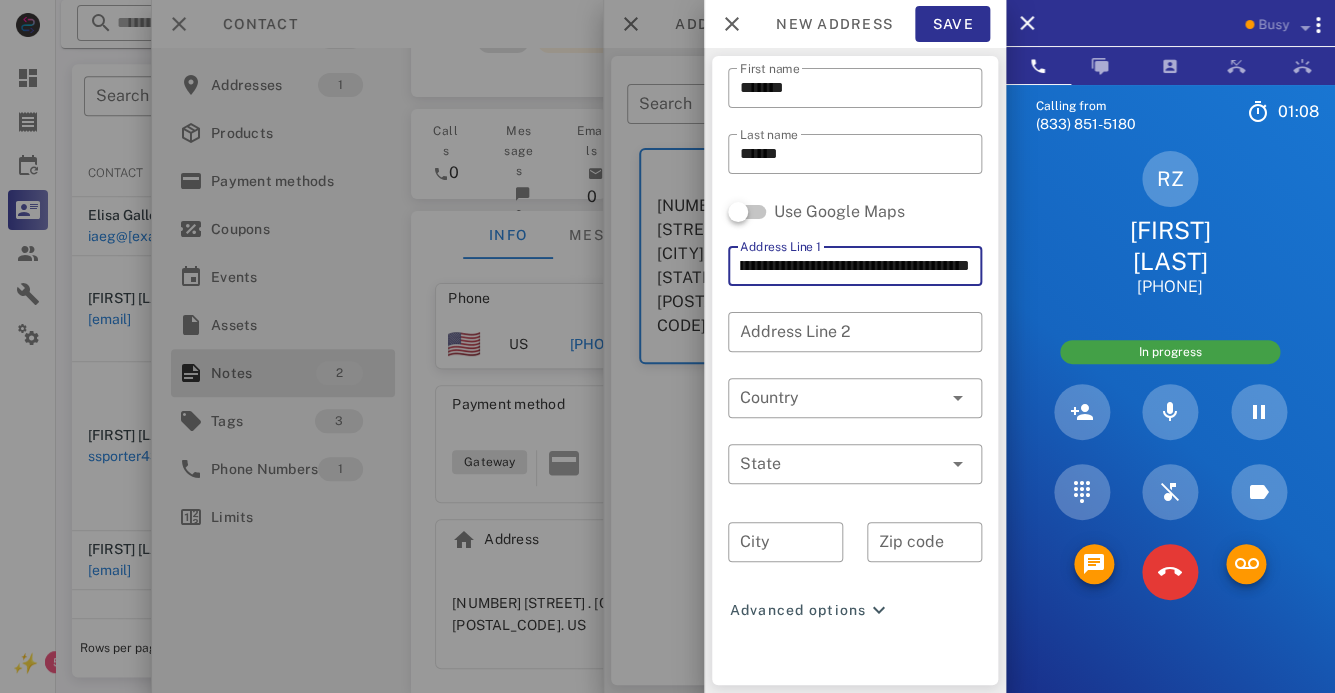 scroll, scrollTop: 0, scrollLeft: 170, axis: horizontal 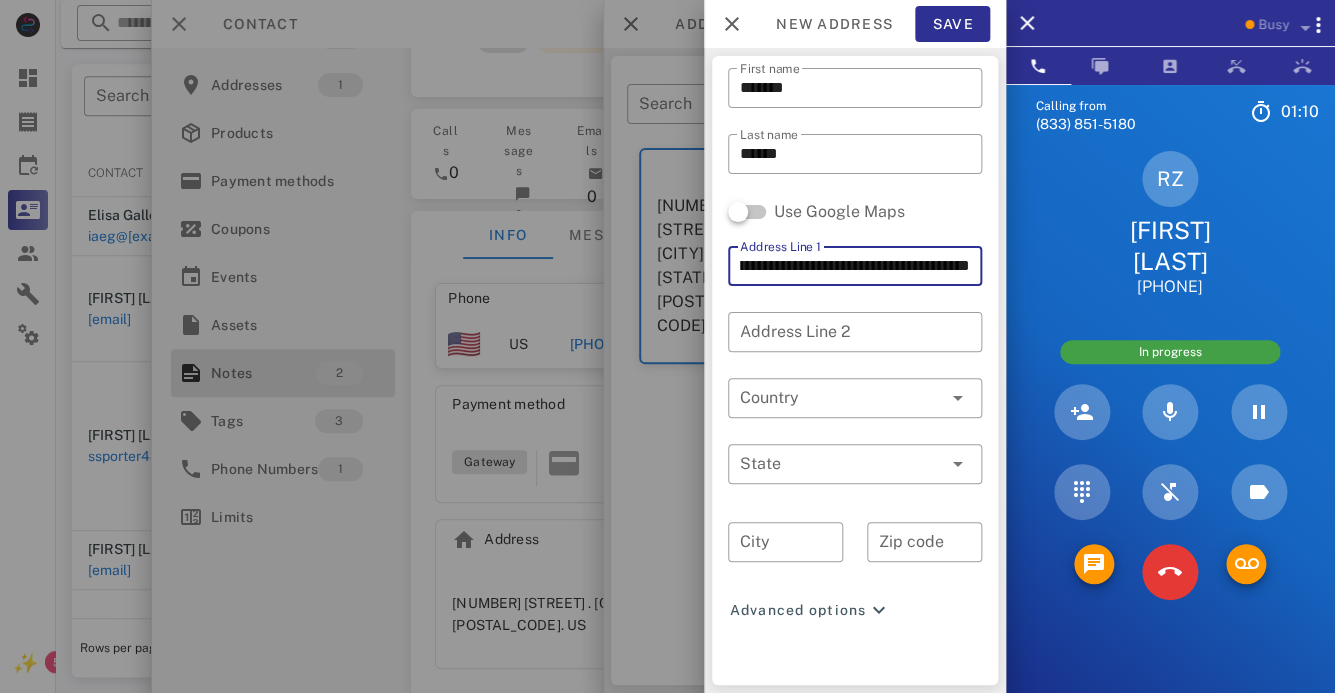 drag, startPoint x: 894, startPoint y: 266, endPoint x: 849, endPoint y: 267, distance: 45.01111 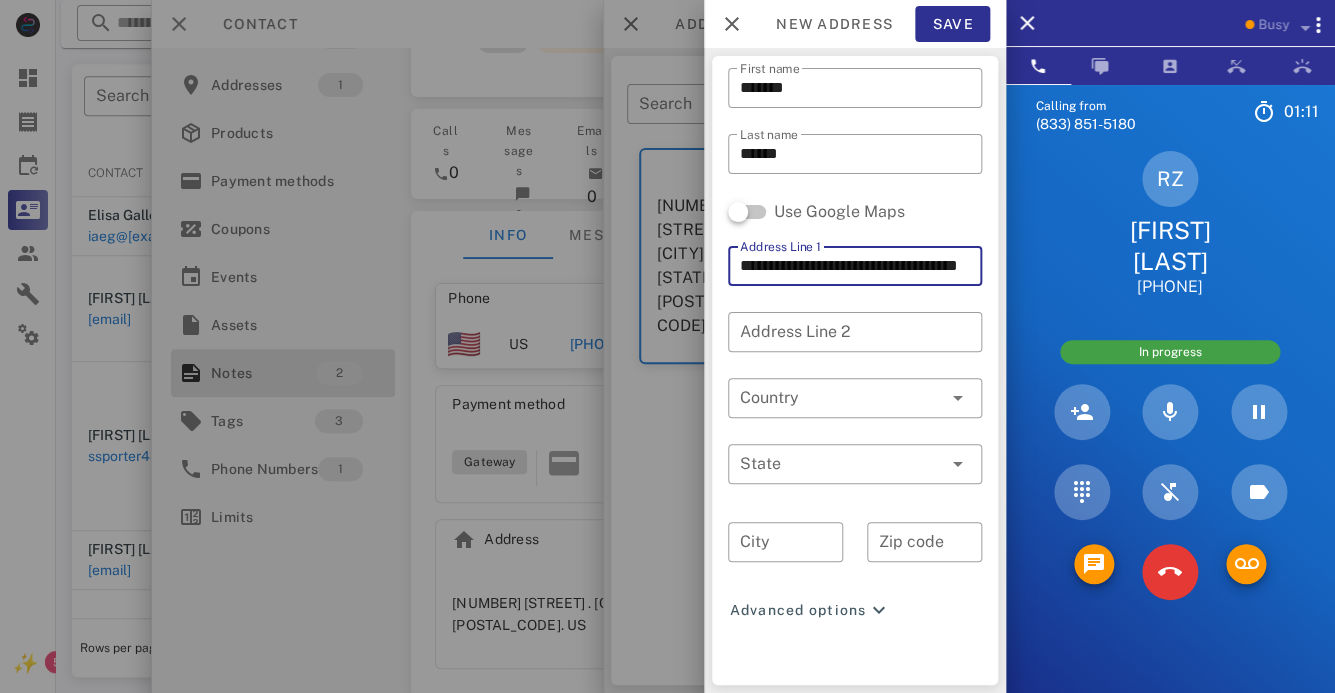 scroll, scrollTop: 0, scrollLeft: 43, axis: horizontal 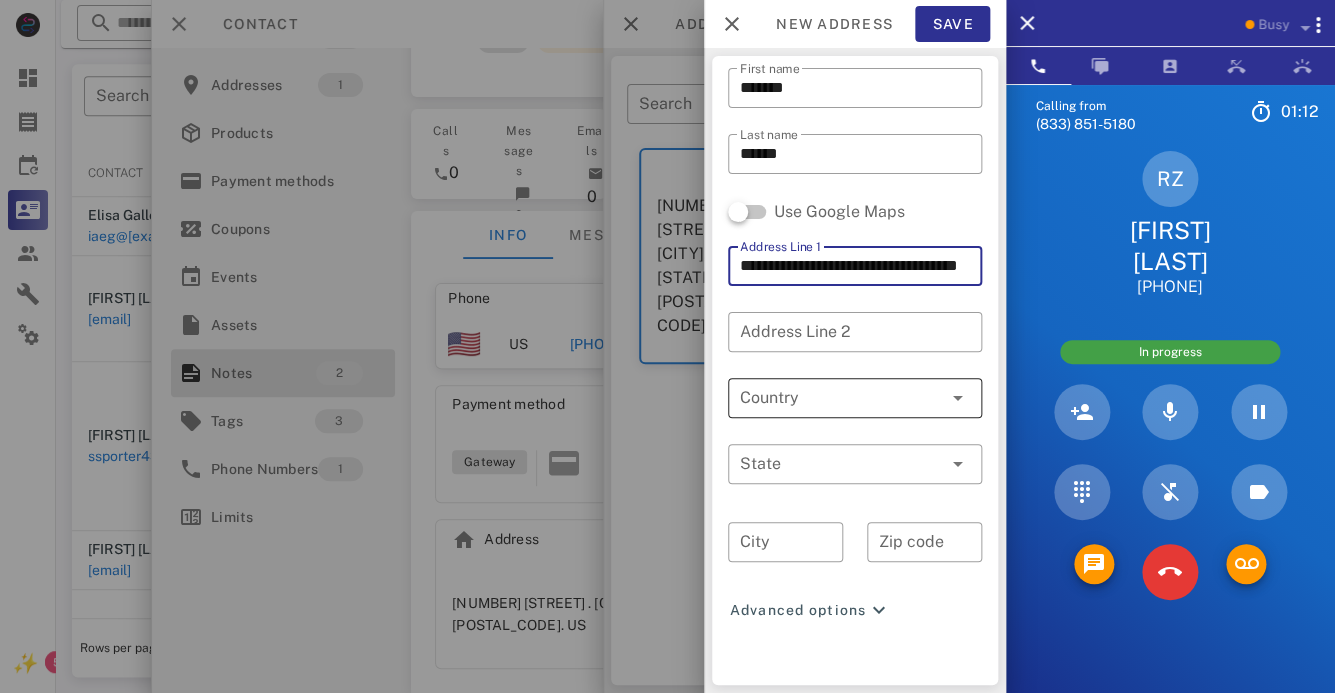 type on "**********" 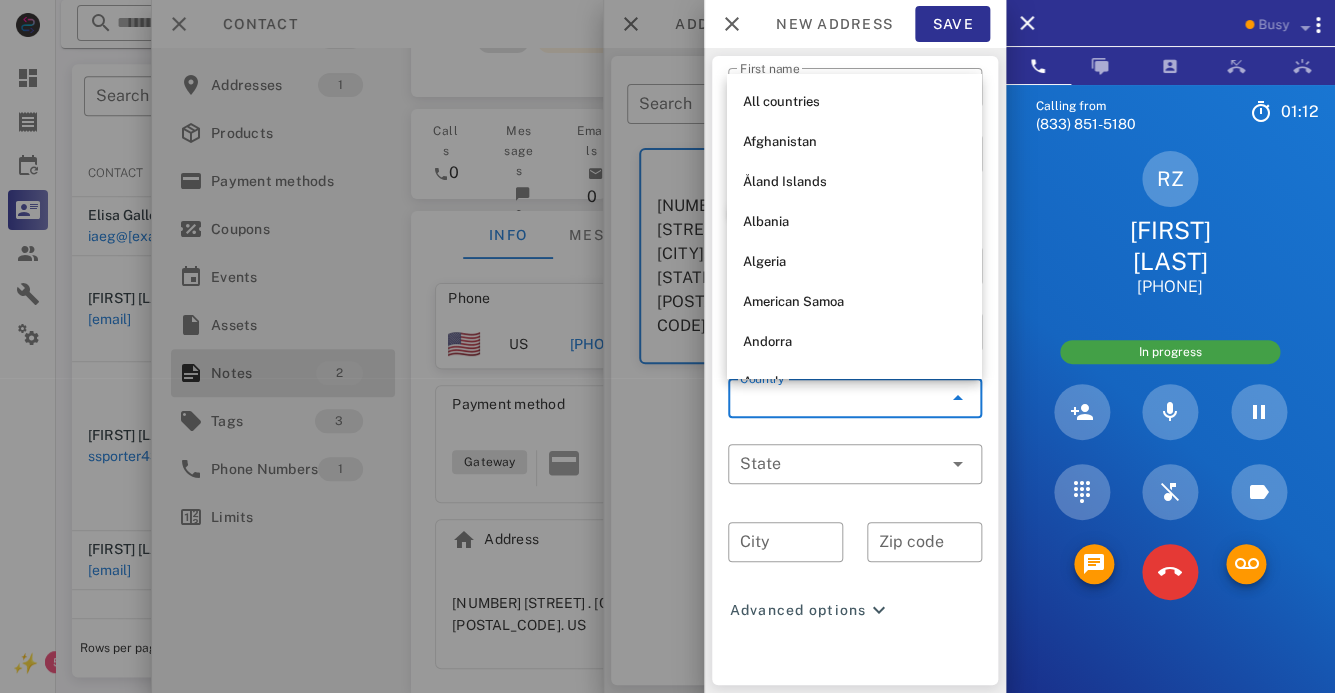 scroll, scrollTop: 512, scrollLeft: 0, axis: vertical 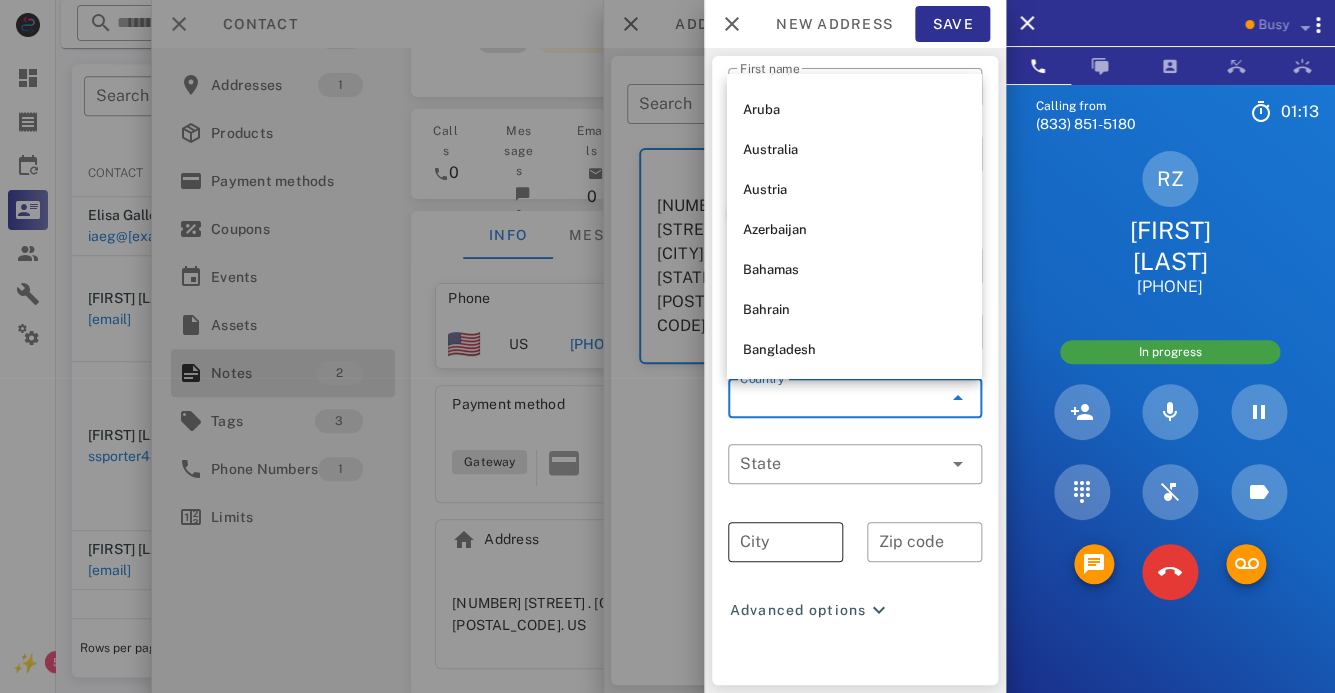 click on "City" at bounding box center [785, 542] 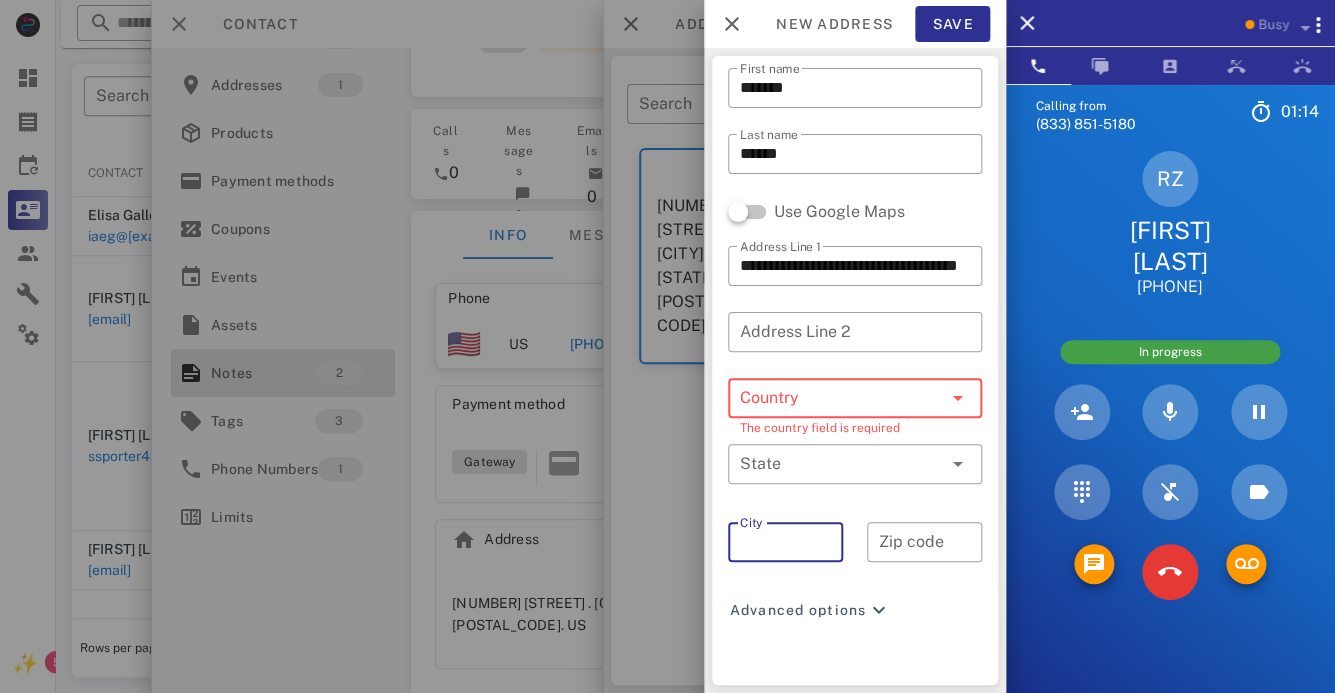 paste on "**********" 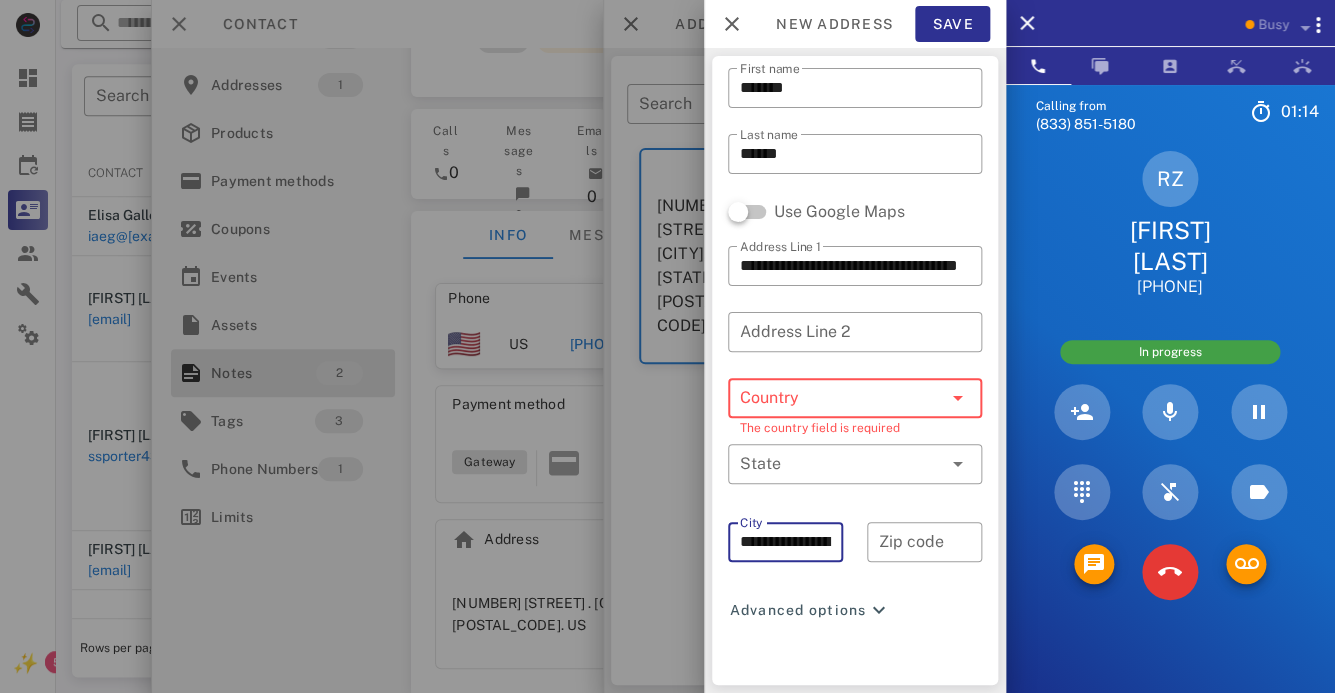 scroll, scrollTop: 0, scrollLeft: 37, axis: horizontal 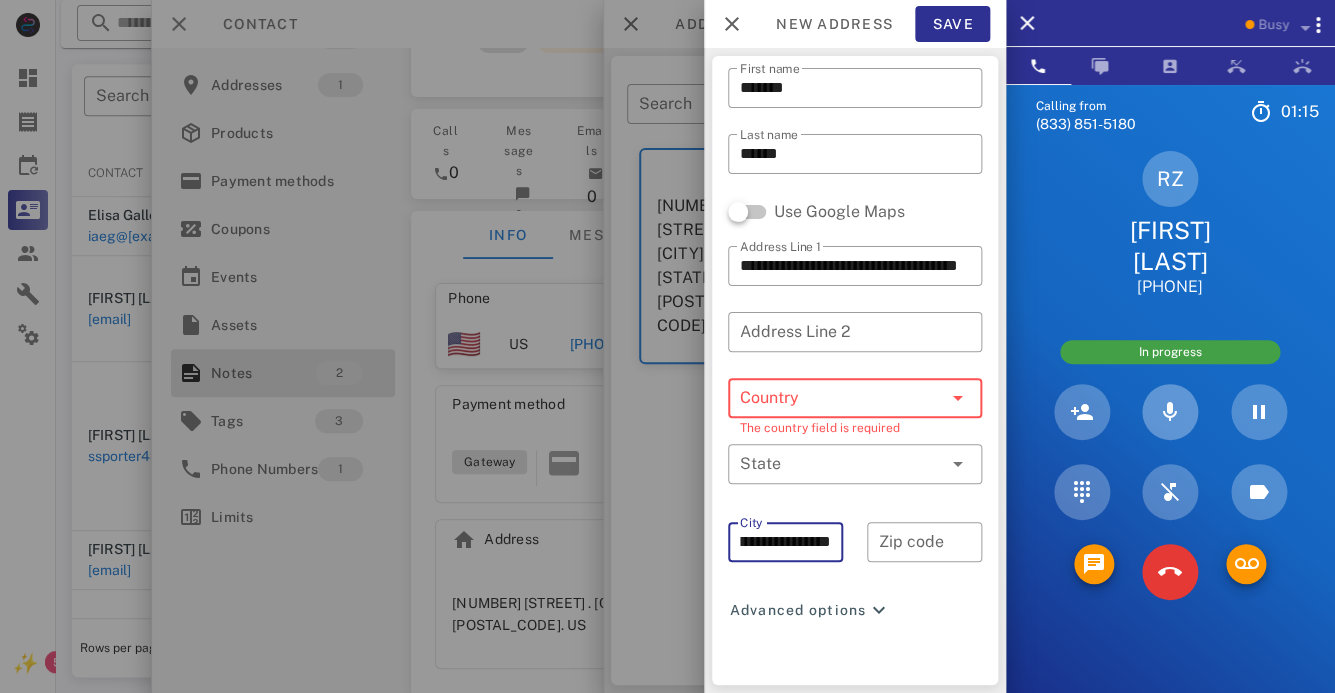 type on "**********" 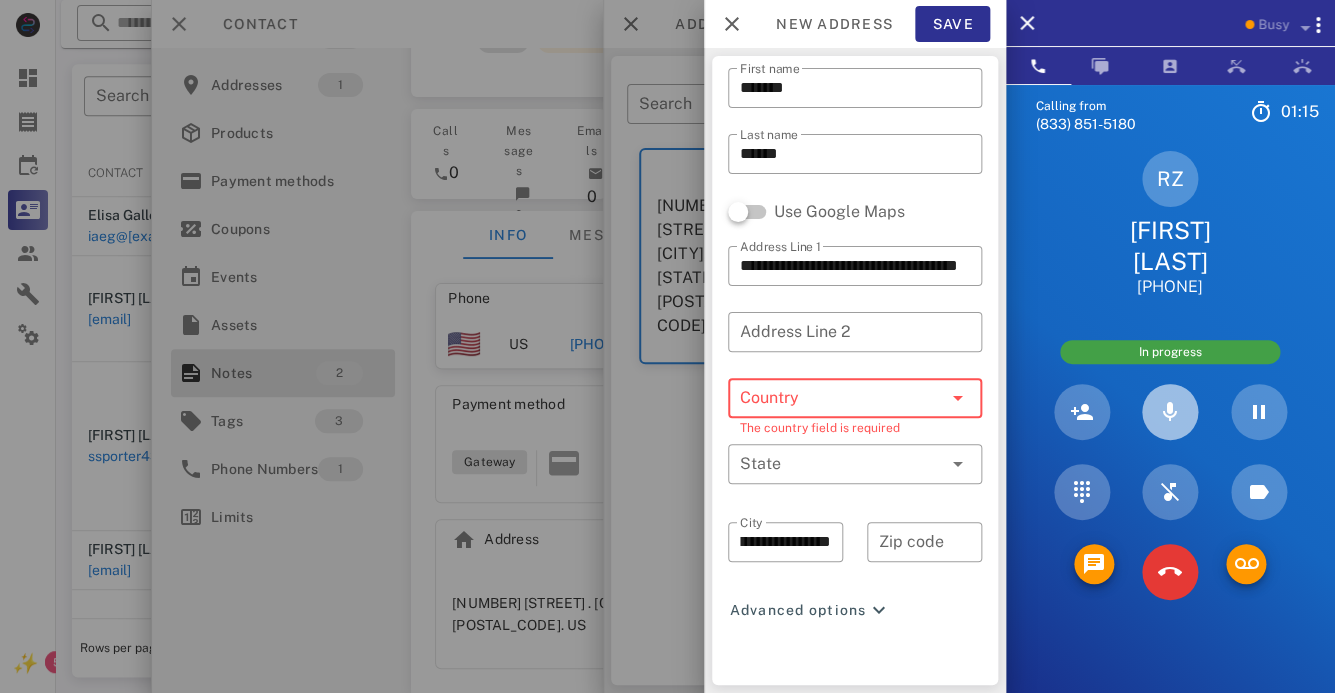 click at bounding box center [1170, 412] 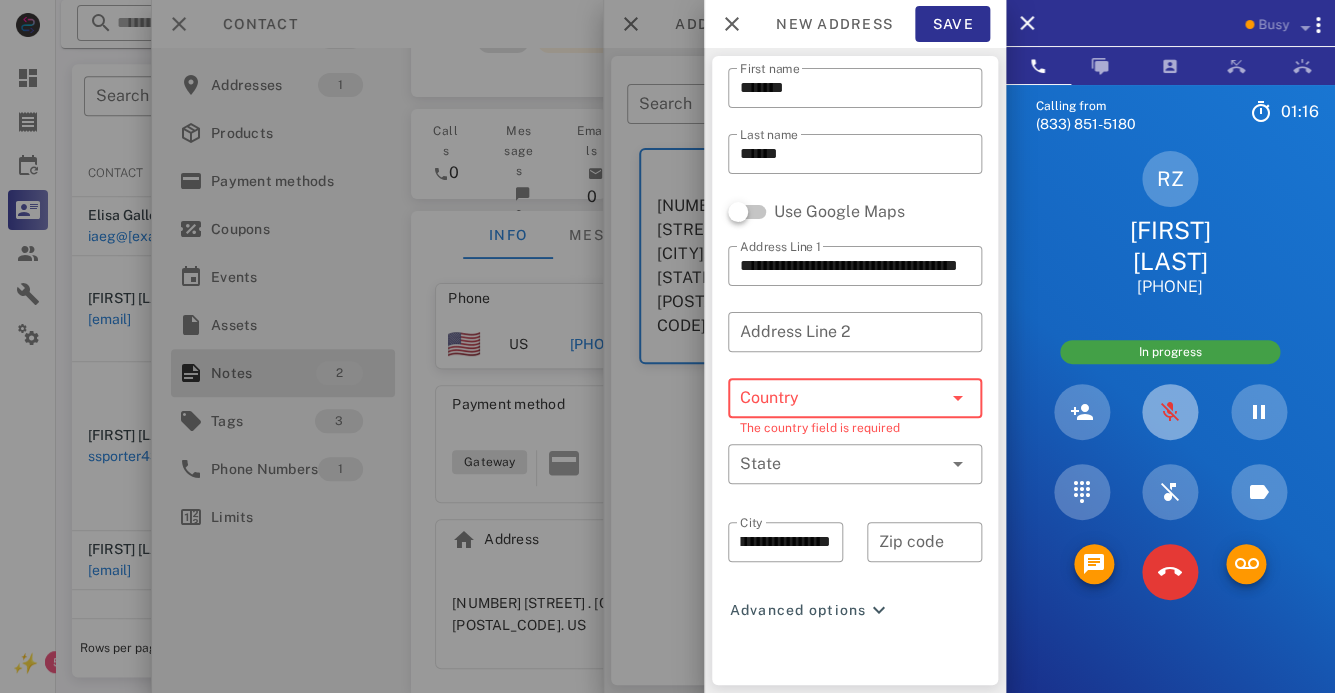 click at bounding box center [1170, 412] 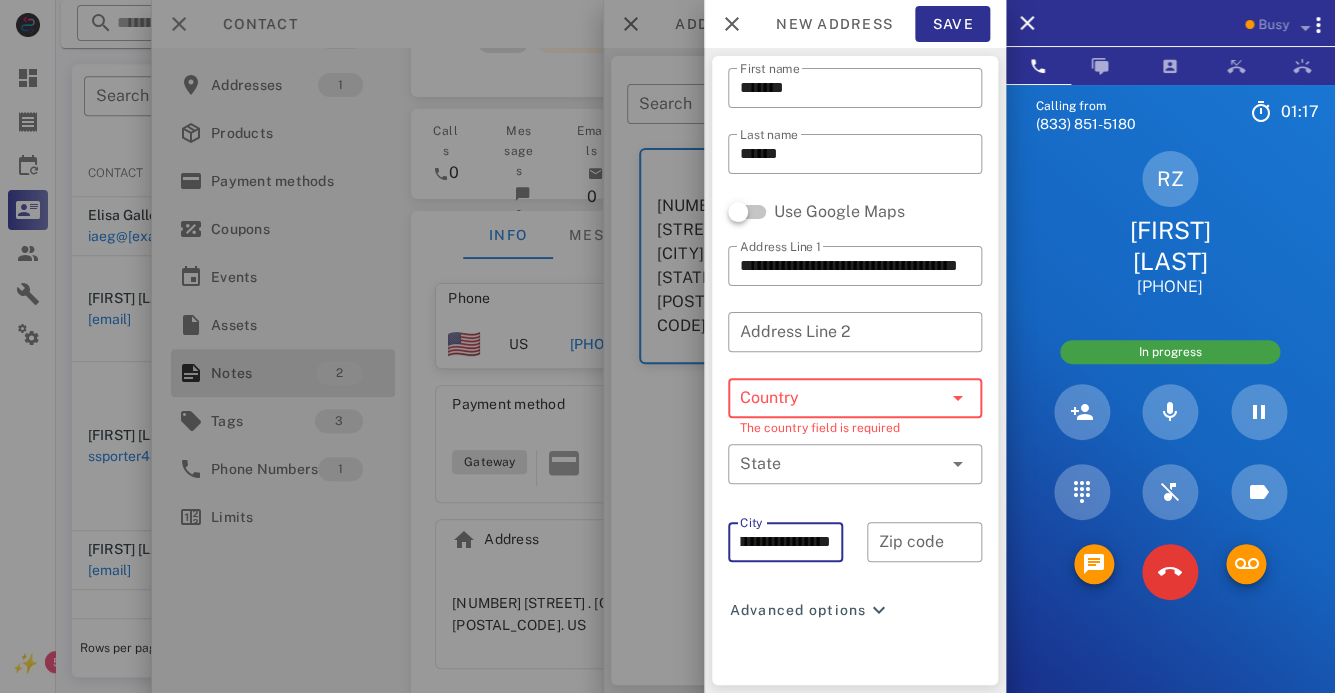 click on "**********" at bounding box center (785, 542) 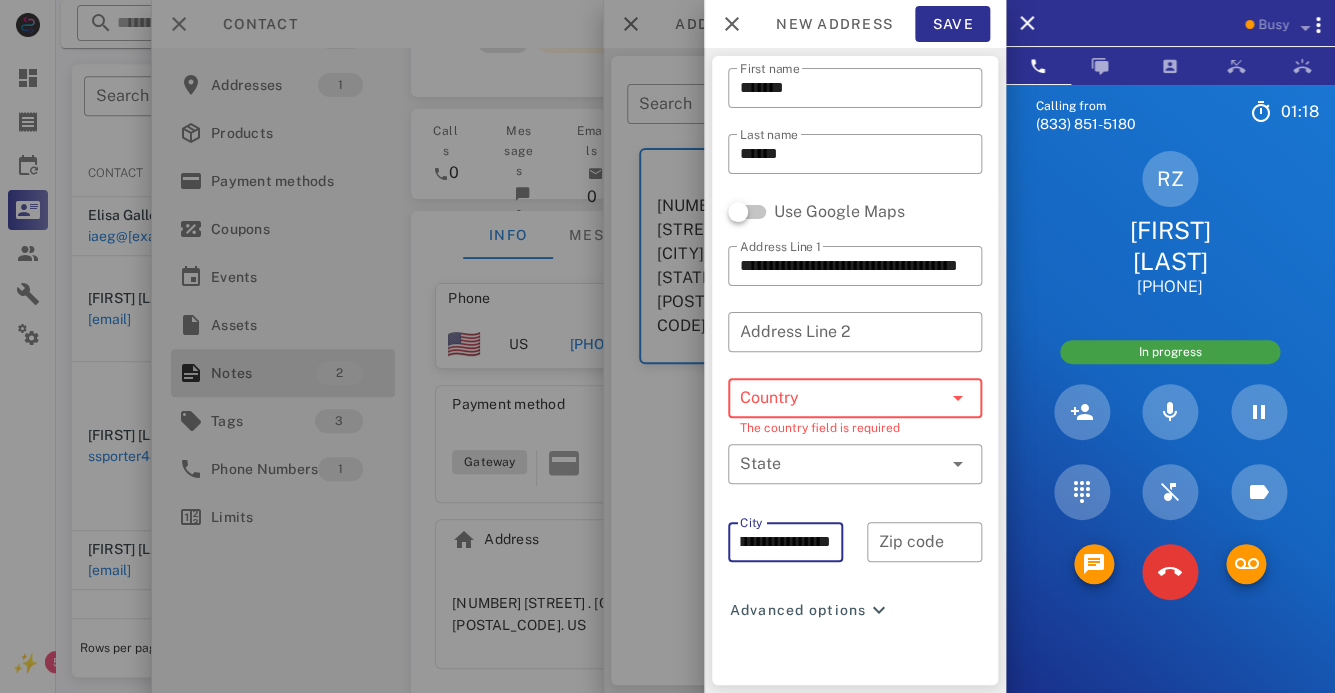 scroll, scrollTop: 0, scrollLeft: 0, axis: both 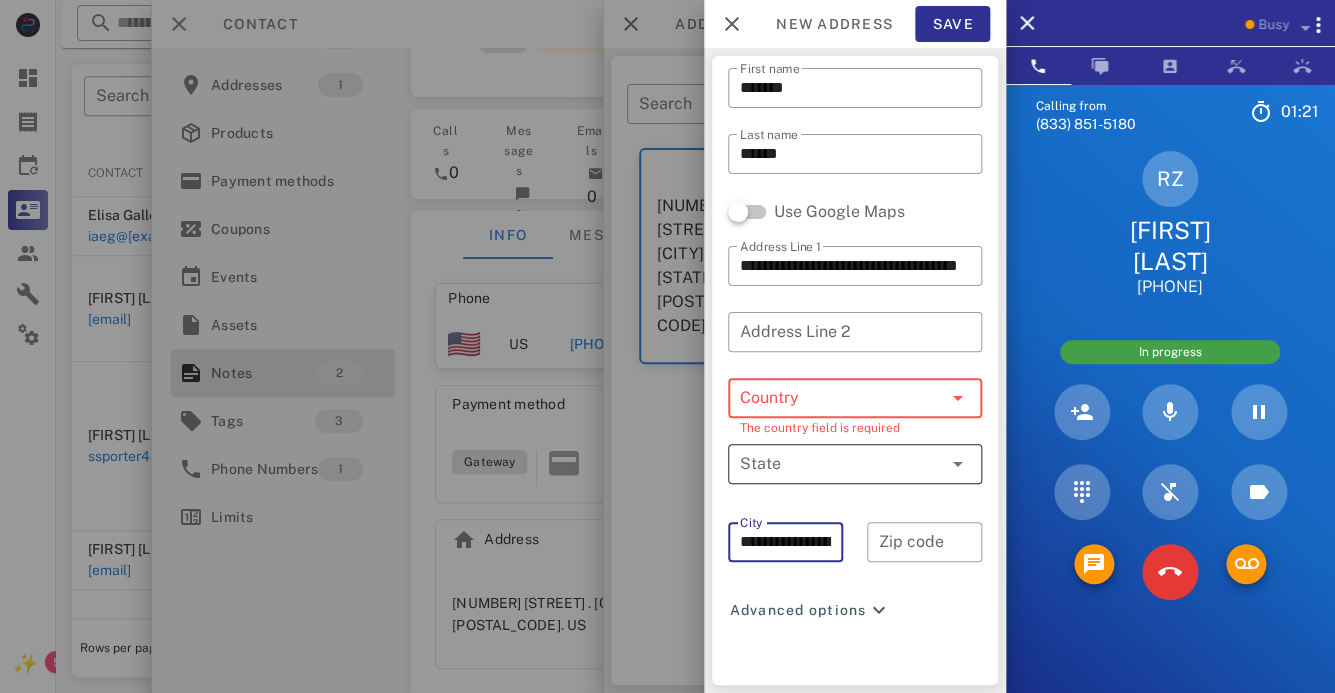 click on "State" at bounding box center [841, 464] 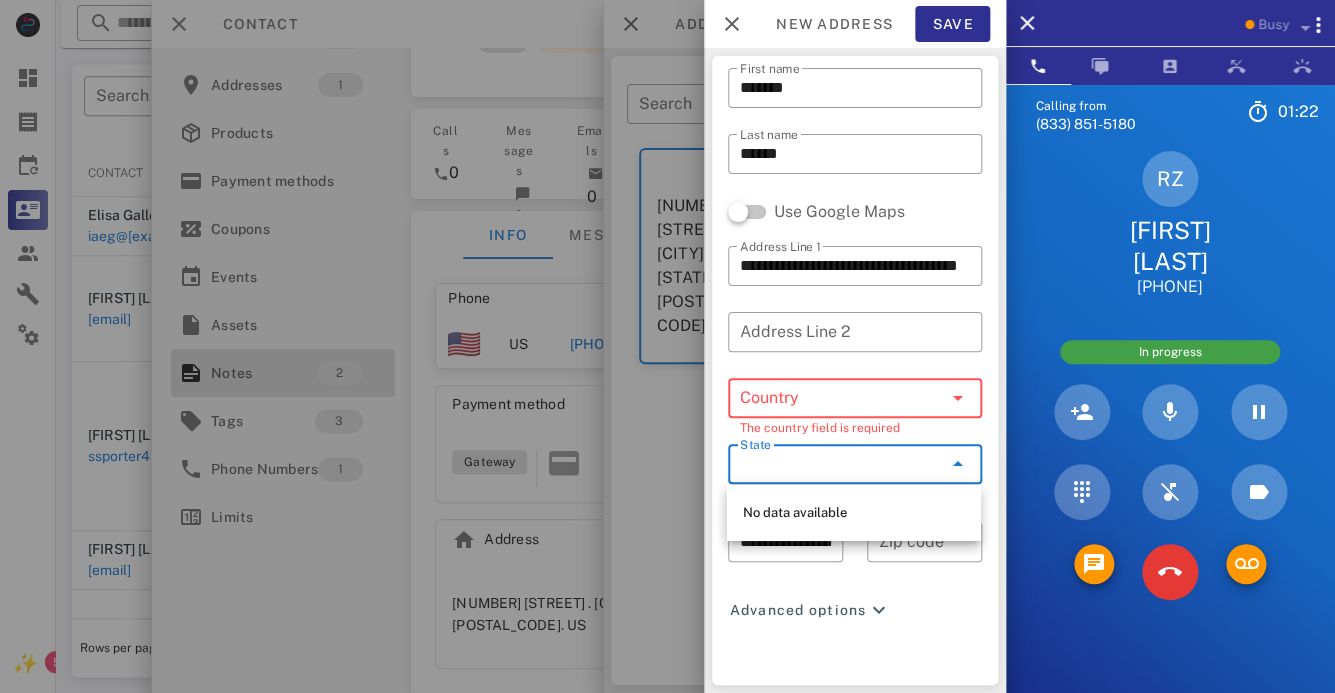 click on "Country" at bounding box center [841, 398] 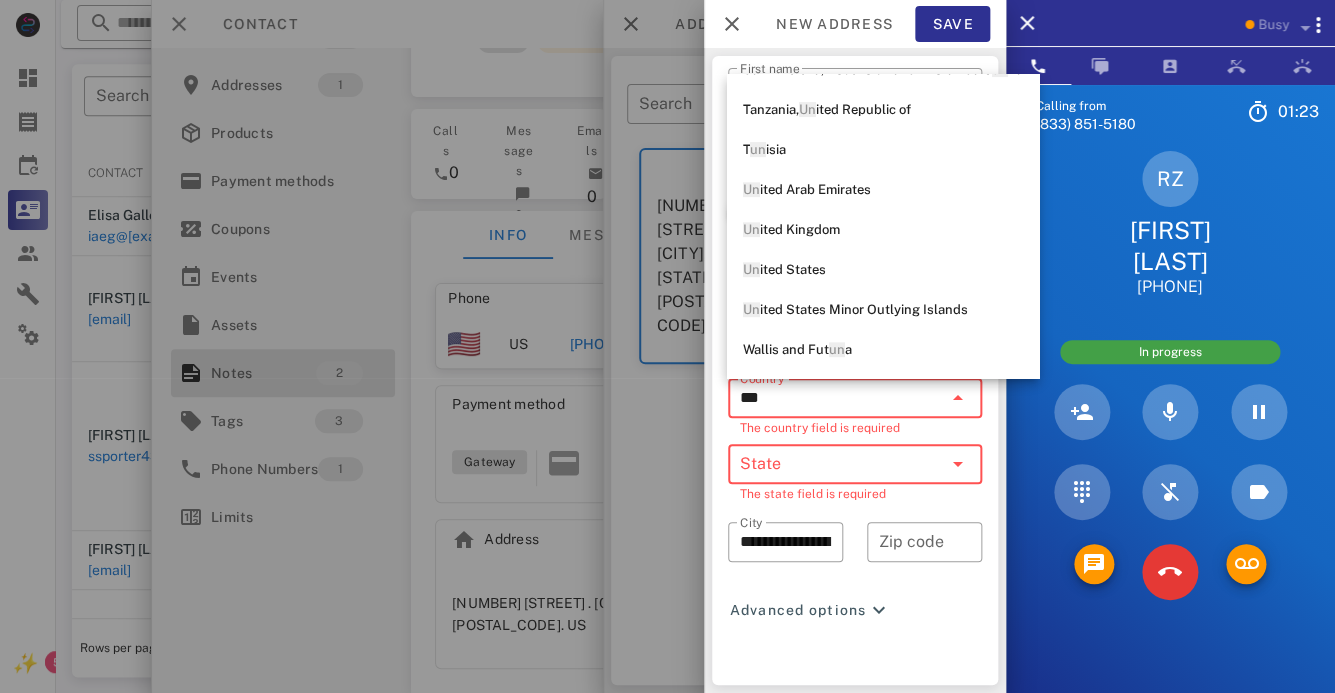scroll, scrollTop: 0, scrollLeft: 0, axis: both 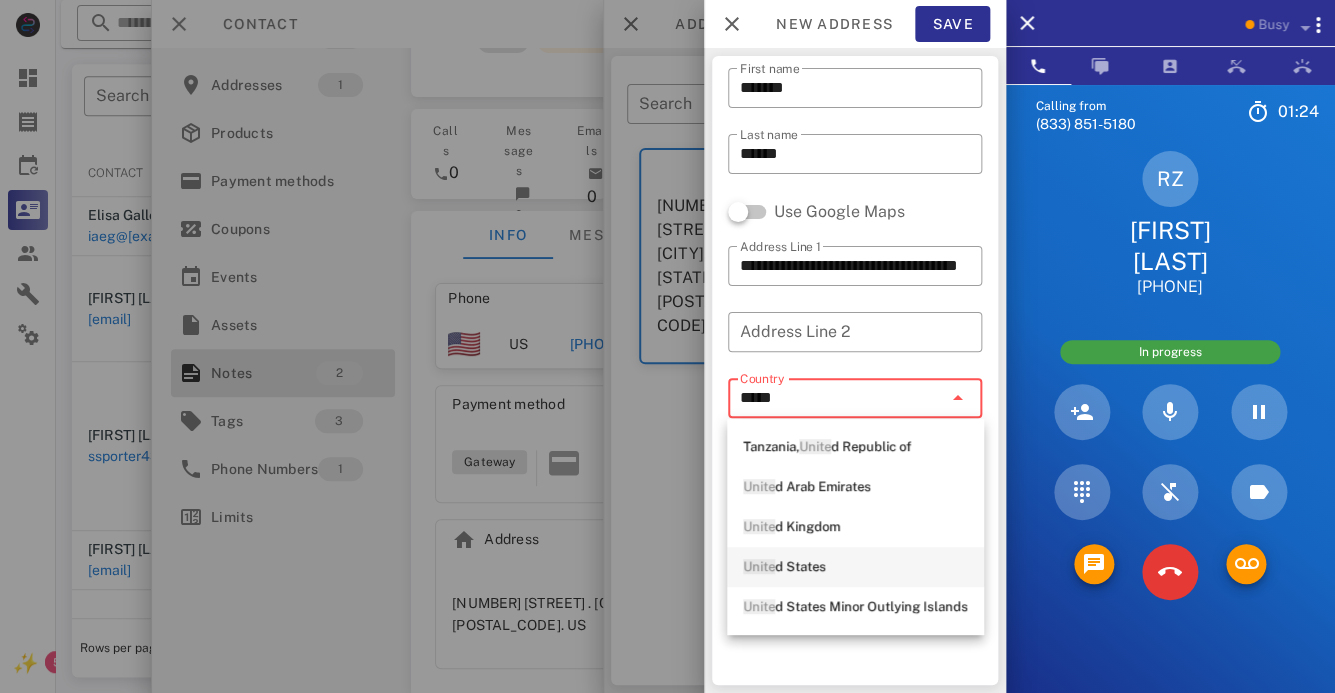 click on "Unite d States" at bounding box center (855, 567) 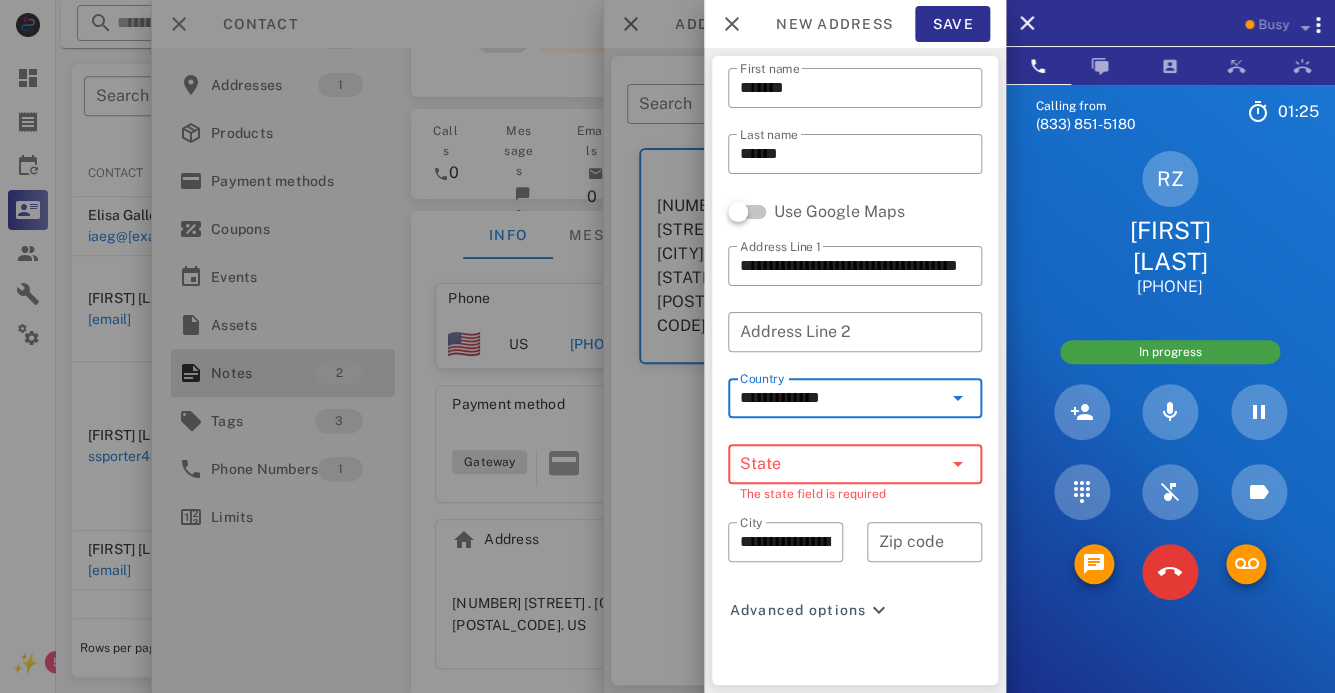 type on "**********" 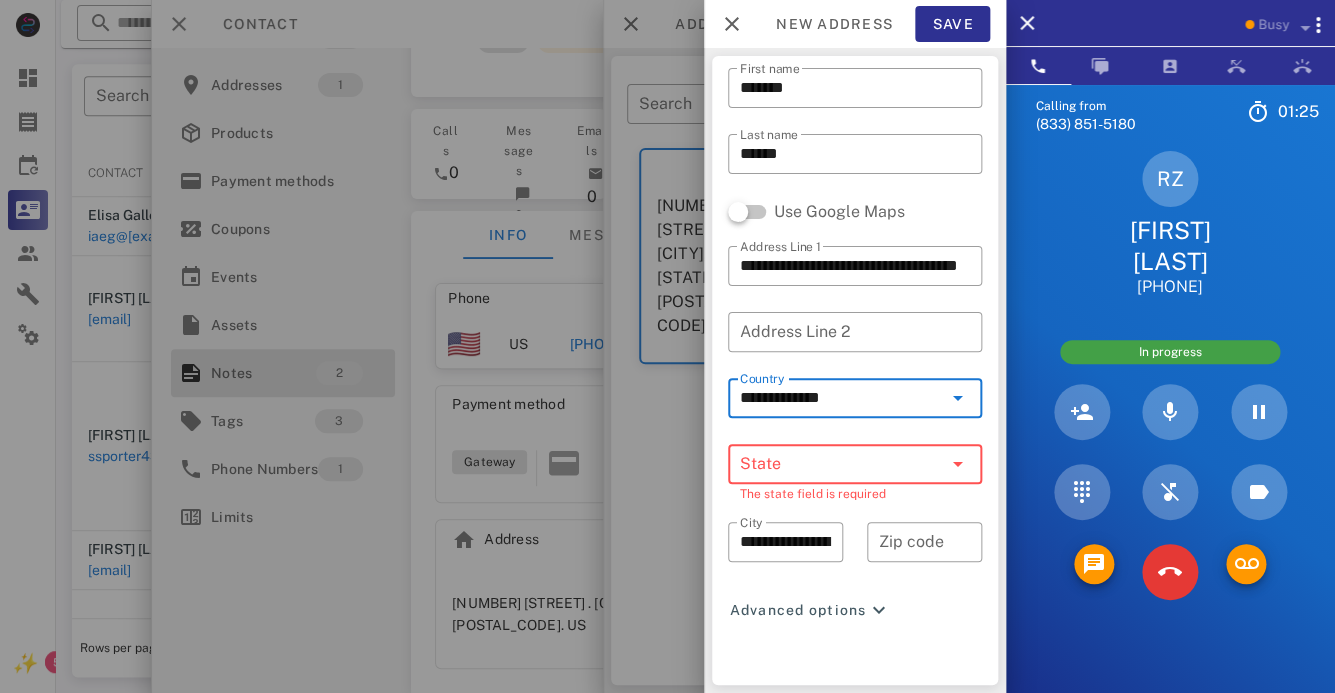click on "State" at bounding box center (841, 464) 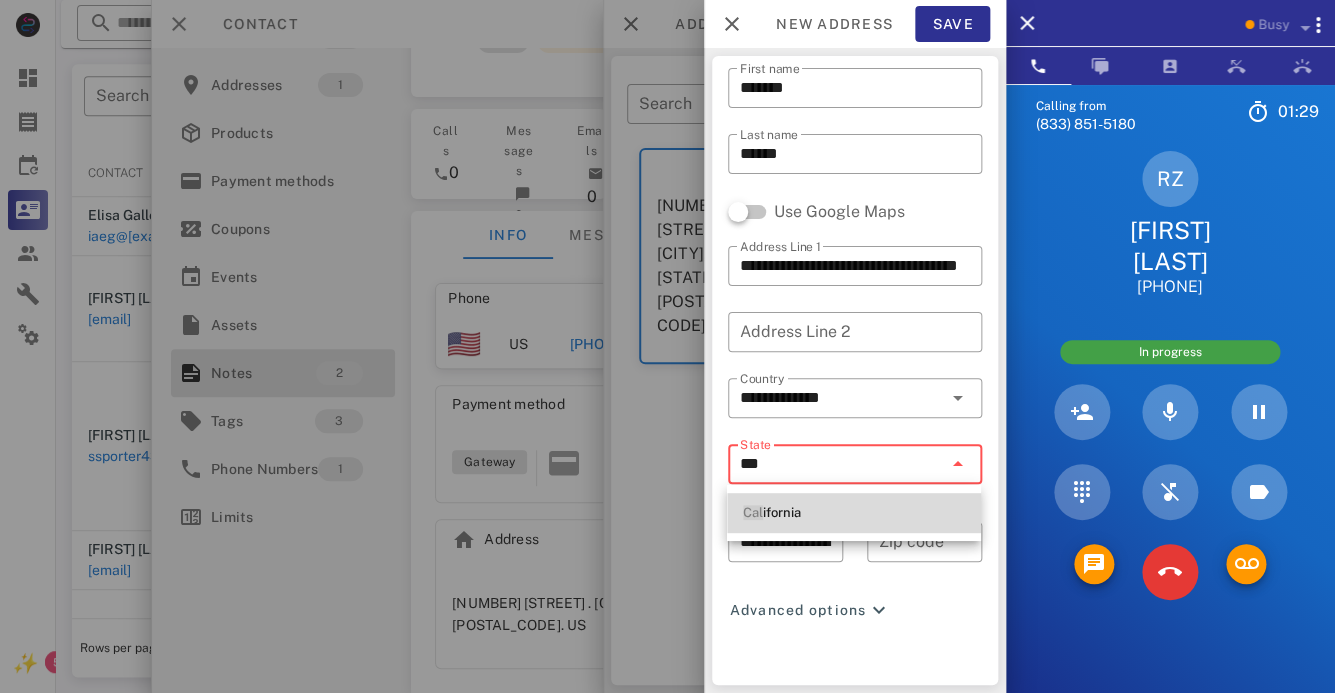 click on "Cal ifornia" at bounding box center (854, 513) 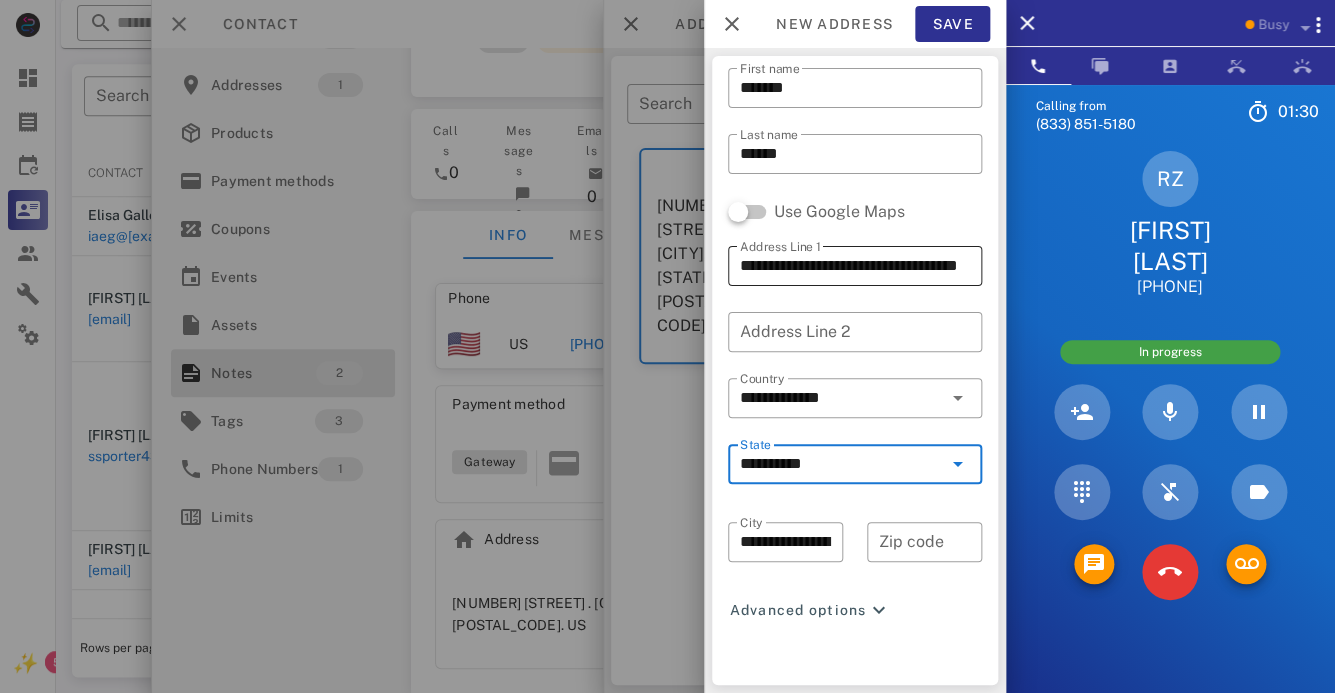 type on "**********" 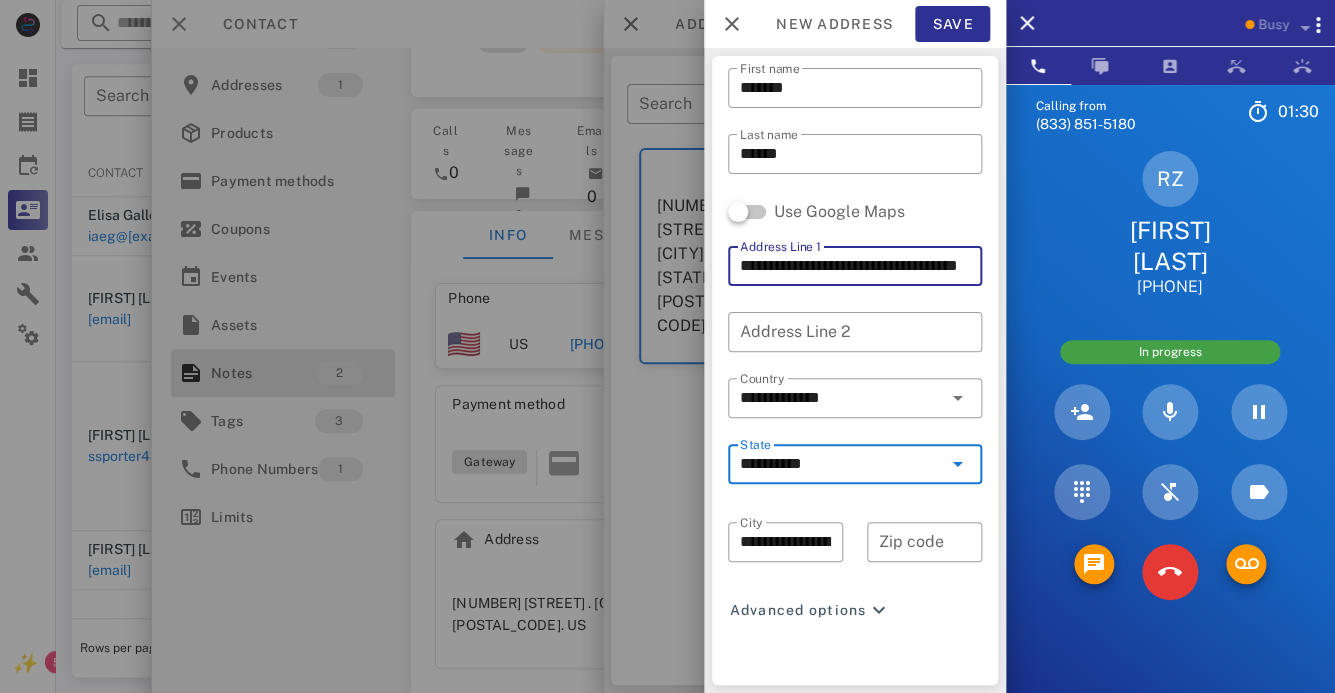 click on "**********" at bounding box center [855, 266] 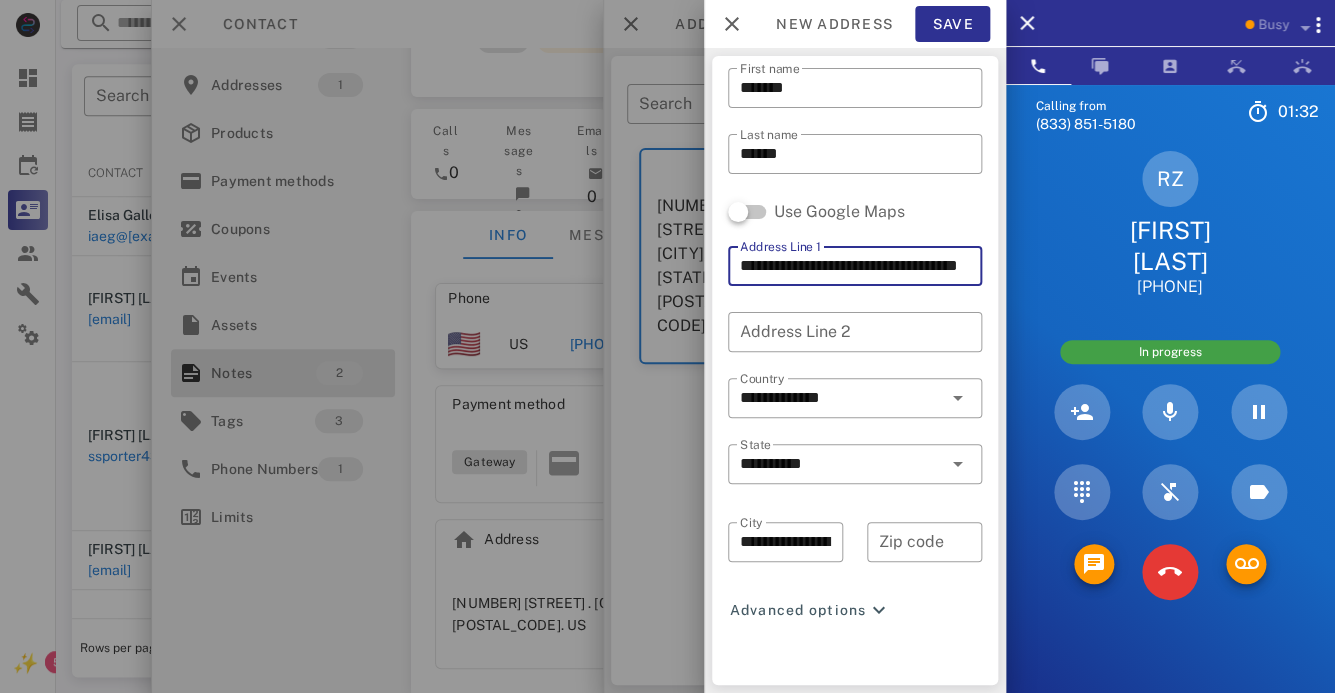 click on "**********" at bounding box center (855, 266) 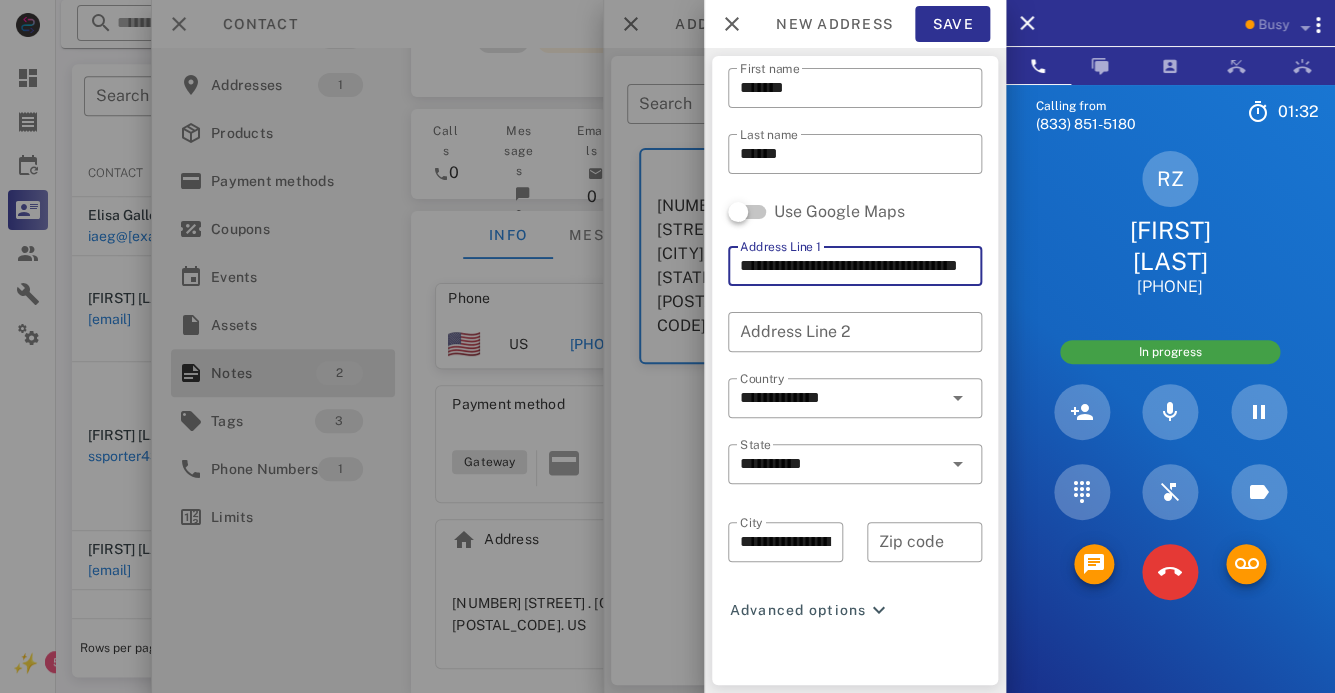 click on "**********" at bounding box center (855, 266) 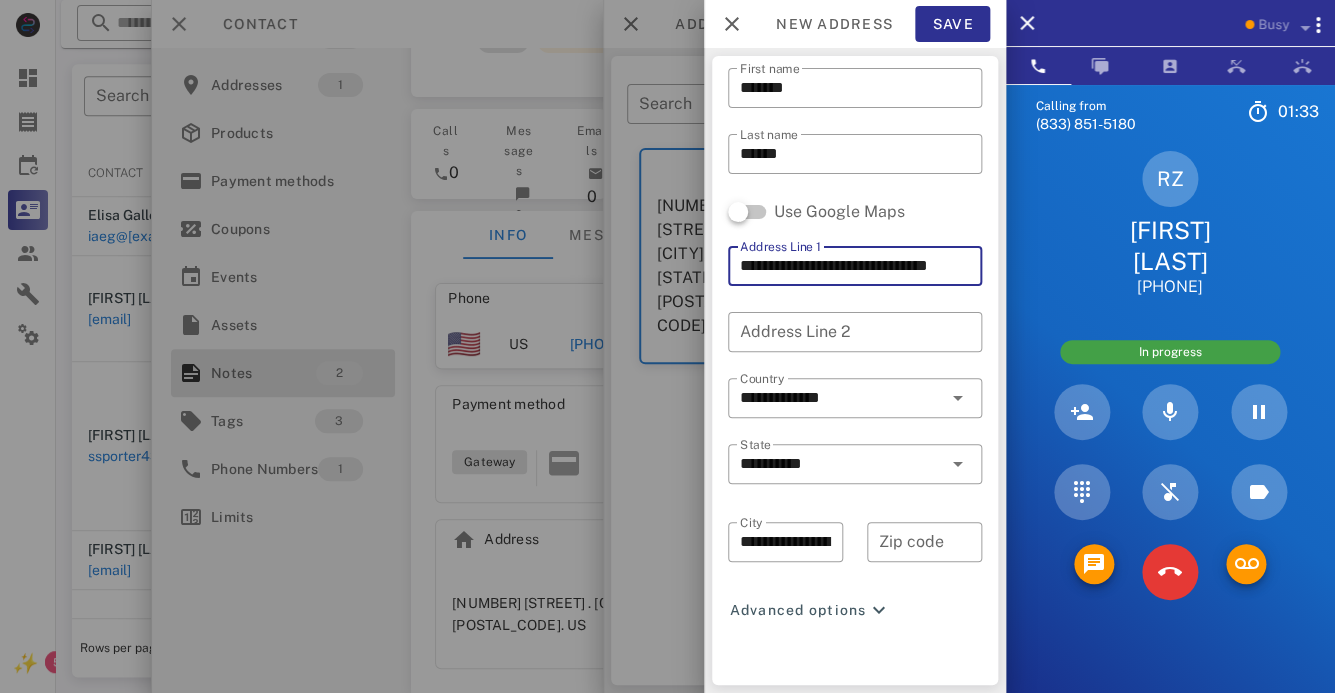 scroll, scrollTop: 0, scrollLeft: 0, axis: both 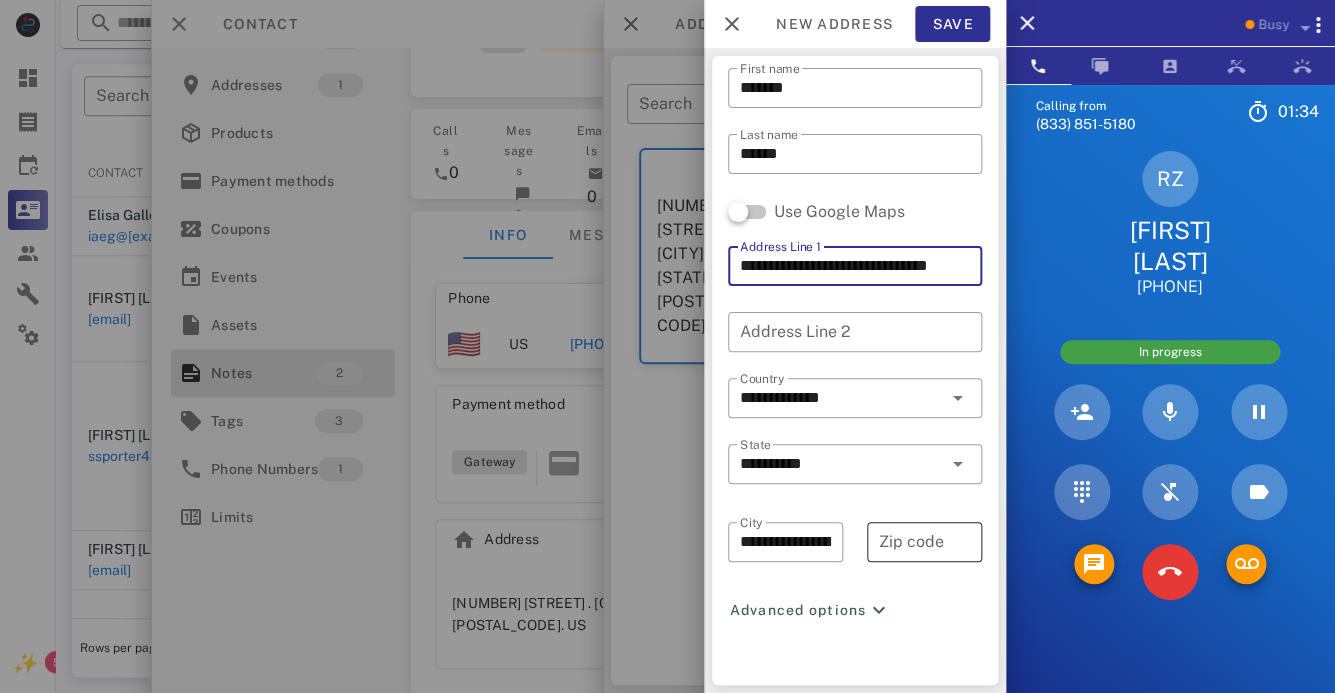 type on "**********" 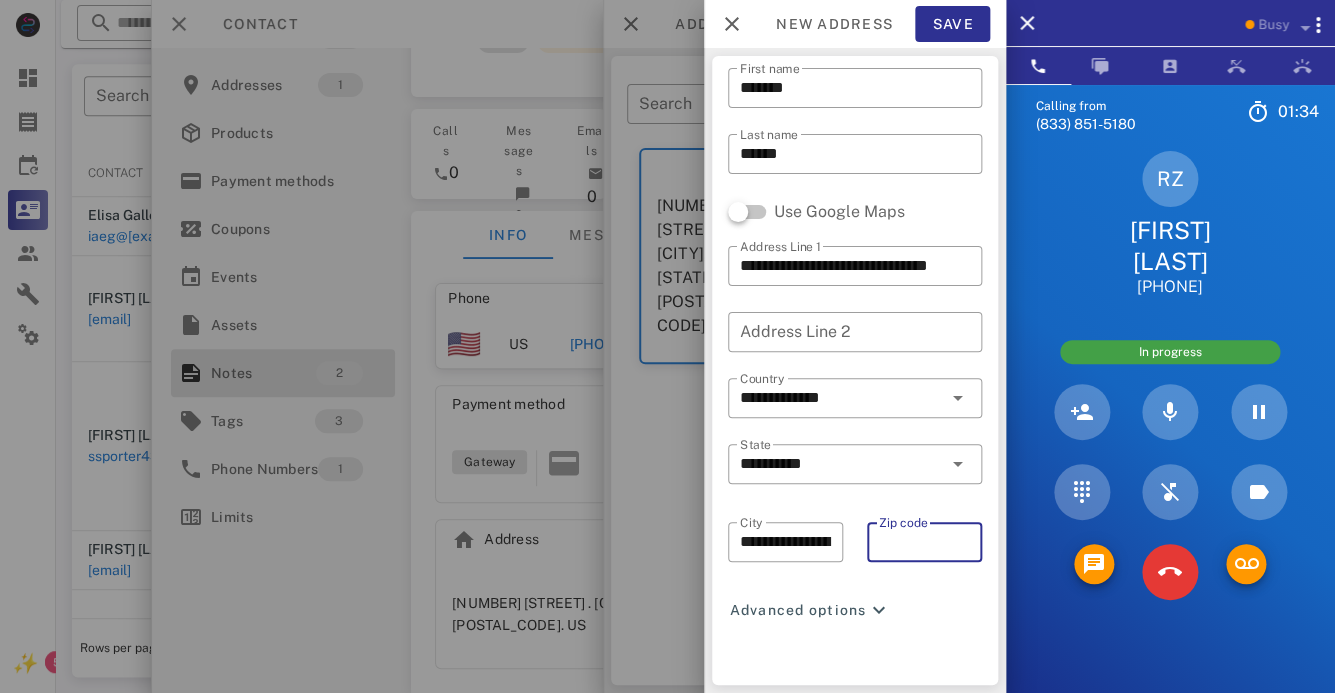 paste on "*****" 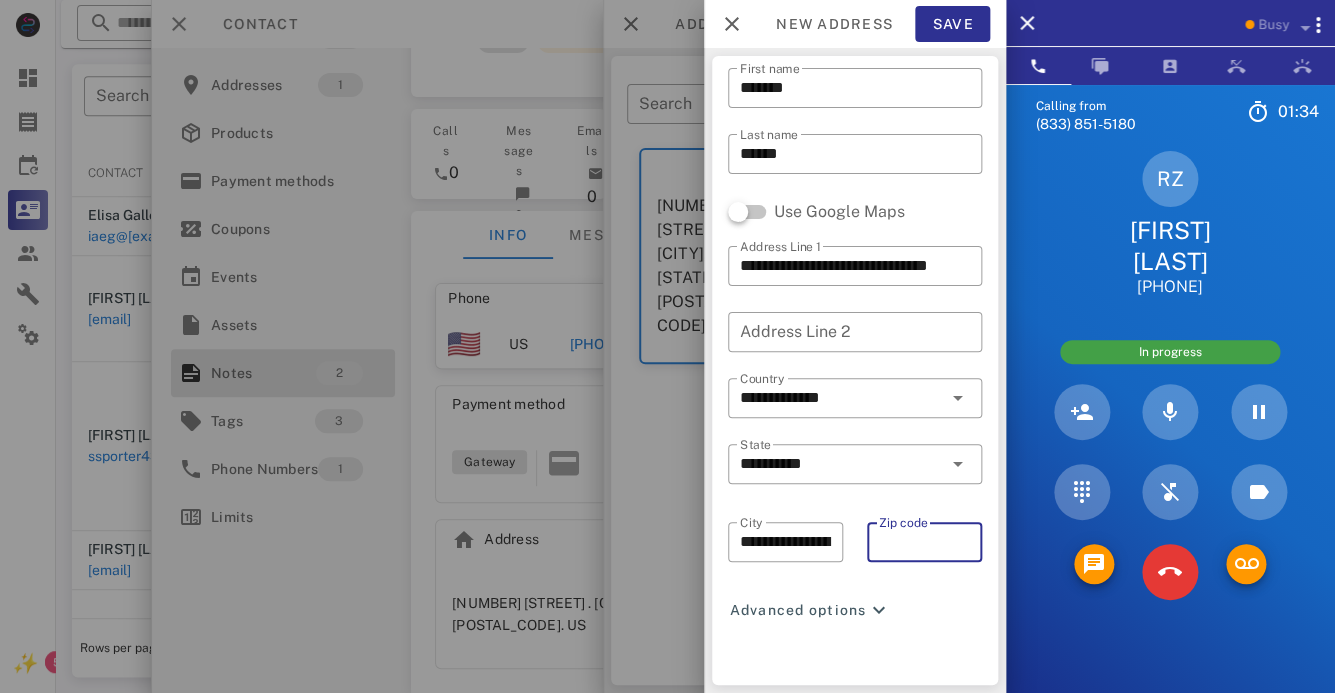 type on "*****" 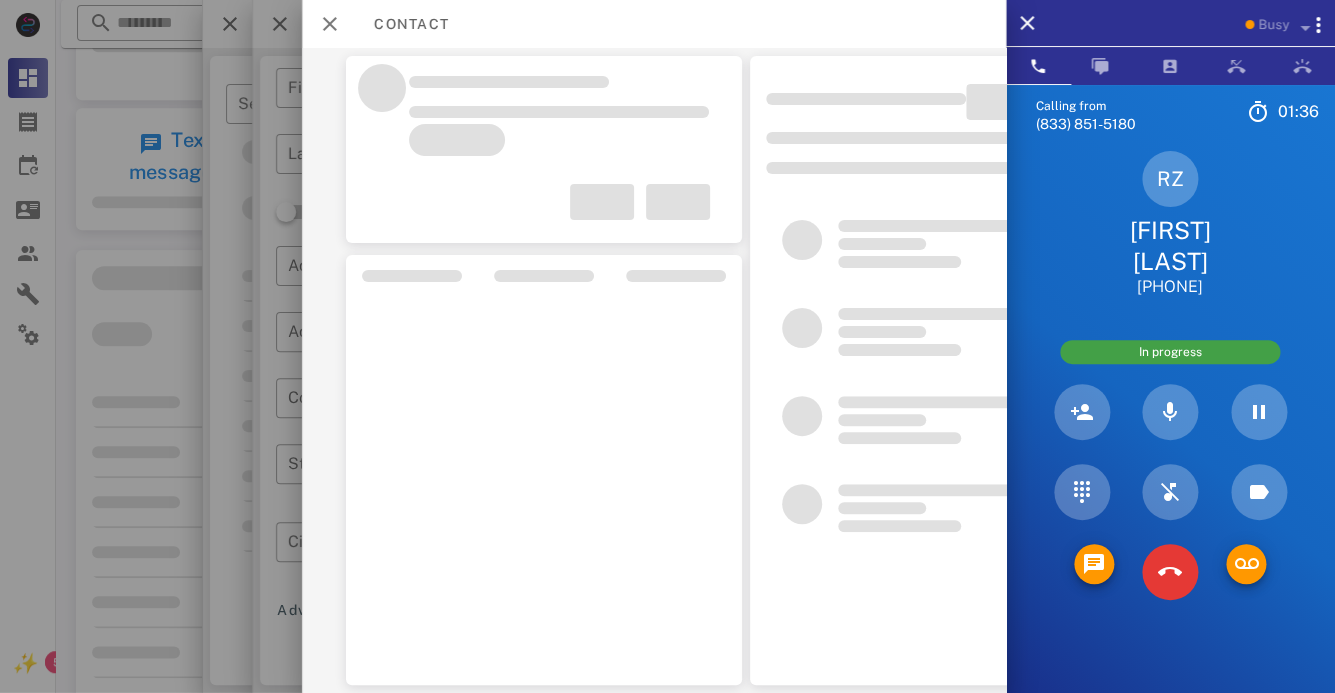 scroll, scrollTop: 0, scrollLeft: 0, axis: both 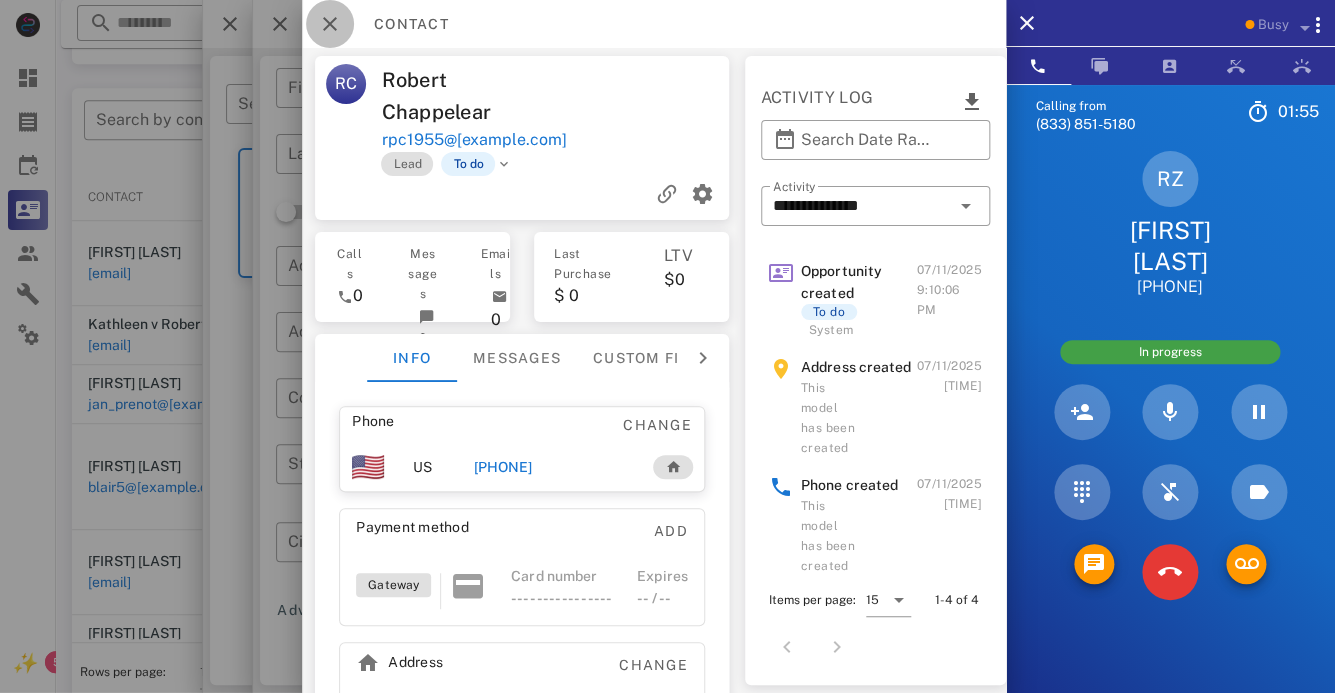 click at bounding box center (330, 24) 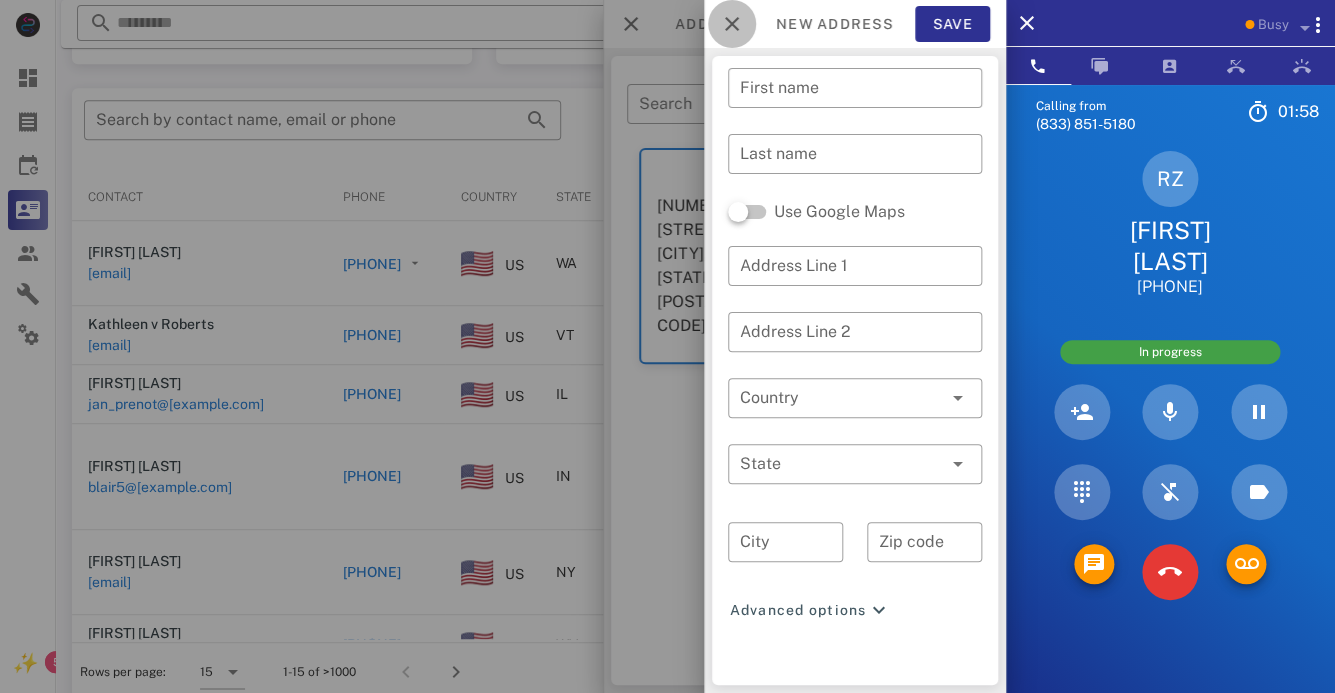 click at bounding box center (732, 24) 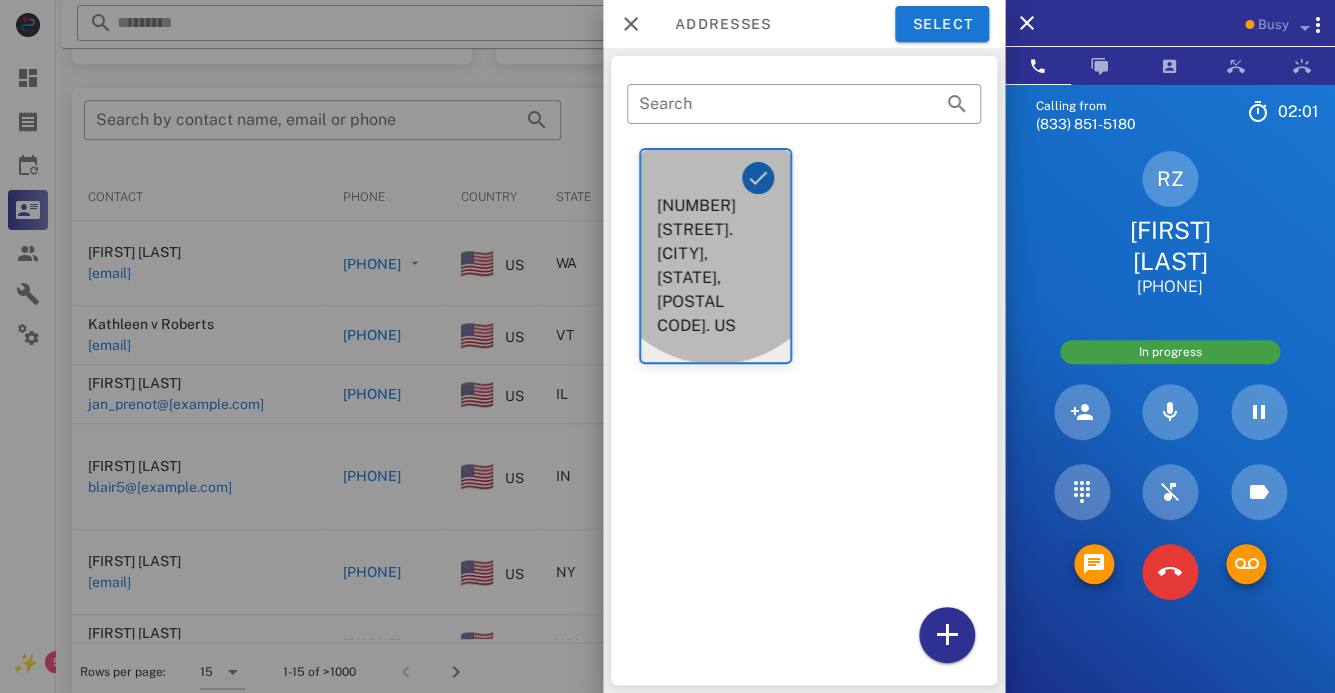 drag, startPoint x: 745, startPoint y: 302, endPoint x: 641, endPoint y: 194, distance: 149.93332 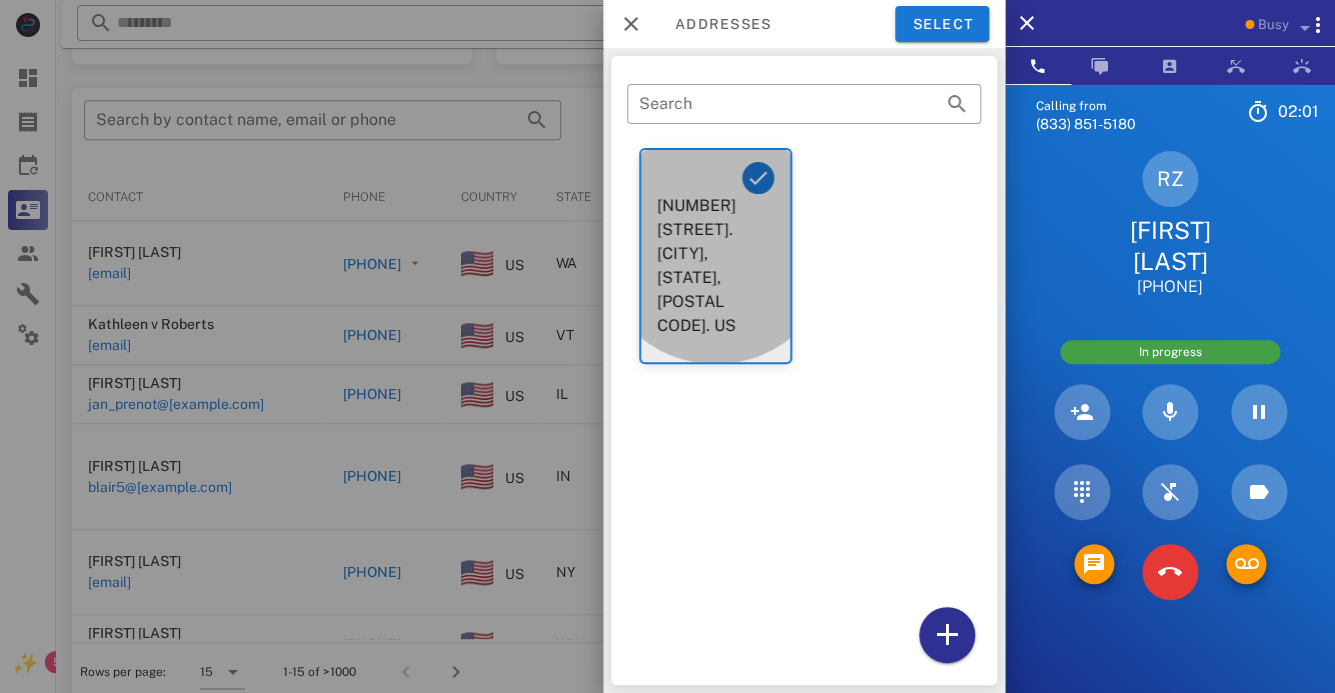 click on "6535 East Easton Street.
East Los Angeles, CA, 90022.
US" at bounding box center (715, 256) 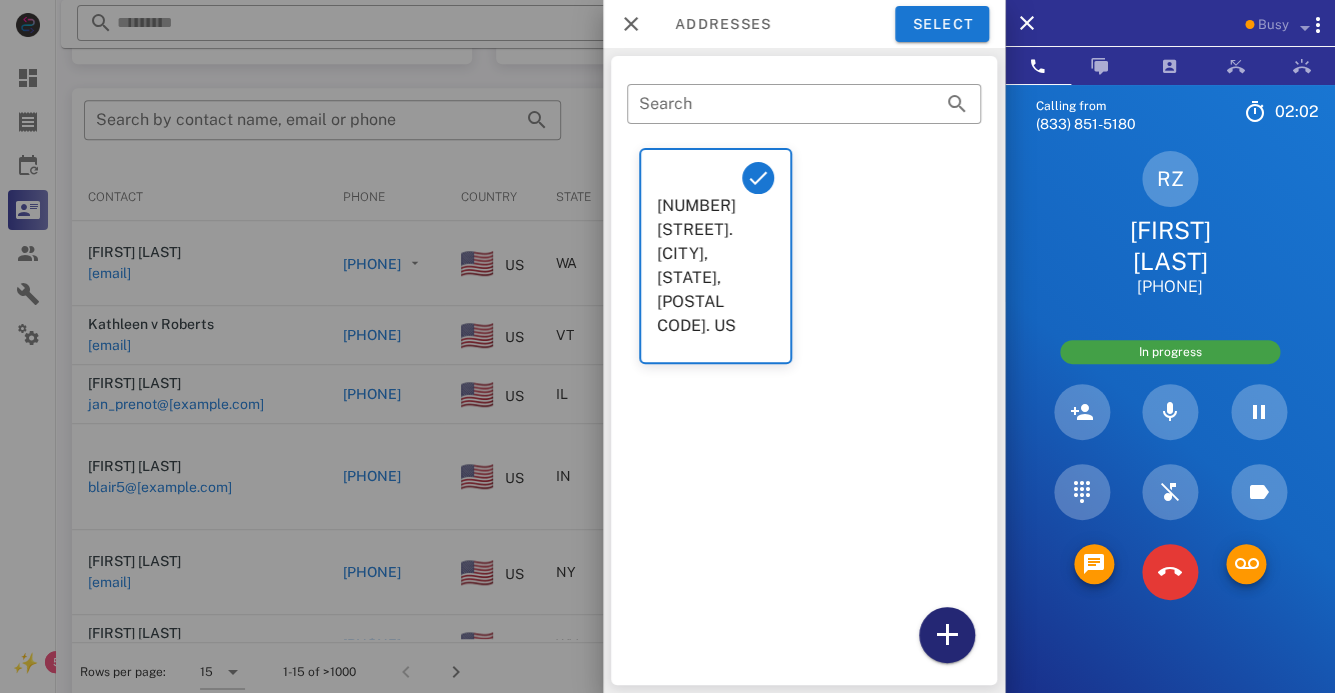 click at bounding box center (947, 635) 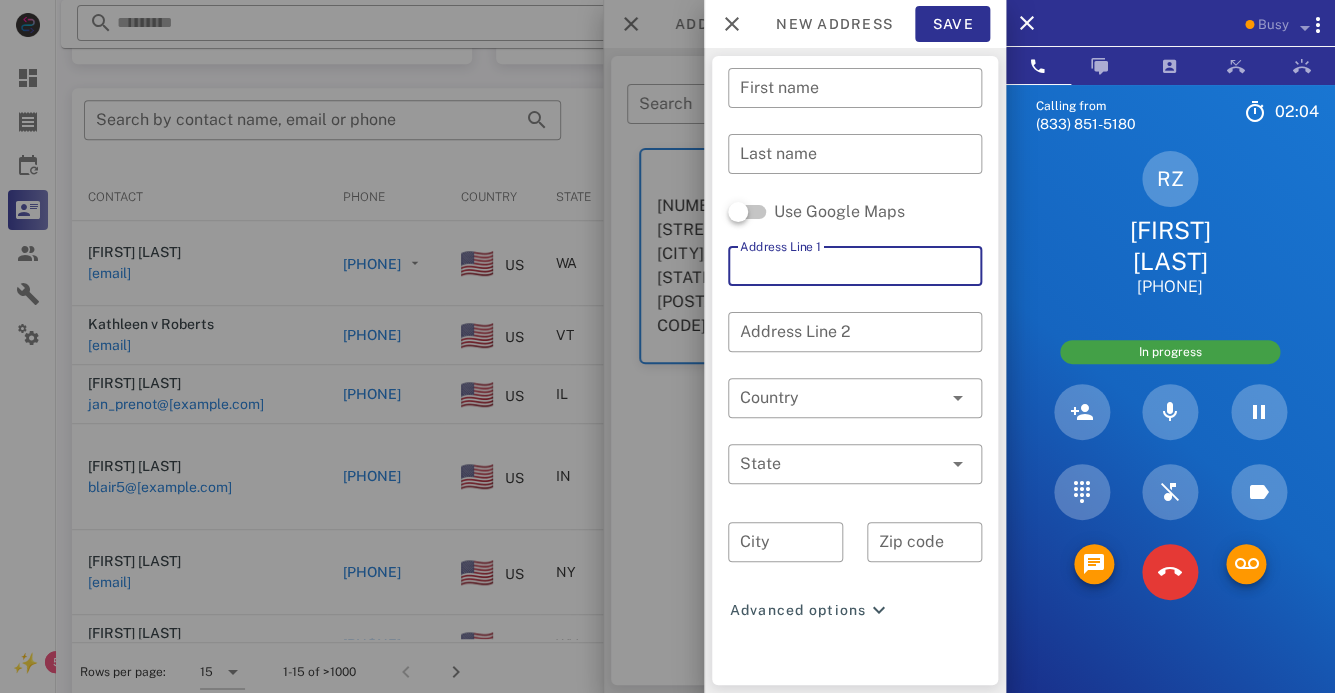 click on "Address Line 1" at bounding box center (855, 266) 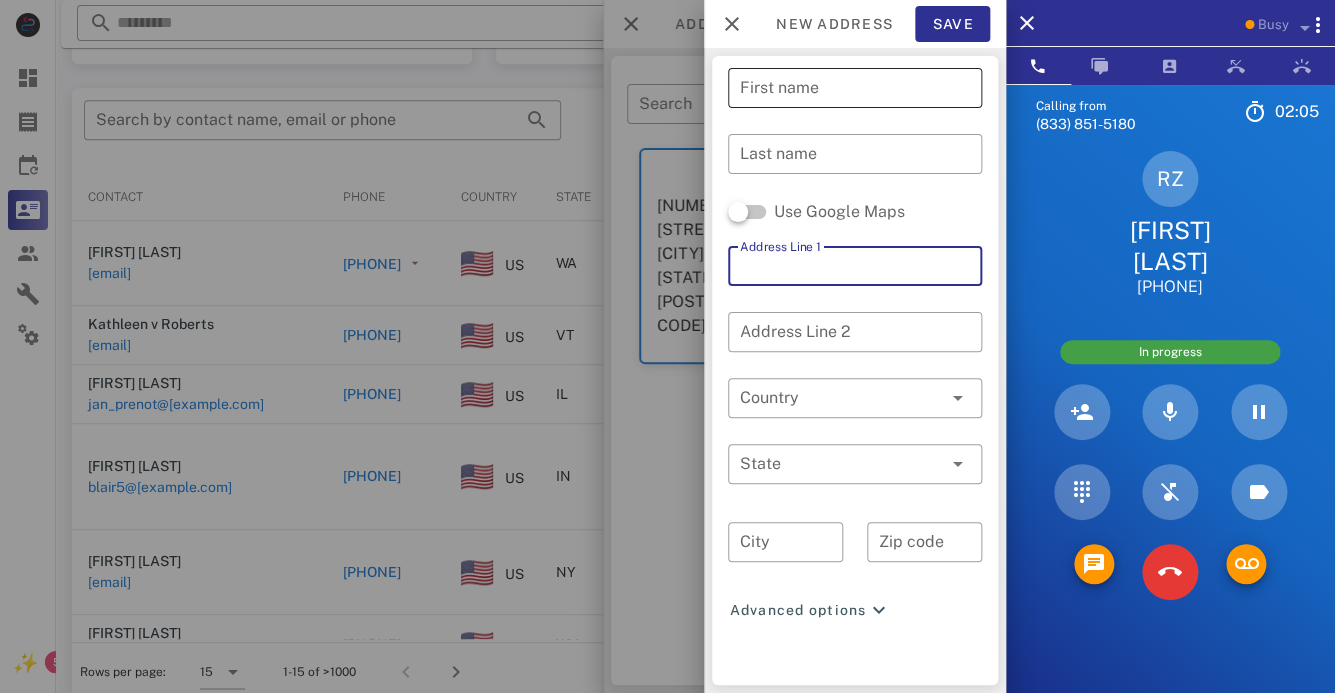 paste on "**********" 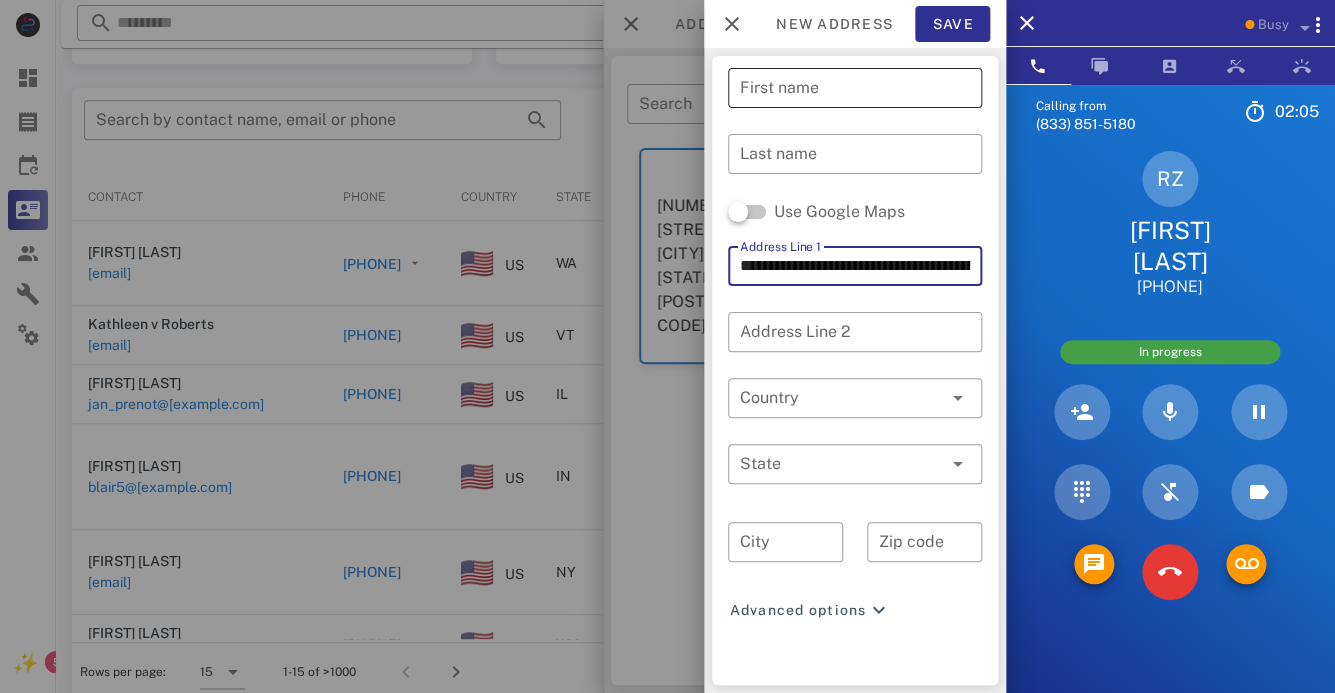 scroll, scrollTop: 0, scrollLeft: 215, axis: horizontal 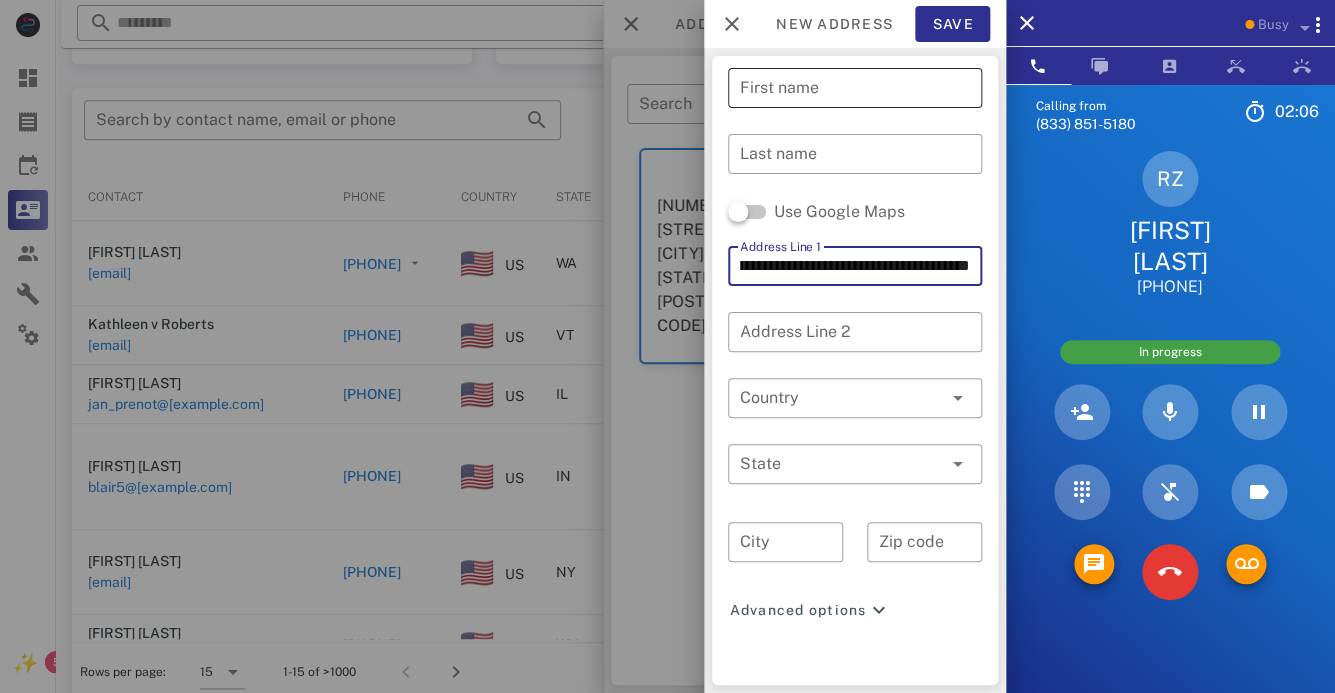 type on "**********" 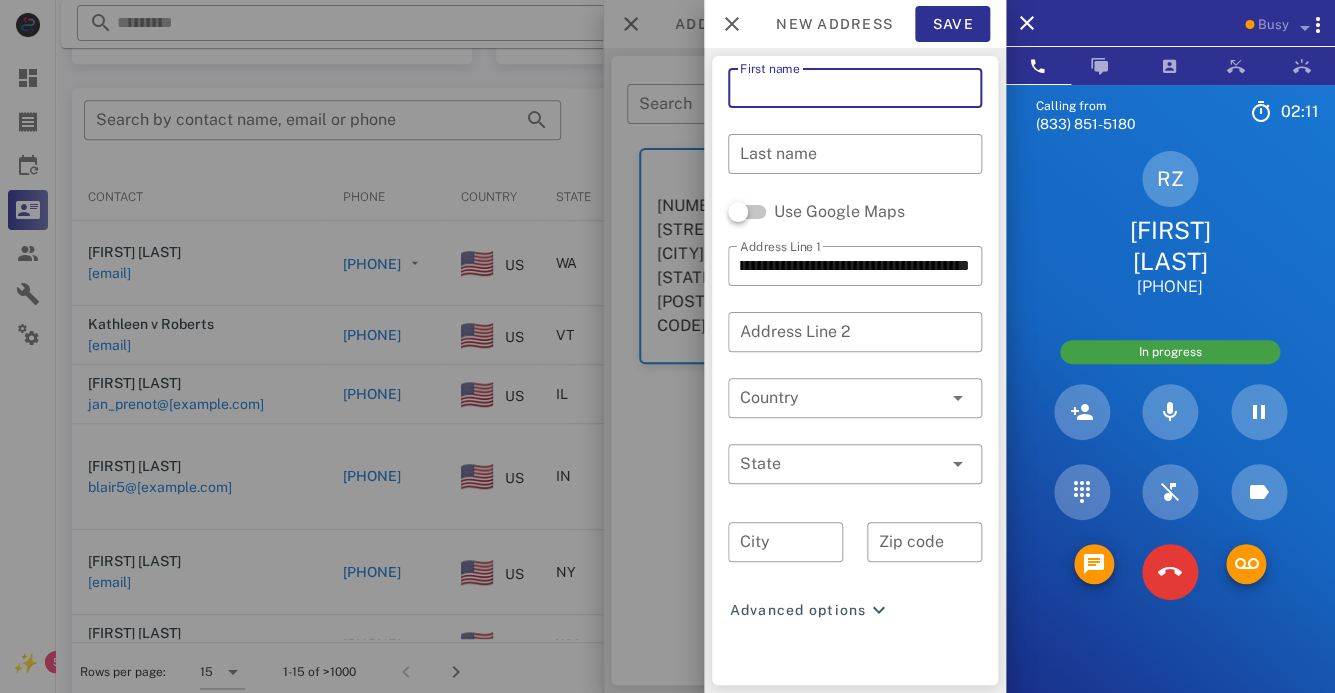 click on "First name" at bounding box center [855, 88] 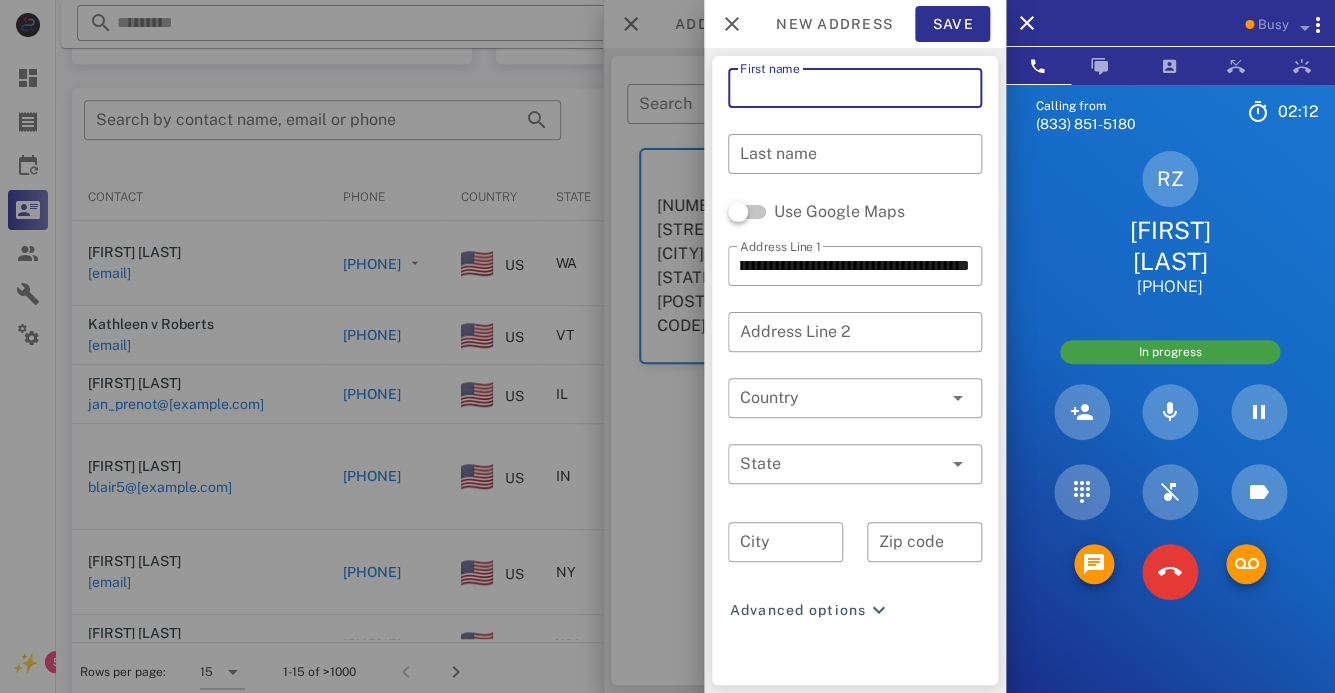 paste on "**********" 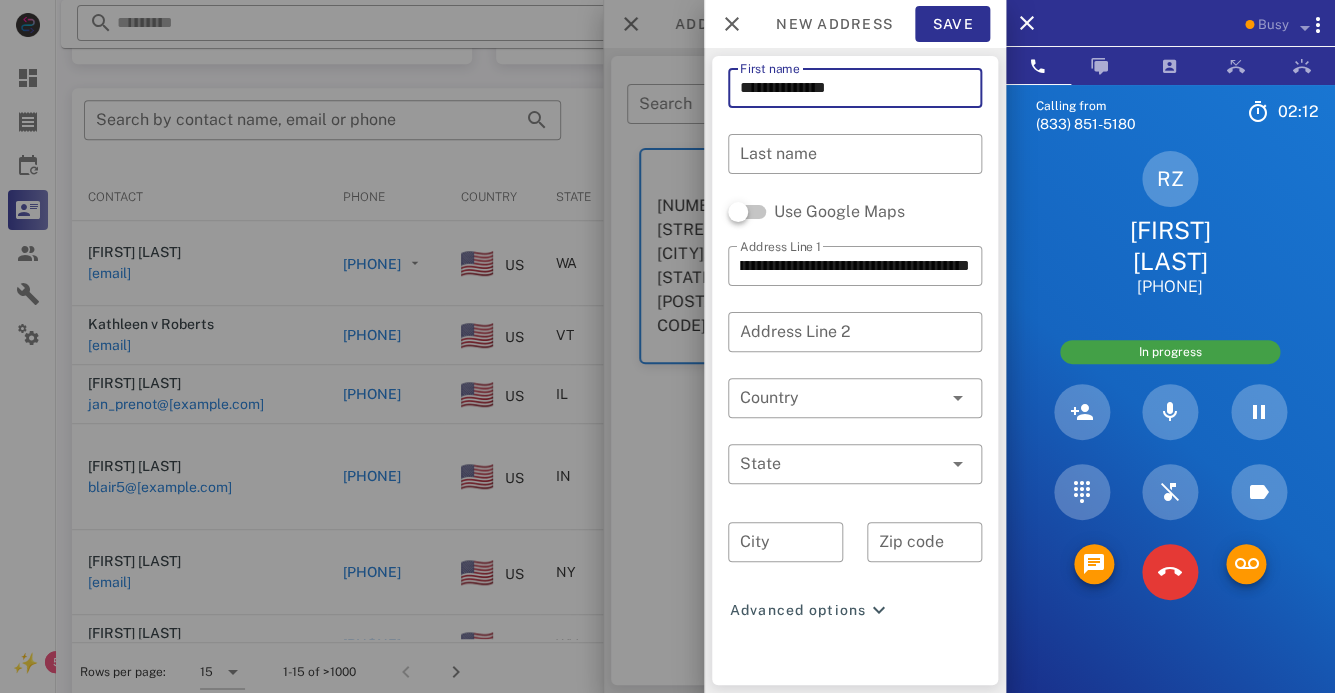 click on "**********" at bounding box center (855, 88) 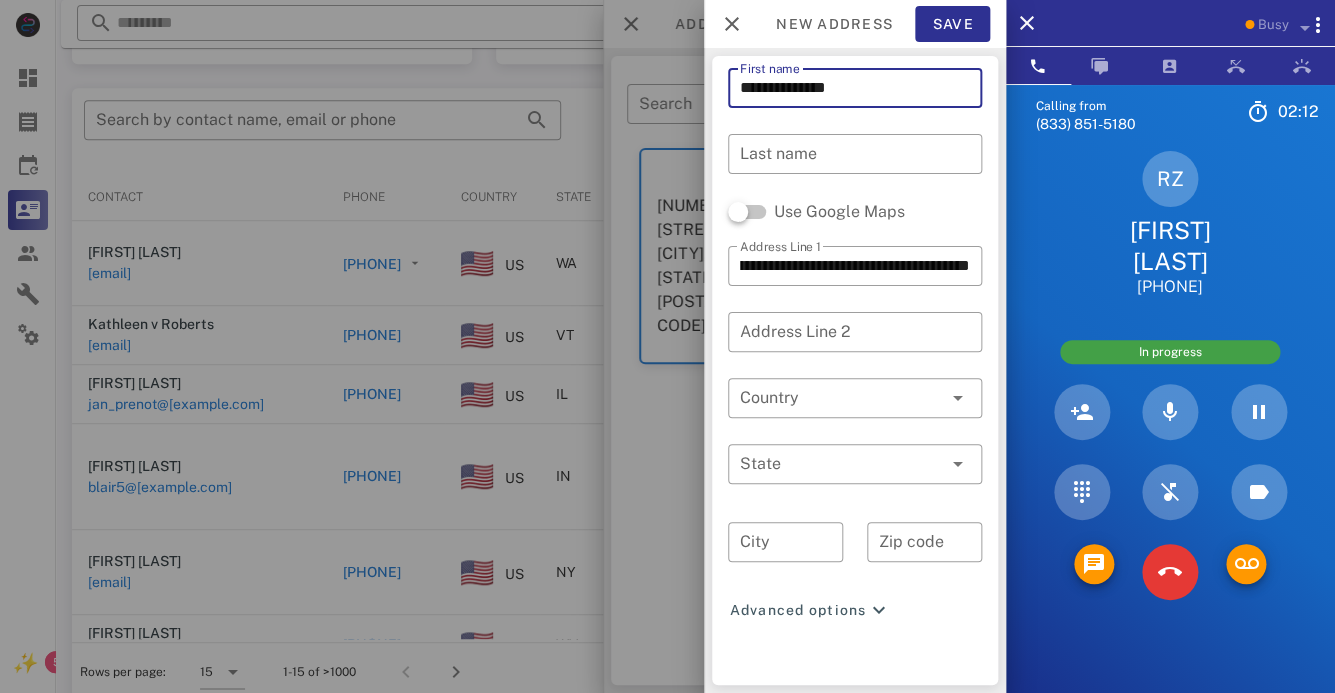 click on "**********" at bounding box center (855, 88) 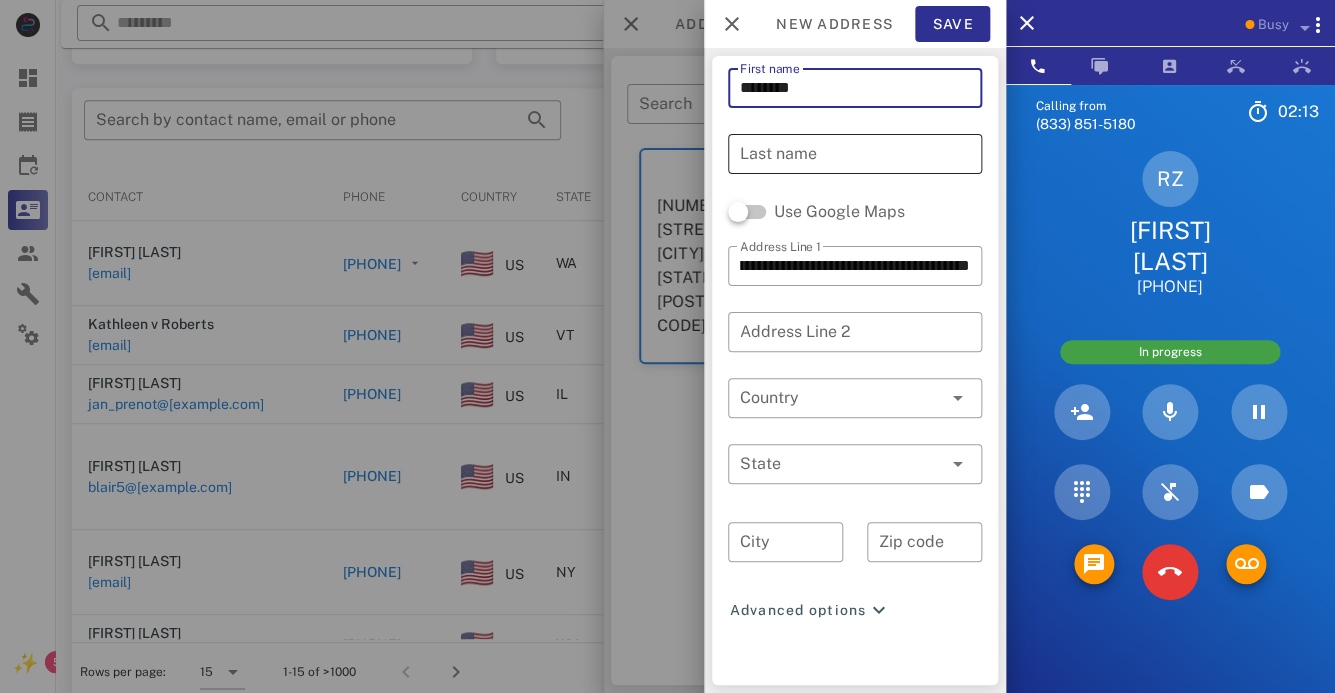 type on "*******" 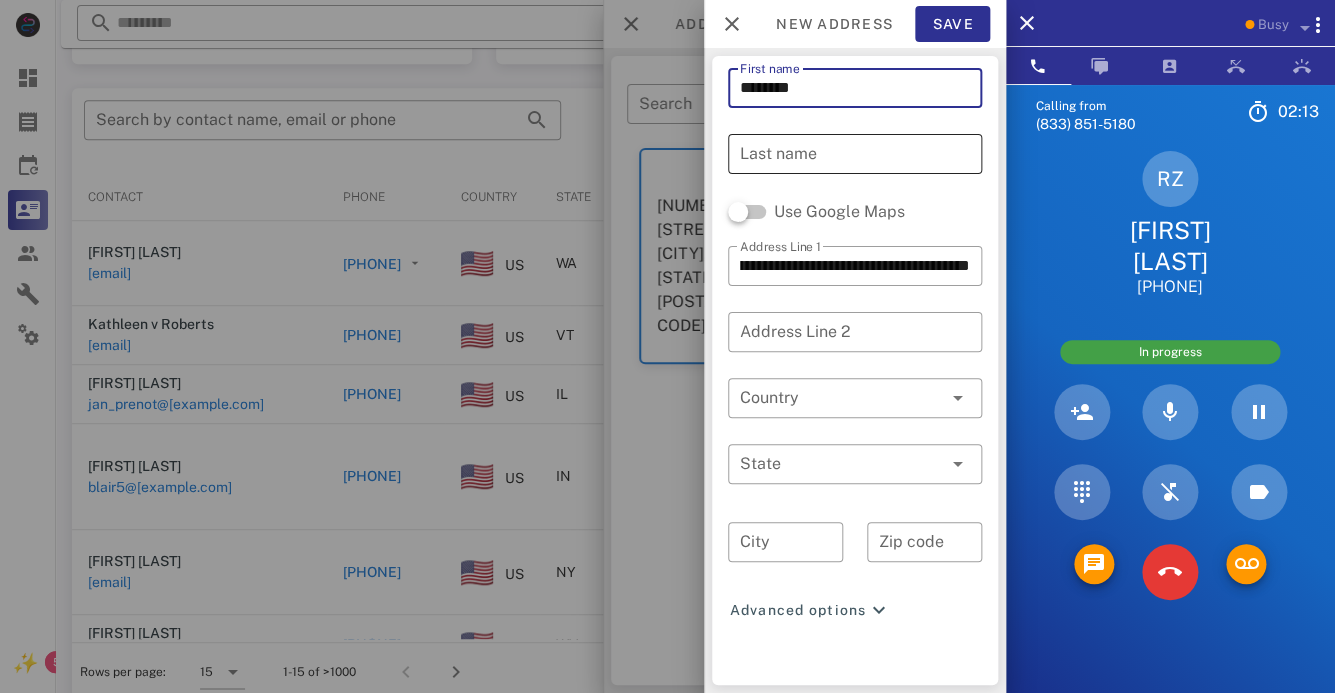 click on "Last name" at bounding box center [855, 154] 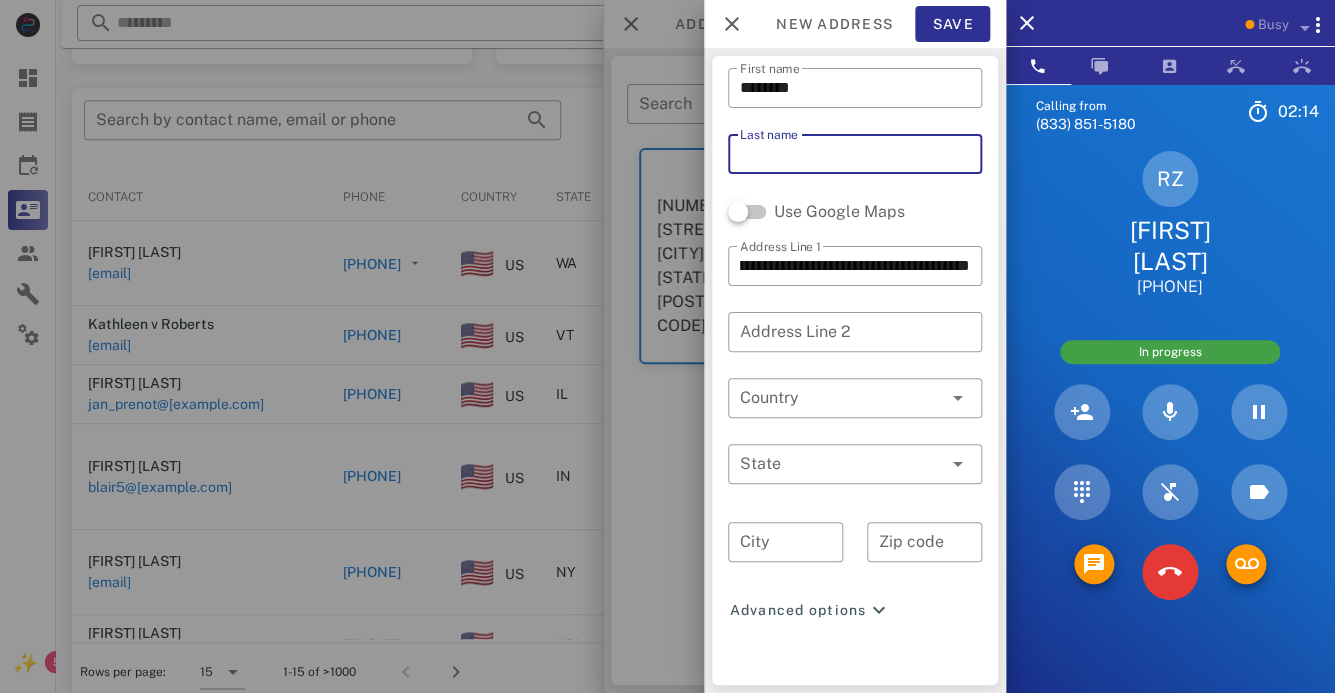 paste on "******" 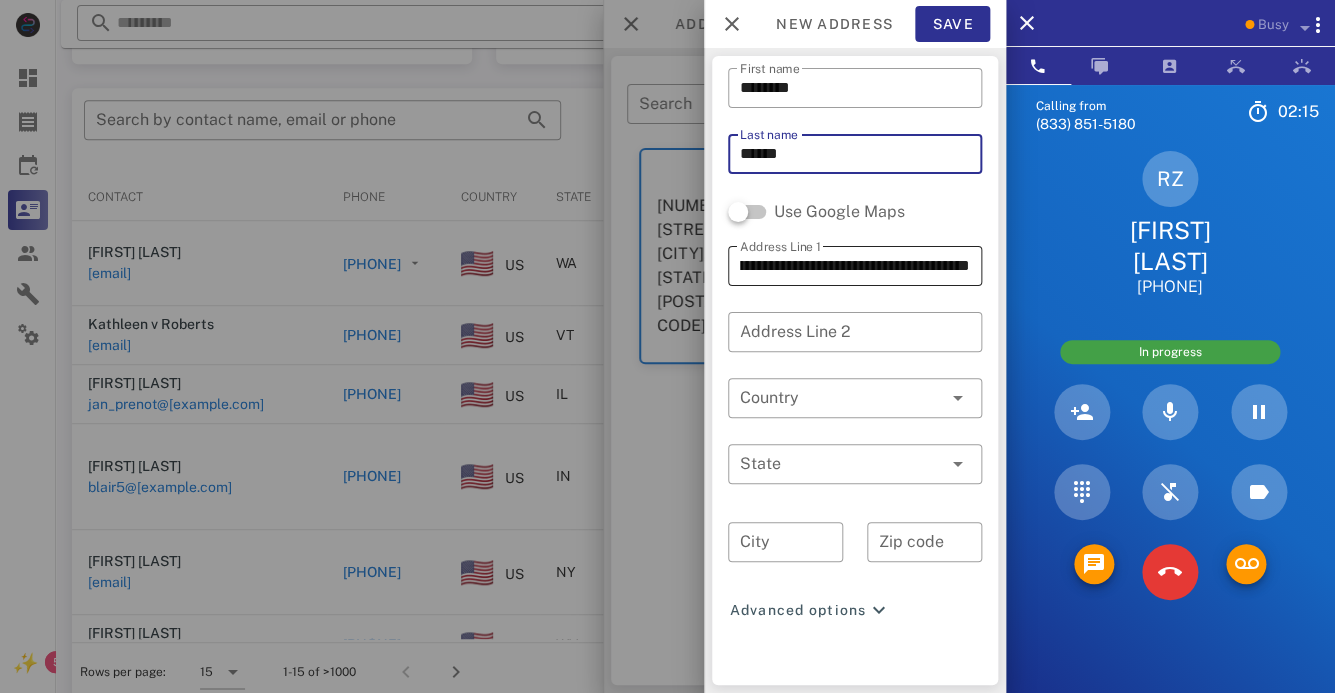 type on "******" 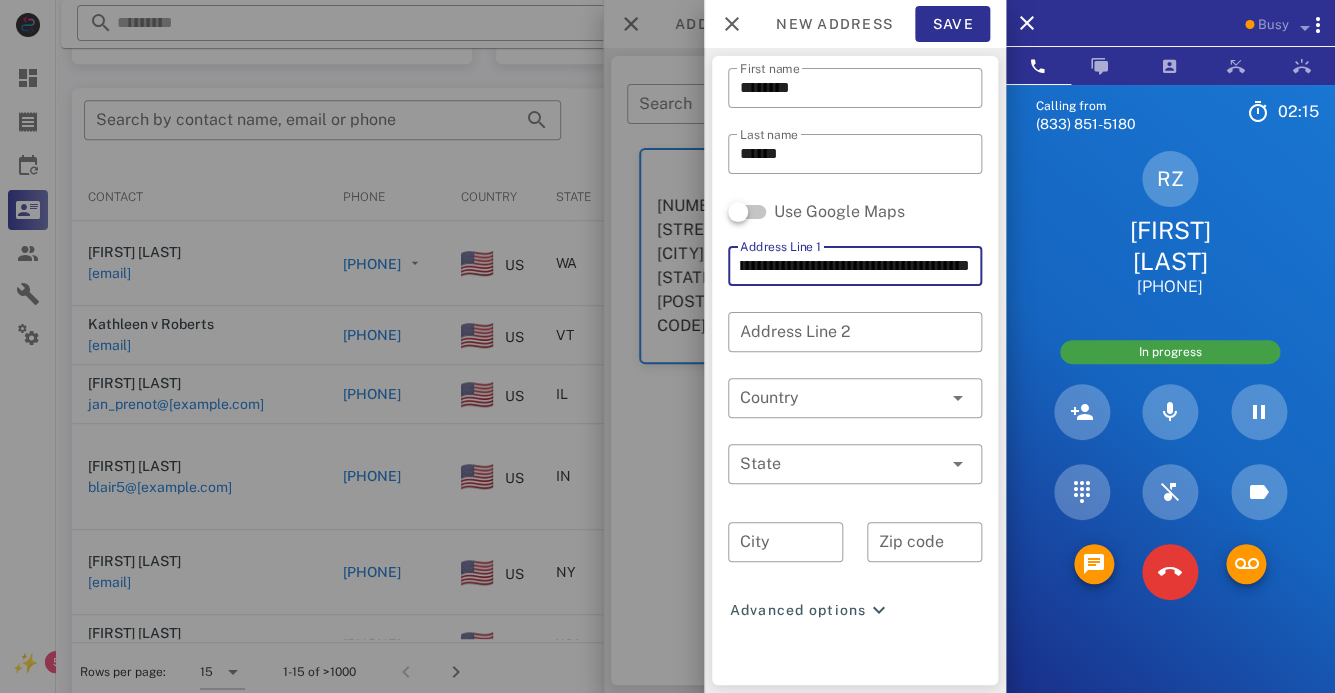 click on "**********" at bounding box center [855, 266] 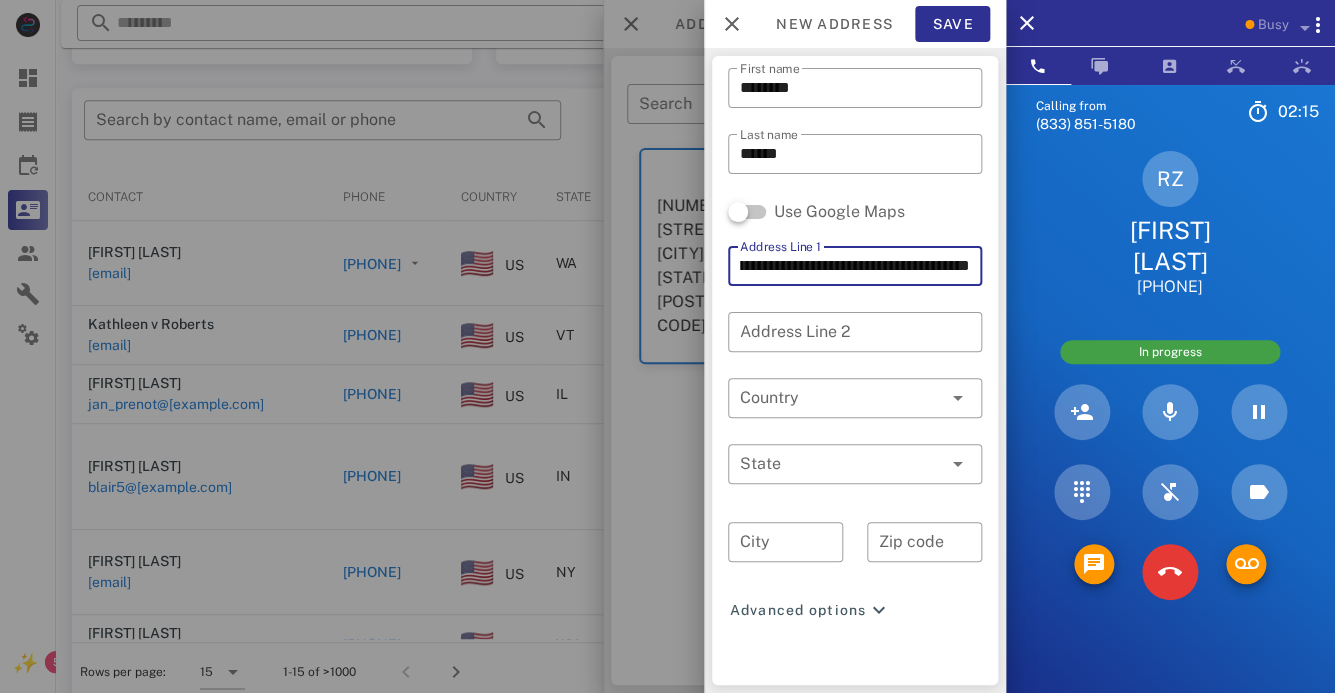 click on "**********" at bounding box center [855, 266] 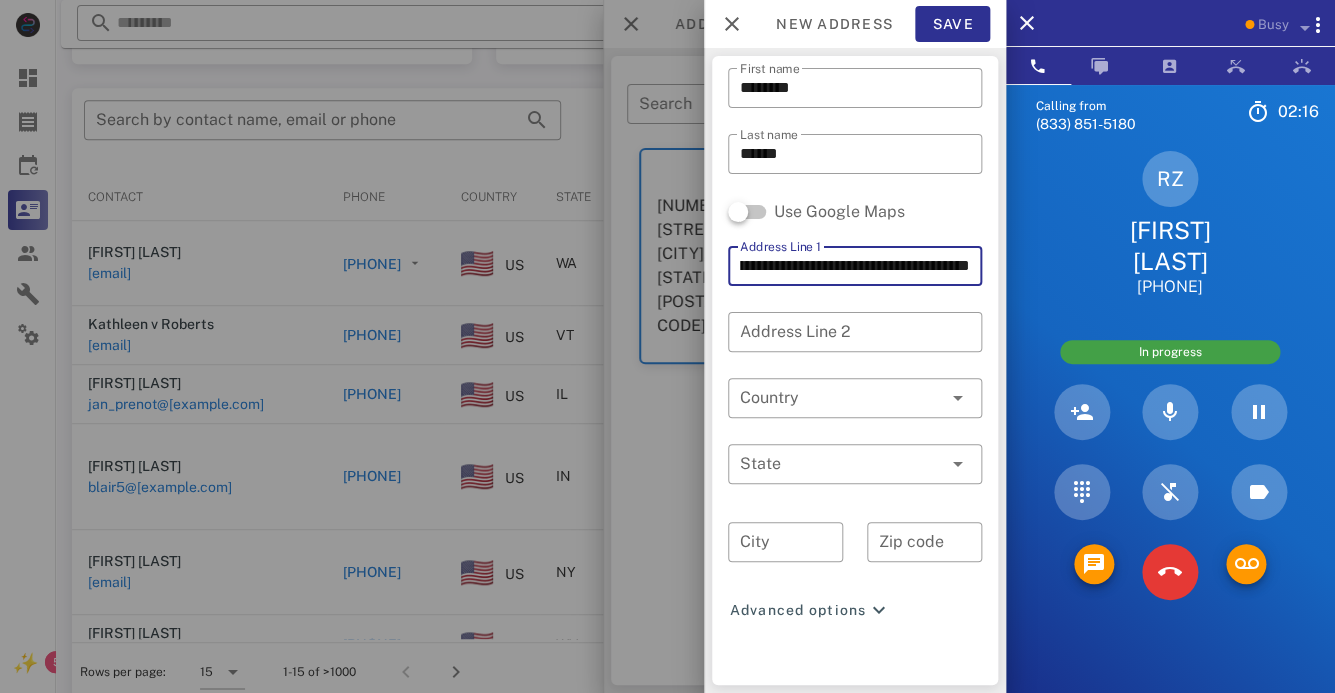 click on "**********" at bounding box center (855, 266) 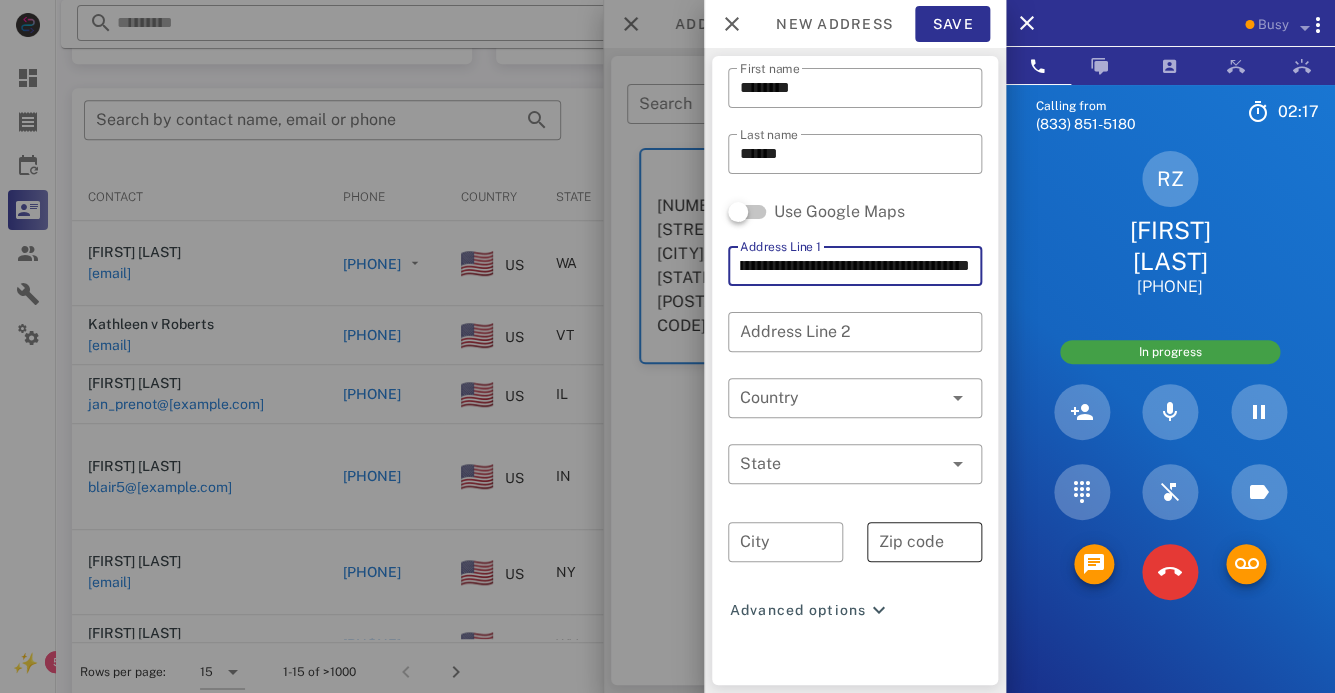 type on "**********" 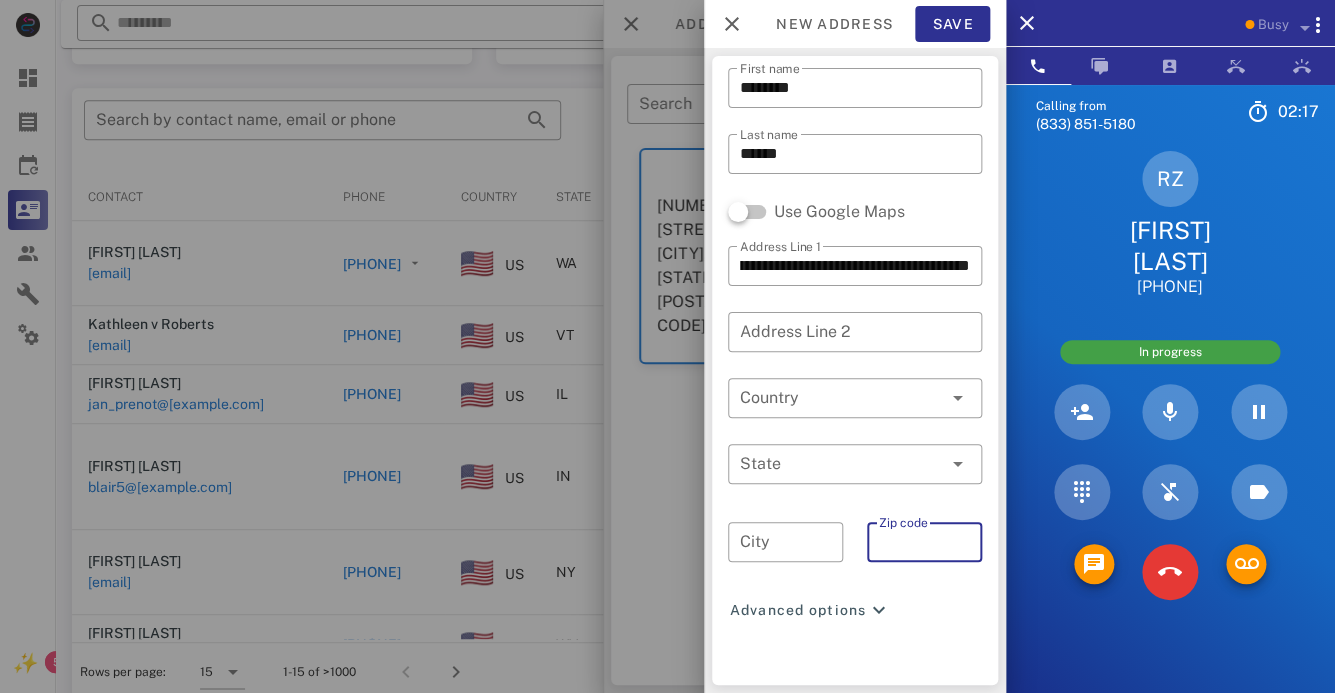click on "Zip code" at bounding box center (923, 542) 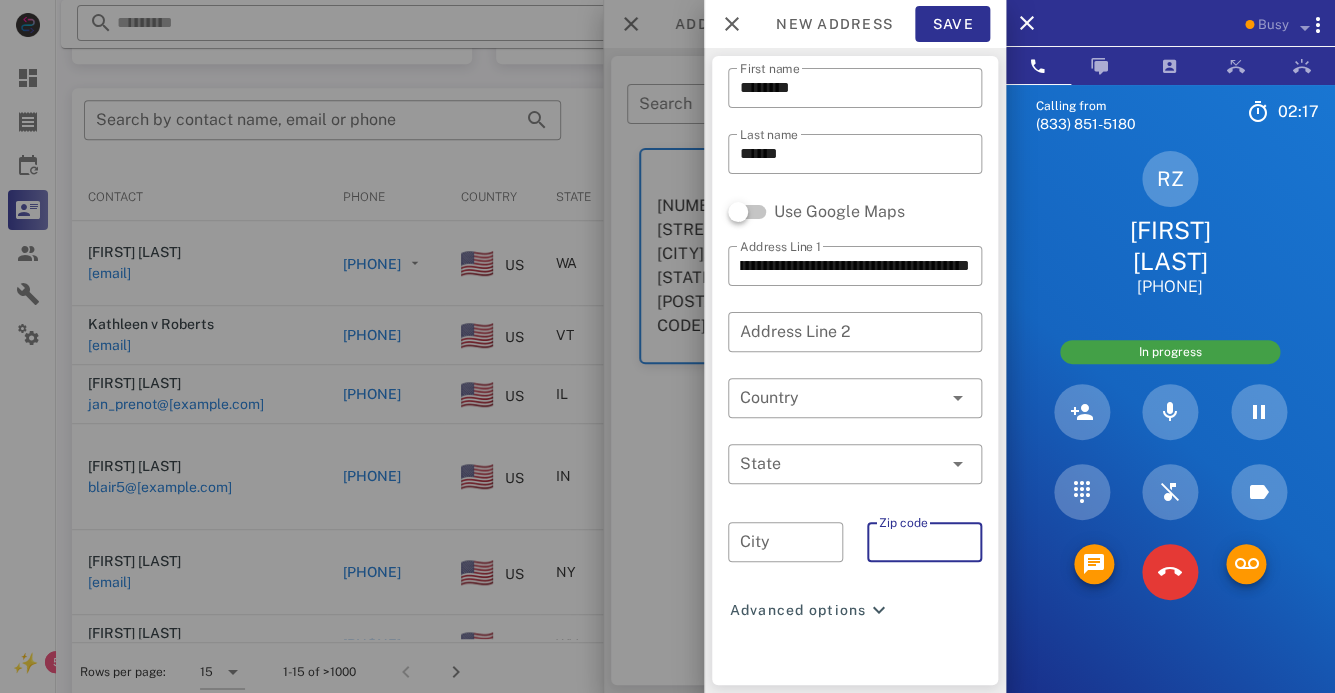 paste on "*****" 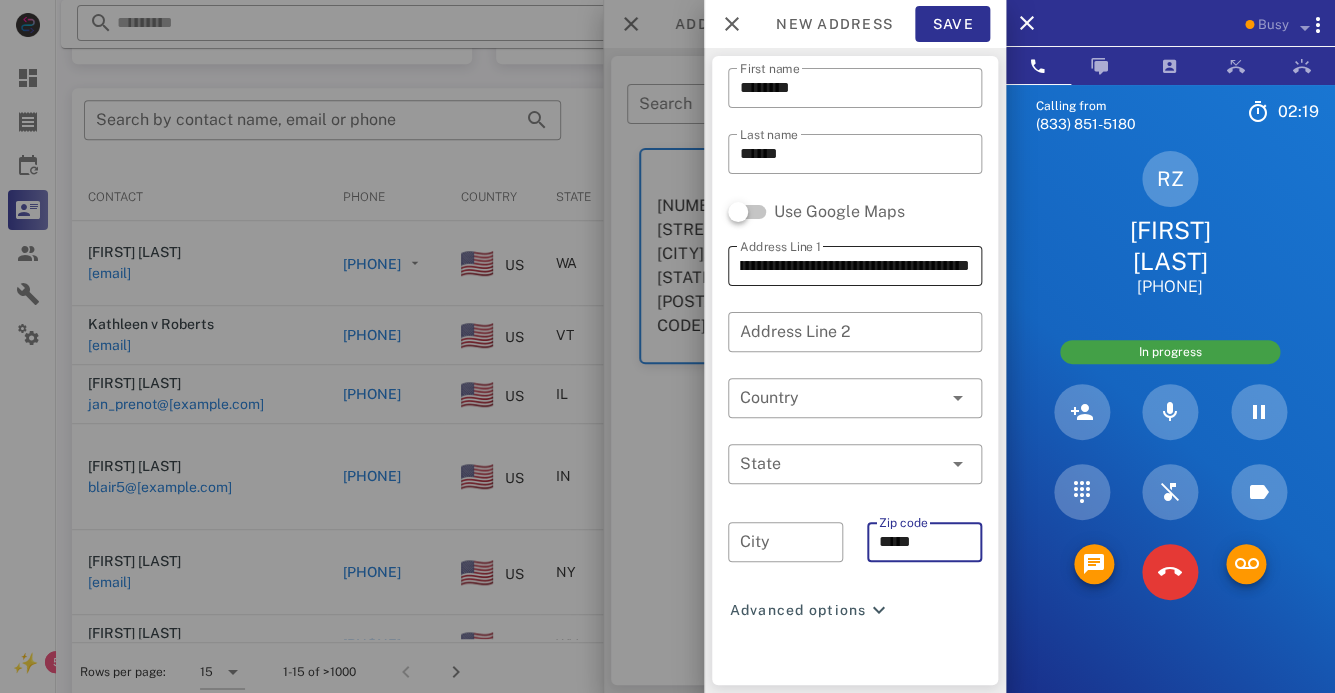 scroll, scrollTop: 0, scrollLeft: 163, axis: horizontal 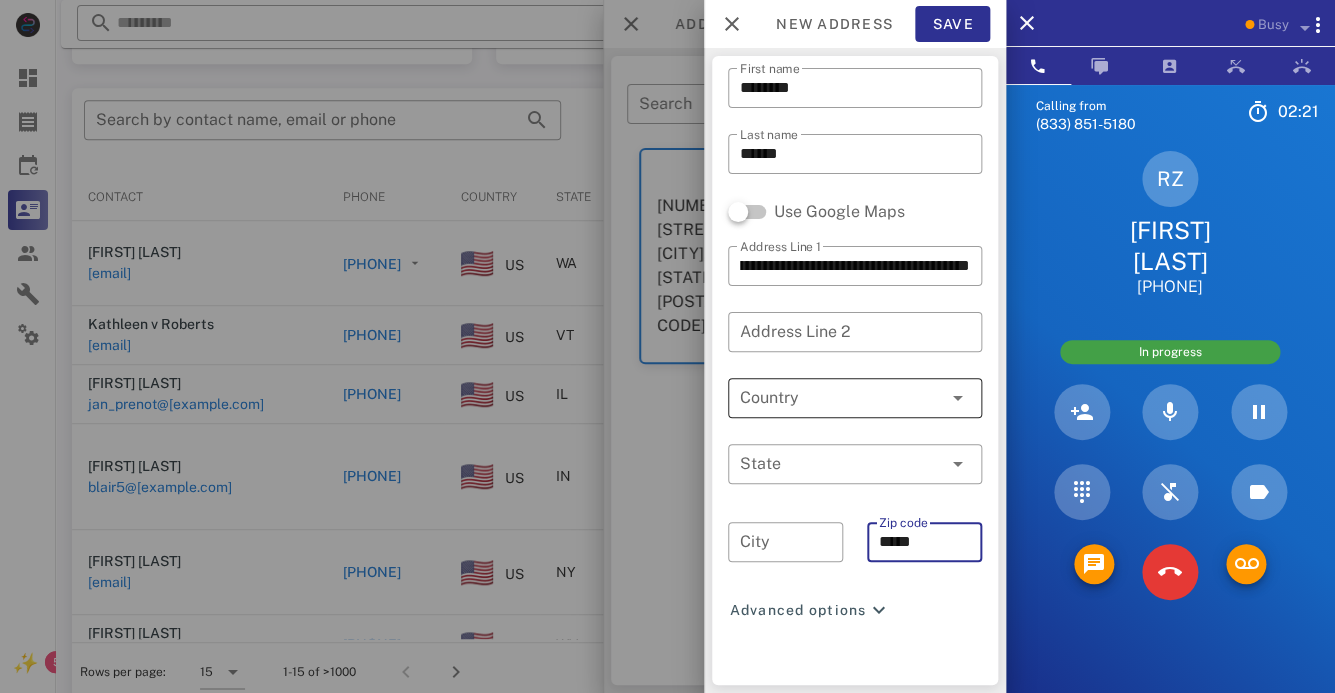 type on "*****" 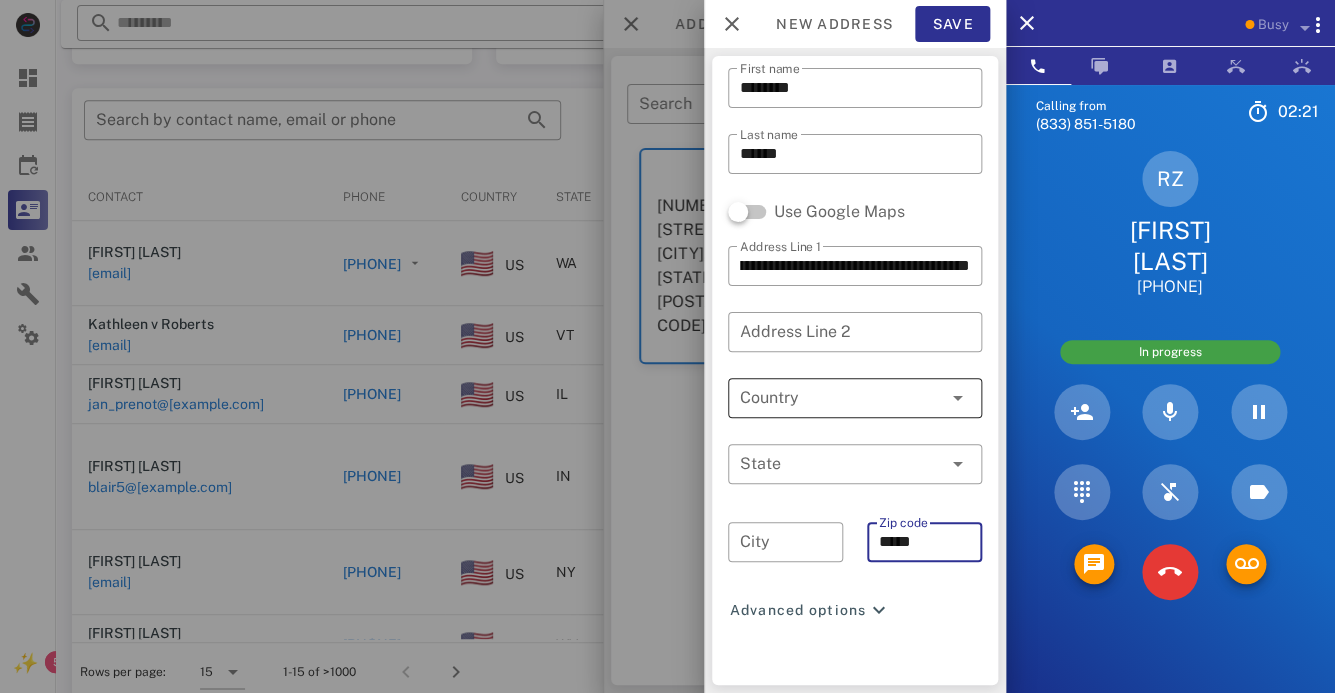 click on "Country" at bounding box center (841, 398) 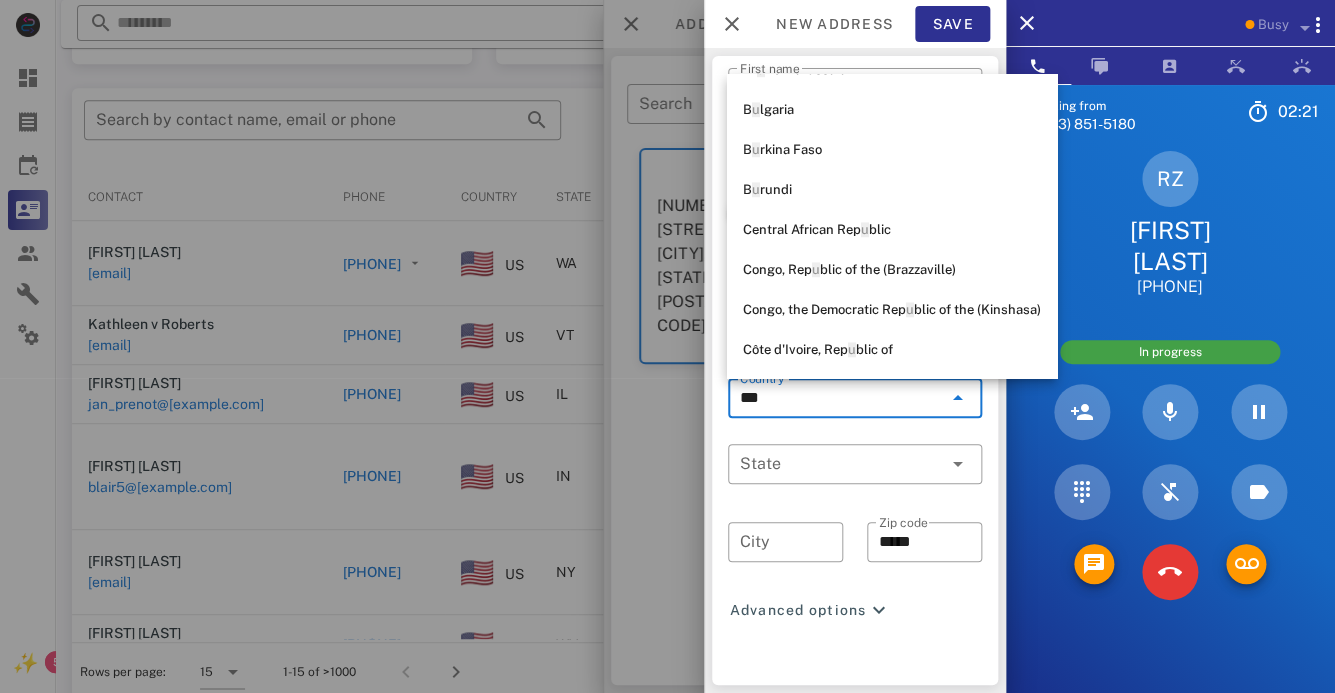 scroll, scrollTop: 0, scrollLeft: 0, axis: both 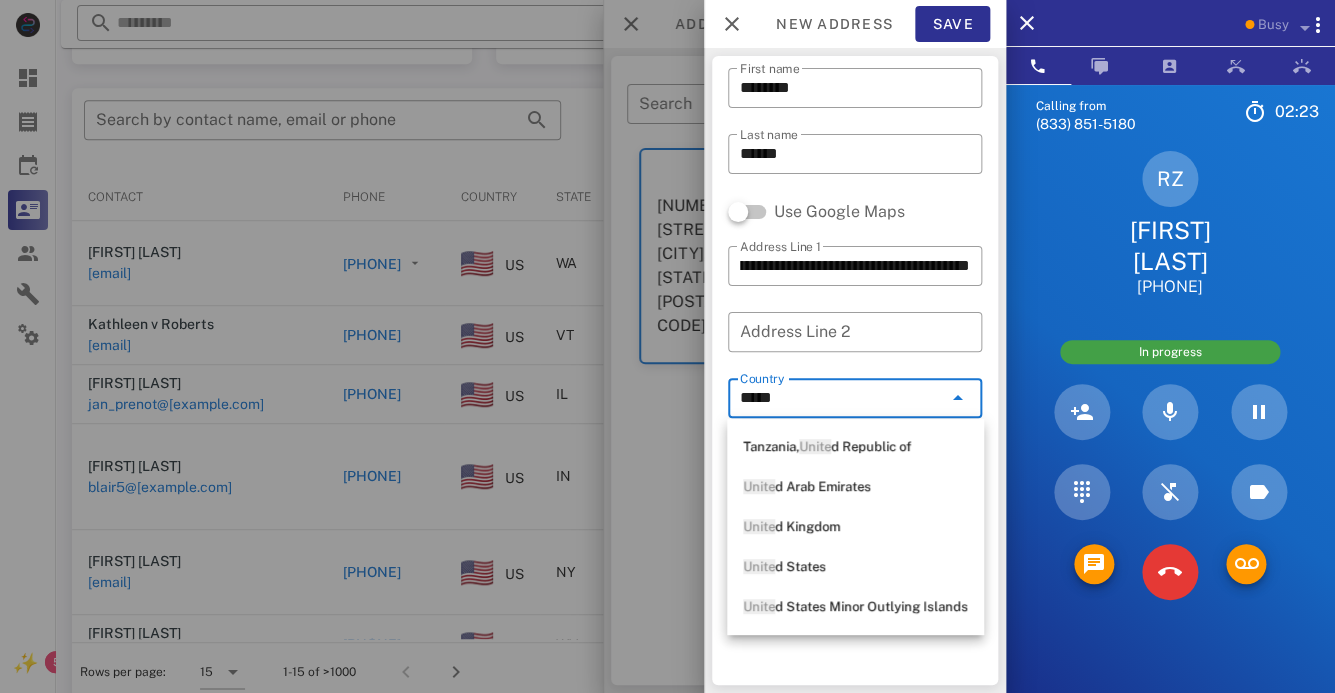 click on "Unite d States" at bounding box center [855, 567] 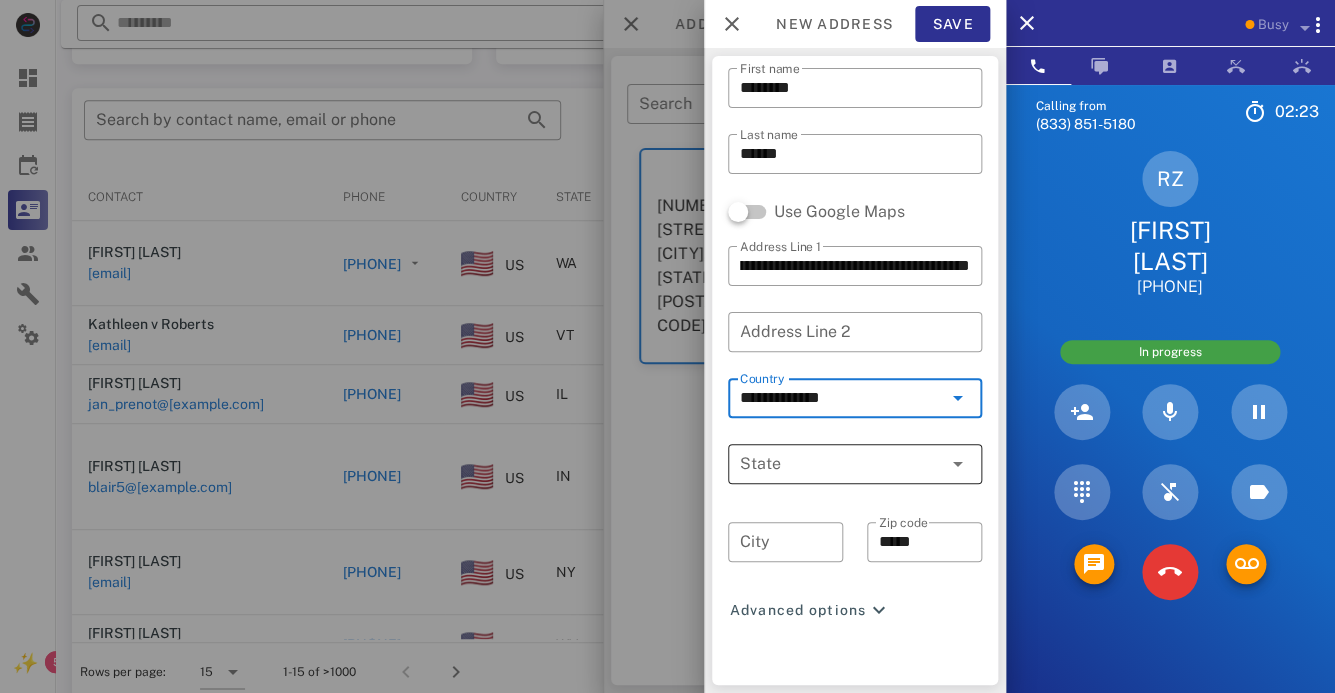 type on "**********" 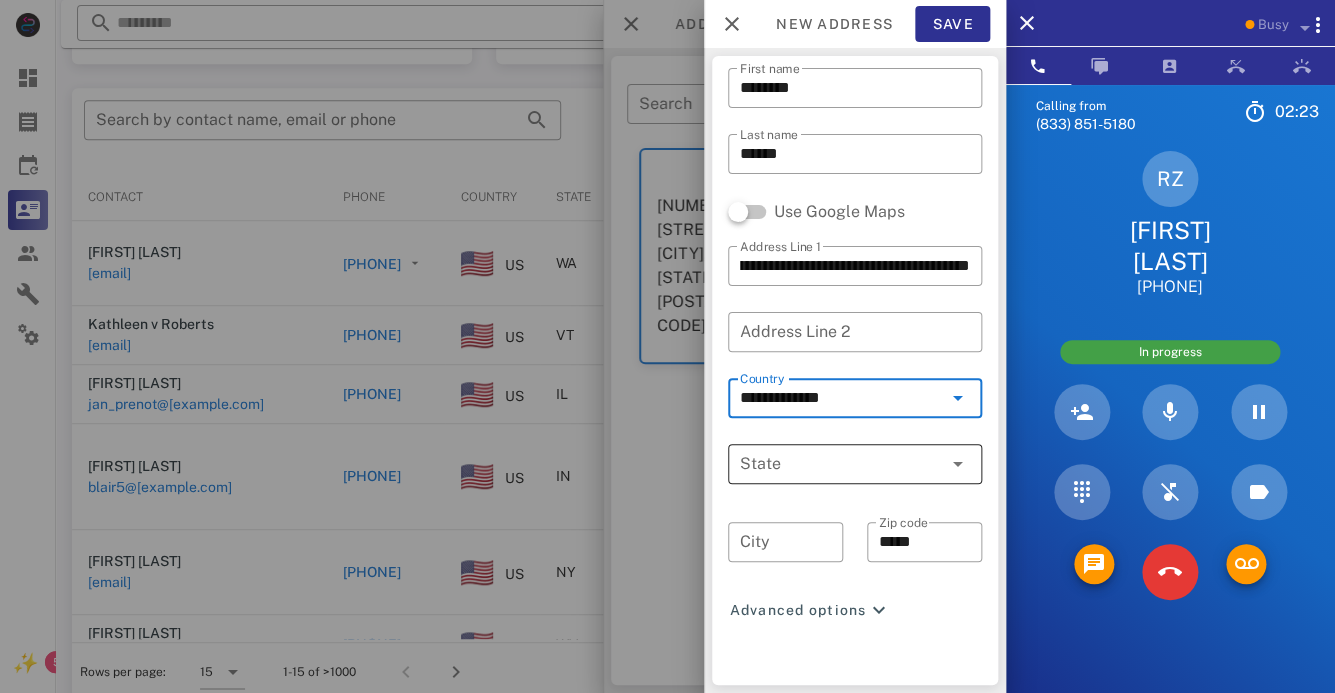 click on "State" at bounding box center [841, 464] 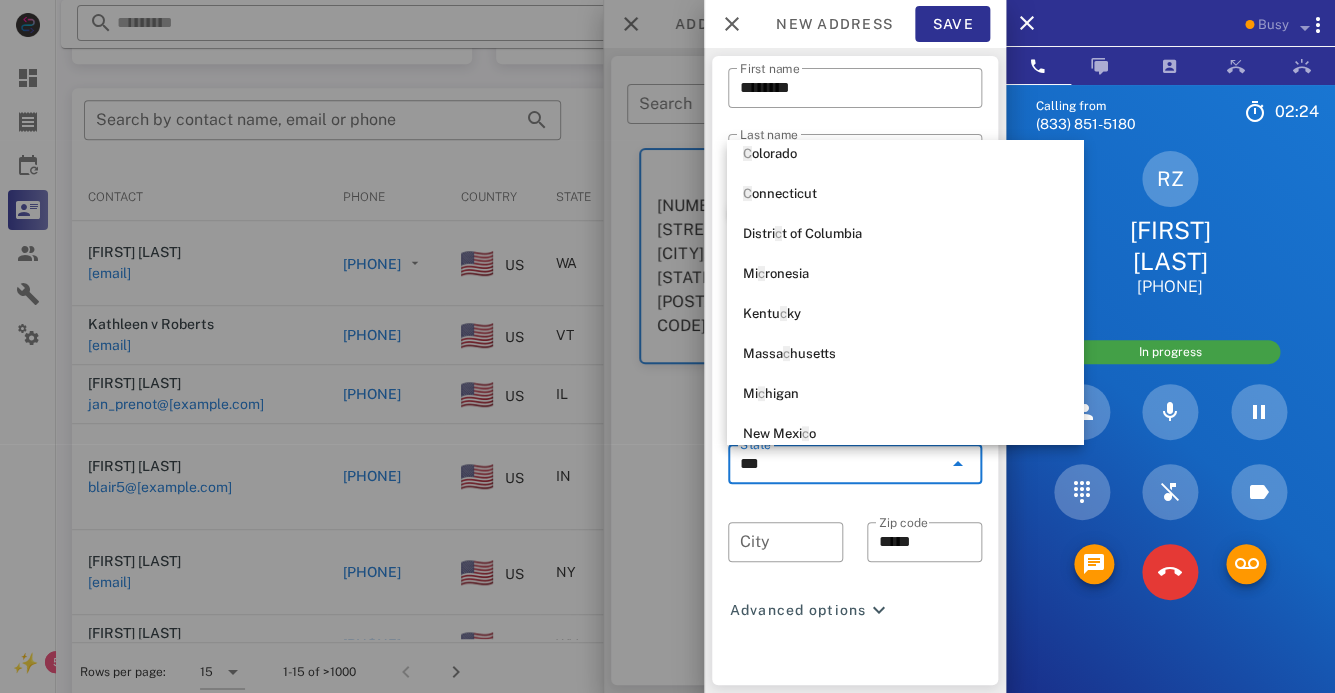 scroll, scrollTop: 0, scrollLeft: 0, axis: both 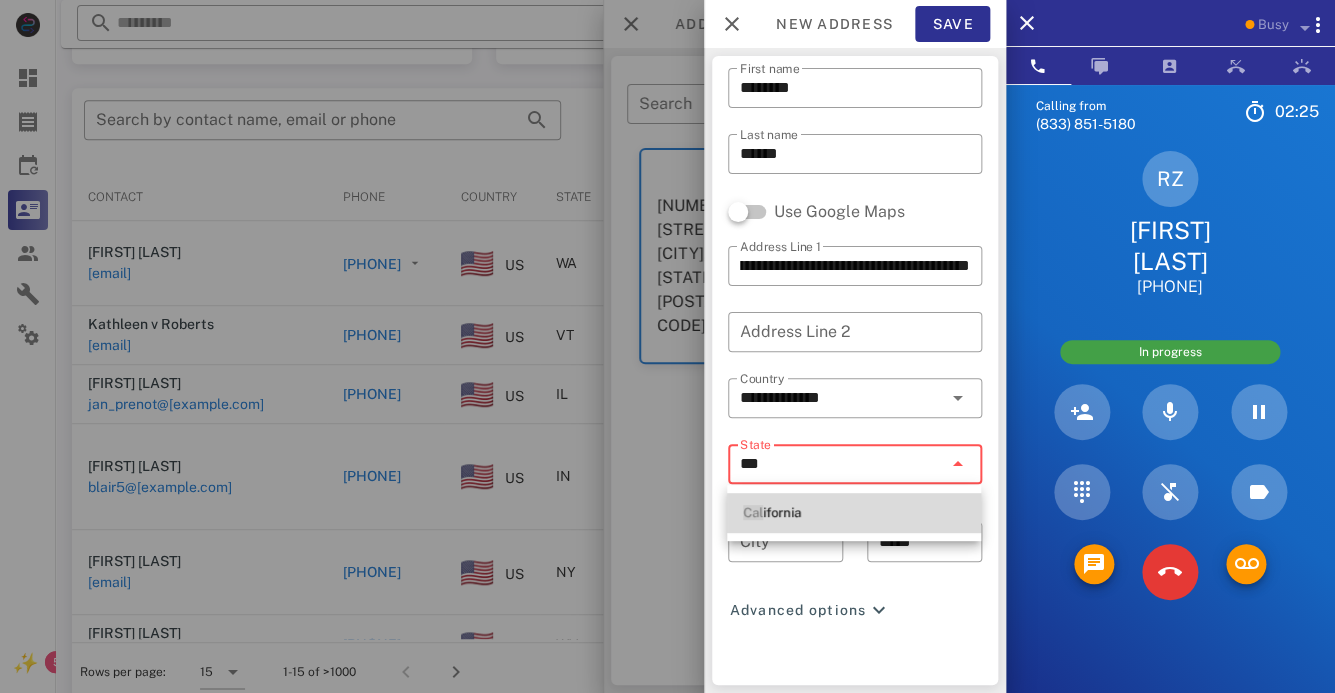 click on "Cal ifornia" at bounding box center [854, 513] 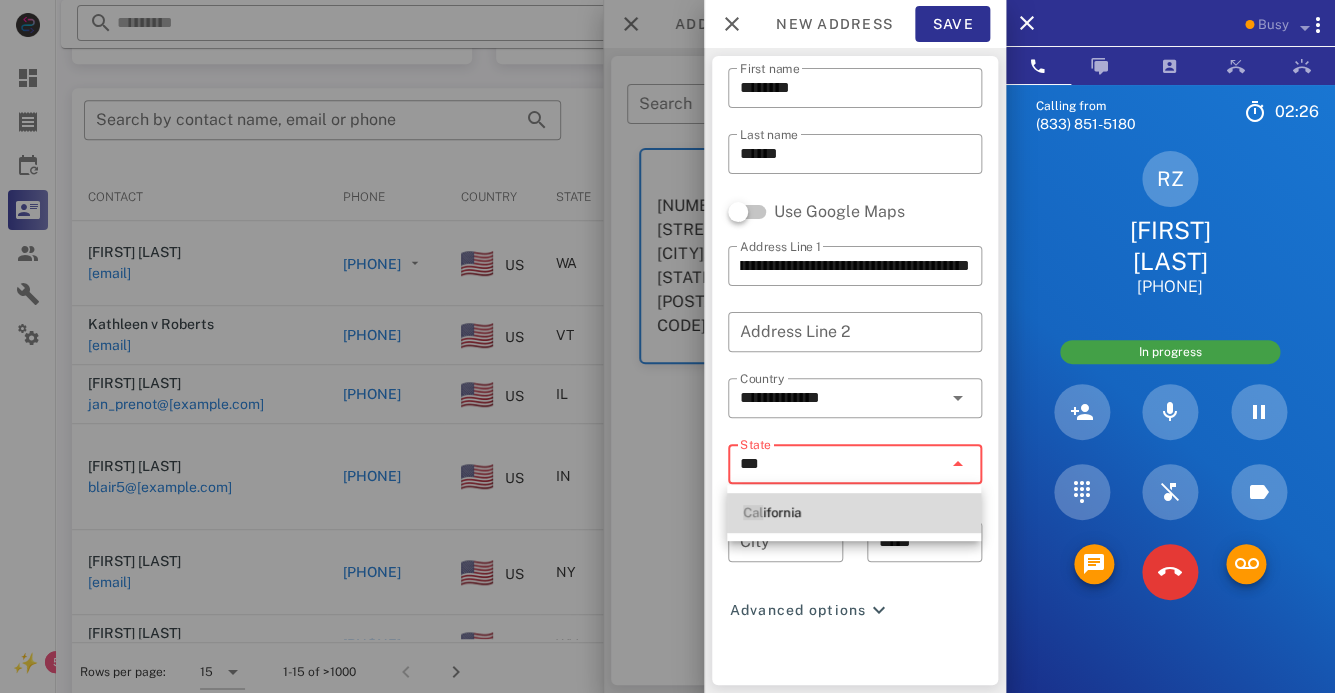 click on "Cal ifornia" at bounding box center (854, 513) 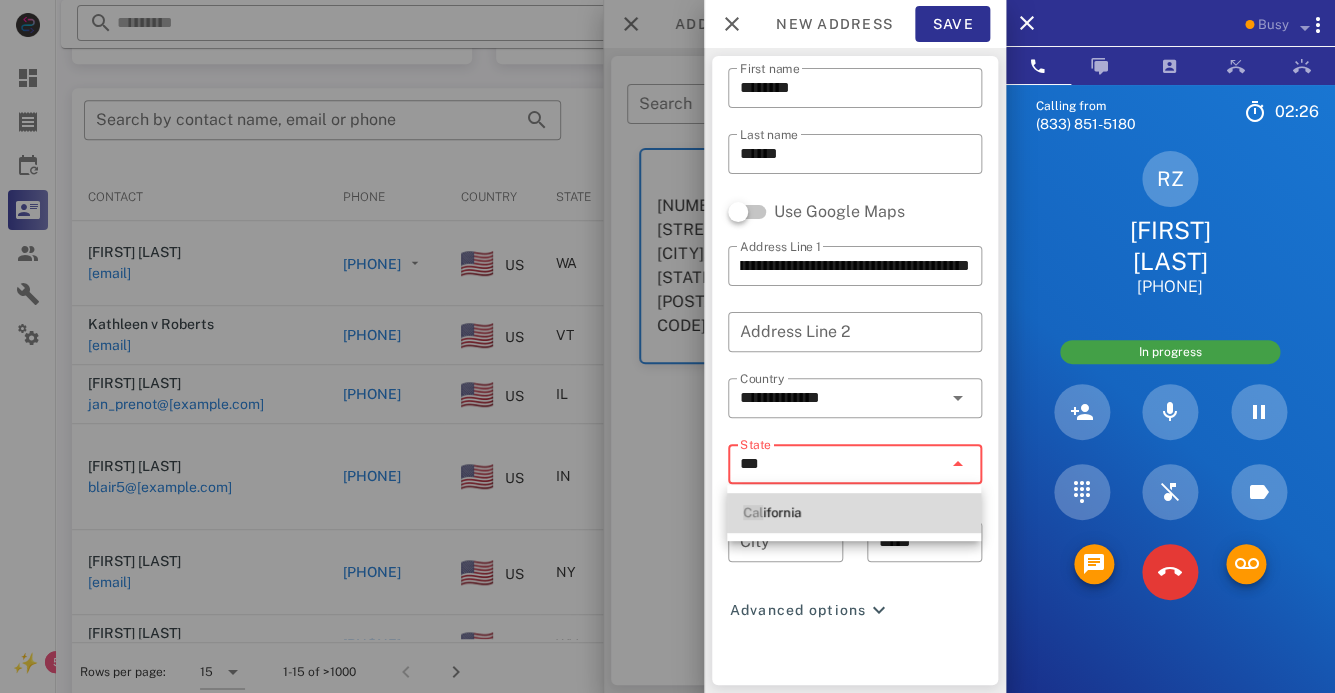 type on "**********" 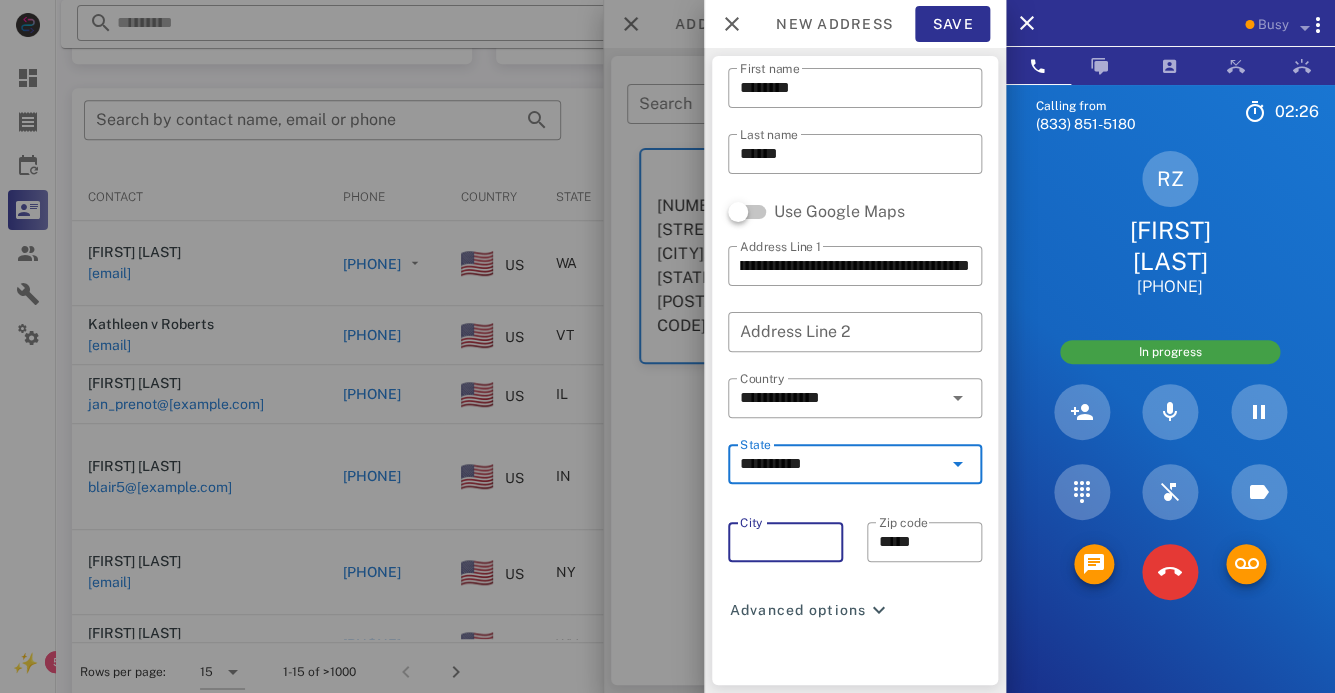 click on "City" at bounding box center (785, 542) 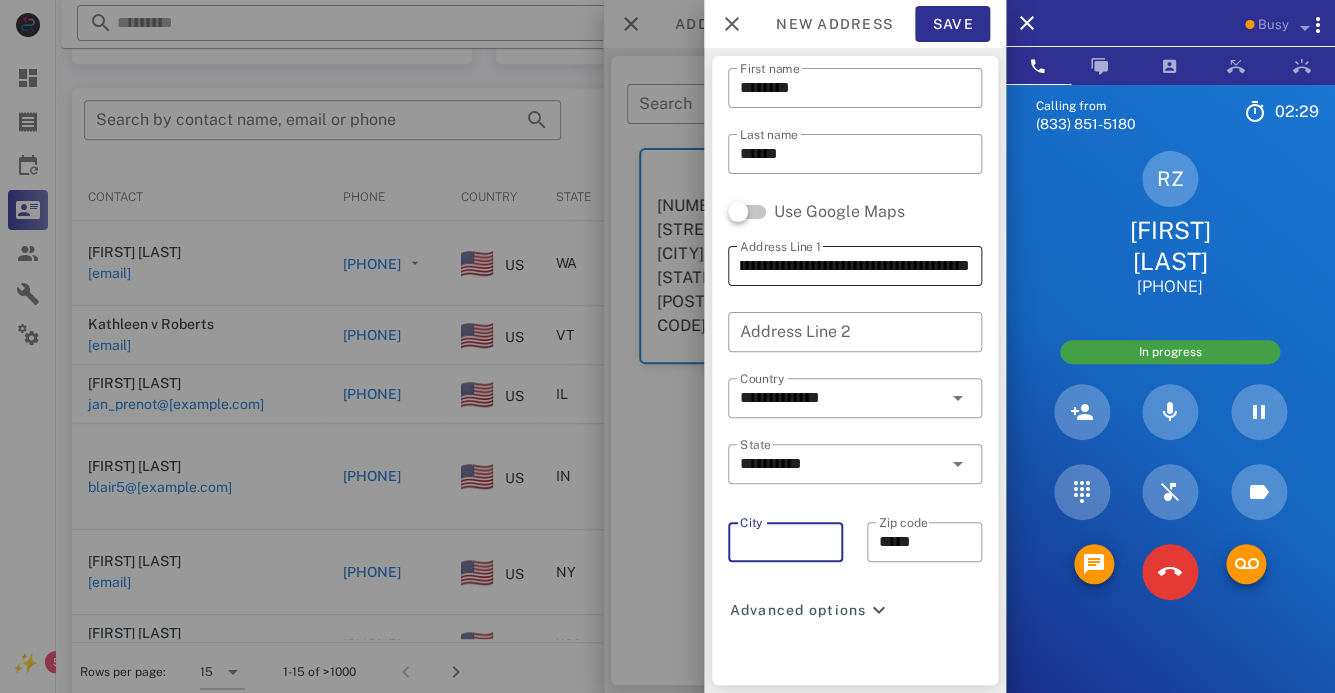 scroll, scrollTop: 0, scrollLeft: 143, axis: horizontal 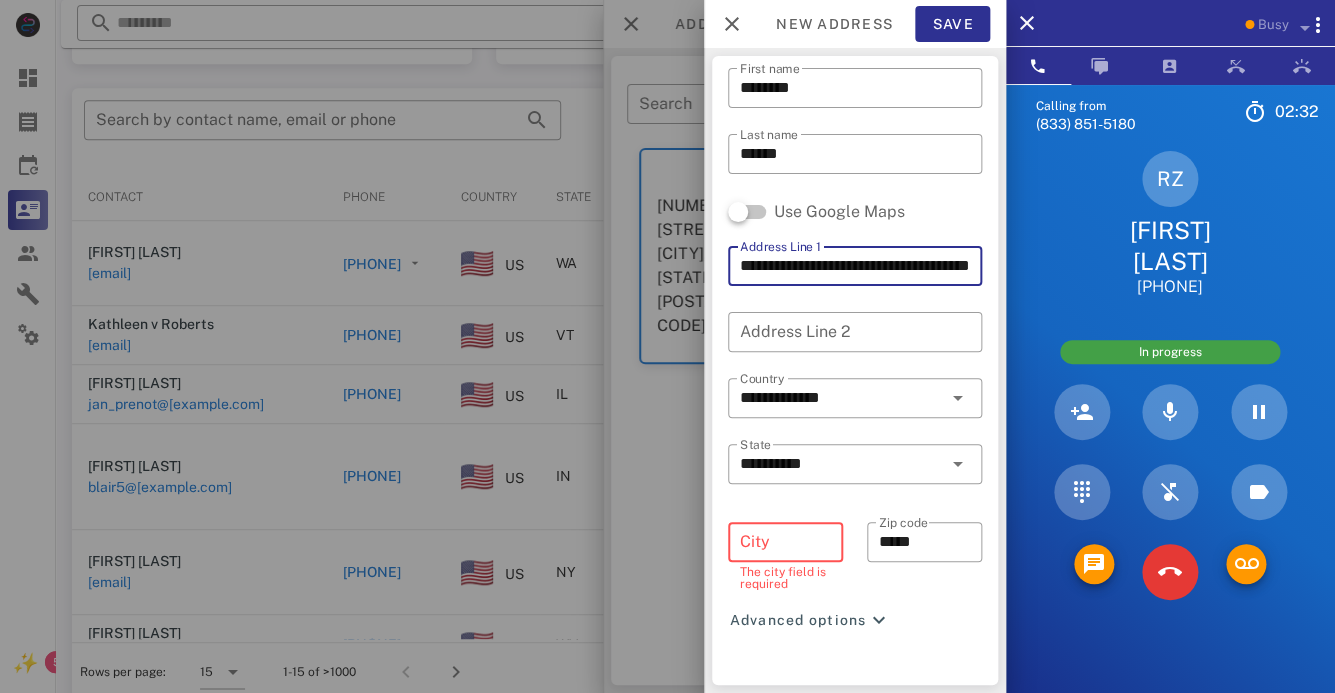 drag, startPoint x: 796, startPoint y: 266, endPoint x: 920, endPoint y: 269, distance: 124.036285 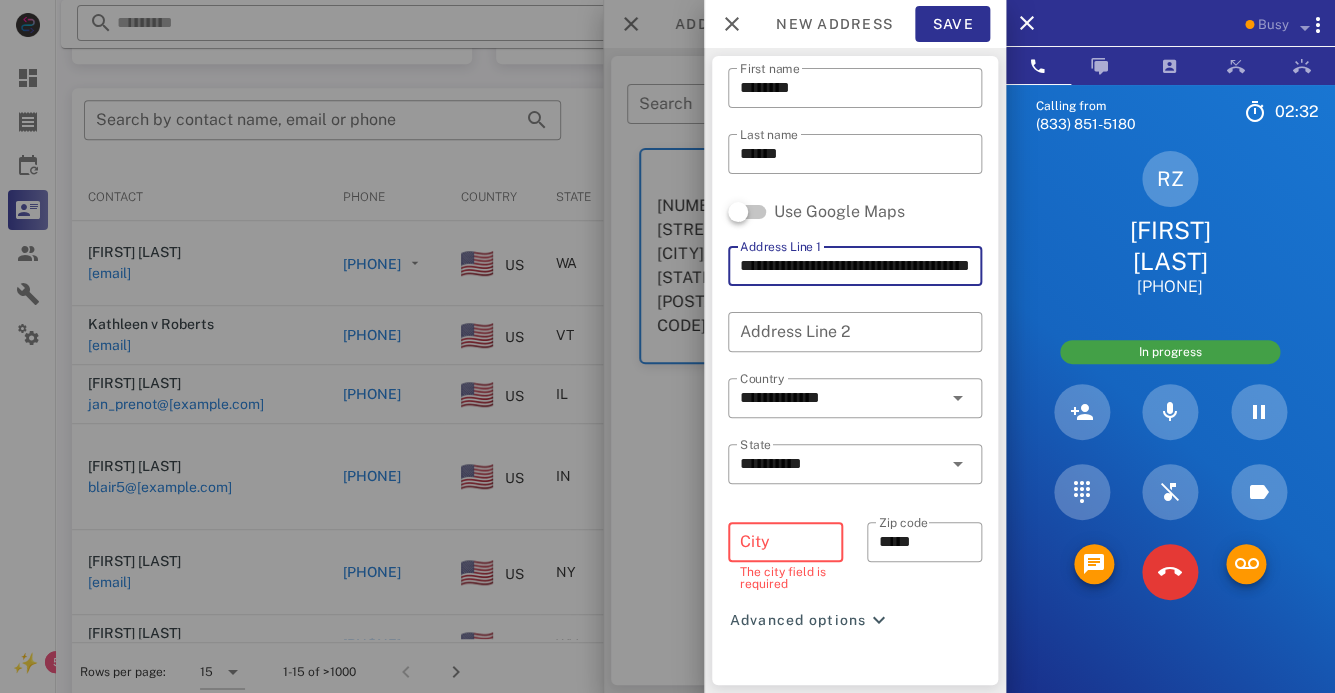 click on "**********" at bounding box center [855, 266] 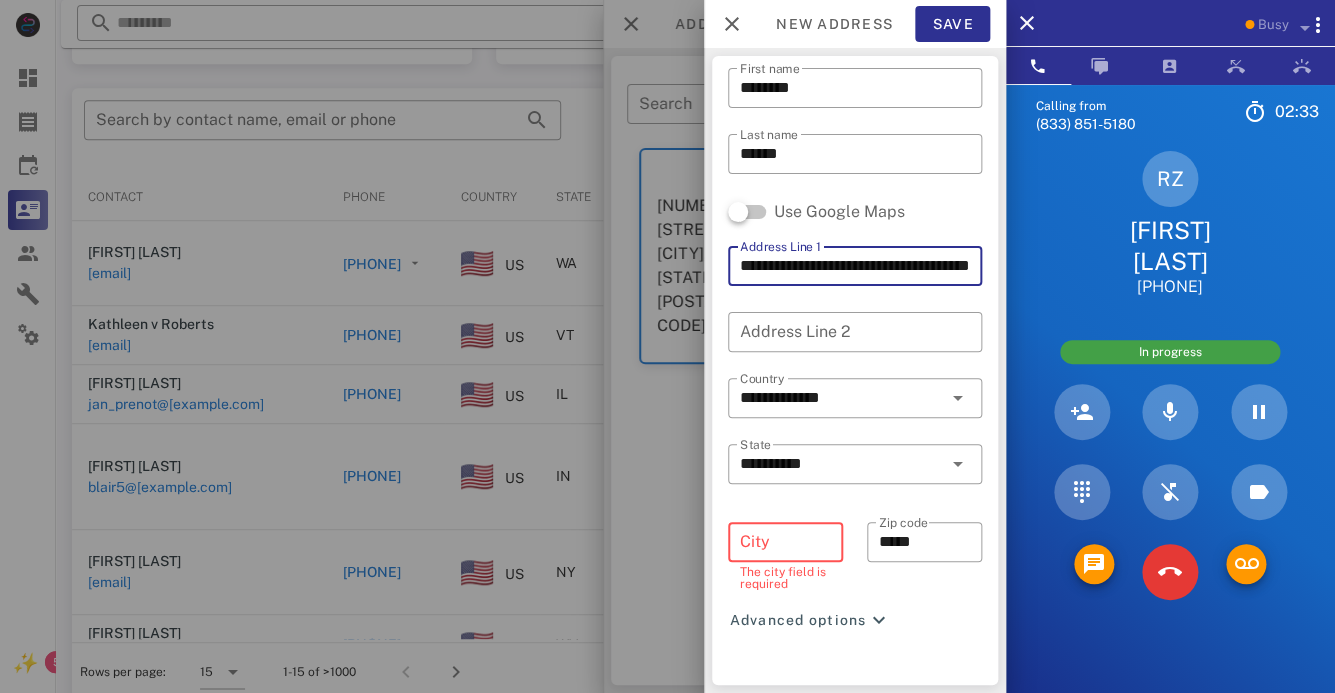 type on "**********" 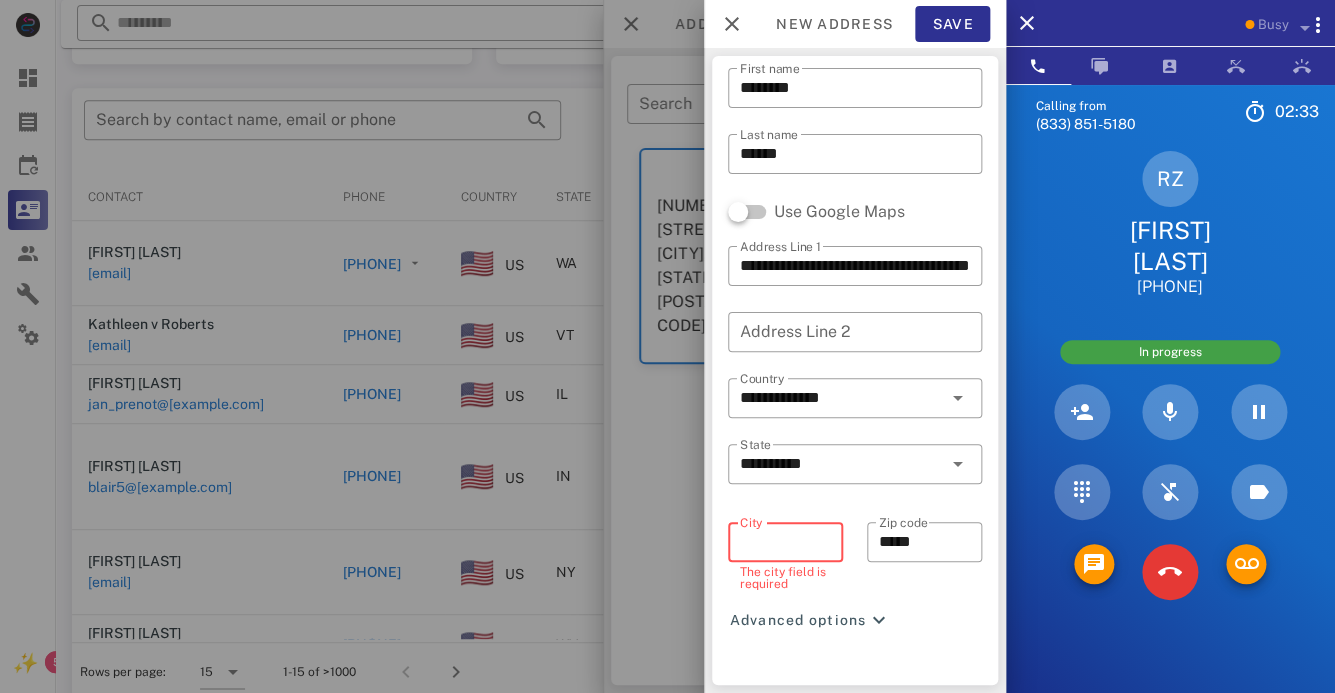 click on "City" at bounding box center [785, 542] 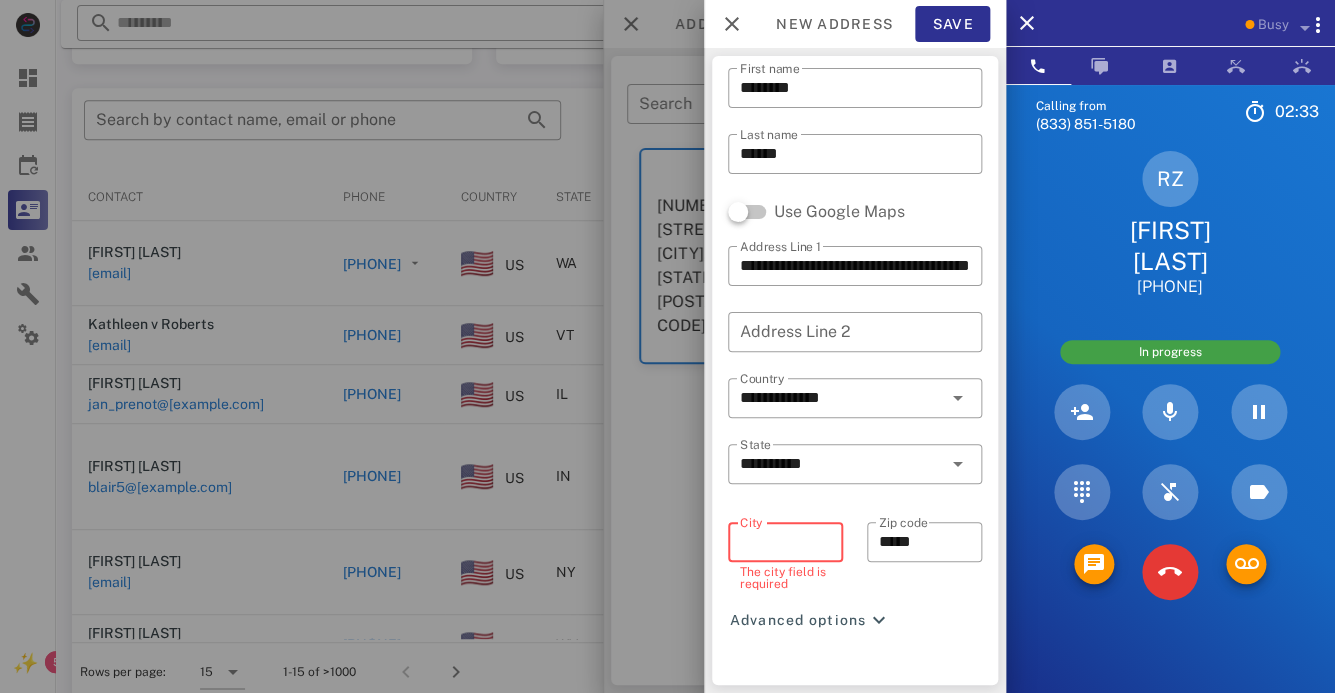 paste on "**********" 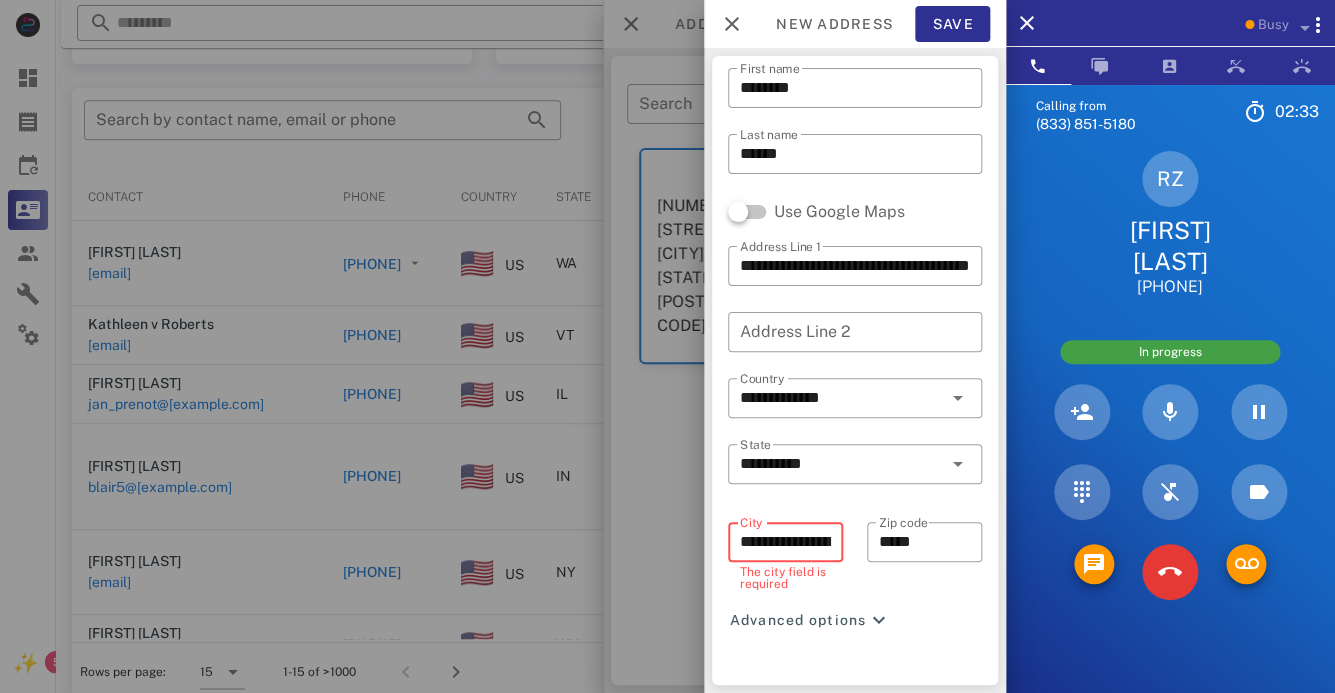 scroll, scrollTop: 0, scrollLeft: 37, axis: horizontal 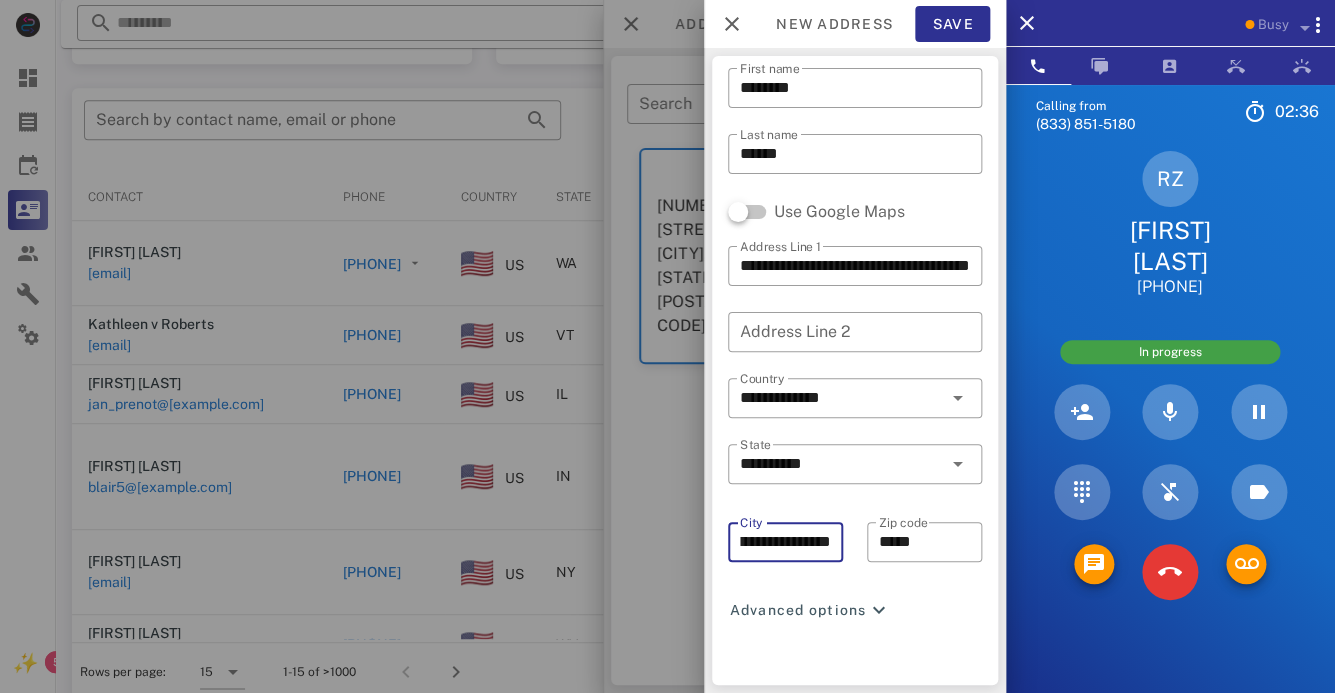type on "**********" 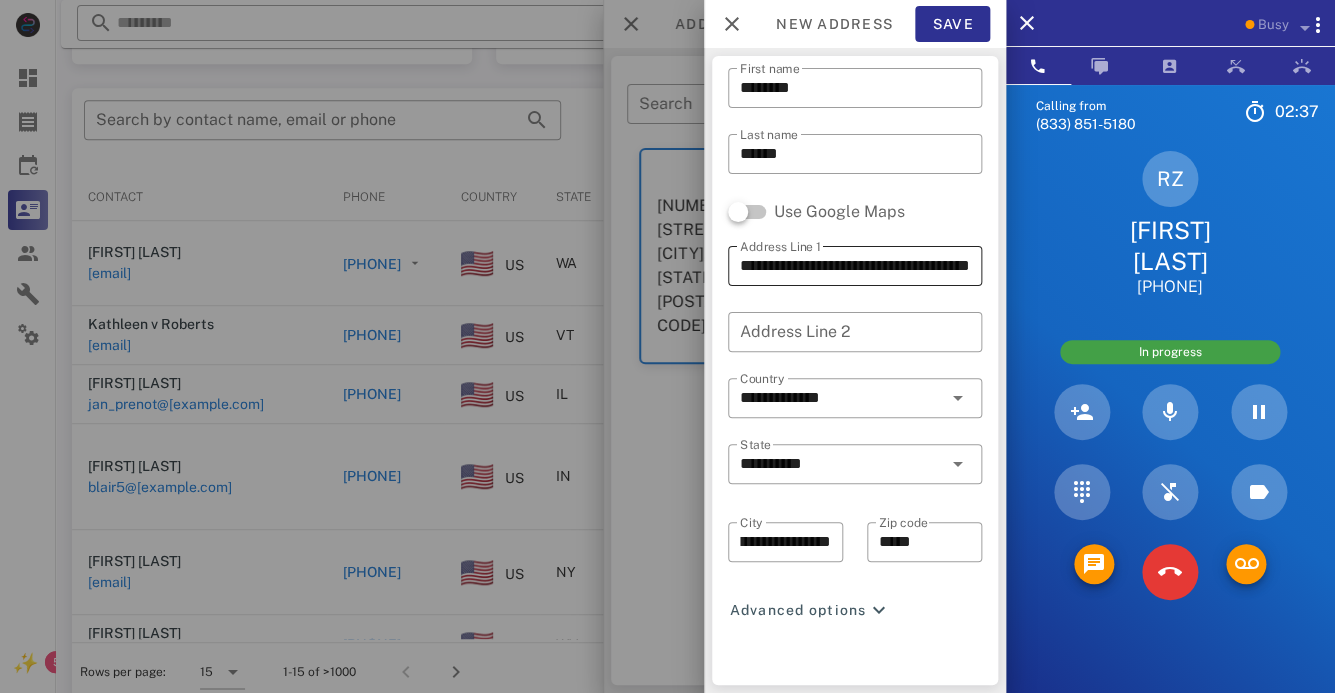 scroll, scrollTop: 0, scrollLeft: 18, axis: horizontal 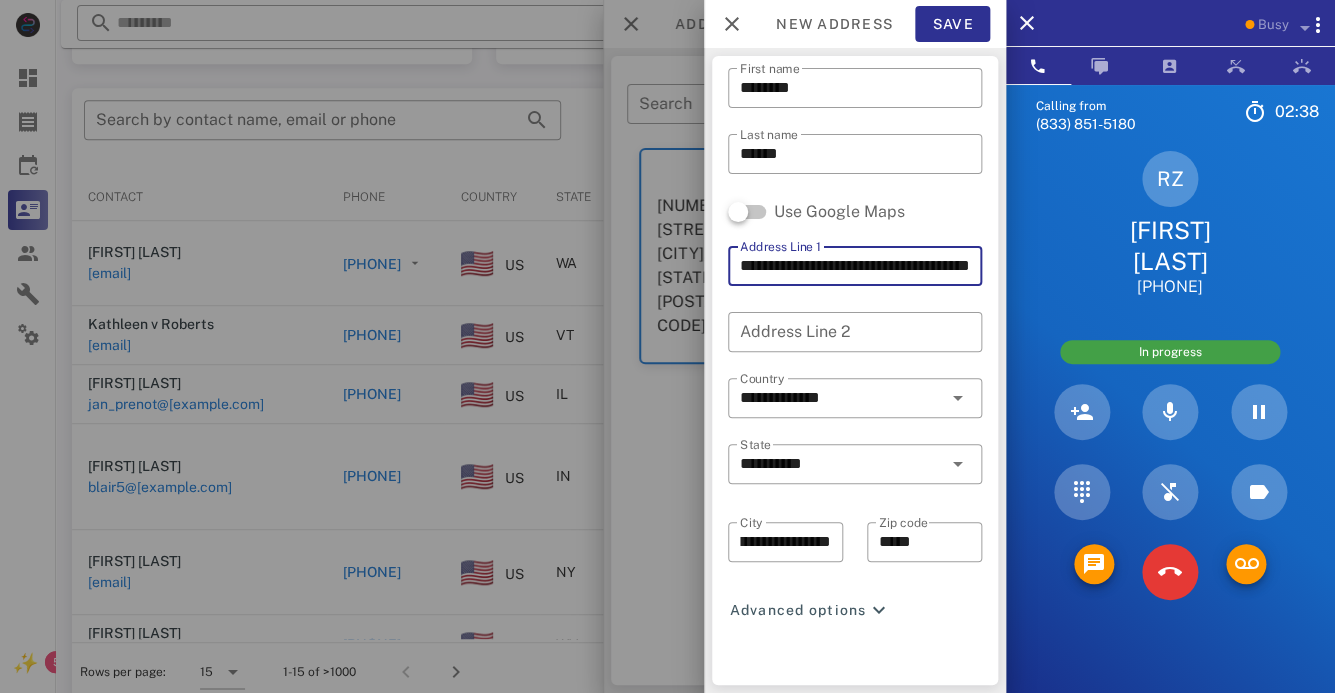 click on "**********" at bounding box center (855, 266) 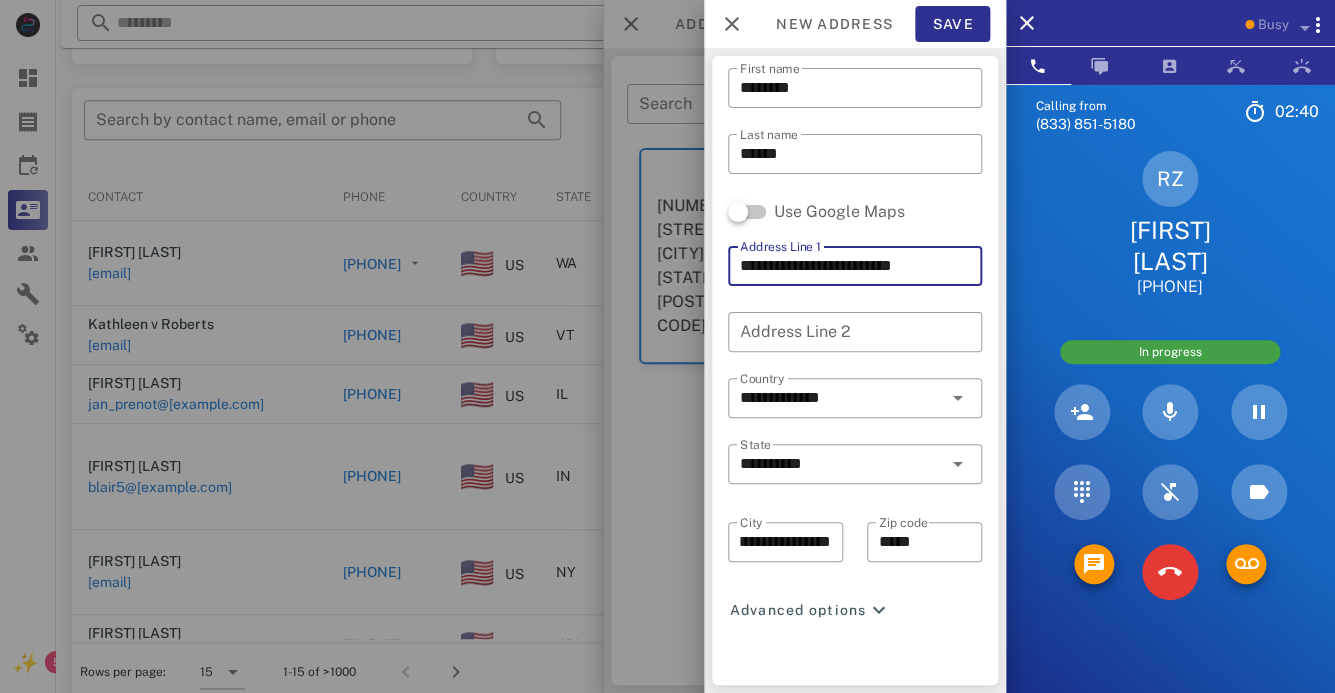scroll, scrollTop: 0, scrollLeft: 0, axis: both 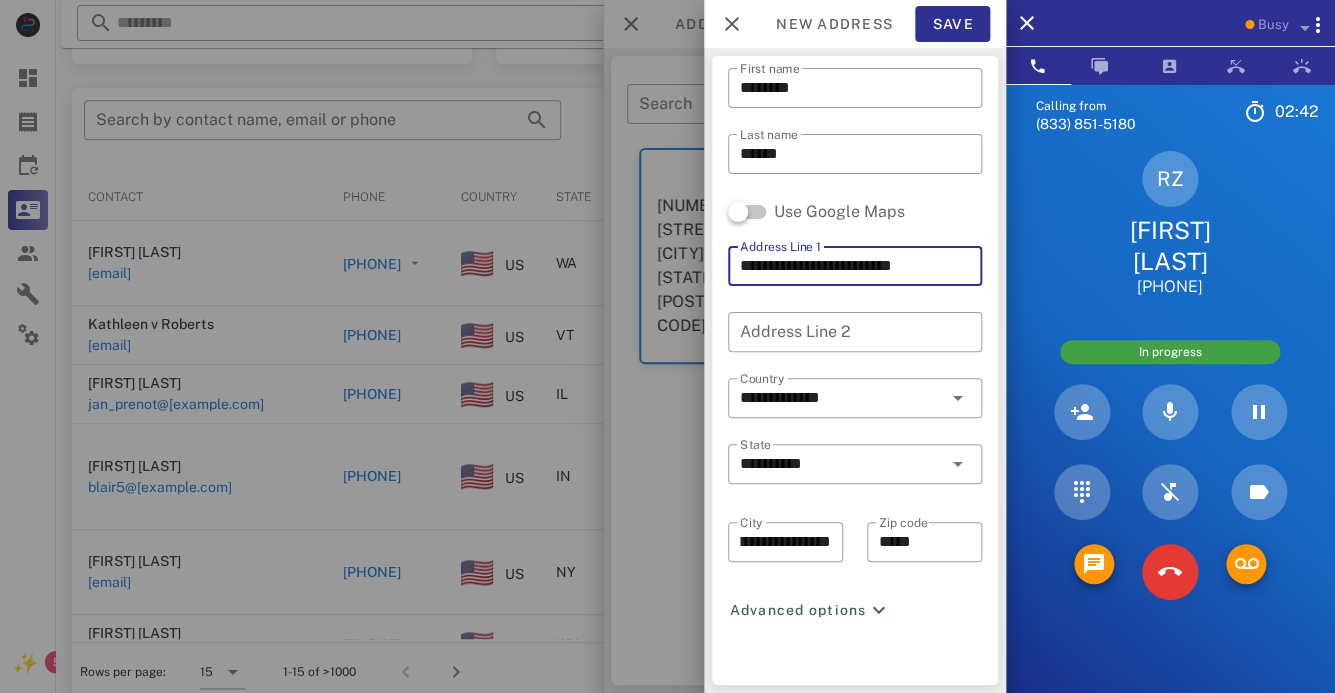 click on "**********" at bounding box center [855, 266] 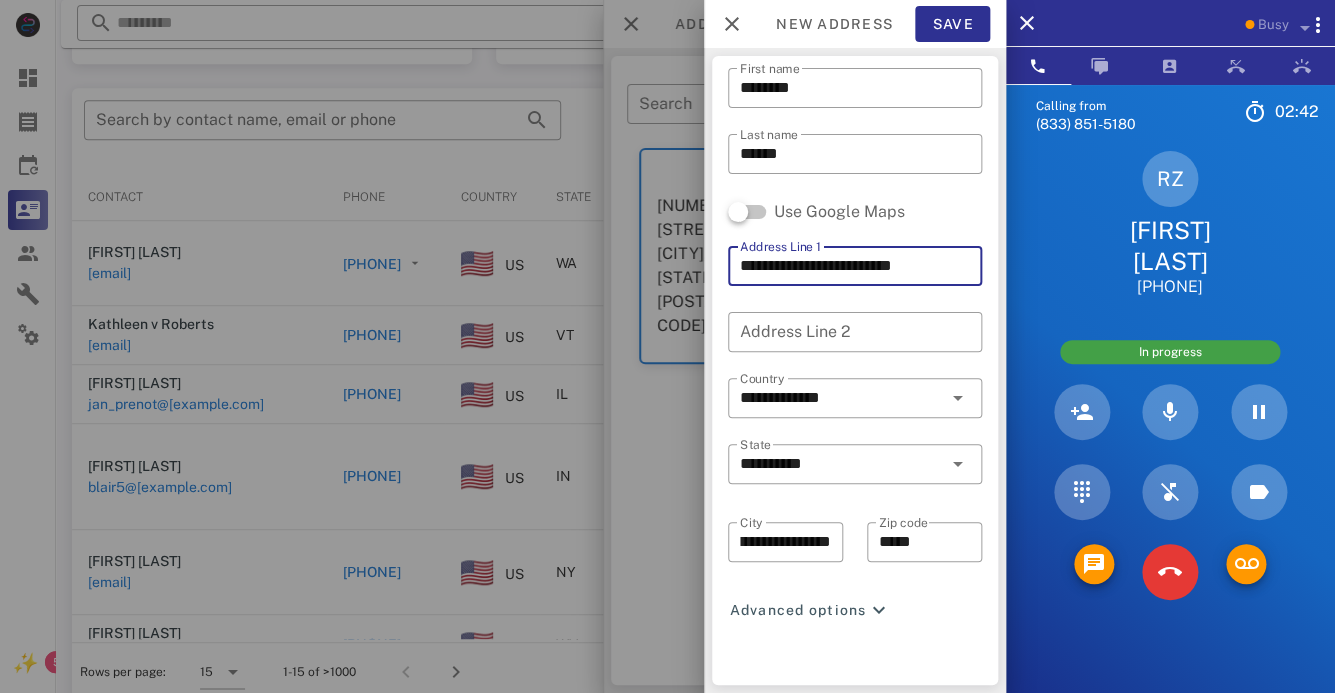 click on "**********" at bounding box center [855, 266] 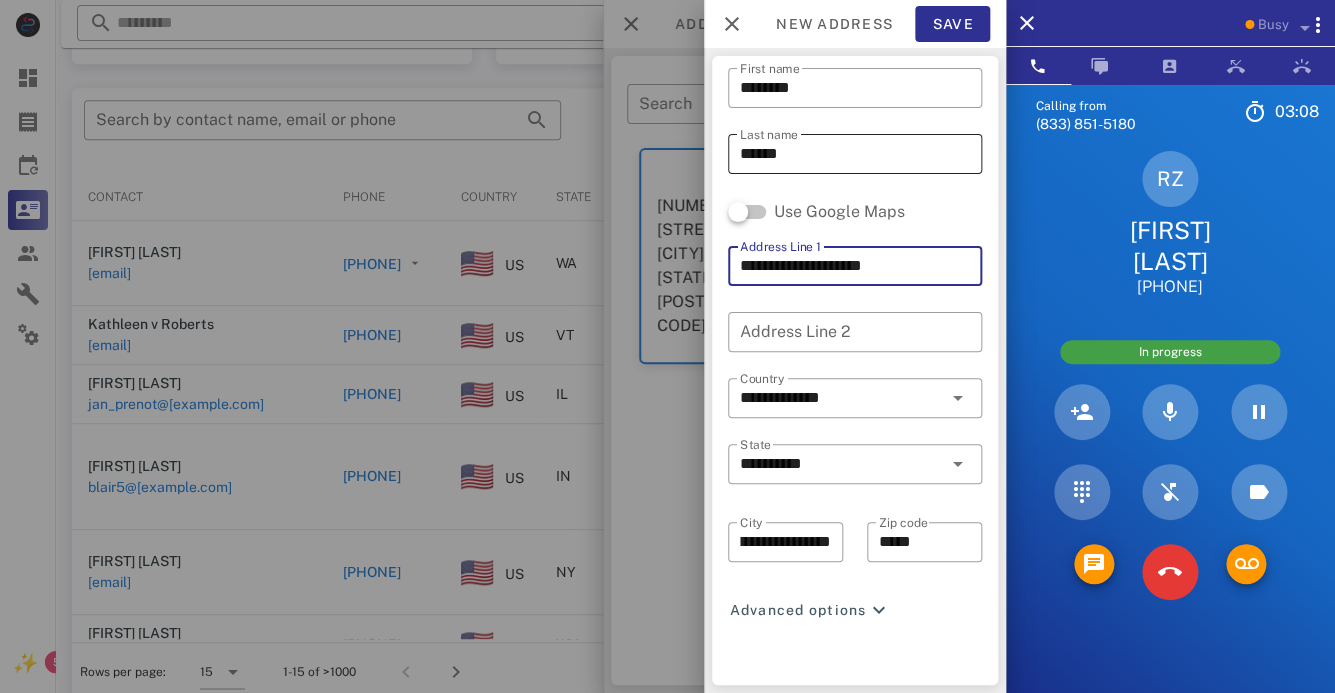 type on "**********" 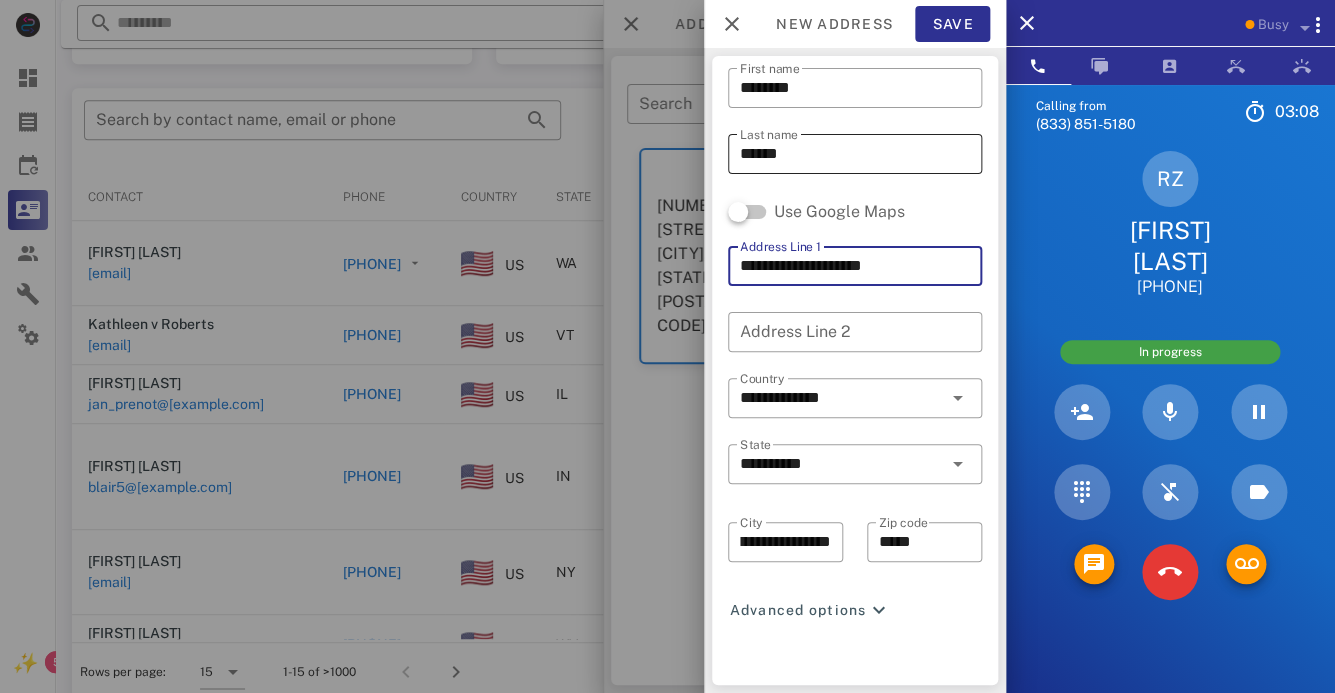 click on "******" at bounding box center (855, 154) 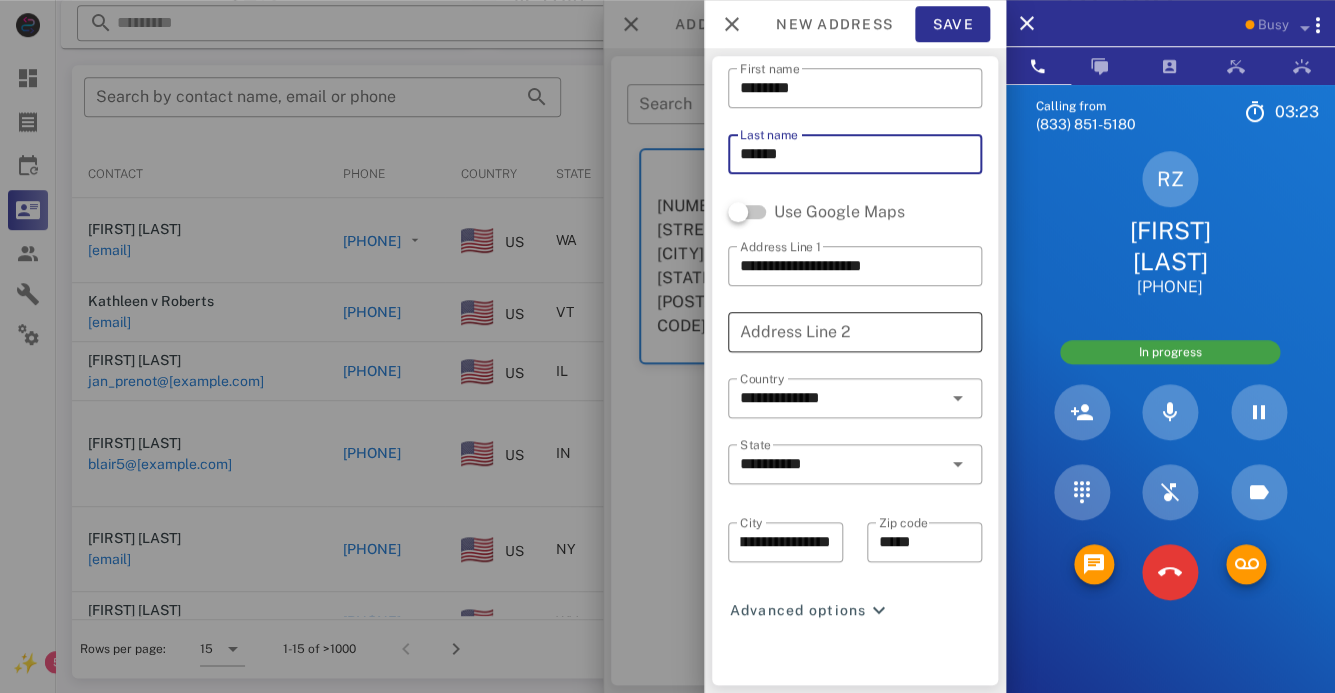 scroll, scrollTop: 380, scrollLeft: 0, axis: vertical 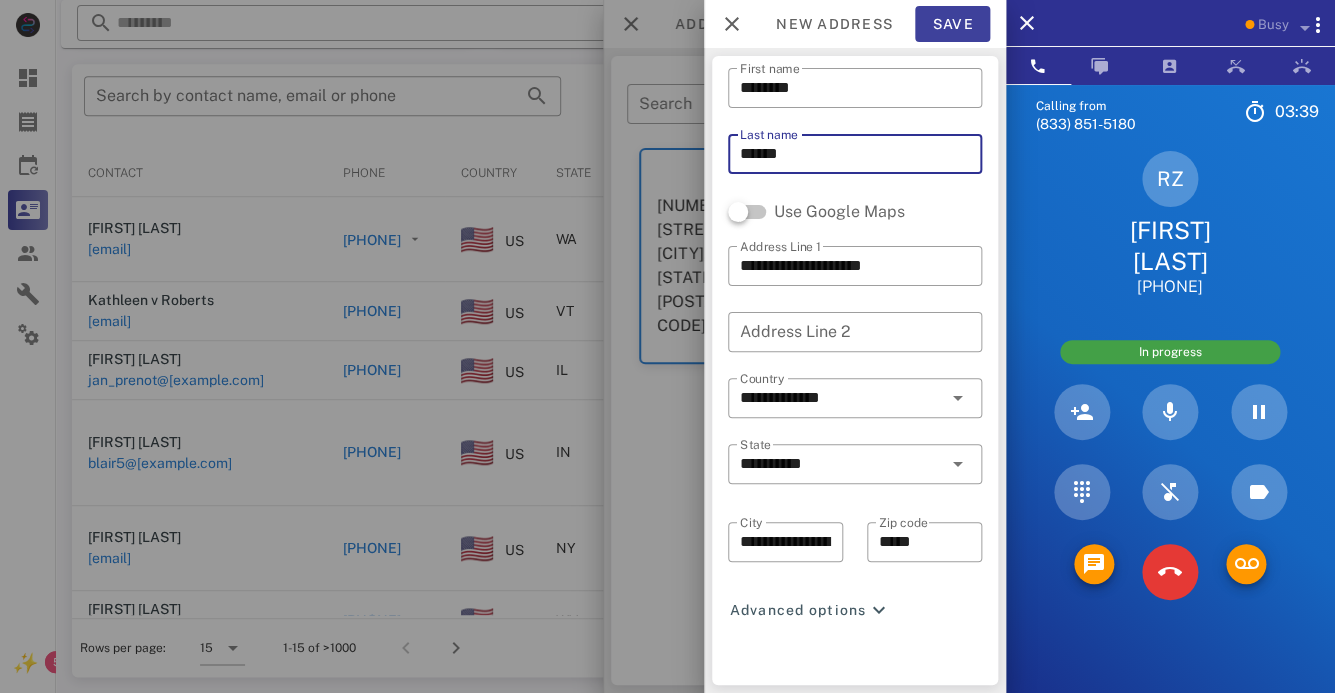 type on "******" 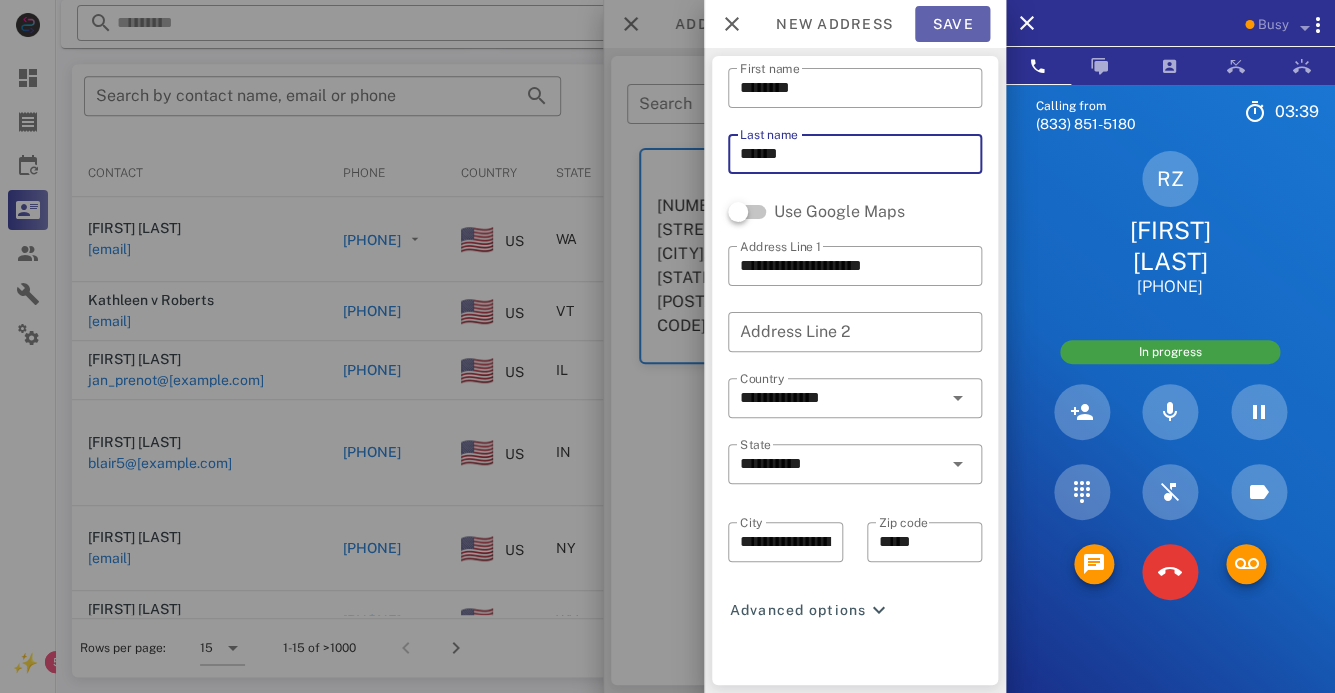 click on "Save" at bounding box center (952, 24) 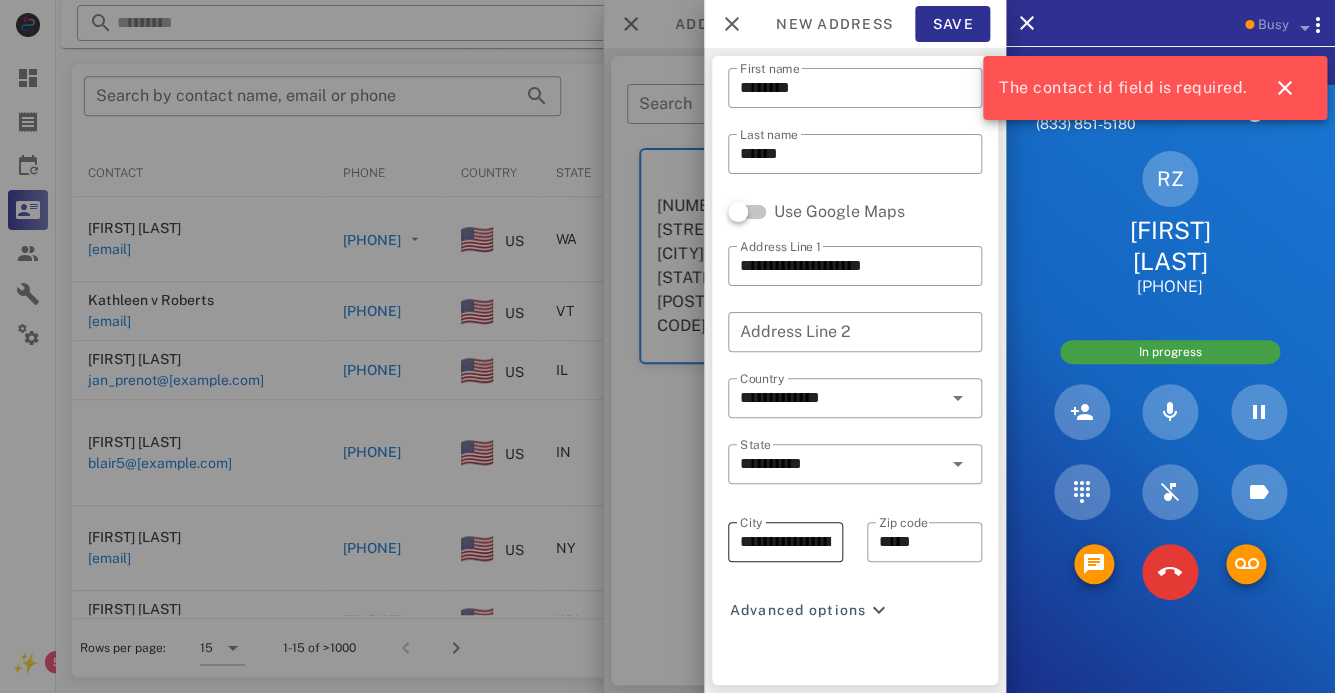 click on "**********" at bounding box center (785, 542) 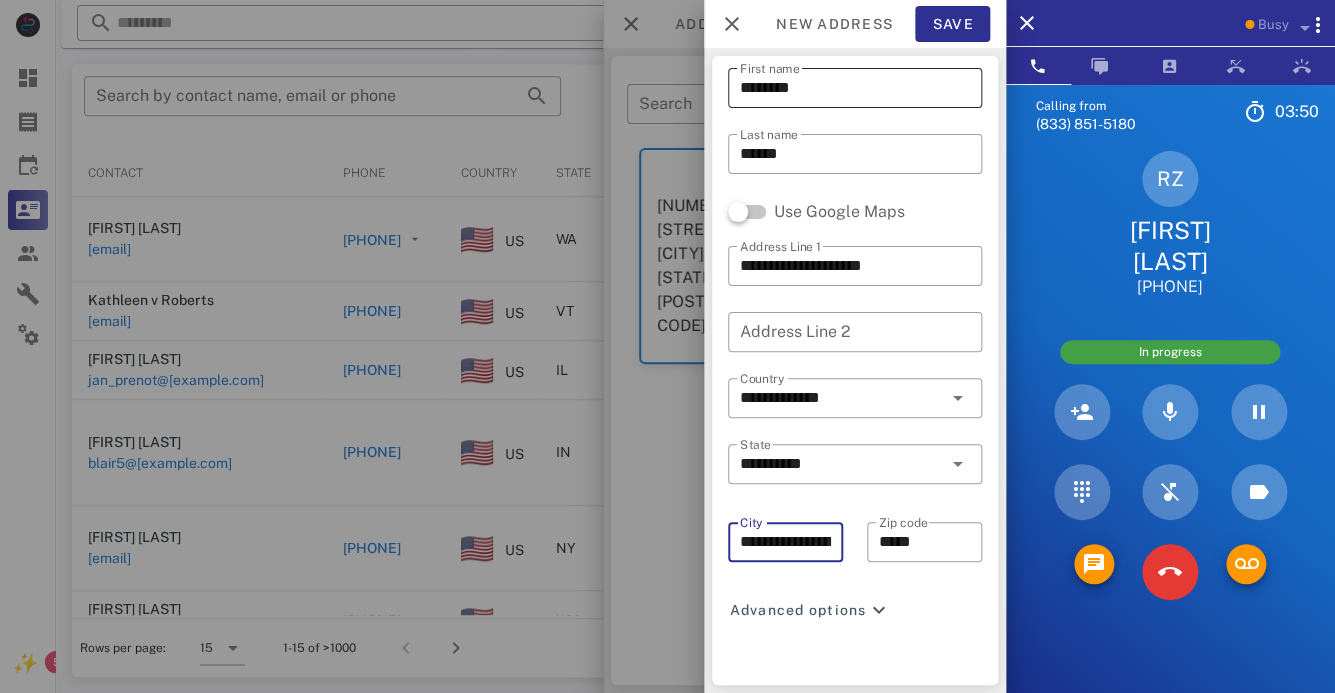 click on "*******" at bounding box center (855, 88) 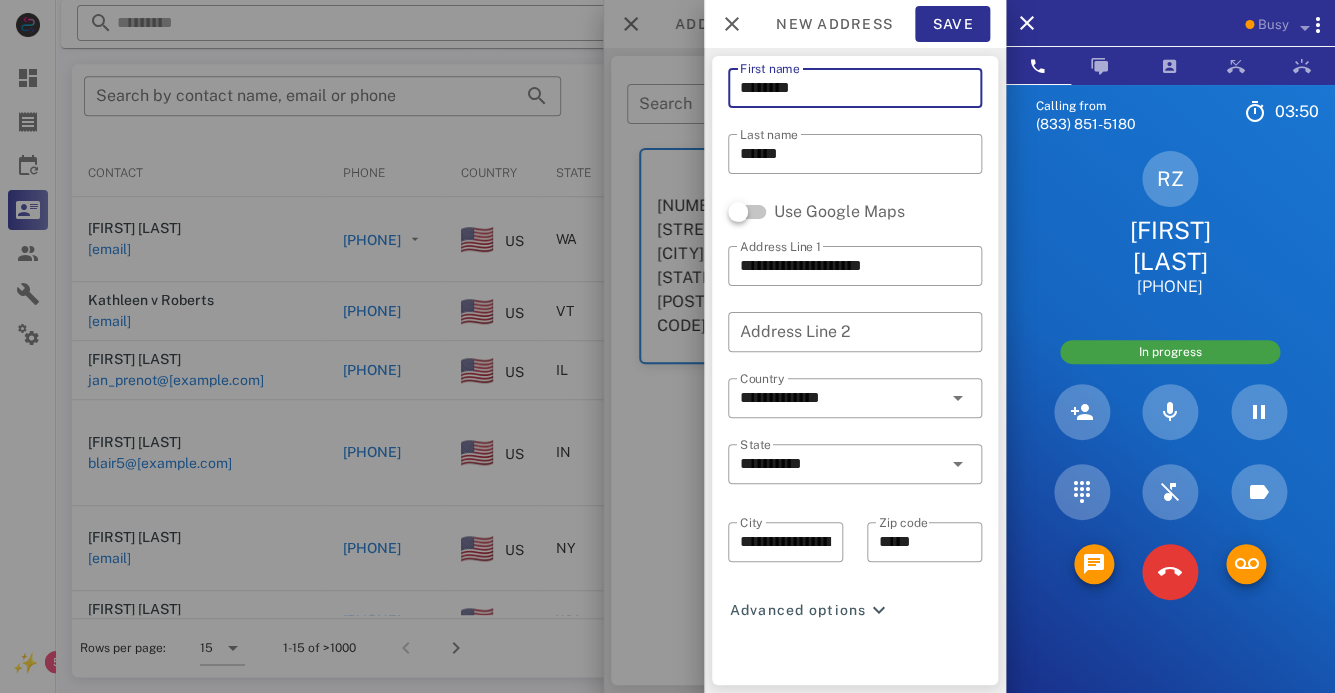 click on "*******" at bounding box center (855, 88) 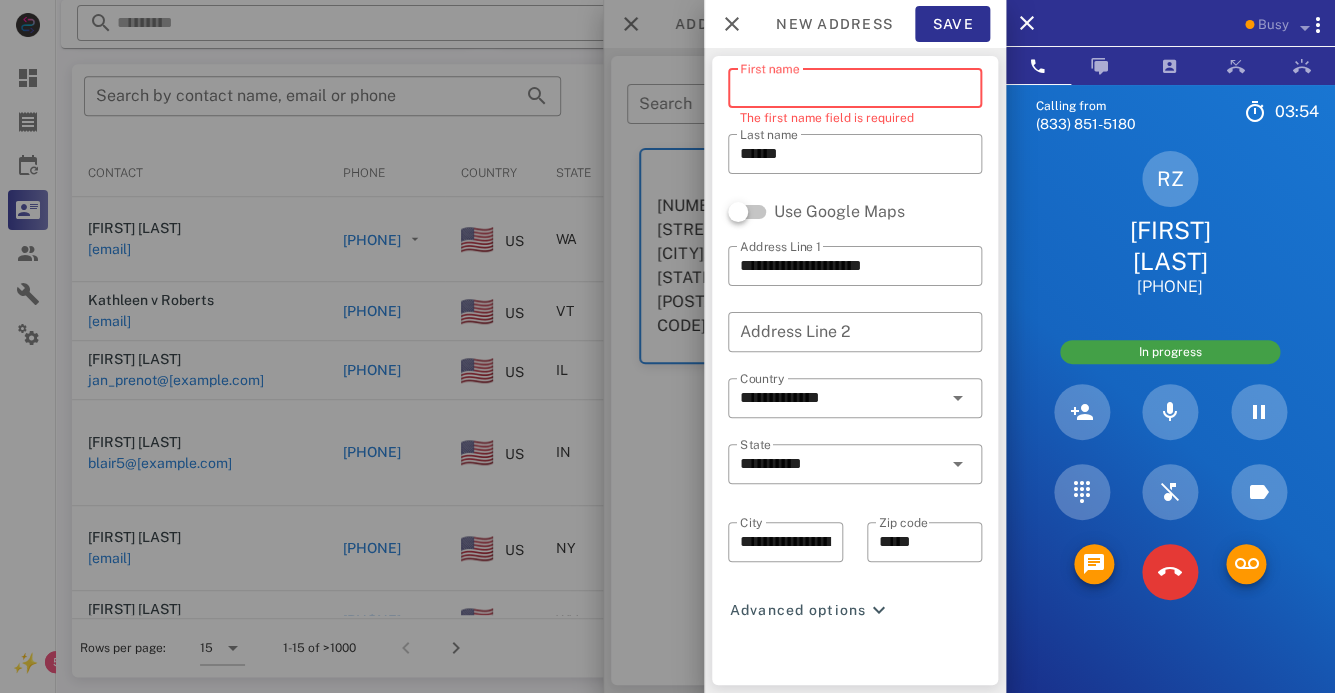 type on "*******" 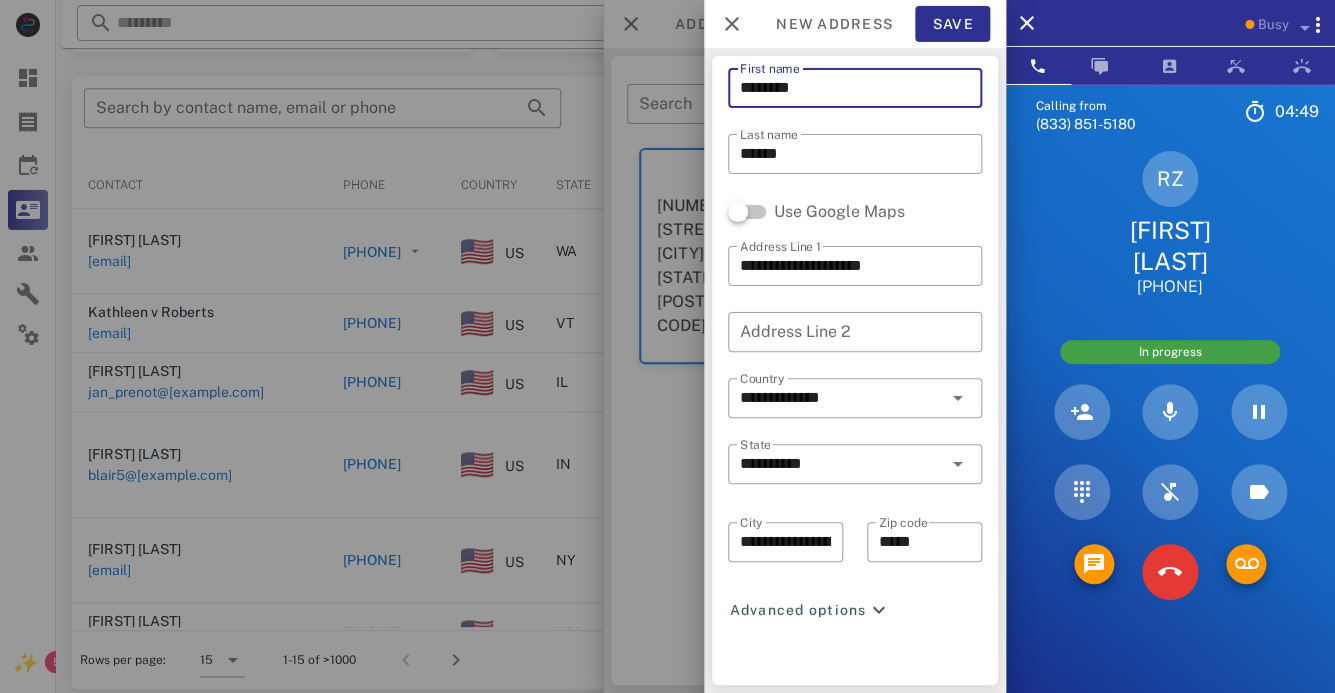 scroll, scrollTop: 380, scrollLeft: 0, axis: vertical 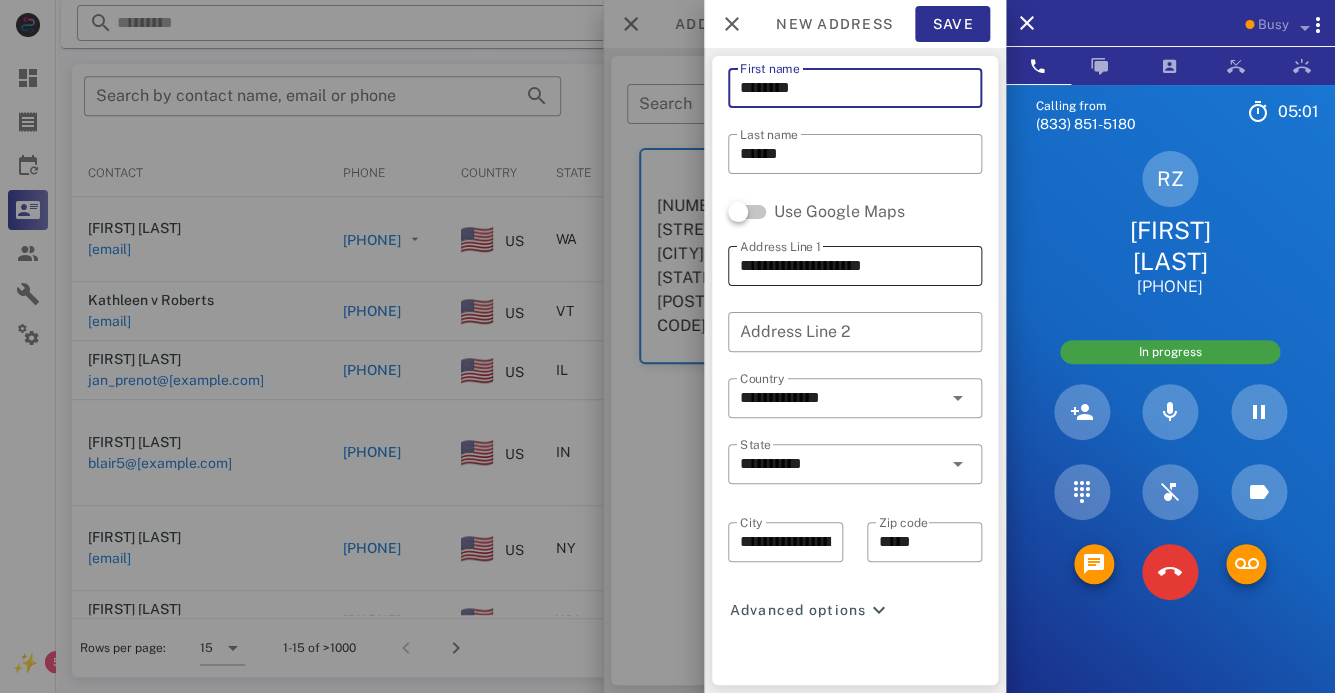 click on "**********" at bounding box center (855, 266) 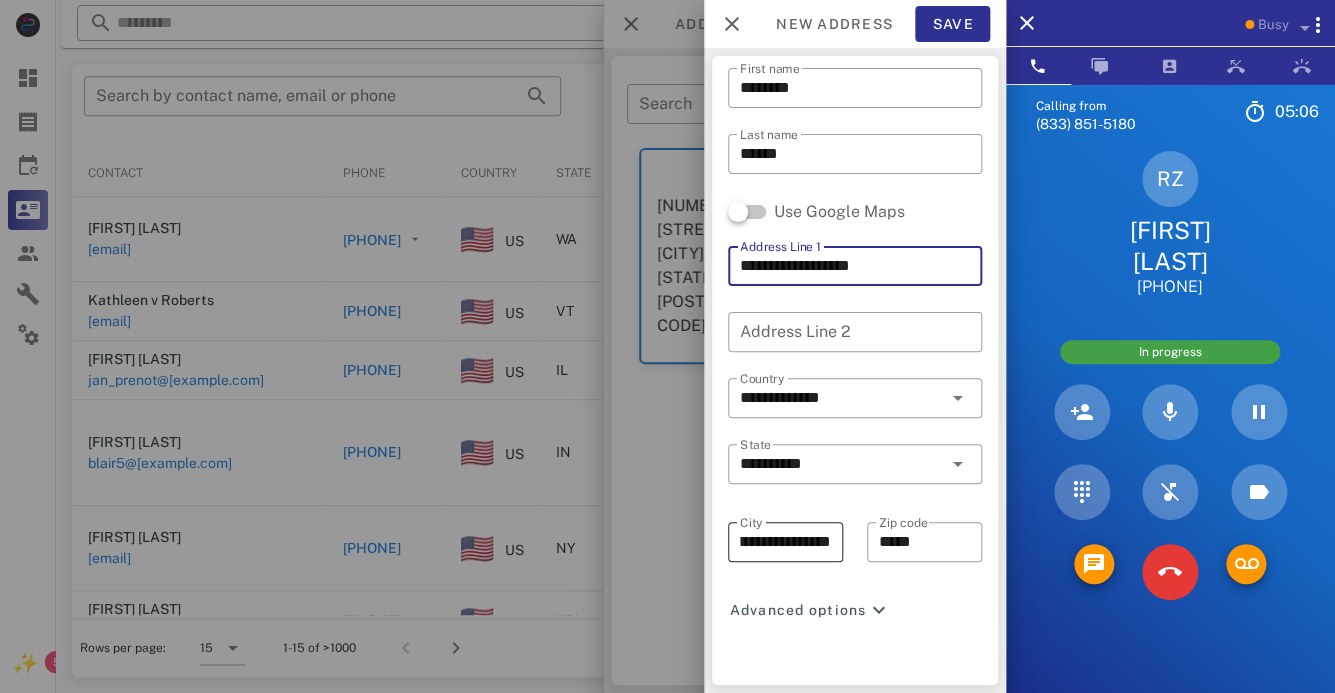 scroll, scrollTop: 0, scrollLeft: 0, axis: both 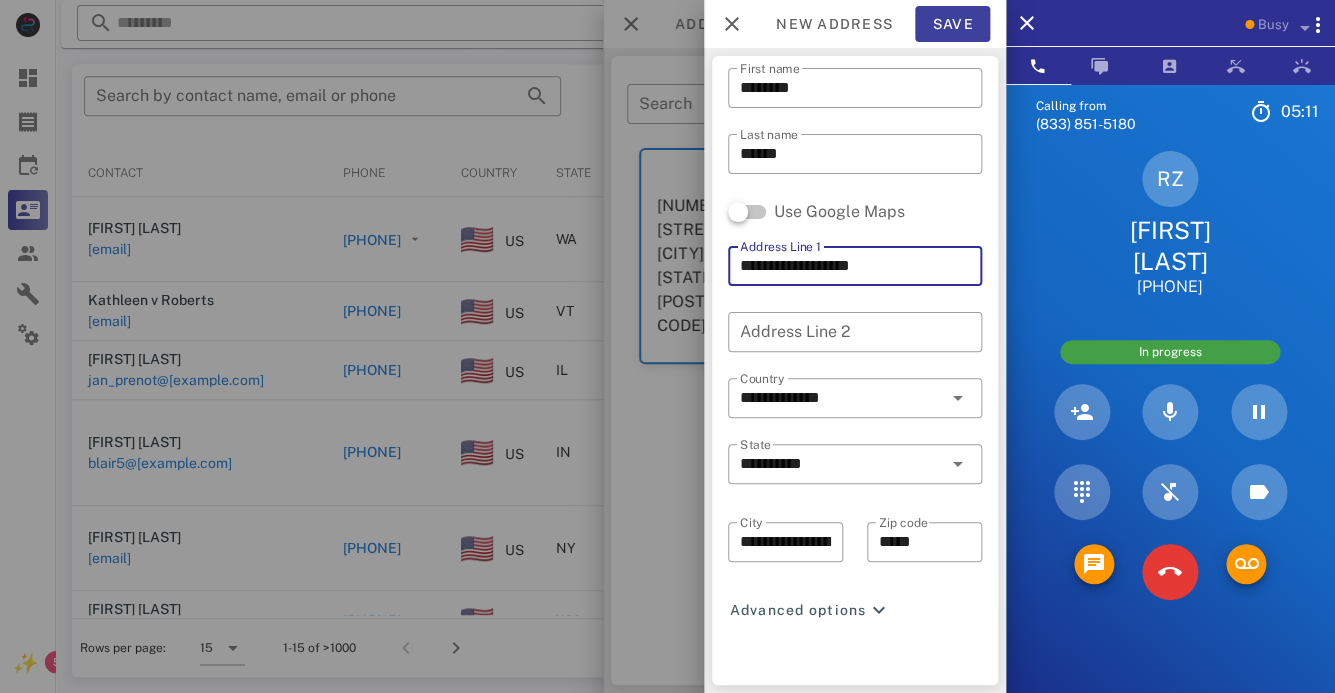 type on "**********" 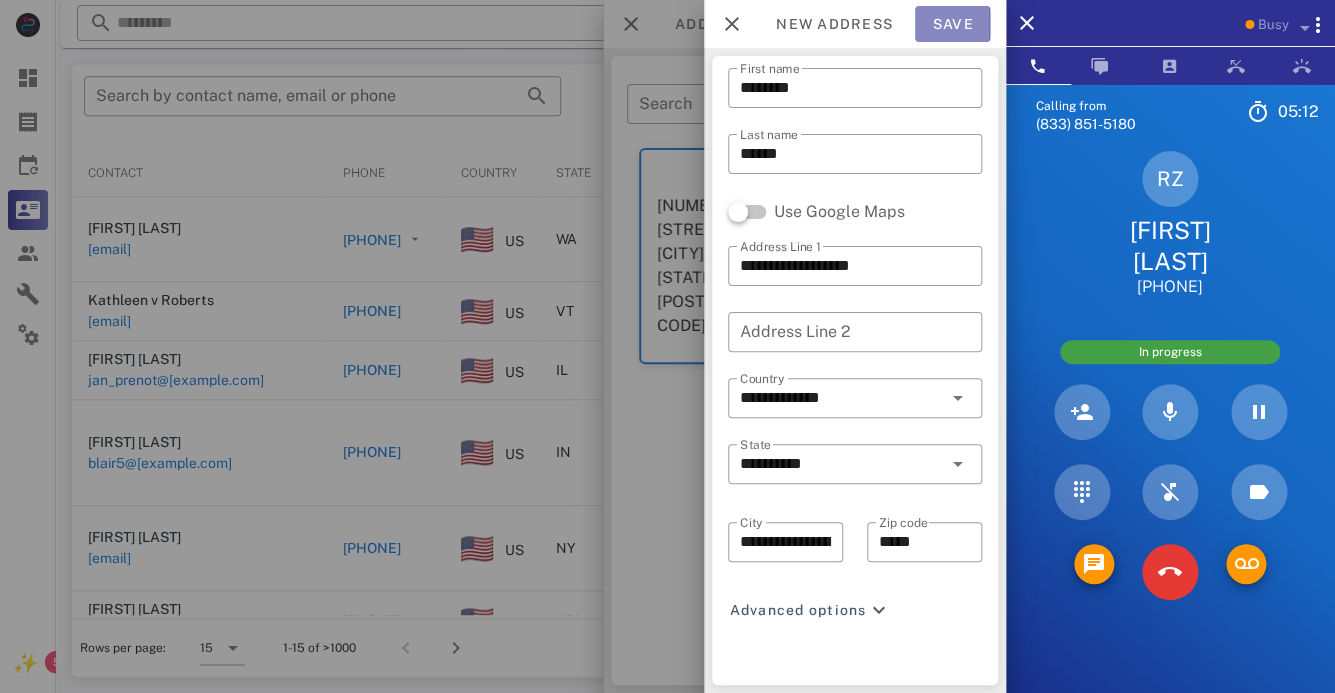 click on "Save" at bounding box center [952, 24] 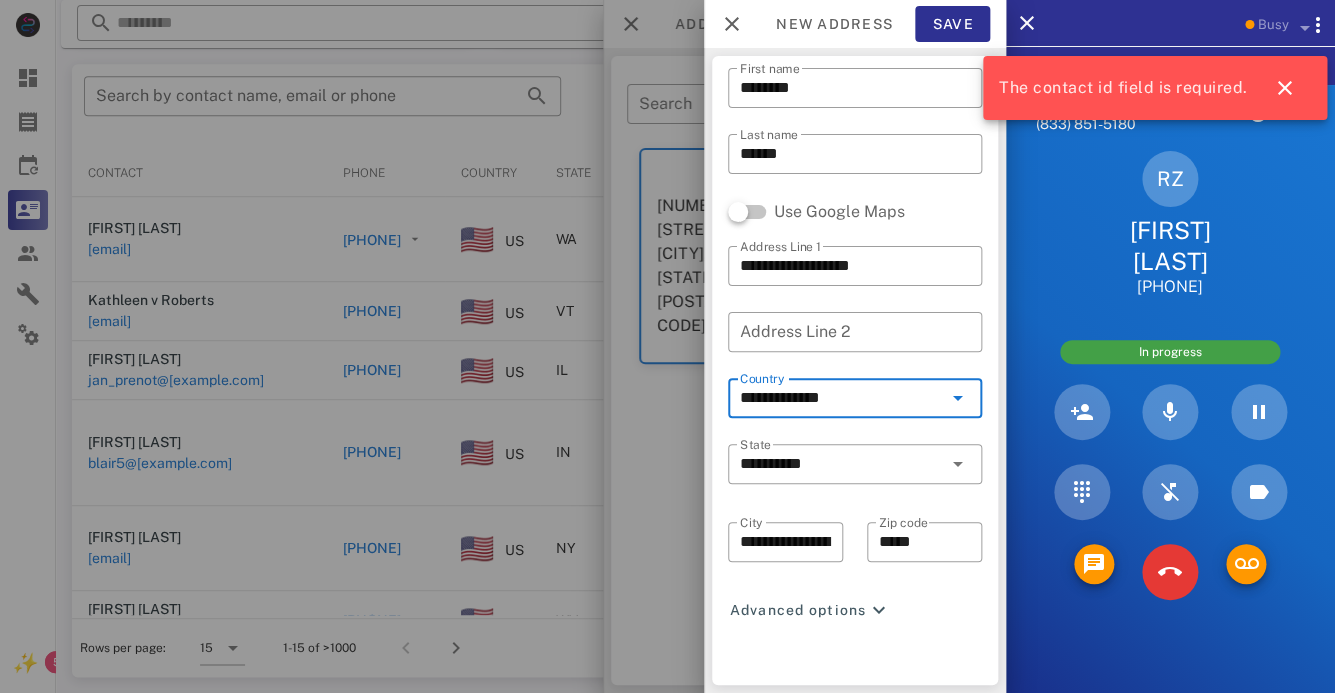 click on "**********" at bounding box center [841, 398] 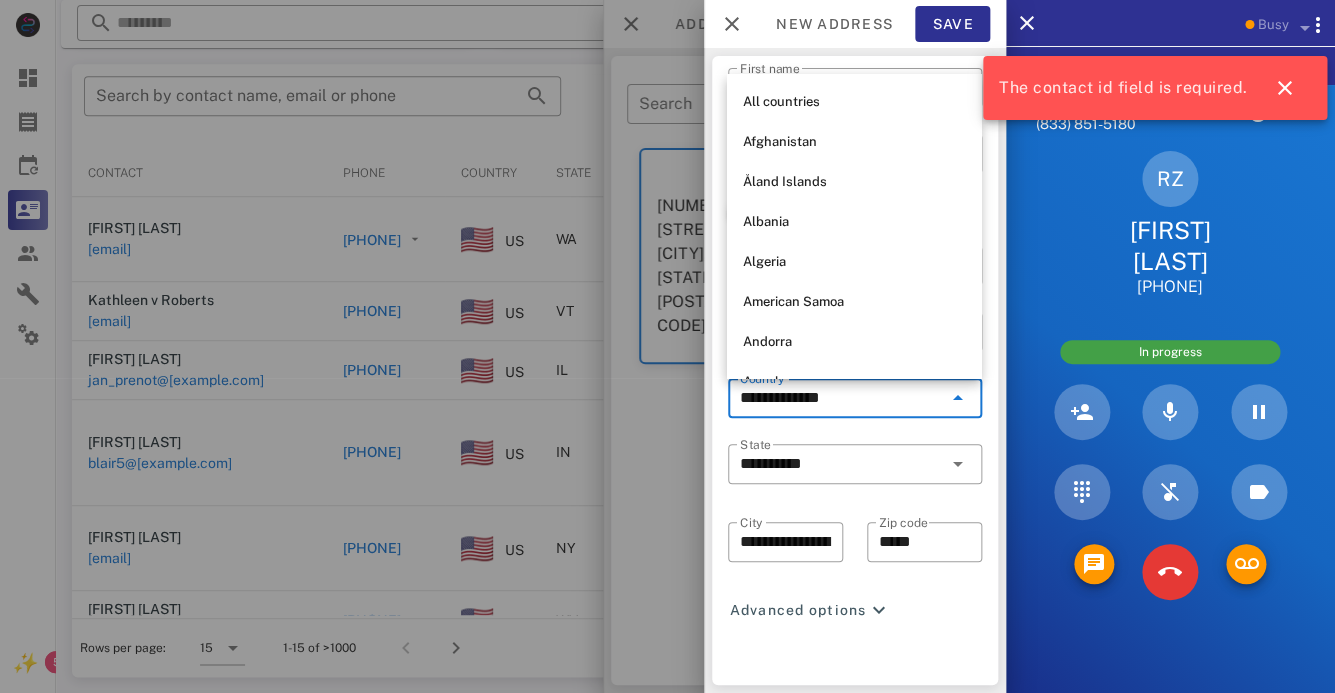 click on "**********" at bounding box center (785, 555) 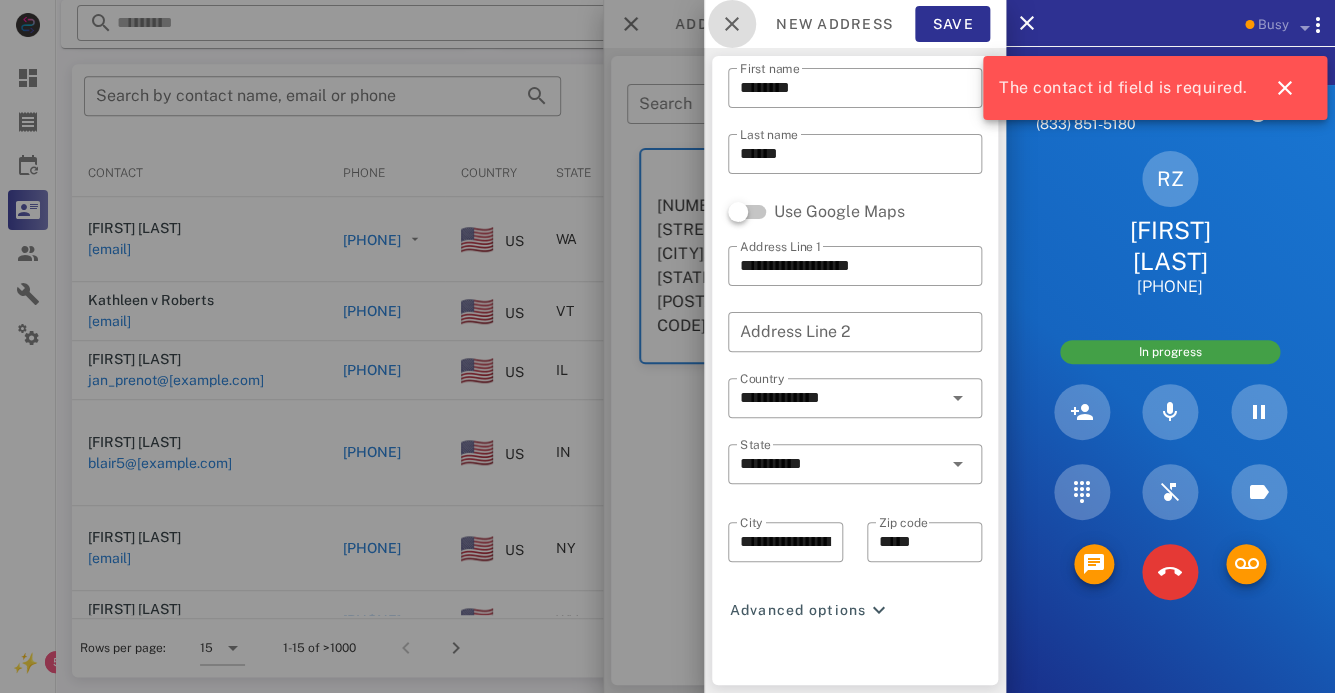 click at bounding box center (732, 24) 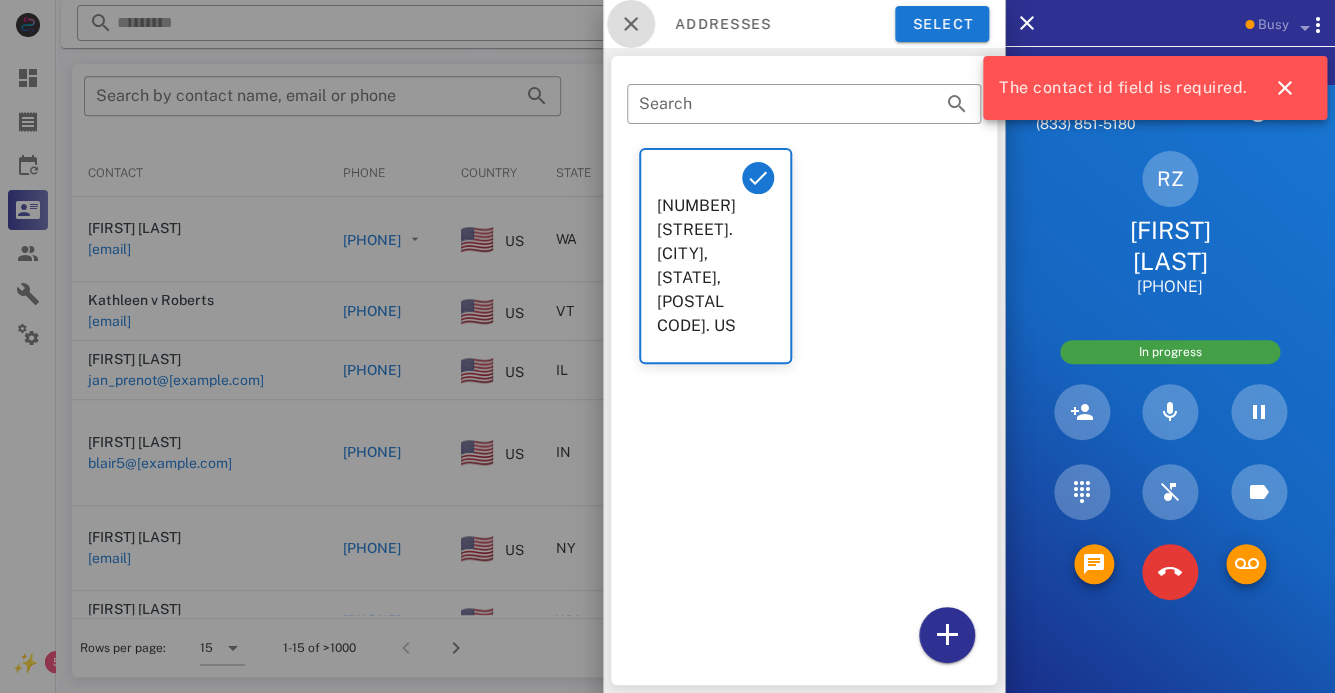 click at bounding box center [631, 24] 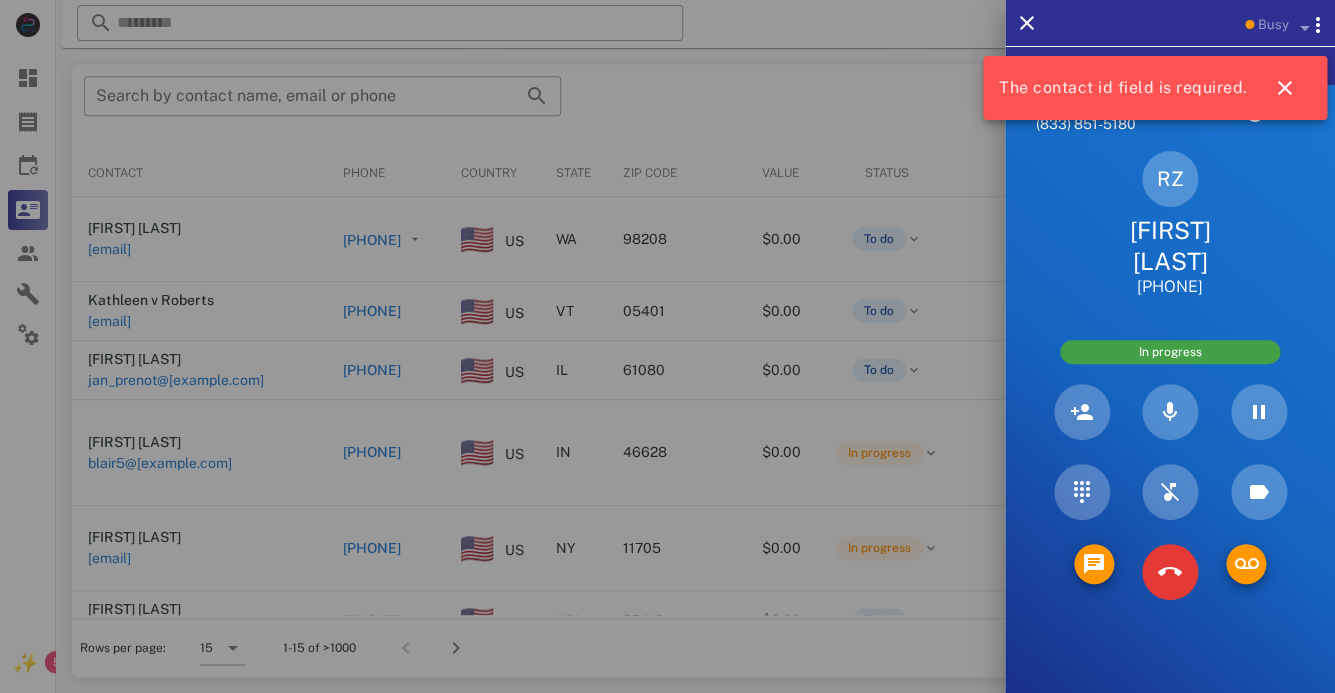 click on "RZ   Raymond zabala  +13236297700" at bounding box center (1170, 224) 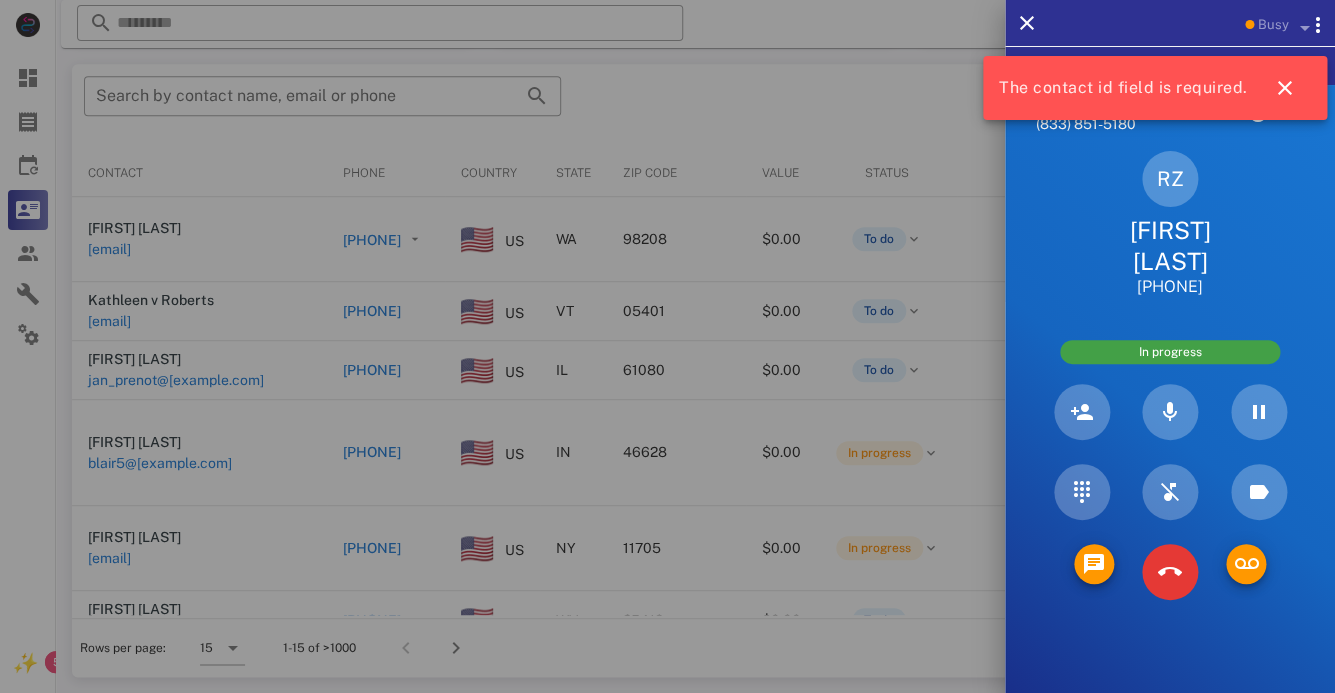 click at bounding box center (667, 346) 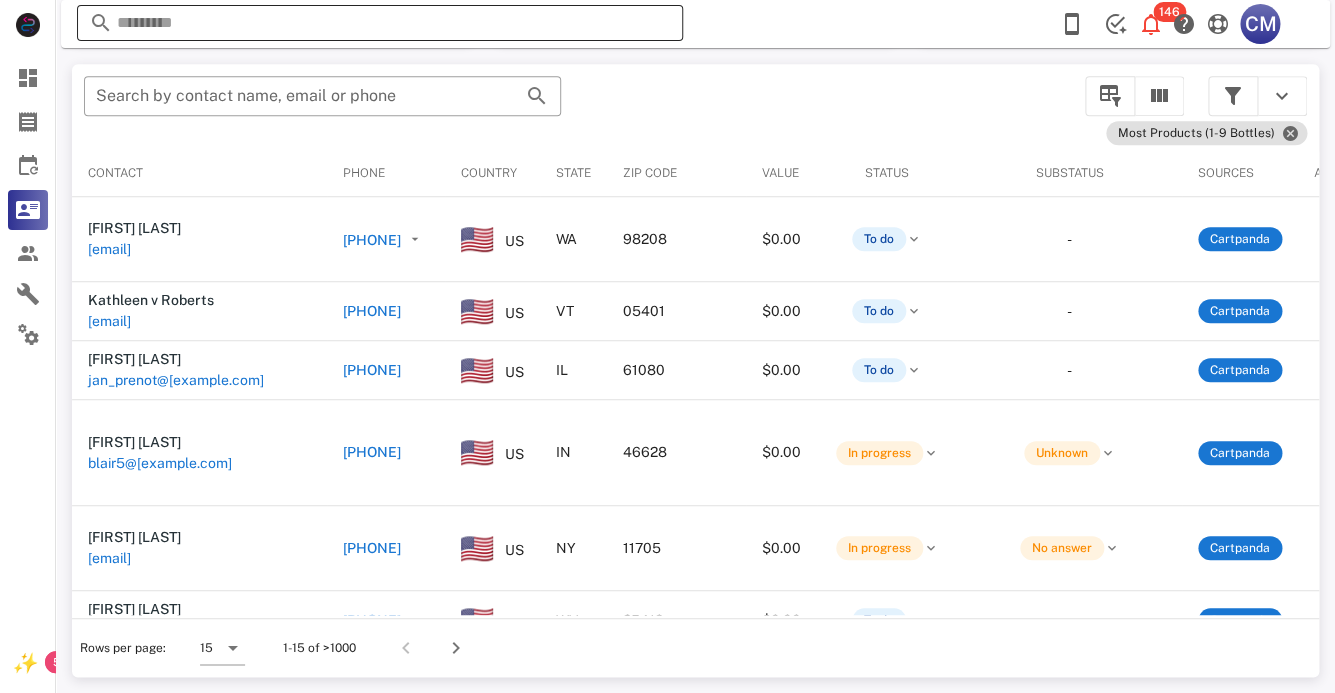 click at bounding box center (380, 23) 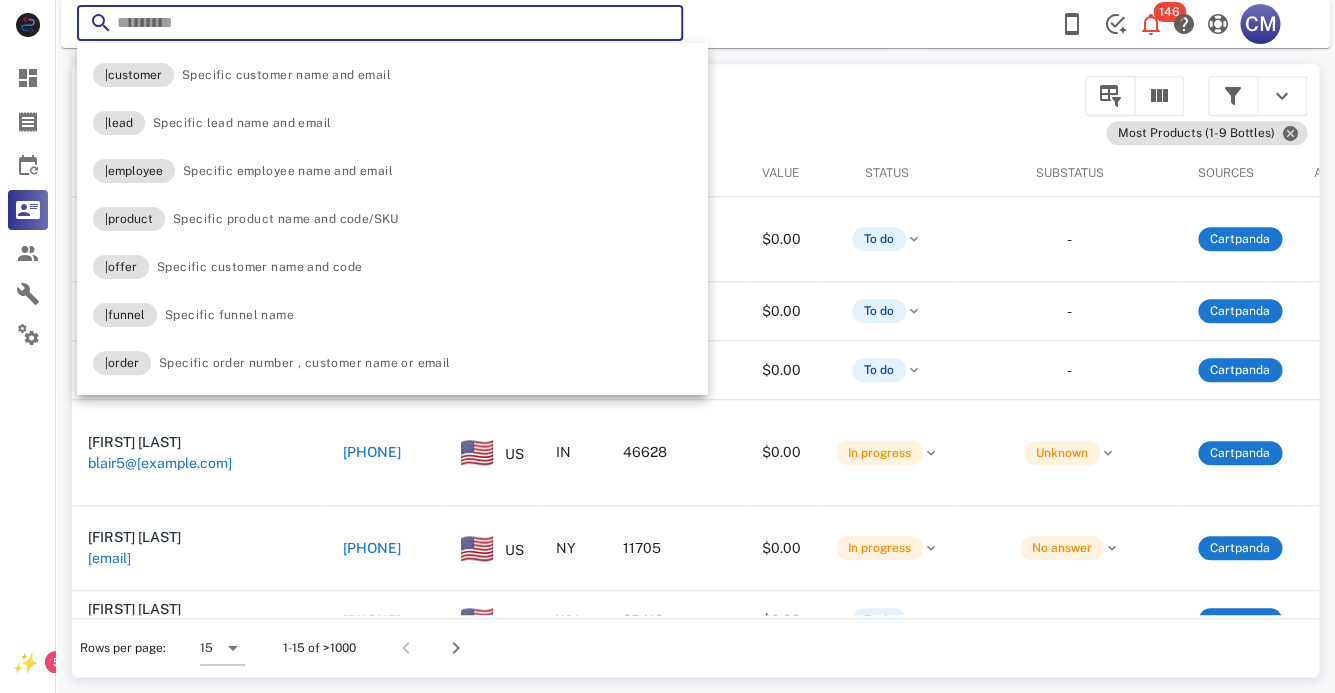 paste on "**********" 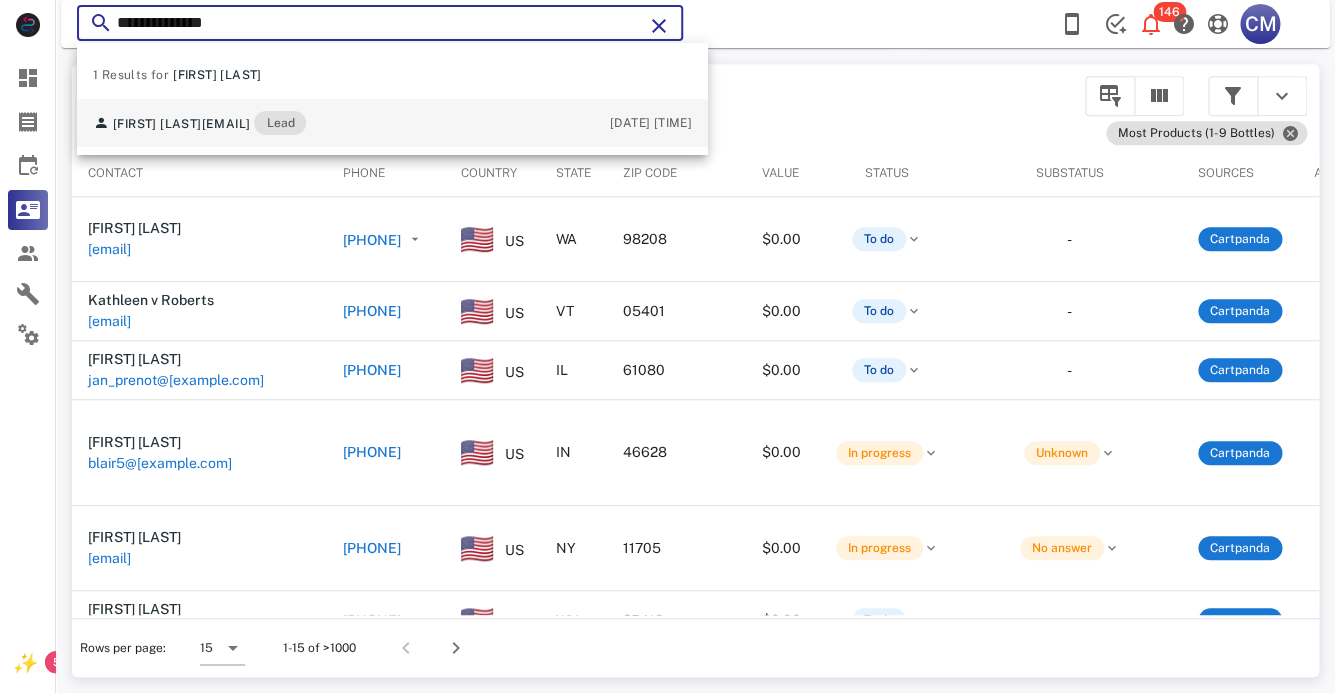 type on "**********" 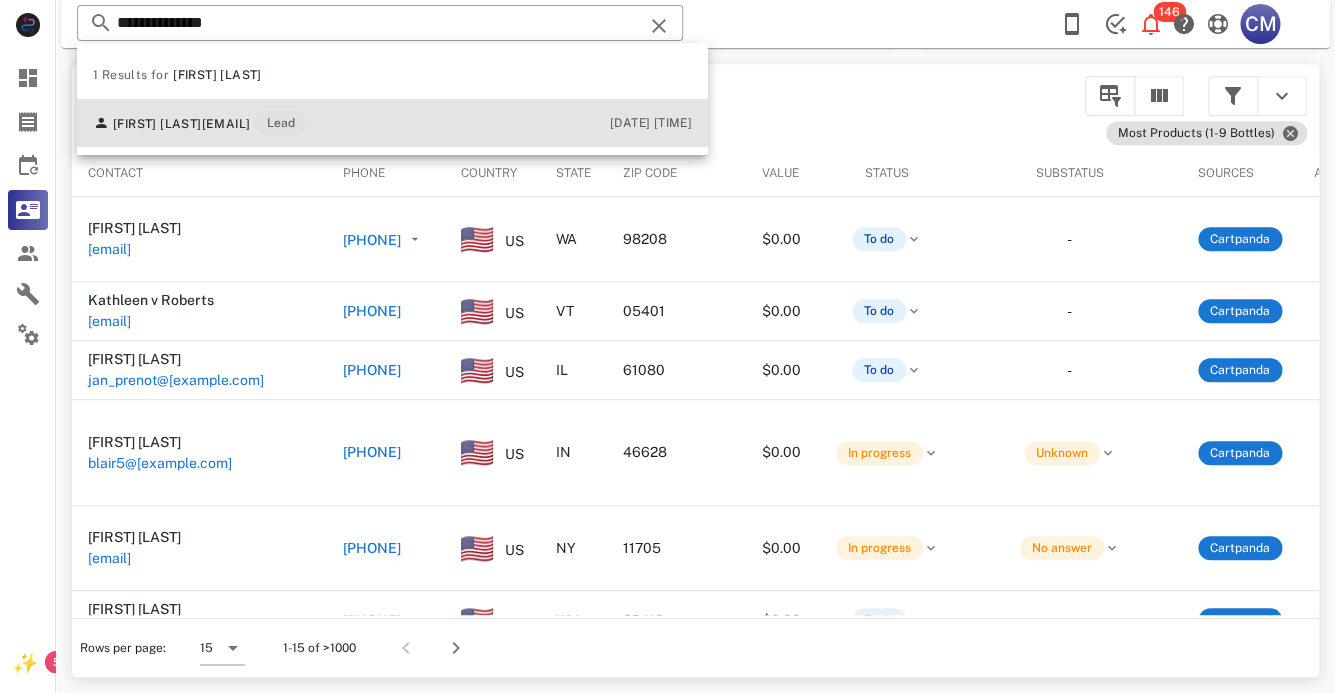 click on "[EMAIL]" at bounding box center (226, 124) 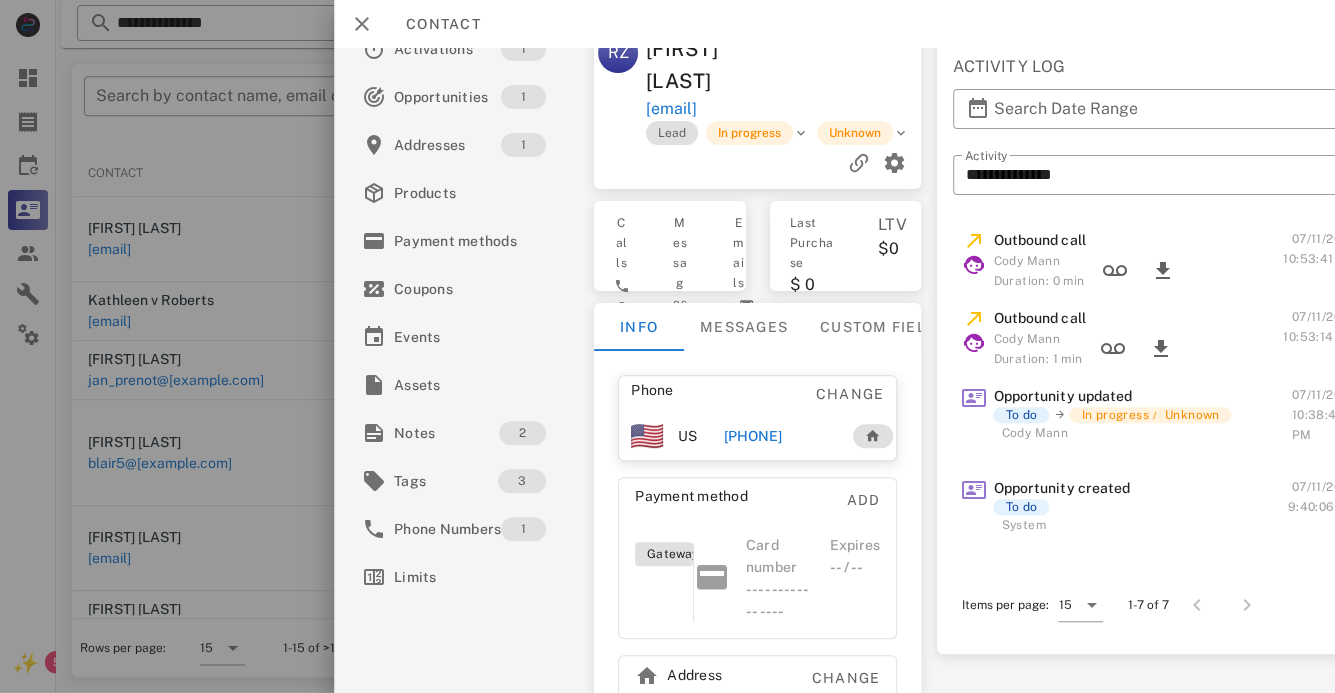 scroll, scrollTop: 34, scrollLeft: 0, axis: vertical 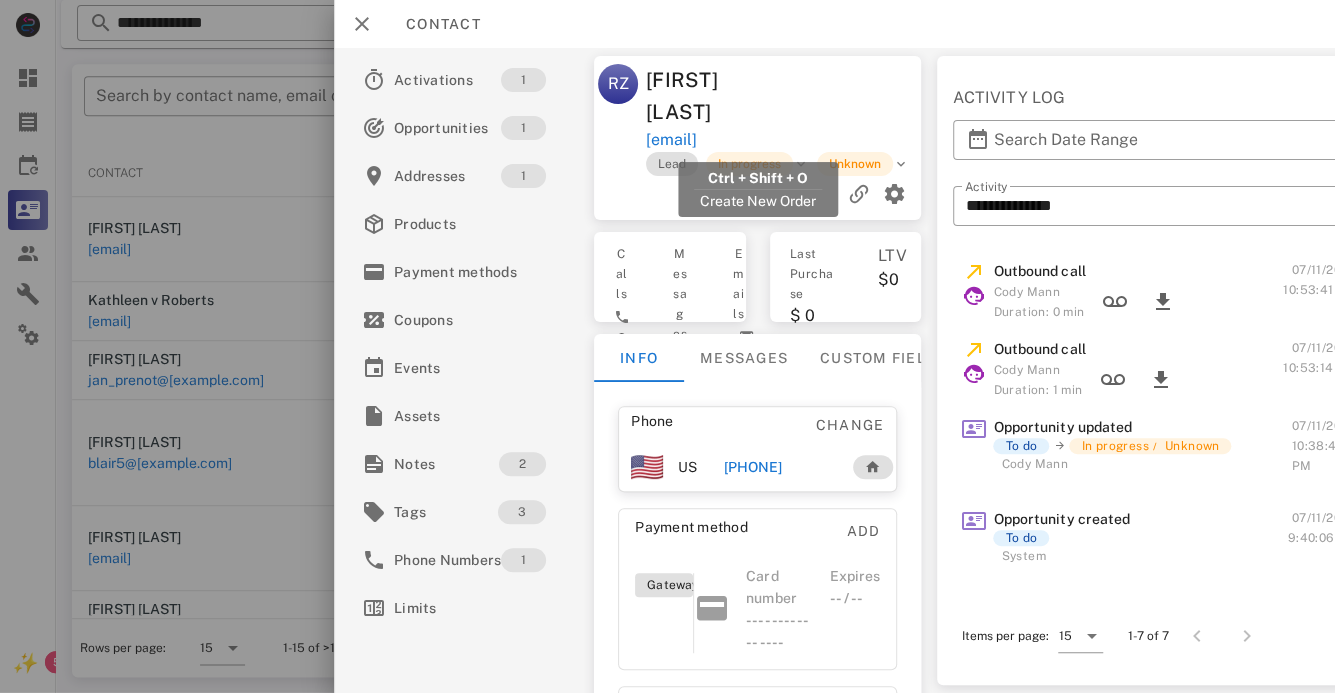 click on "[EMAIL]" at bounding box center [671, 140] 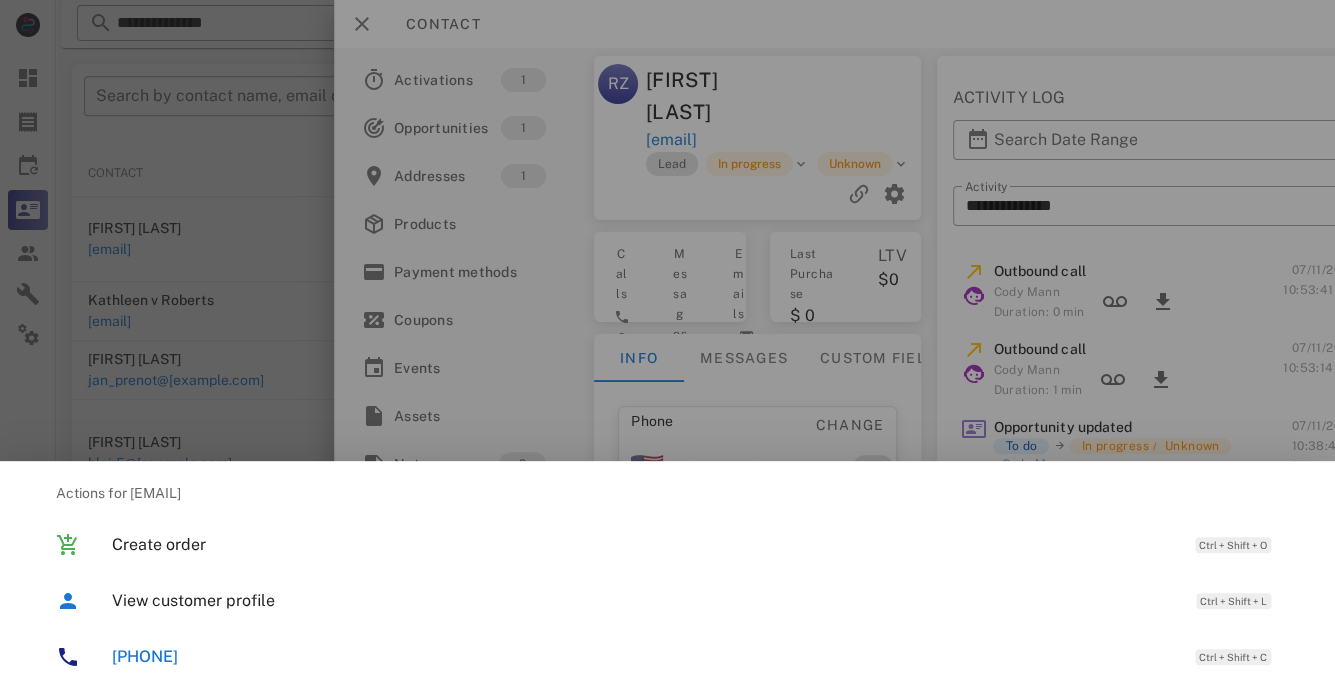 click on "[PHONE]" at bounding box center [145, 656] 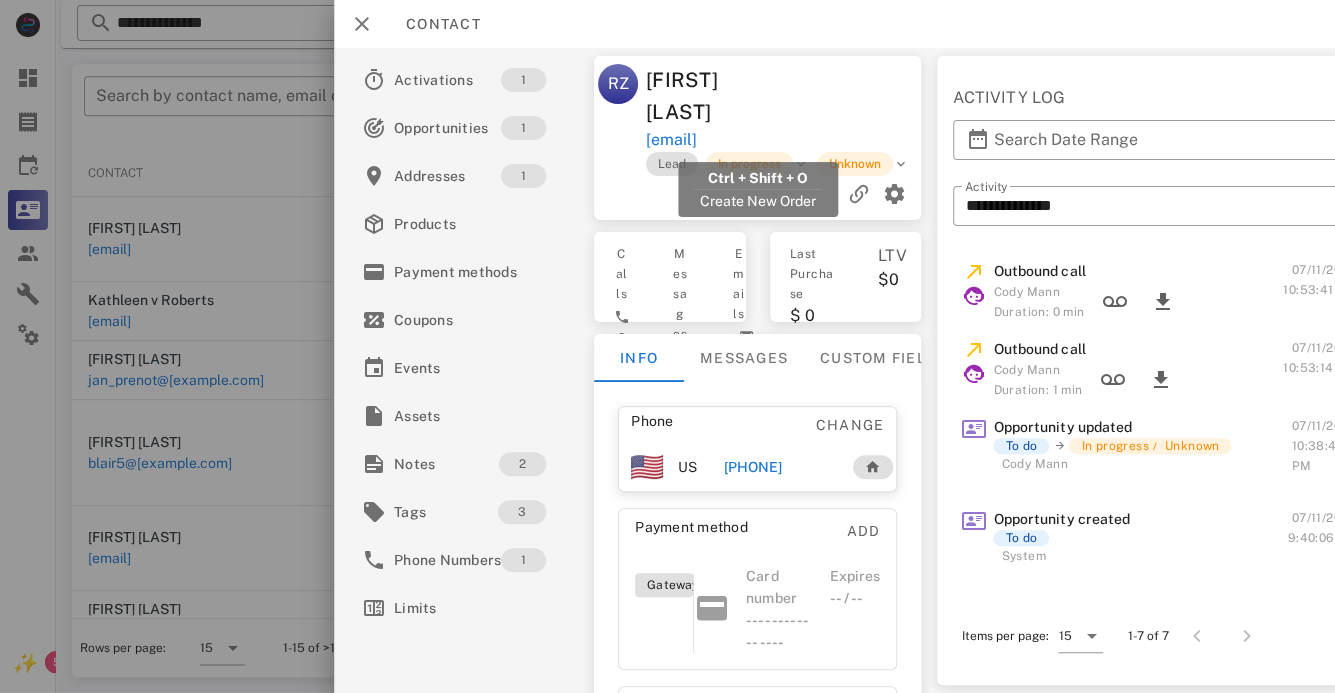 click on "[EMAIL]" at bounding box center [671, 140] 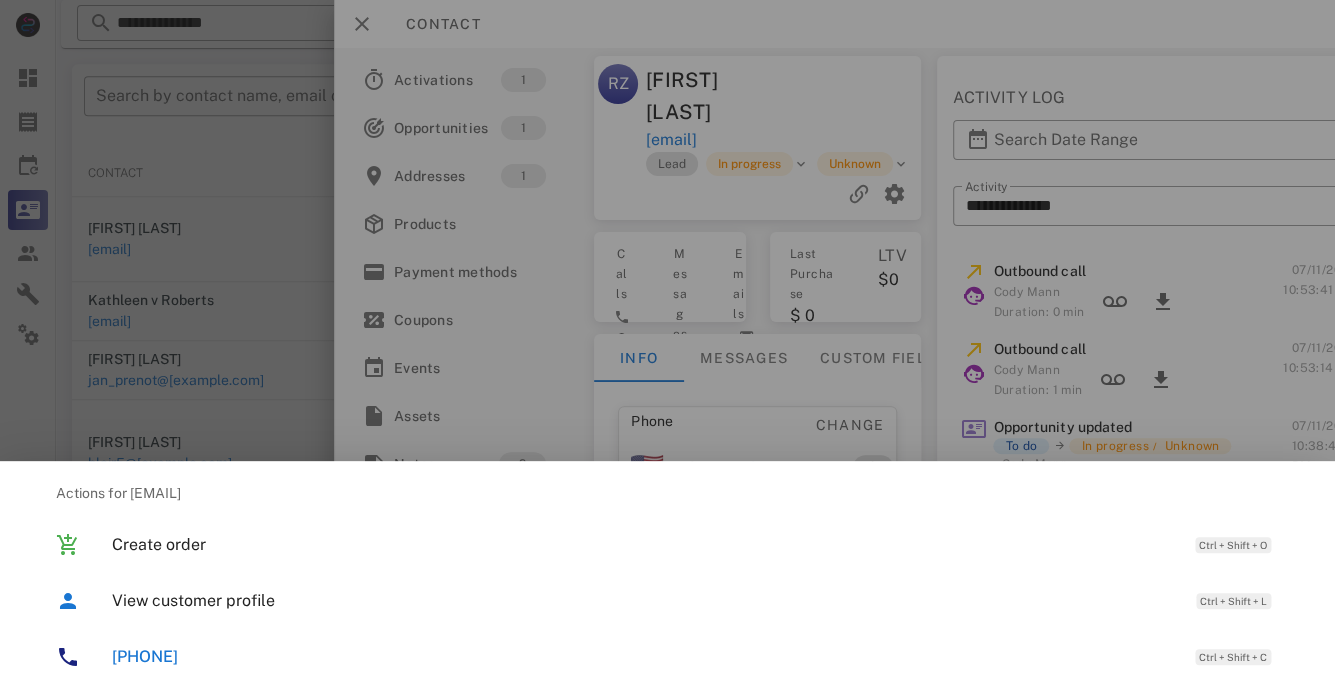 click on "[PHONE]" at bounding box center (145, 656) 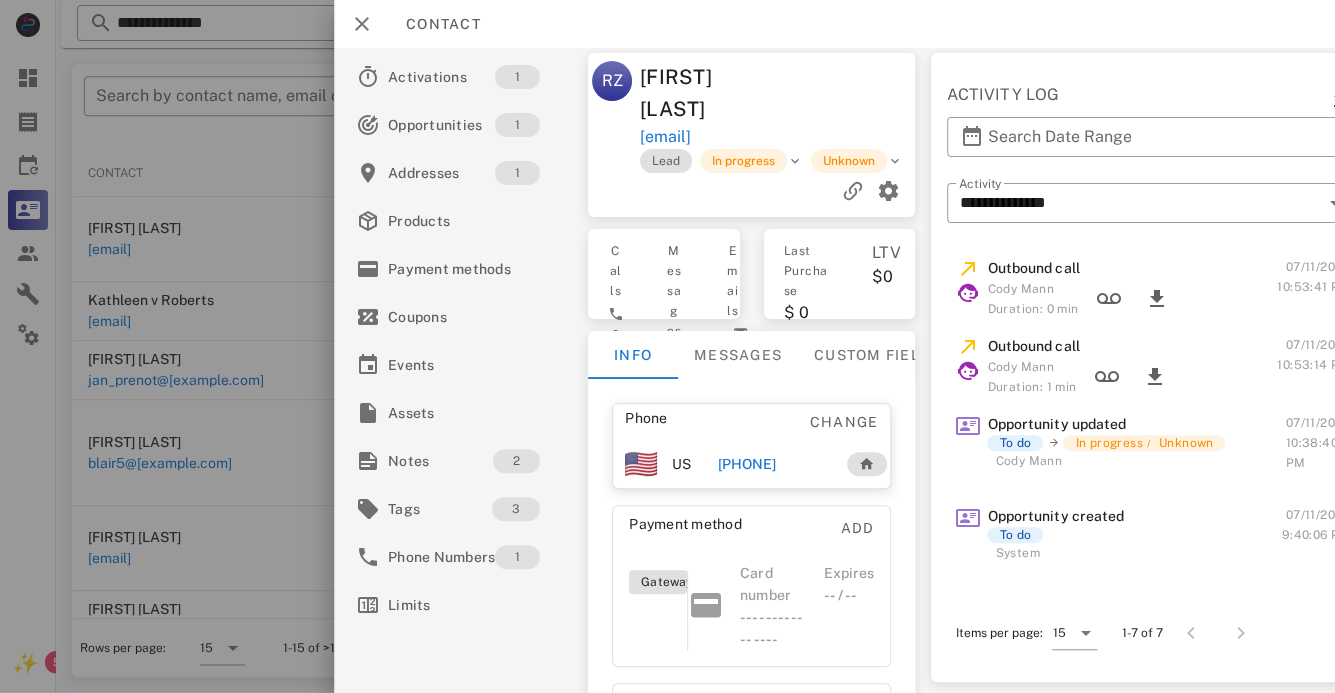 scroll, scrollTop: 3, scrollLeft: 0, axis: vertical 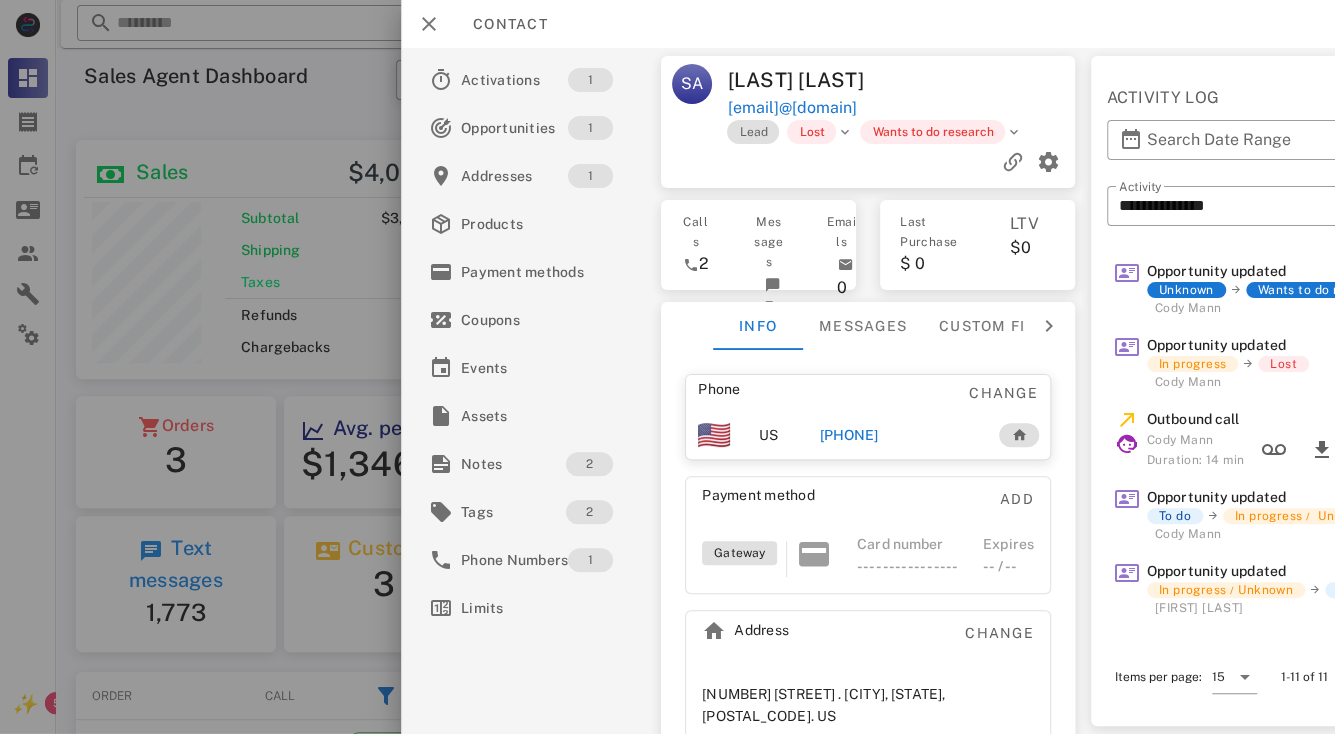 click at bounding box center (667, 367) 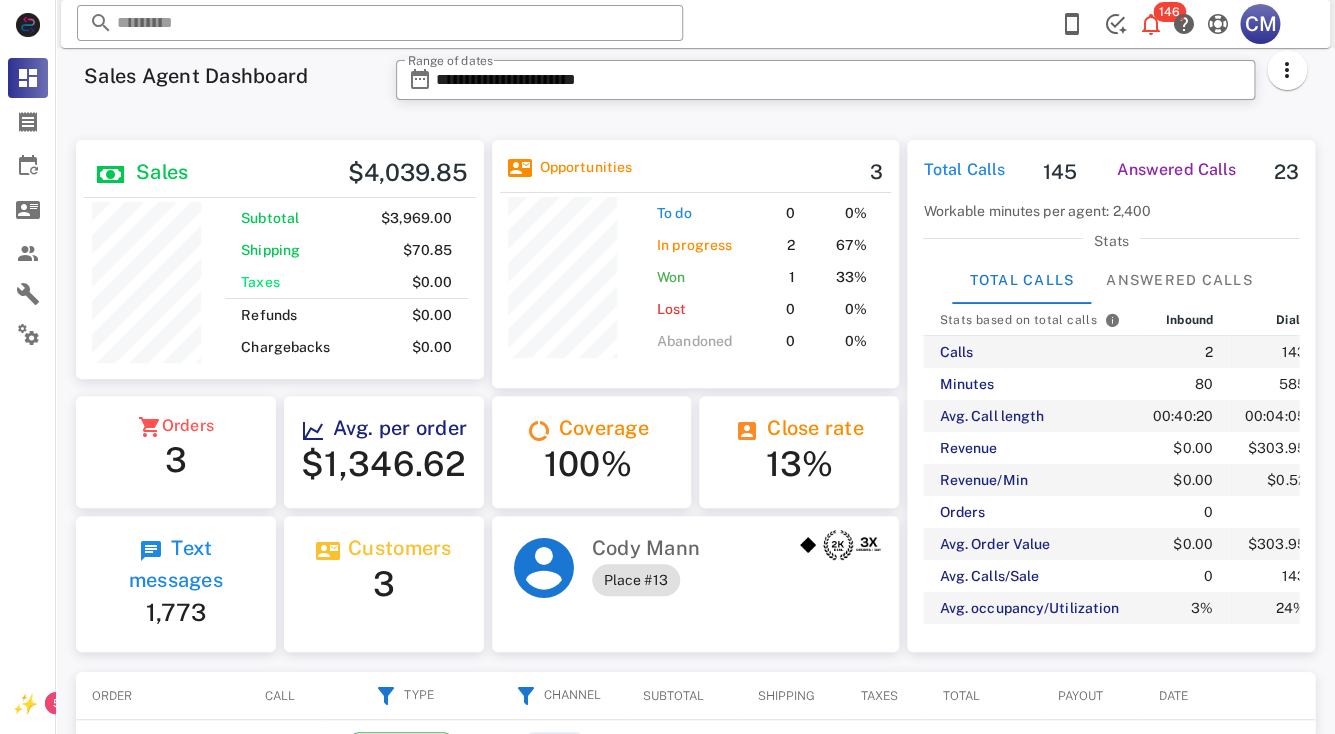scroll, scrollTop: 0, scrollLeft: 0, axis: both 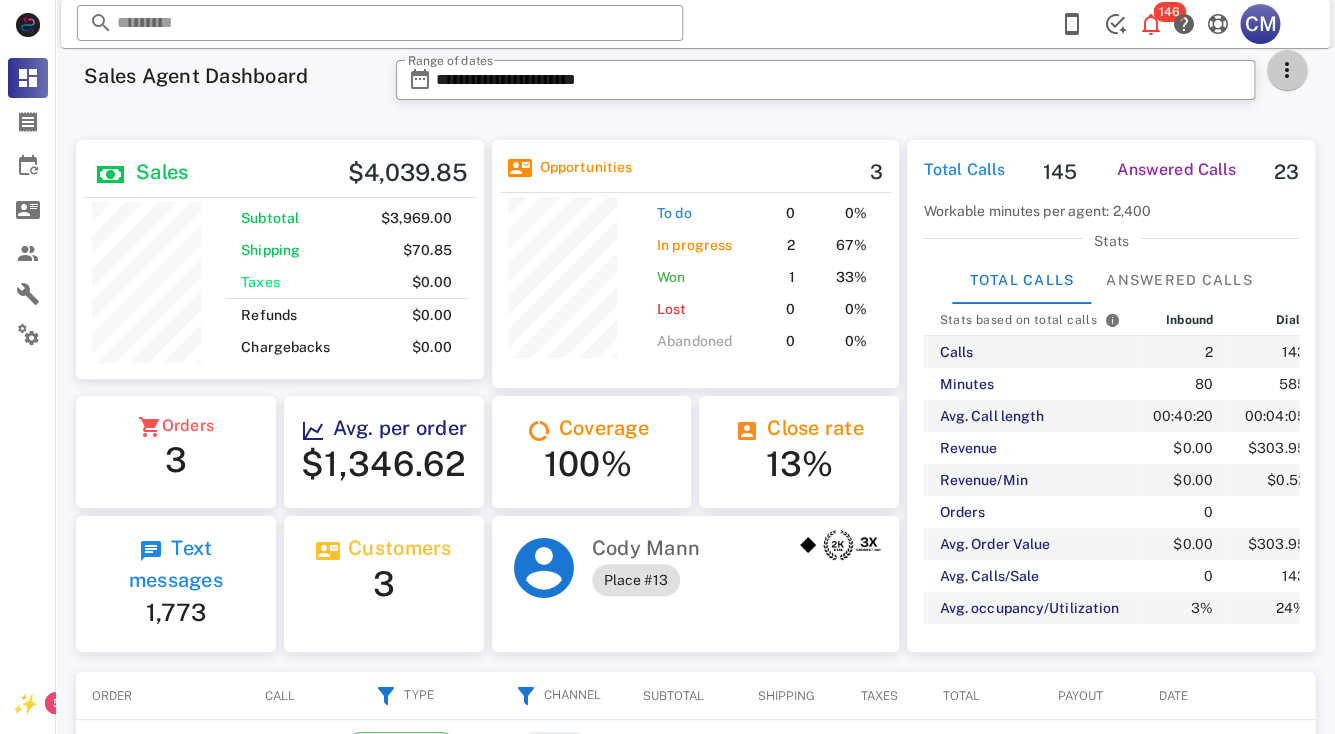 click at bounding box center [1287, 70] 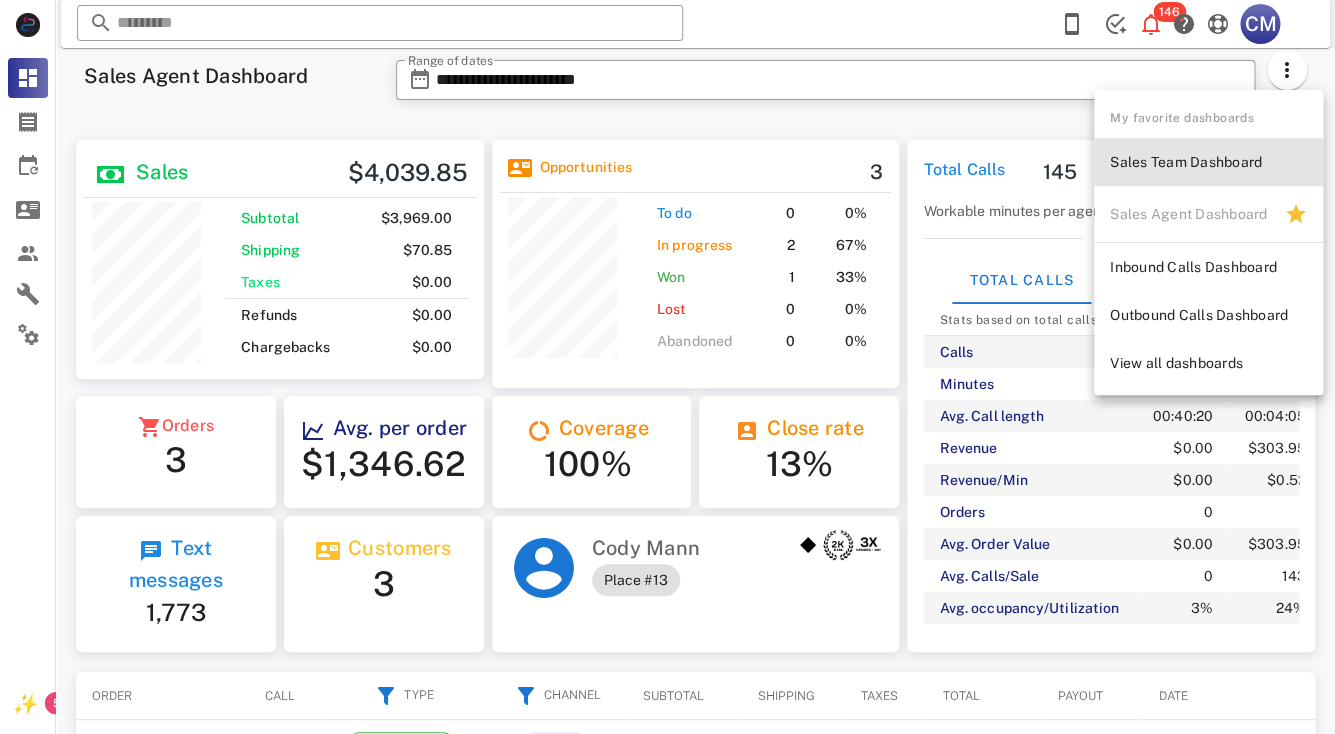 click on "Sales Team Dashboard" at bounding box center [1208, 162] 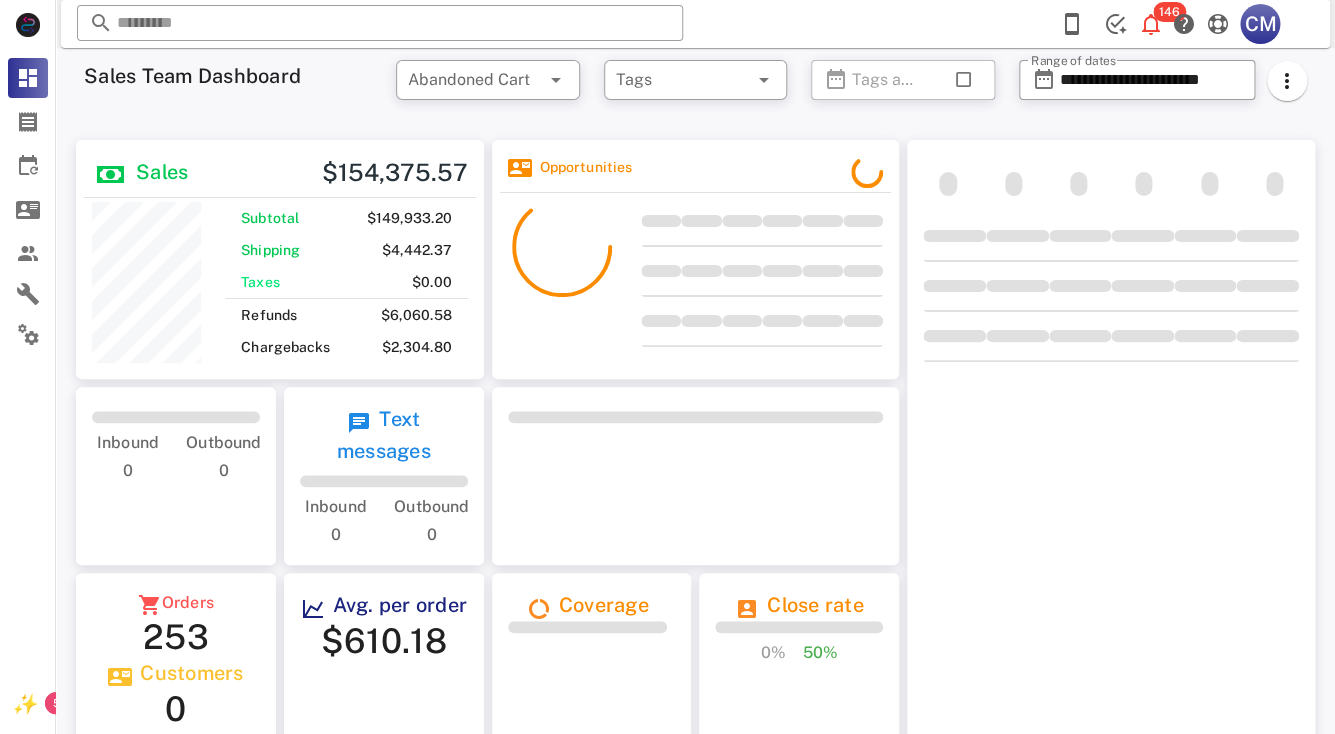 click at bounding box center (696, 476) 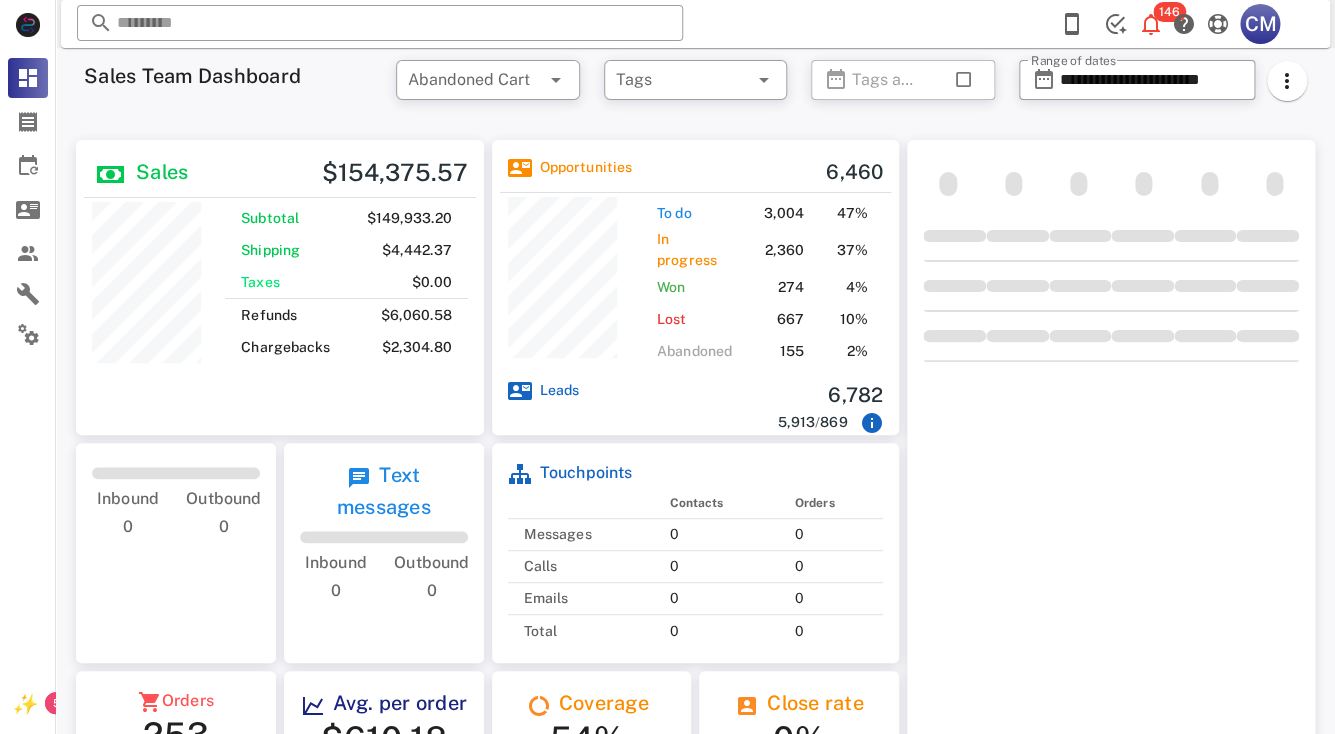 scroll, scrollTop: 22, scrollLeft: 0, axis: vertical 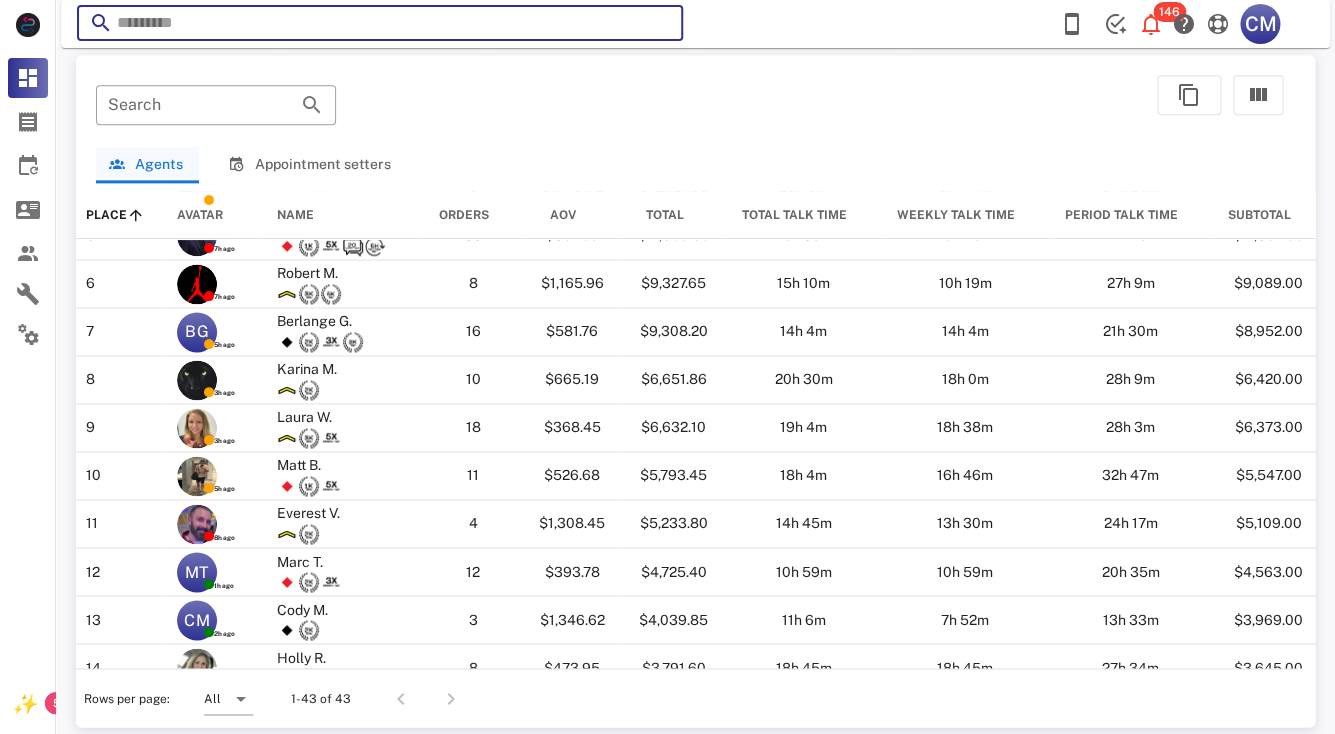 click at bounding box center [380, 23] 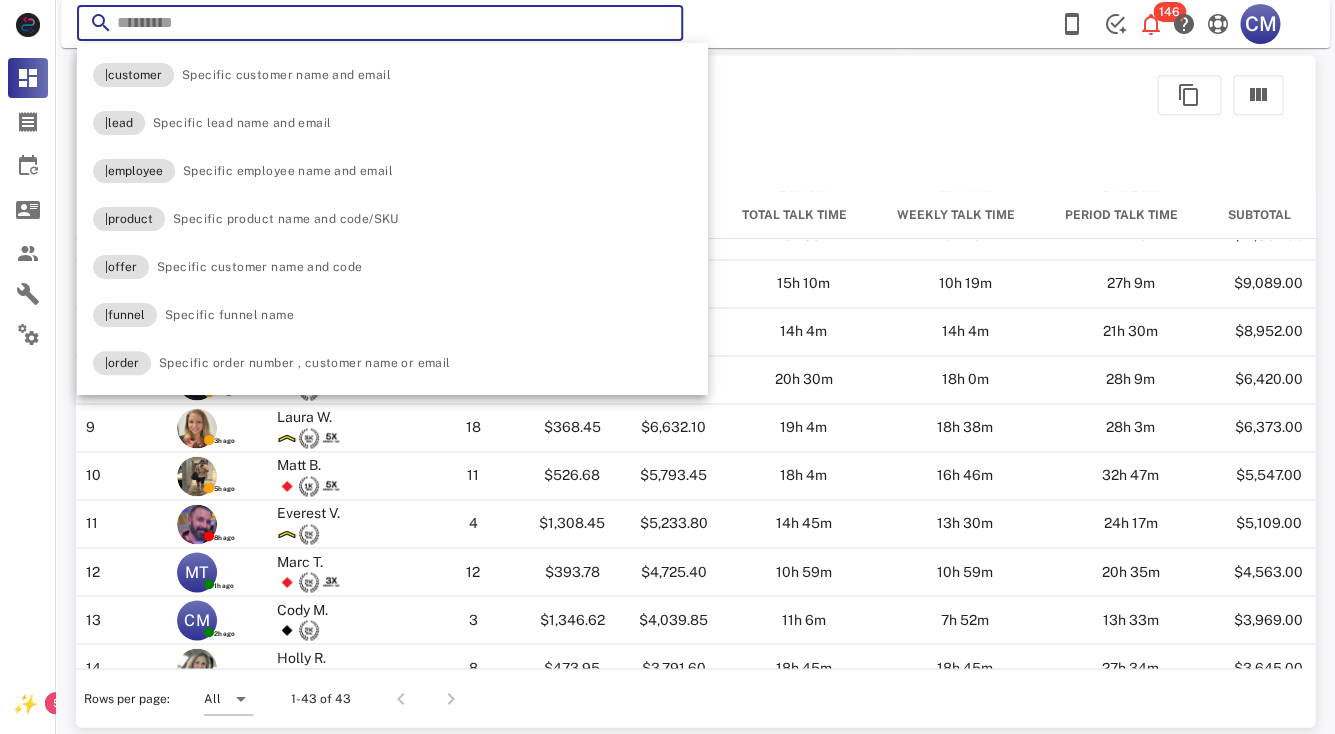 paste on "**********" 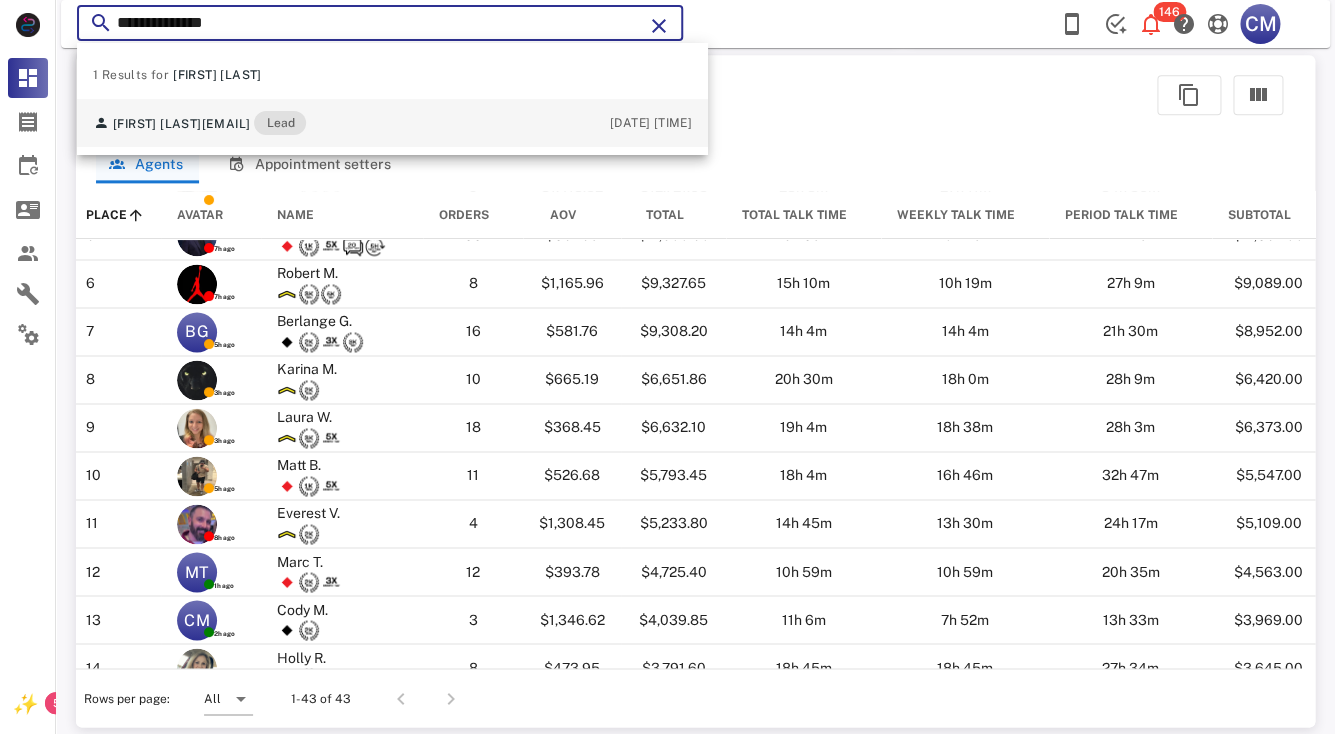 type on "**********" 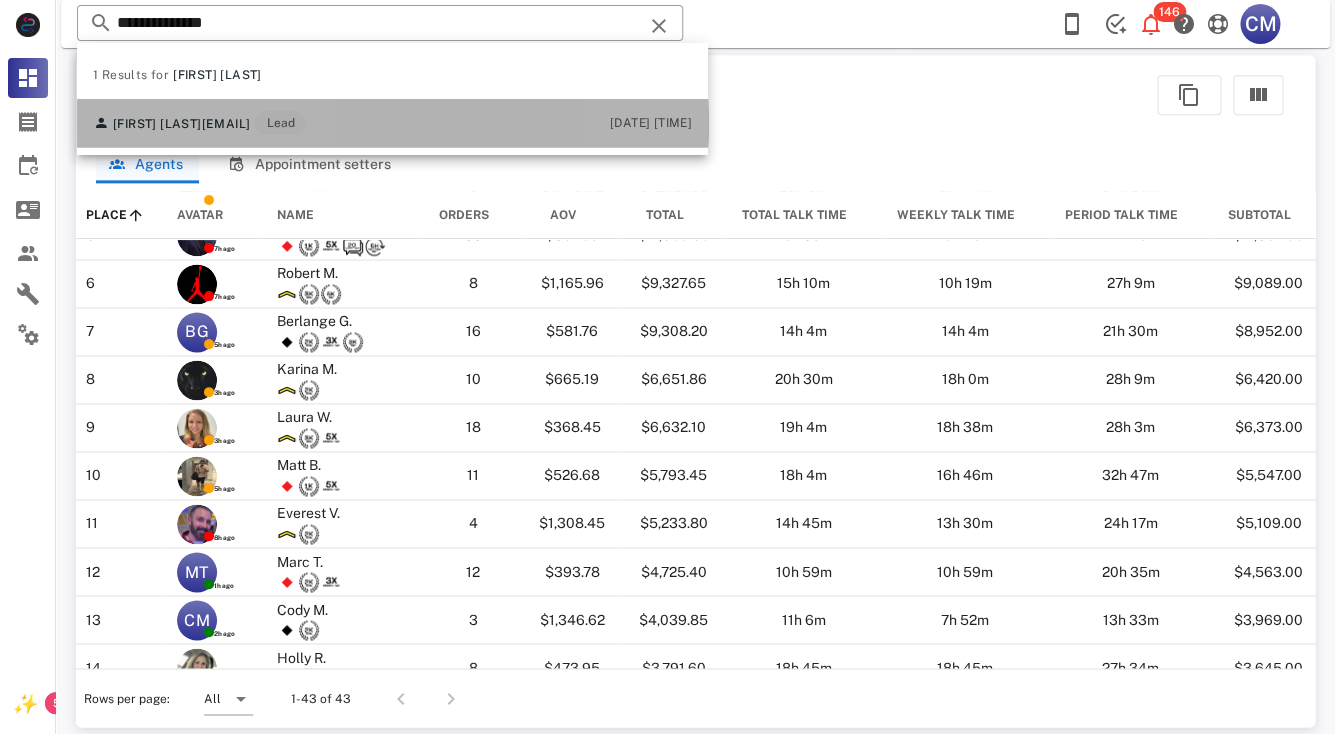 click on "[EMAIL]" at bounding box center (226, 124) 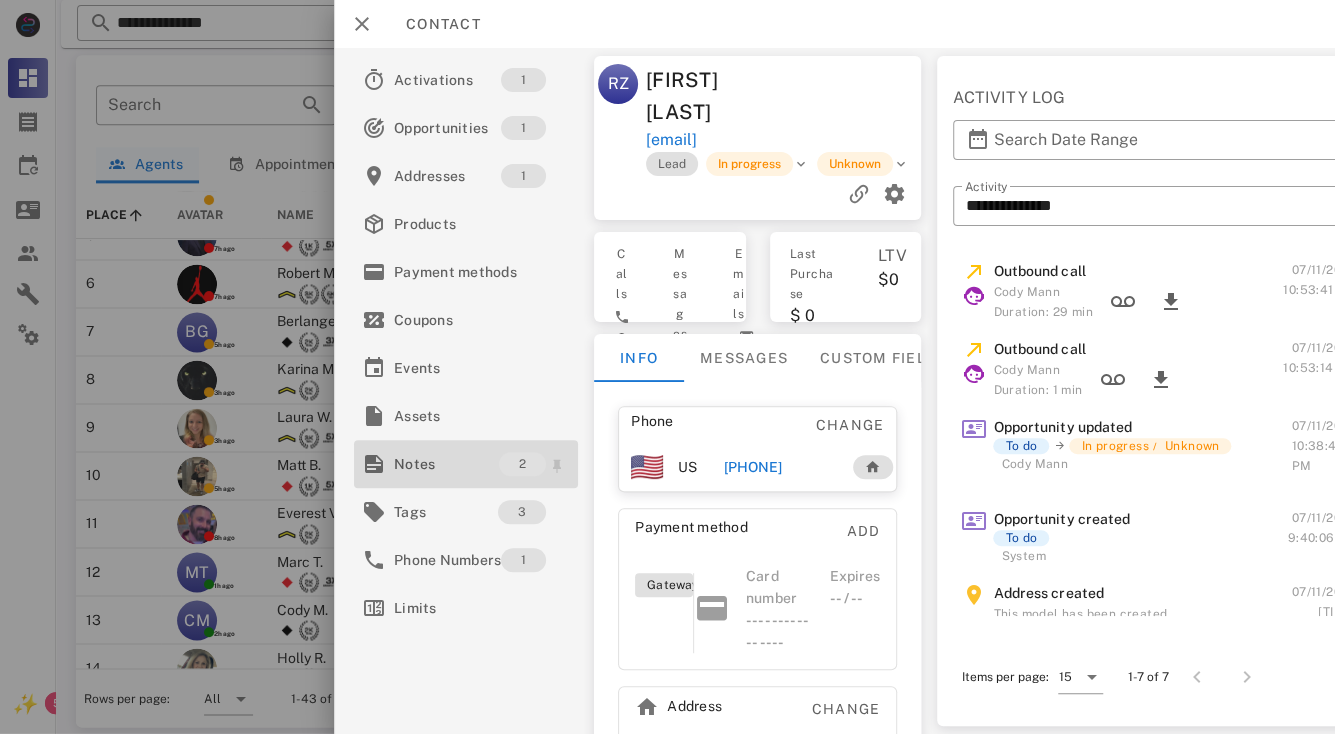 click on "Notes" at bounding box center [446, 464] 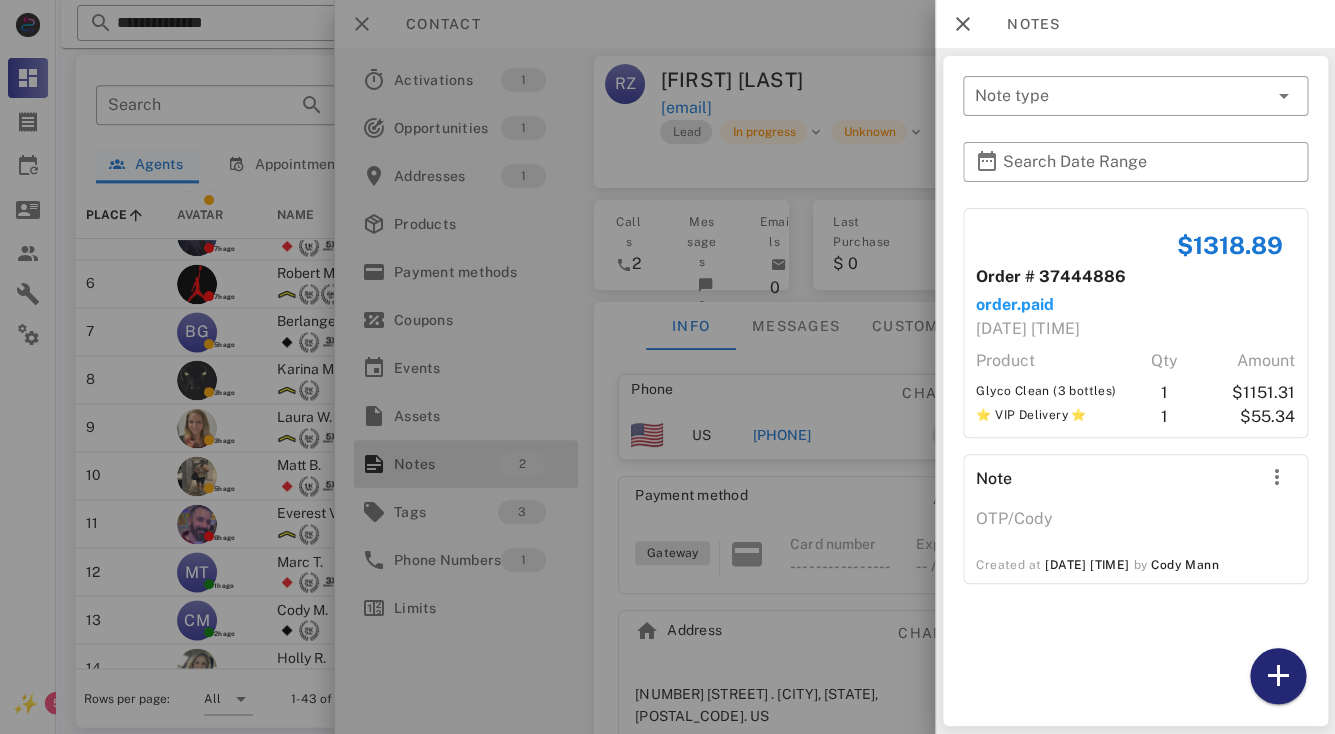 click at bounding box center [1277, 676] 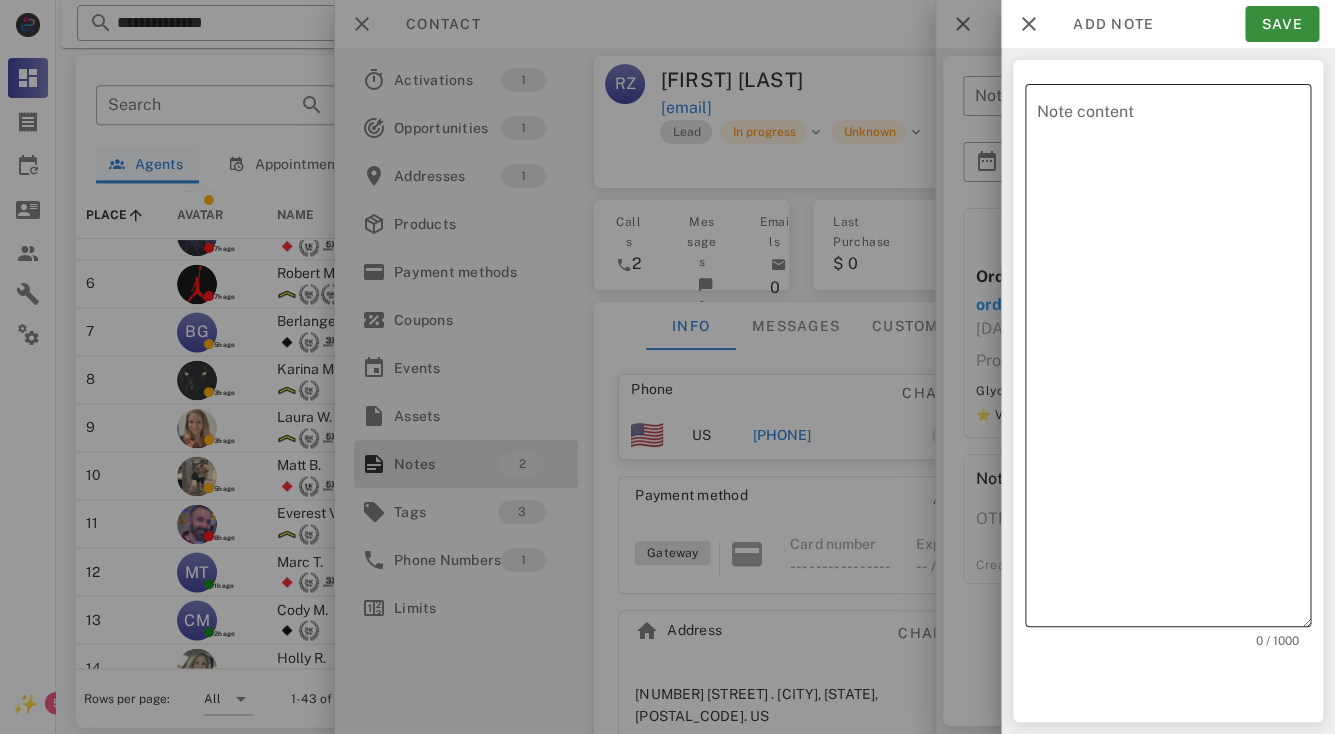 click on "Note content" at bounding box center [1174, 360] 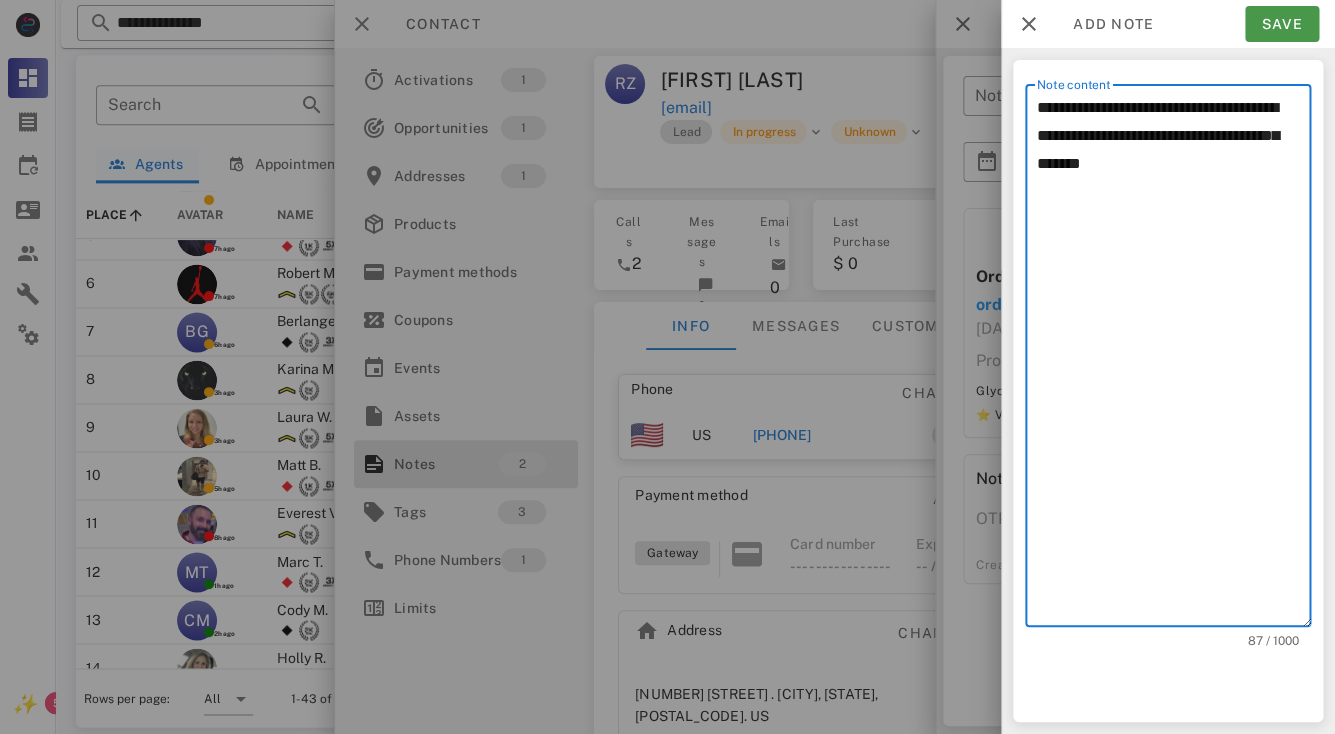 type on "**********" 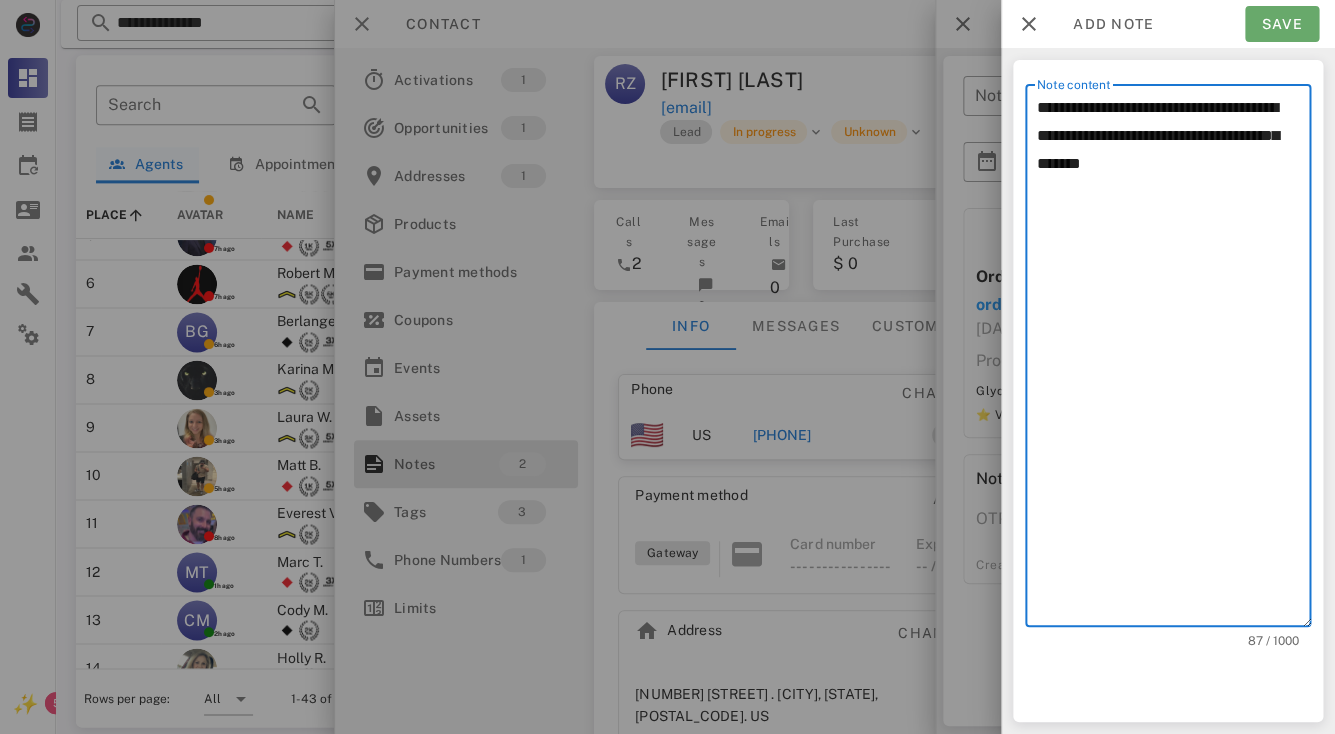 click on "Save" at bounding box center (1282, 24) 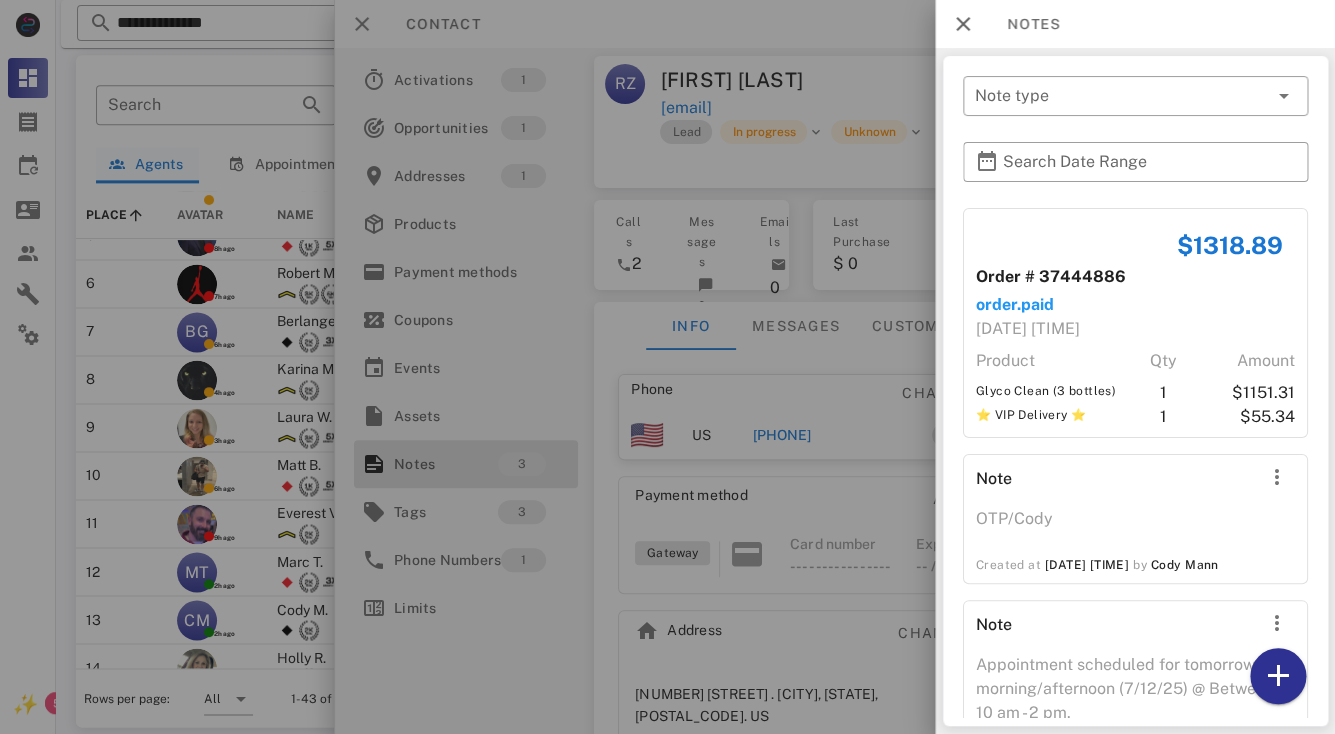 click at bounding box center [667, 367] 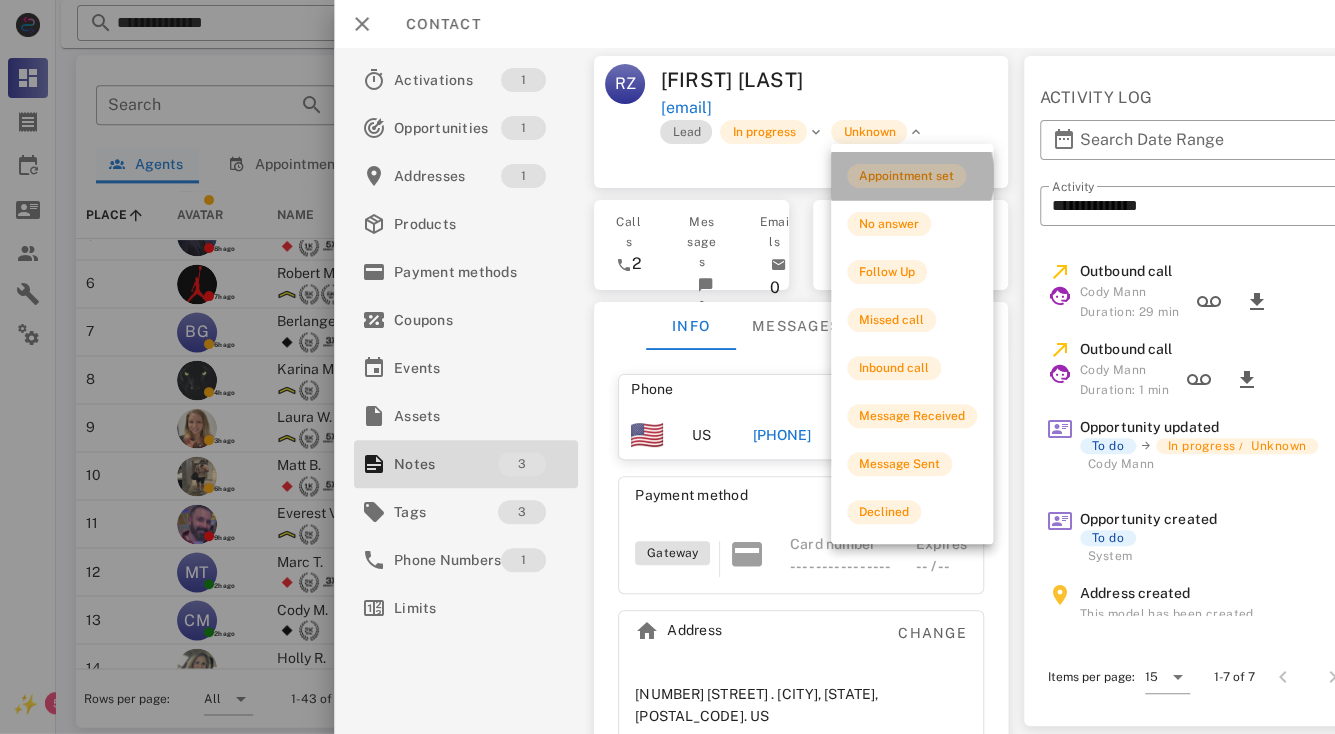 click on "Appointment set" at bounding box center (906, 176) 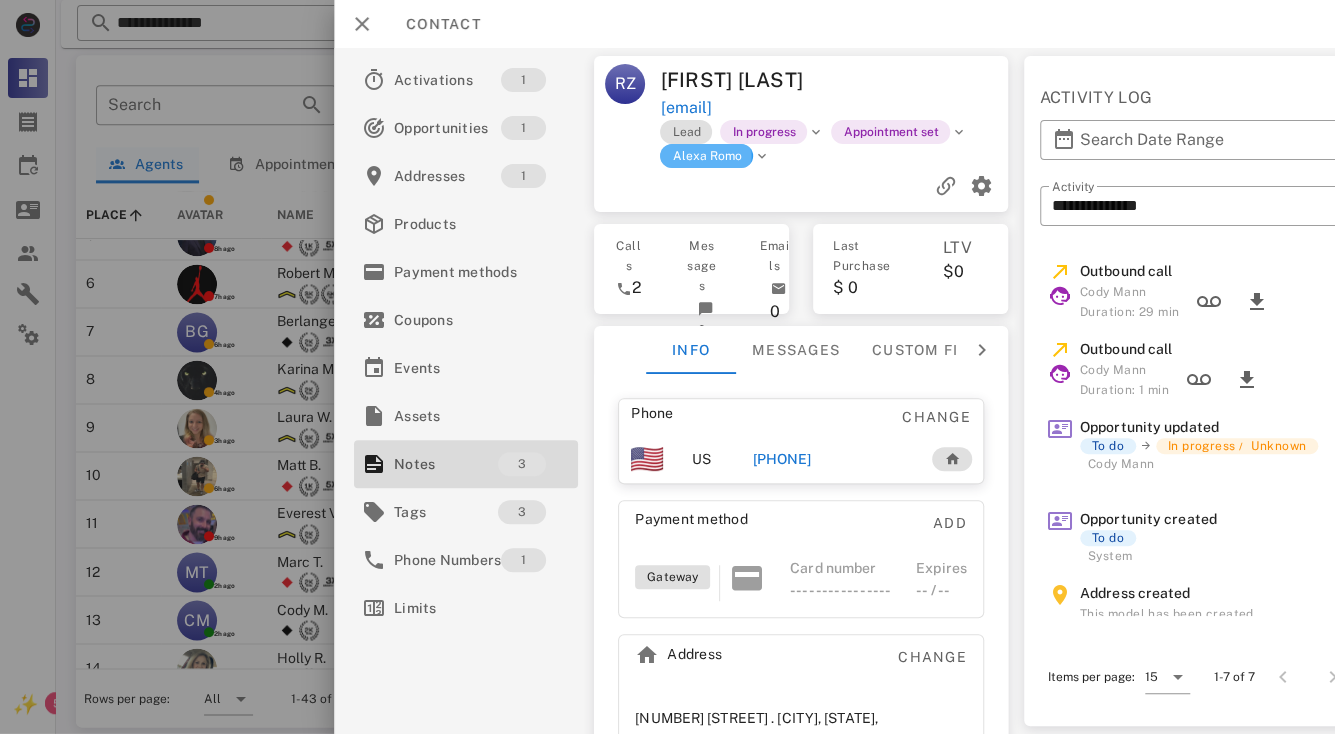 click on "Alexa Romo" at bounding box center [706, 156] 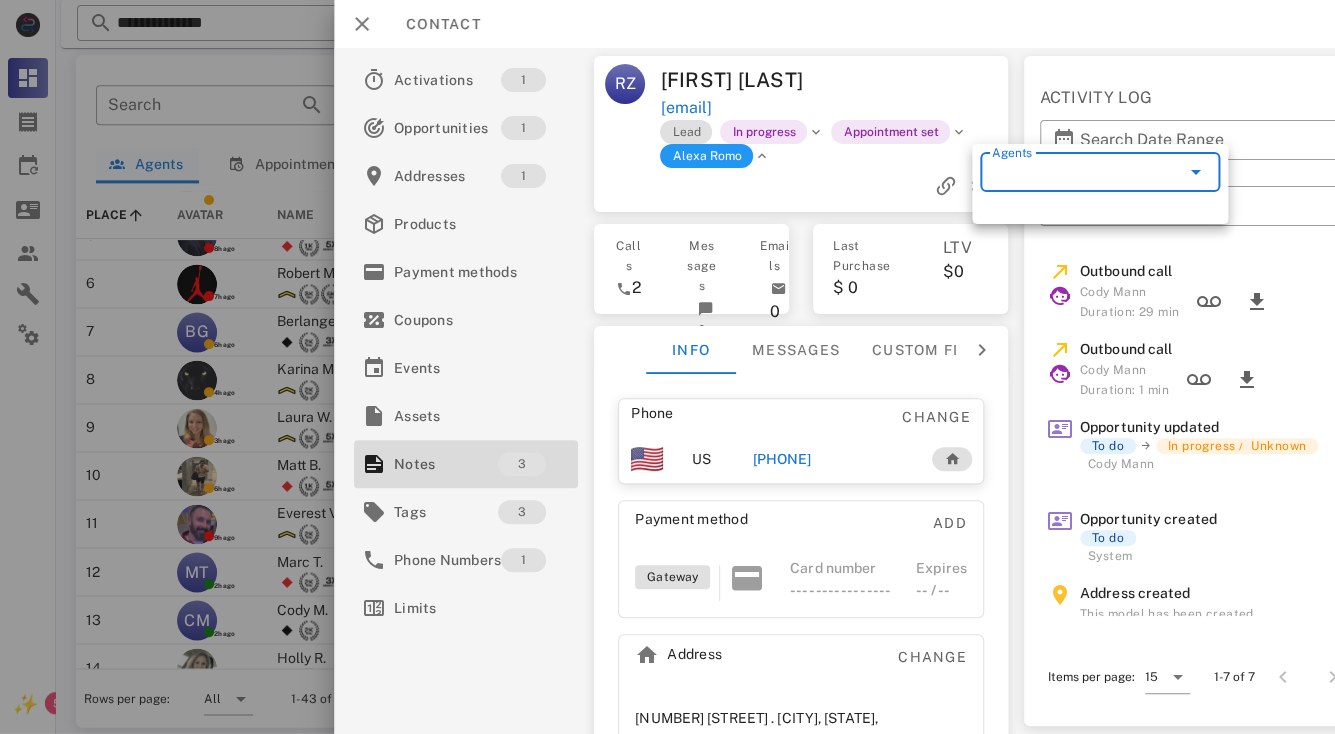 click on "Agents" at bounding box center [1072, 172] 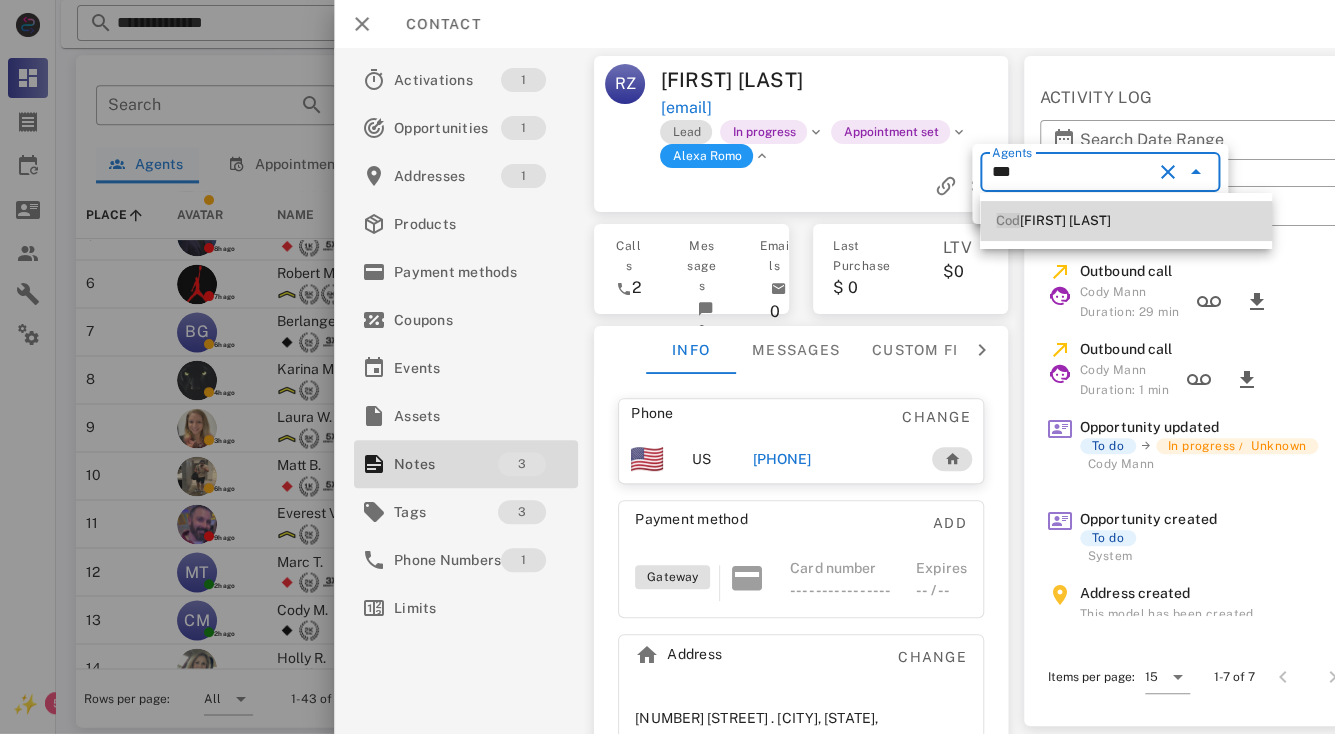 click on "[FIRST] [LAST]" at bounding box center (1126, 221) 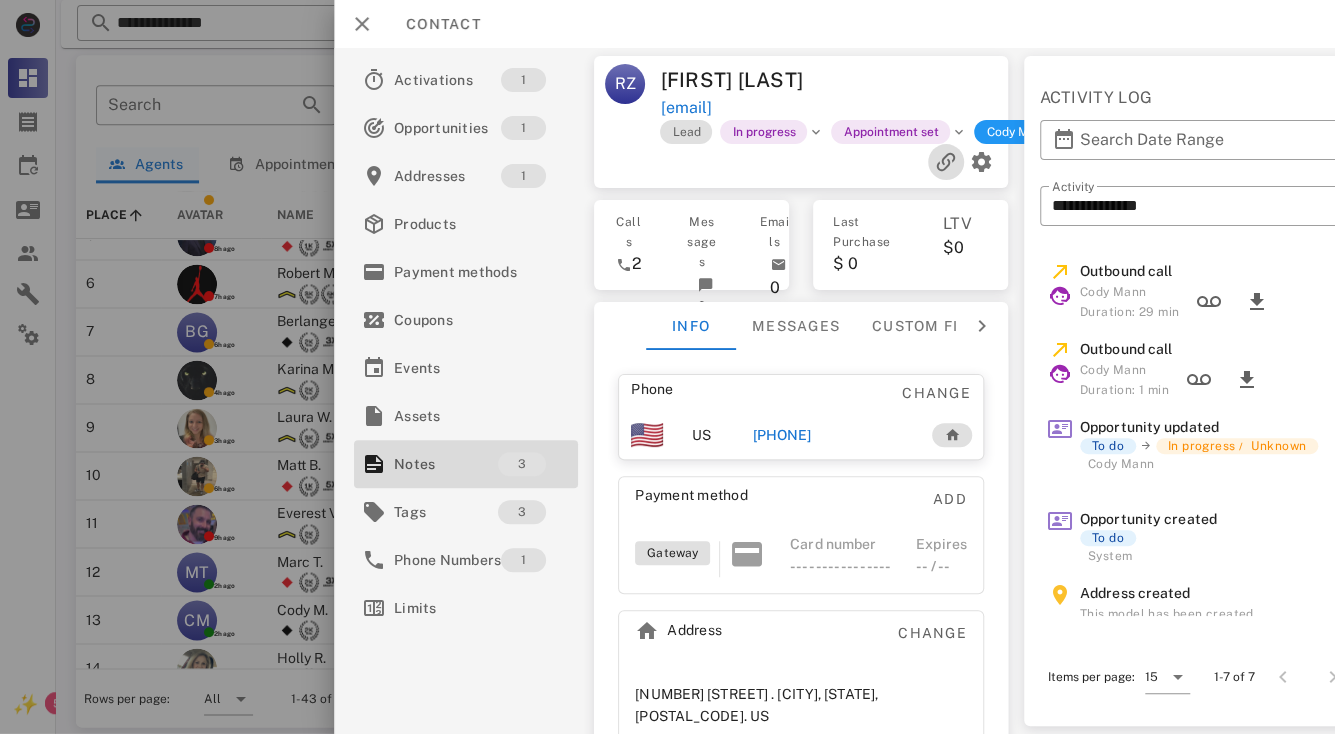 click at bounding box center [946, 162] 